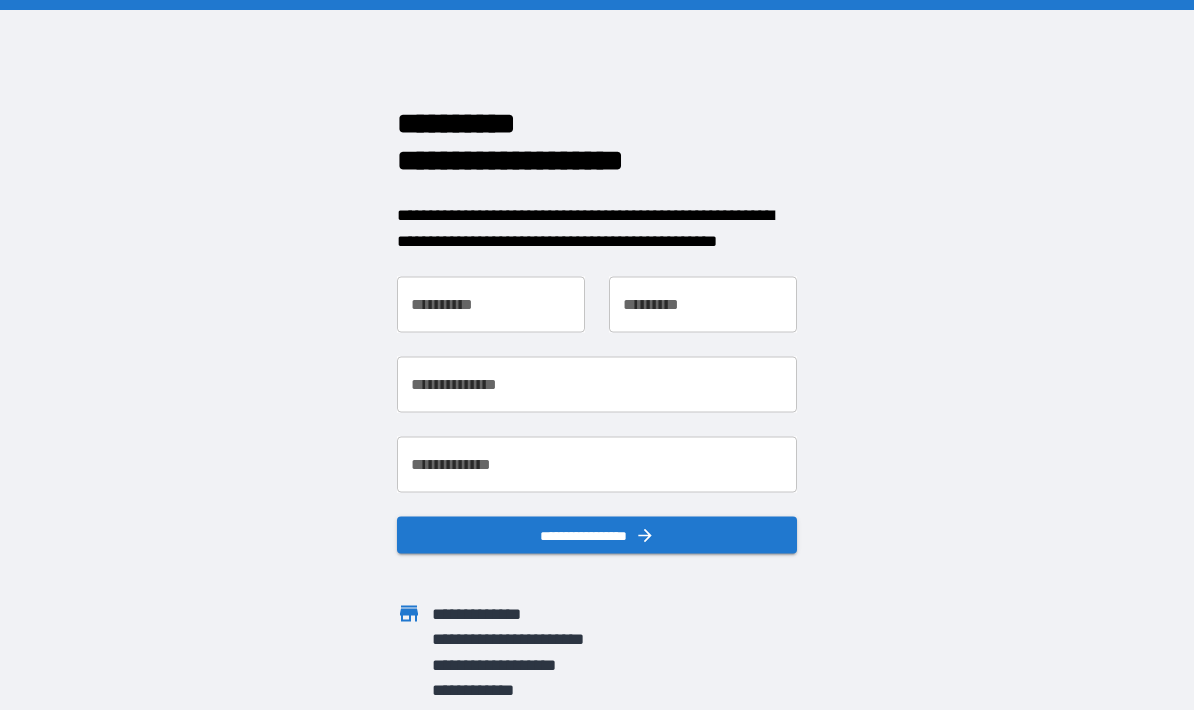 scroll, scrollTop: 0, scrollLeft: 0, axis: both 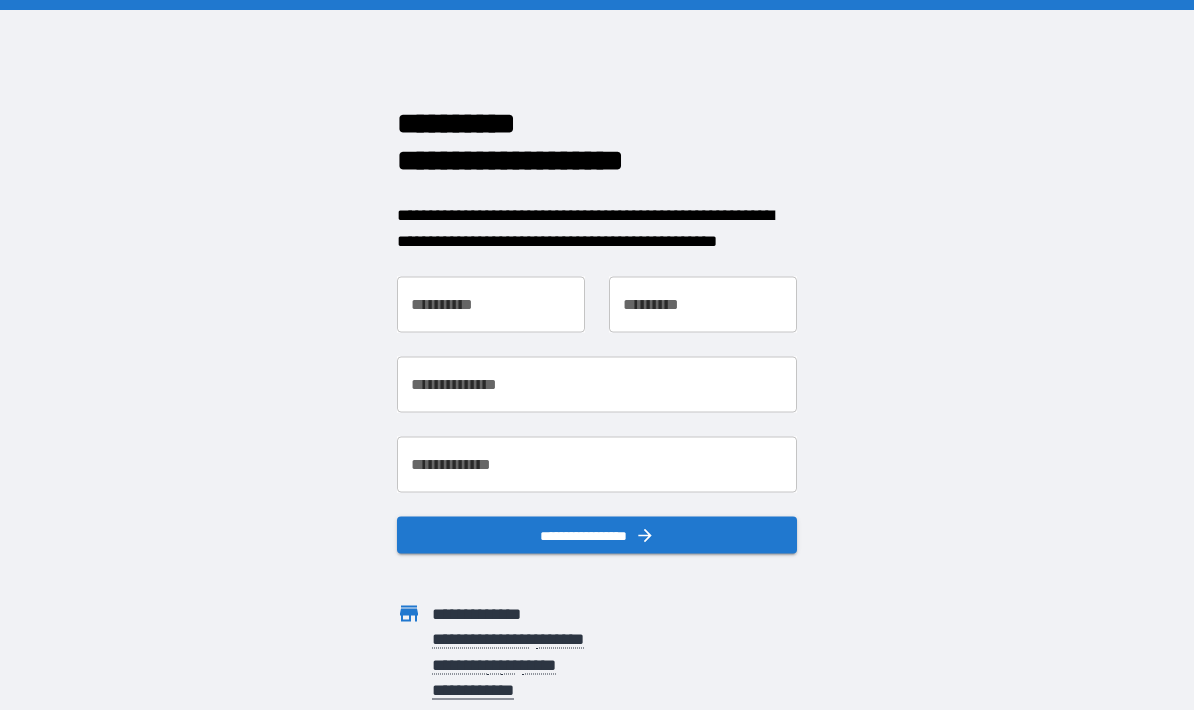 click on "**********" at bounding box center [491, 305] 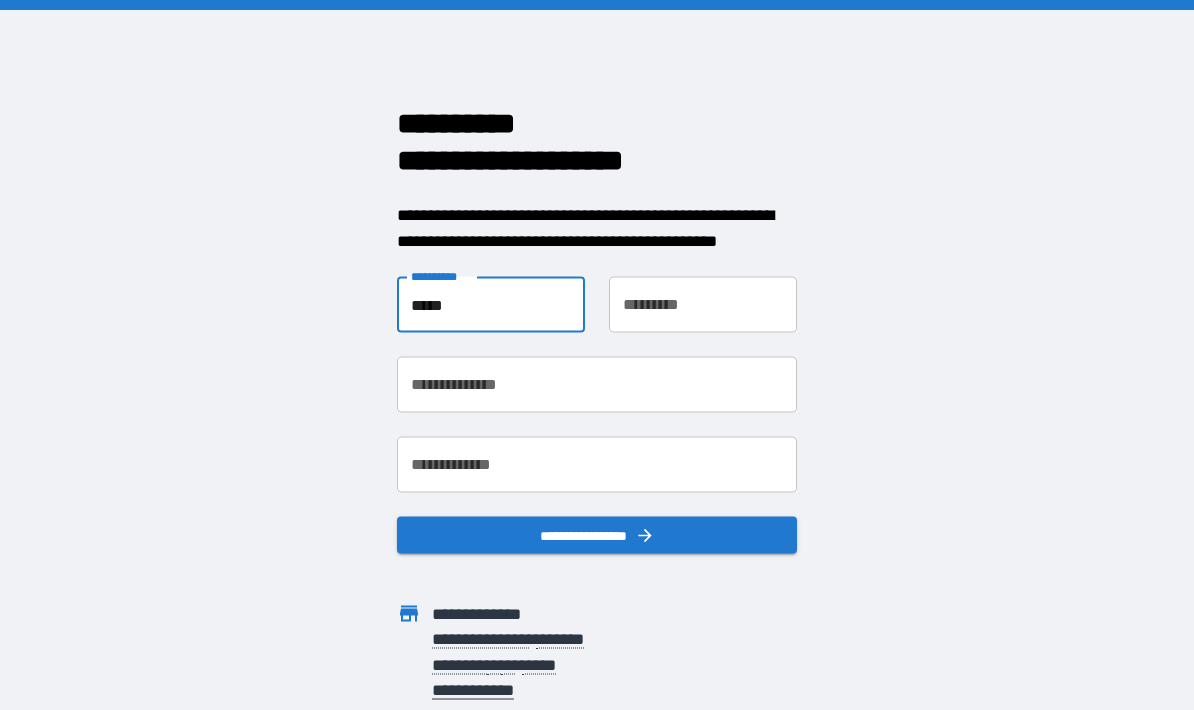 type on "*****" 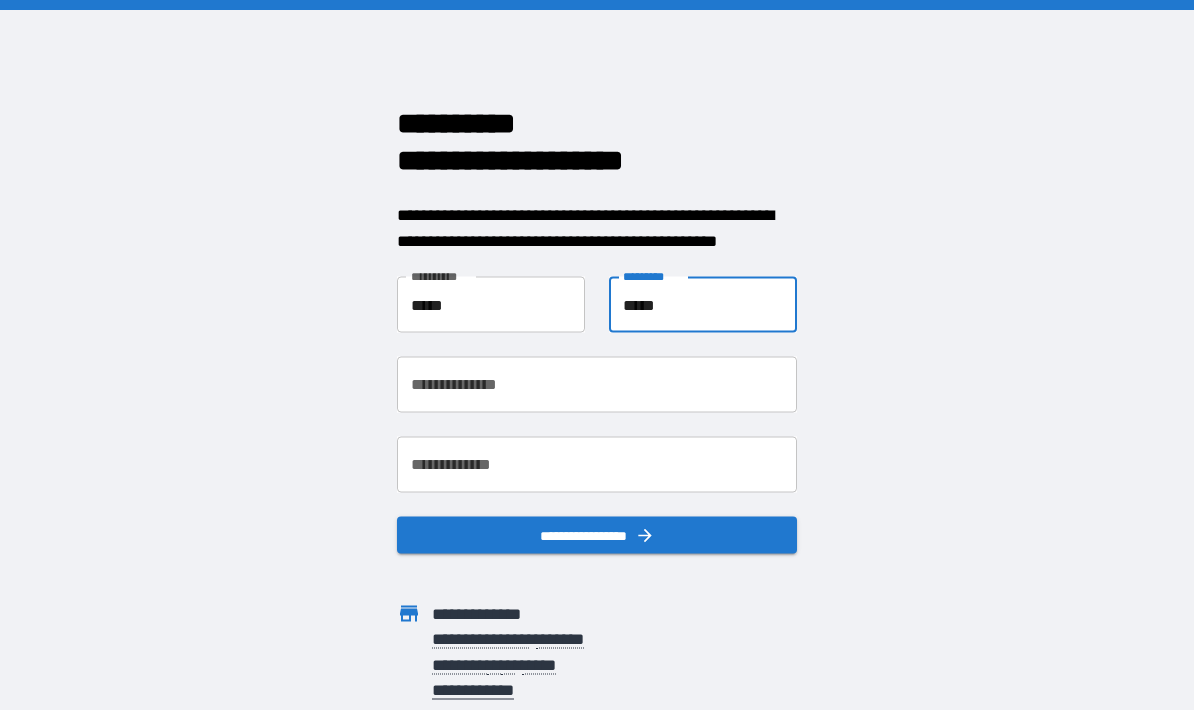 type on "*****" 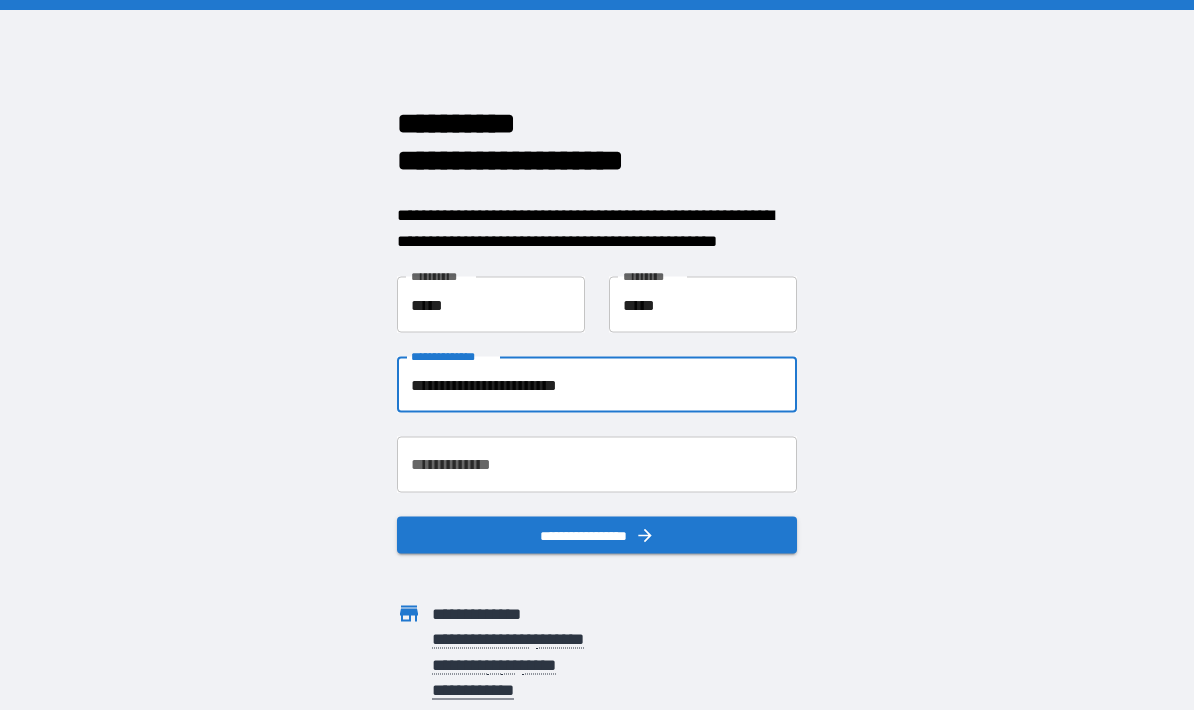 type on "**********" 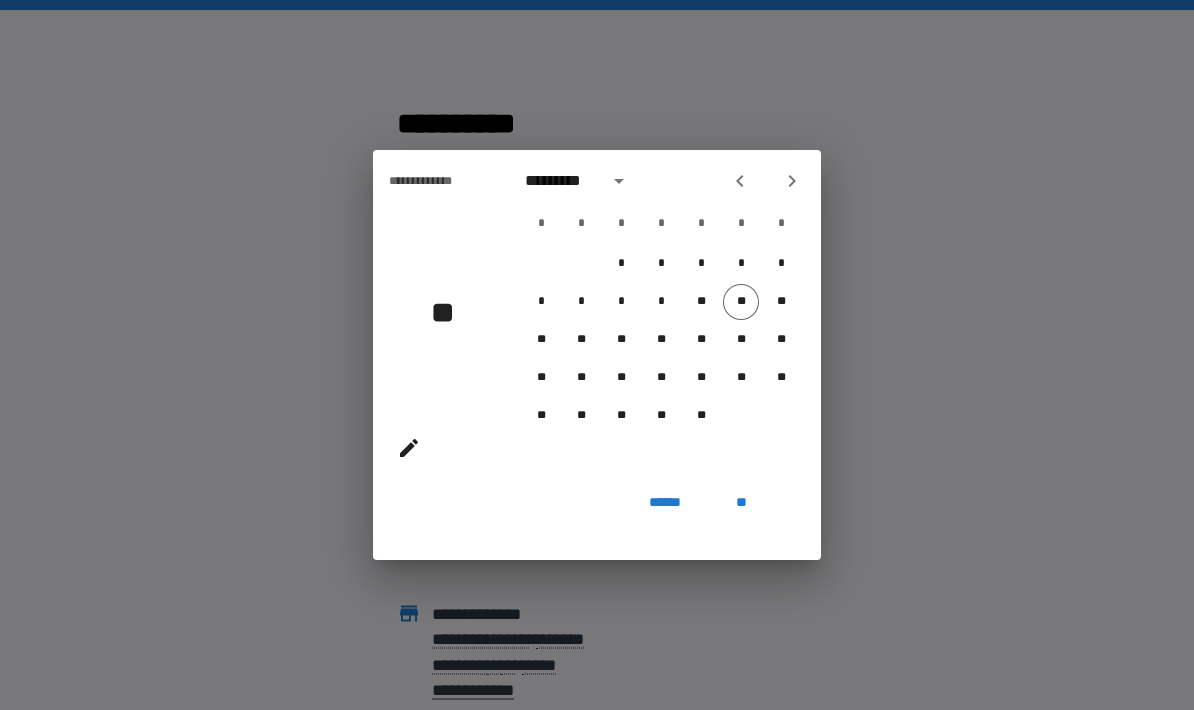 type 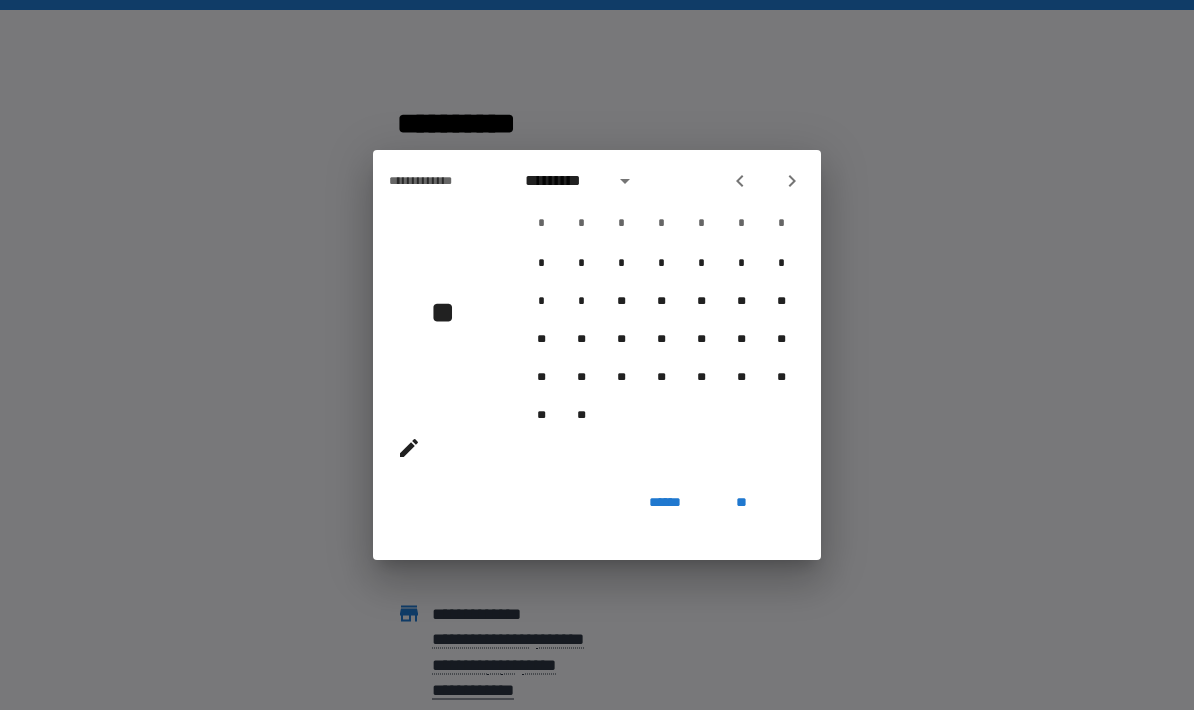click at bounding box center (409, 448) 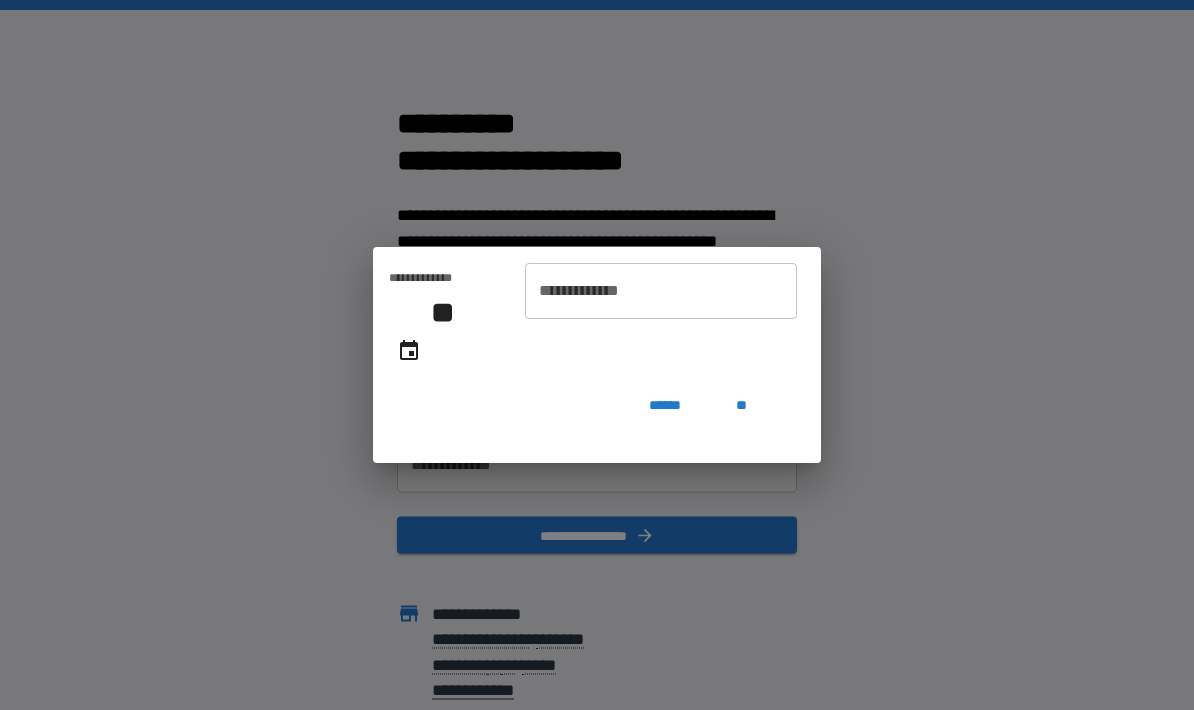 click on "**********" at bounding box center [661, 291] 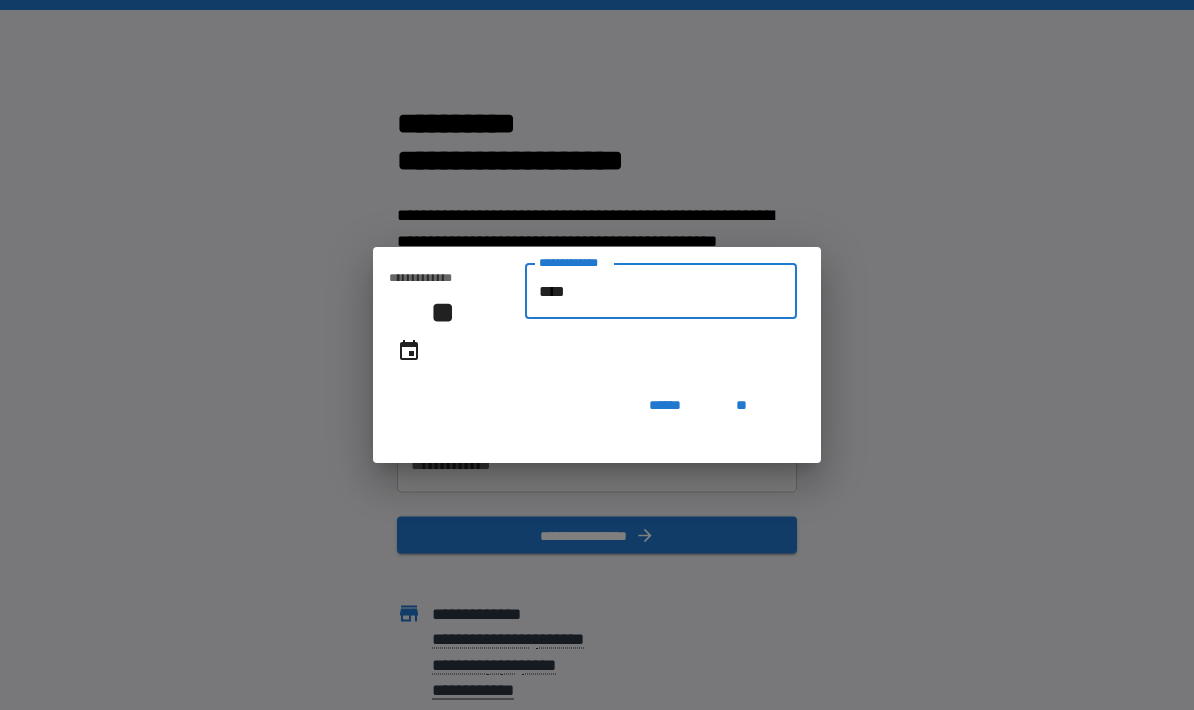 type on "******" 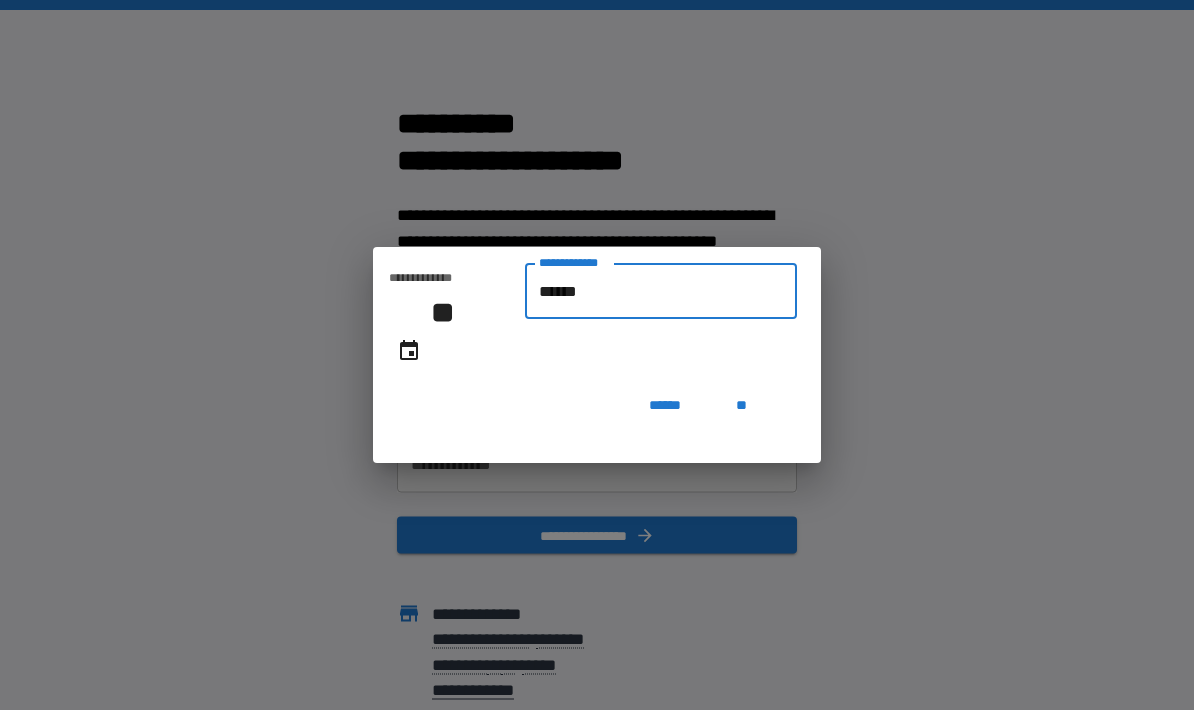 type on "**********" 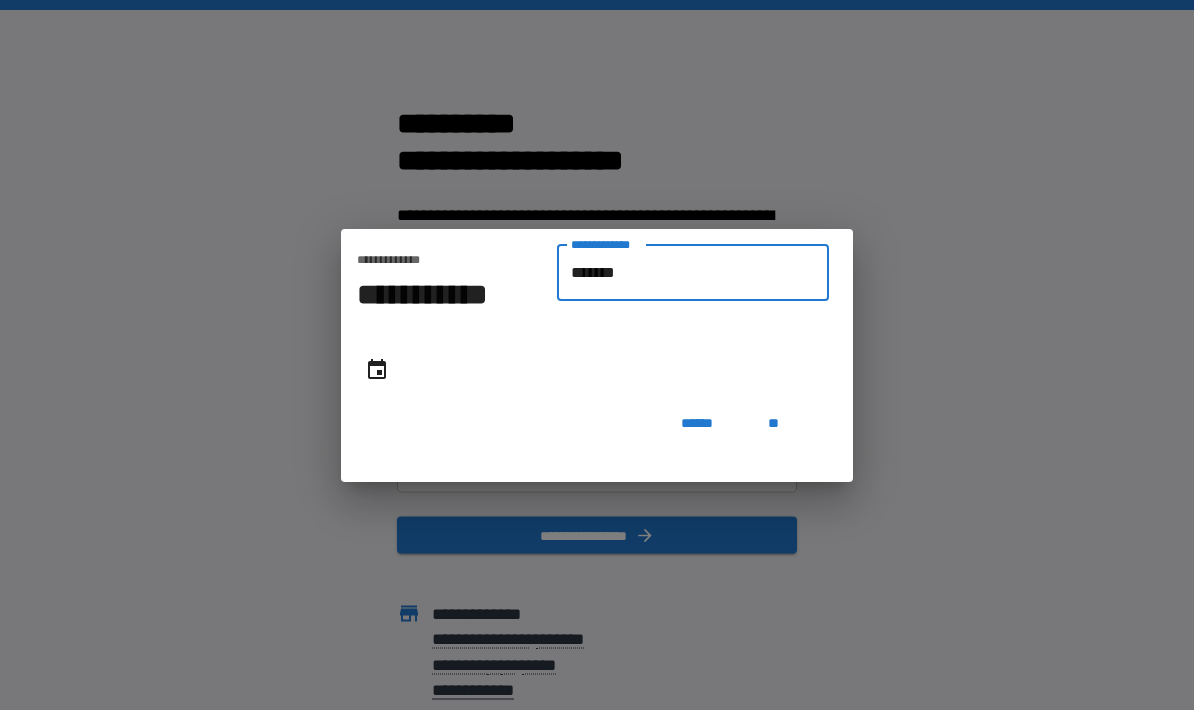 type on "**********" 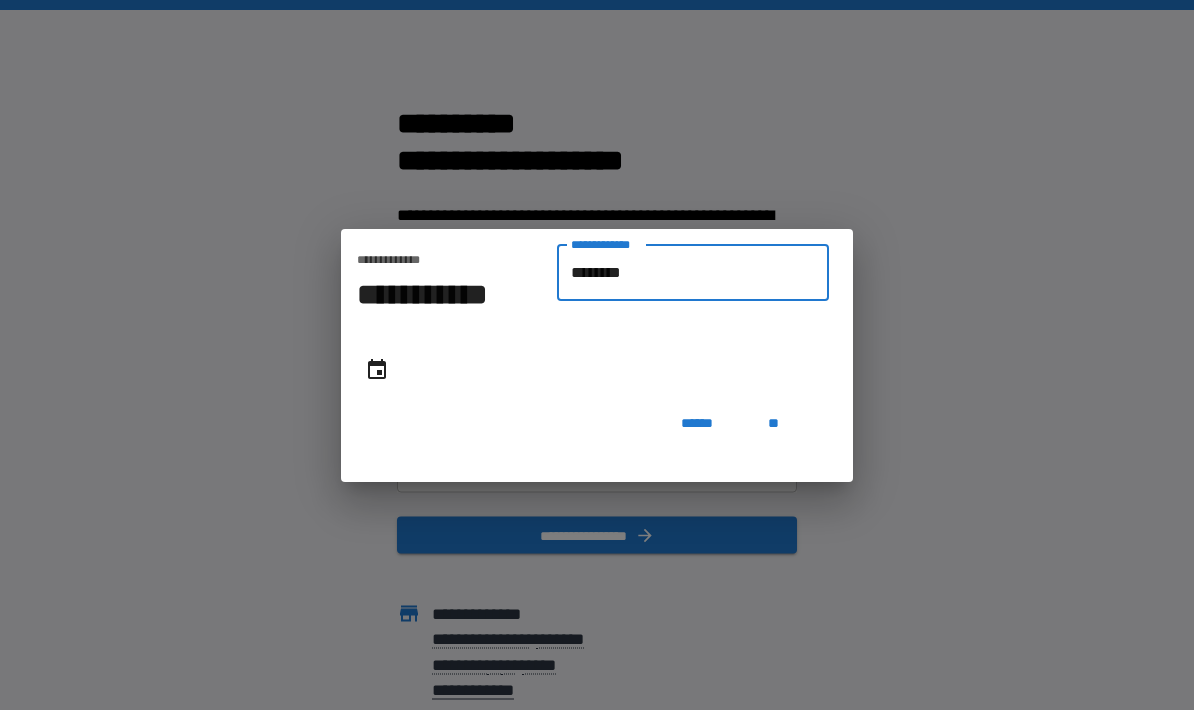 type on "**********" 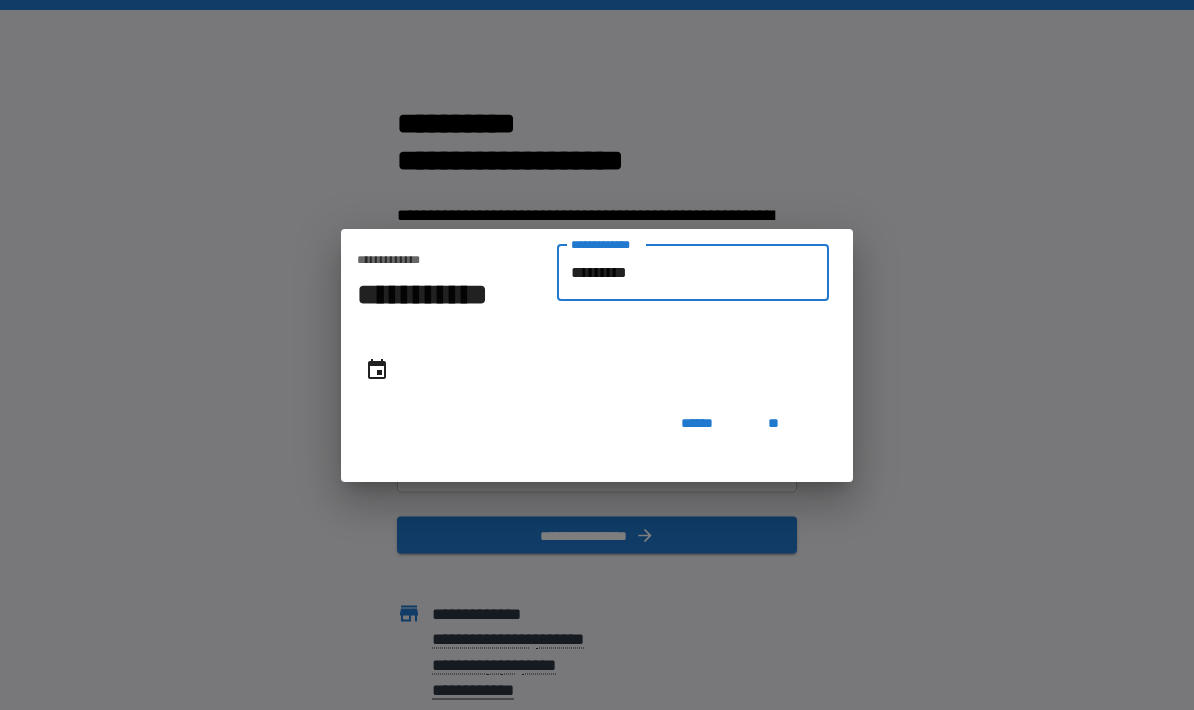 type on "**********" 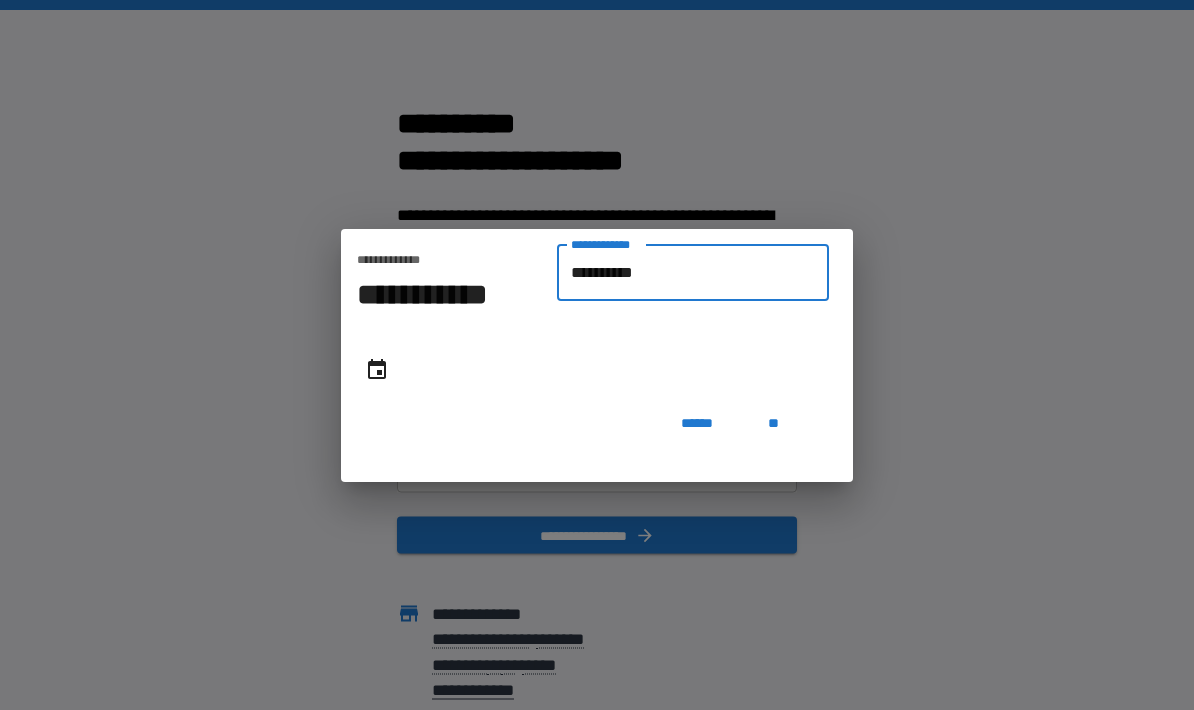 type on "**********" 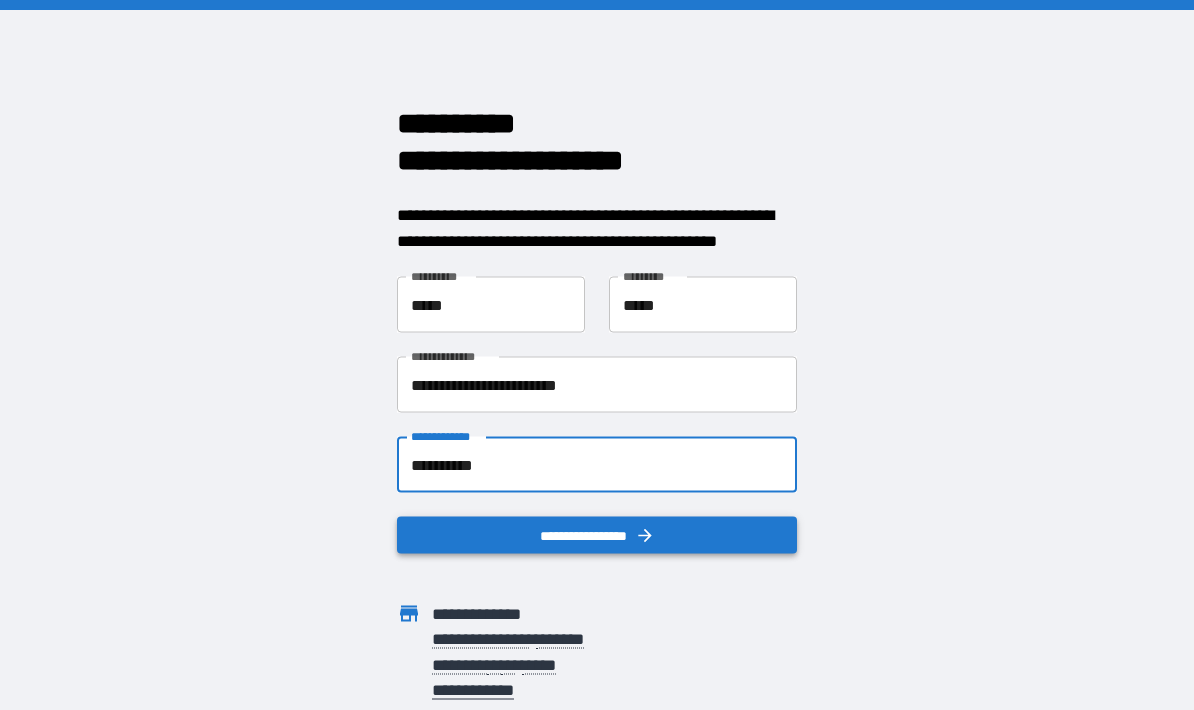 click on "**********" at bounding box center [597, 535] 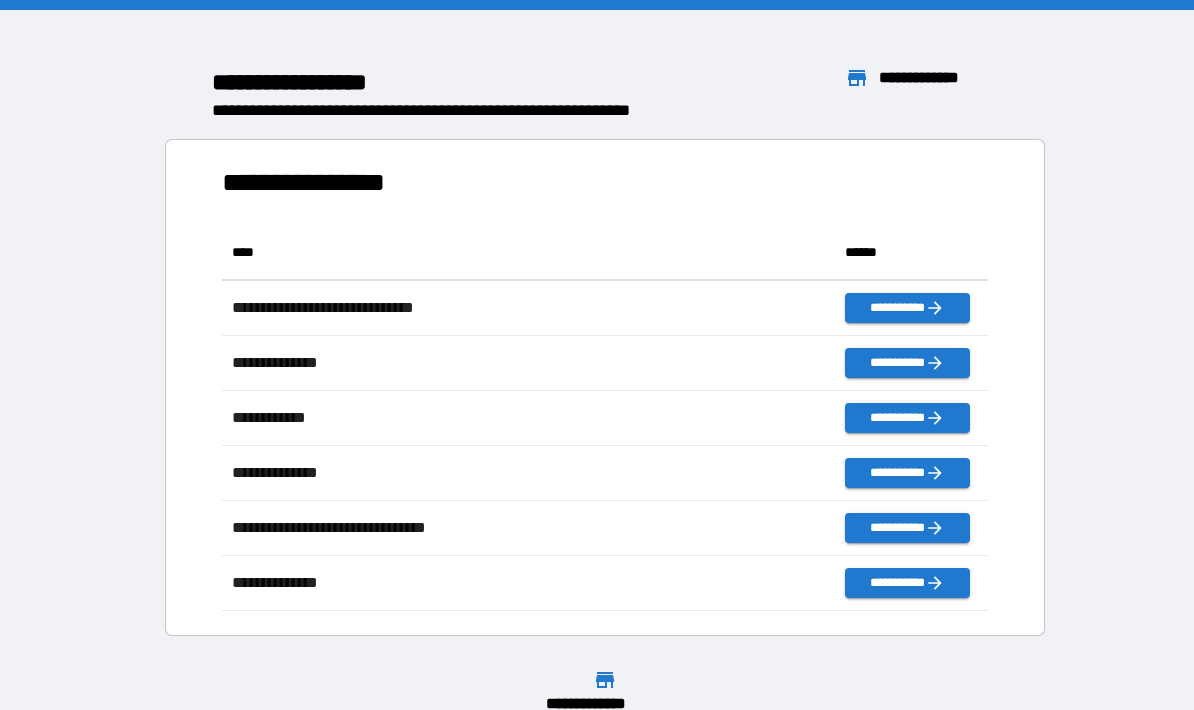 scroll, scrollTop: 386, scrollLeft: 765, axis: both 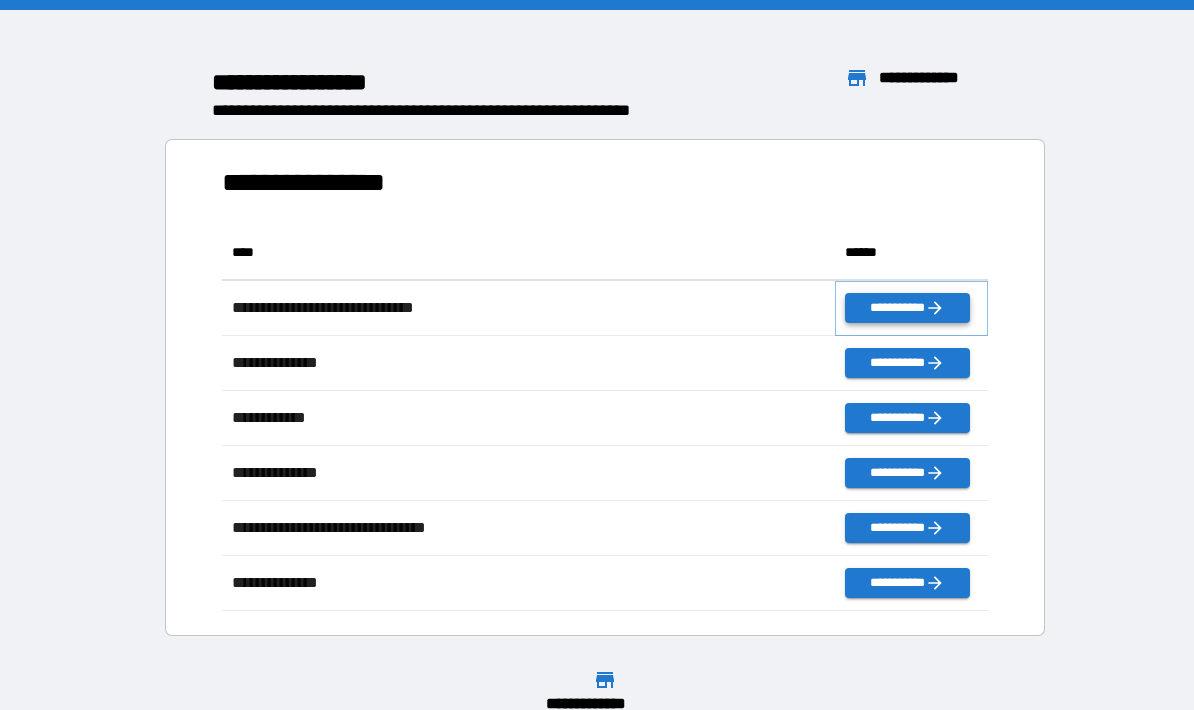 click on "**********" at bounding box center [907, 308] 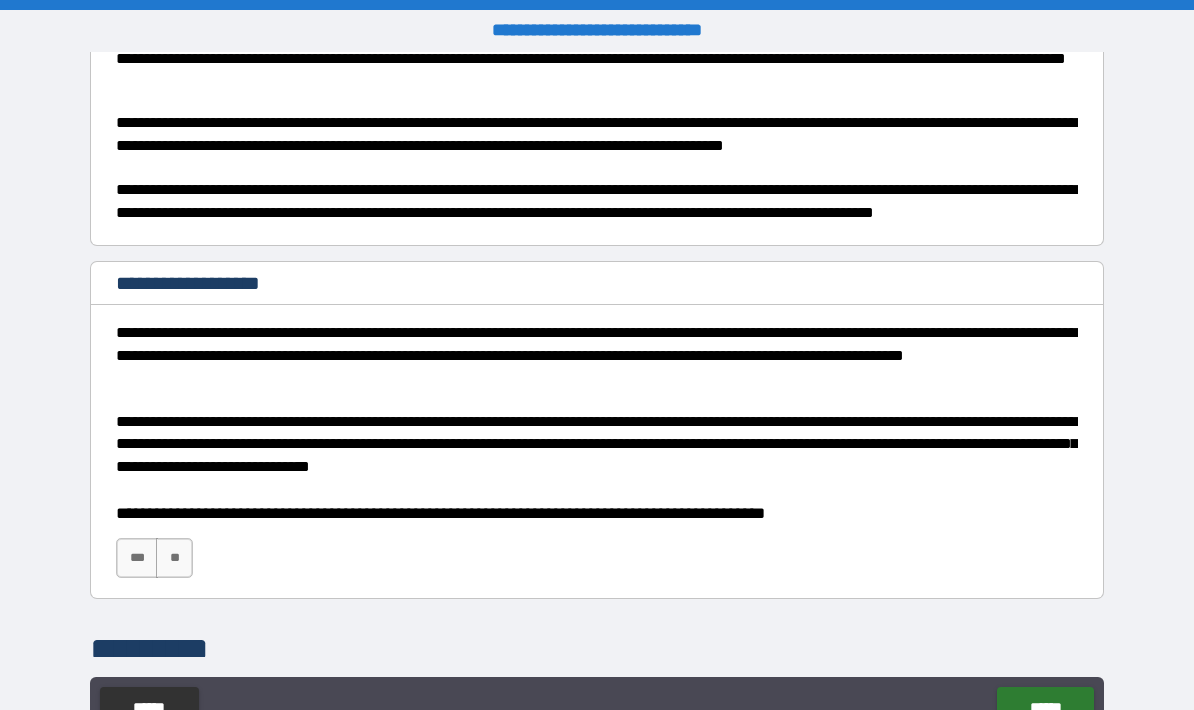 scroll, scrollTop: 803, scrollLeft: 0, axis: vertical 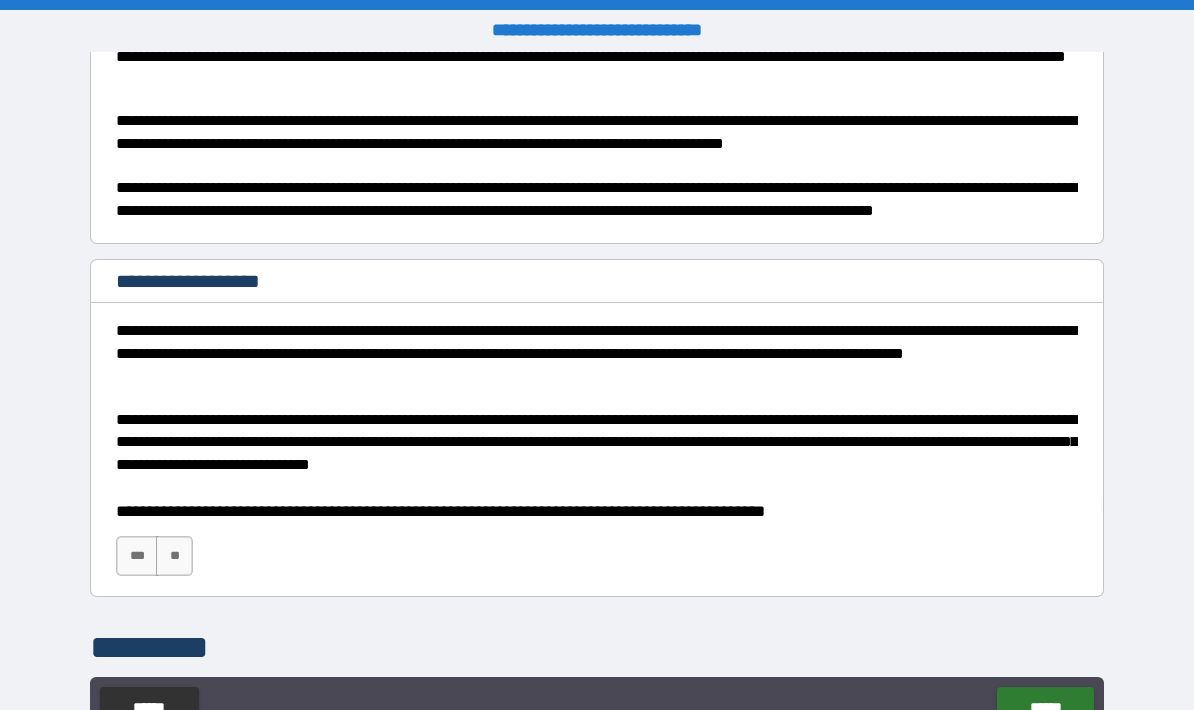 click on "**********" at bounding box center [597, 546] 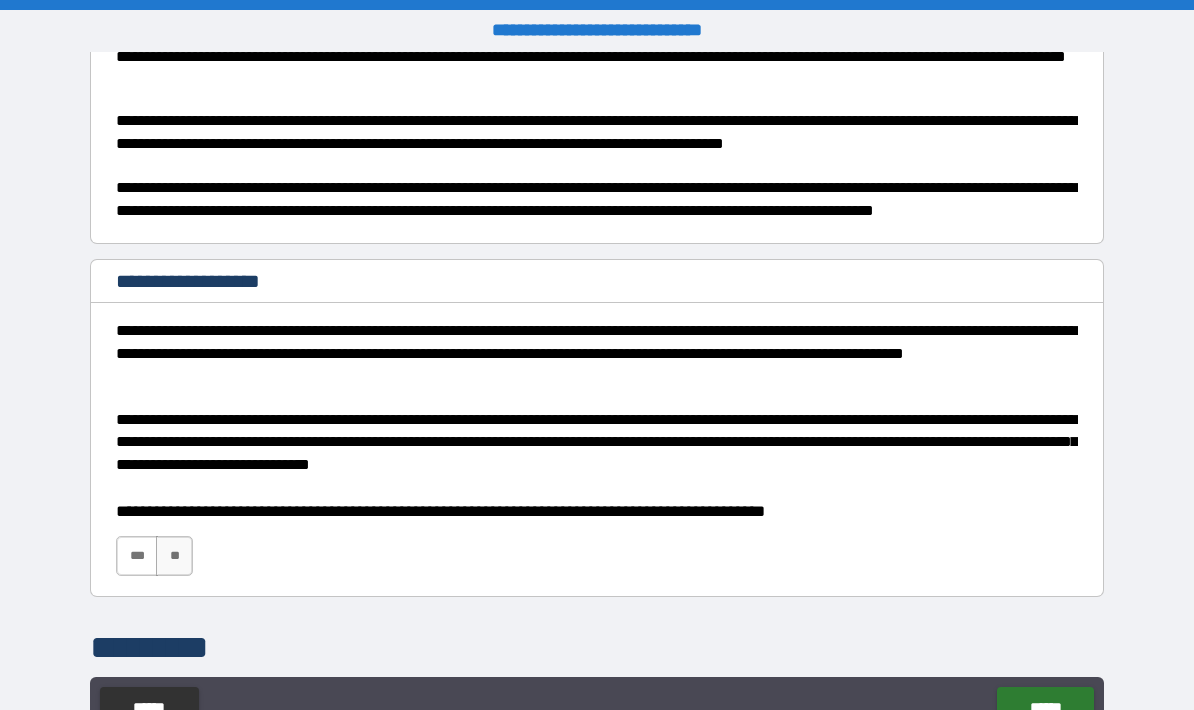 click on "***" at bounding box center [137, 556] 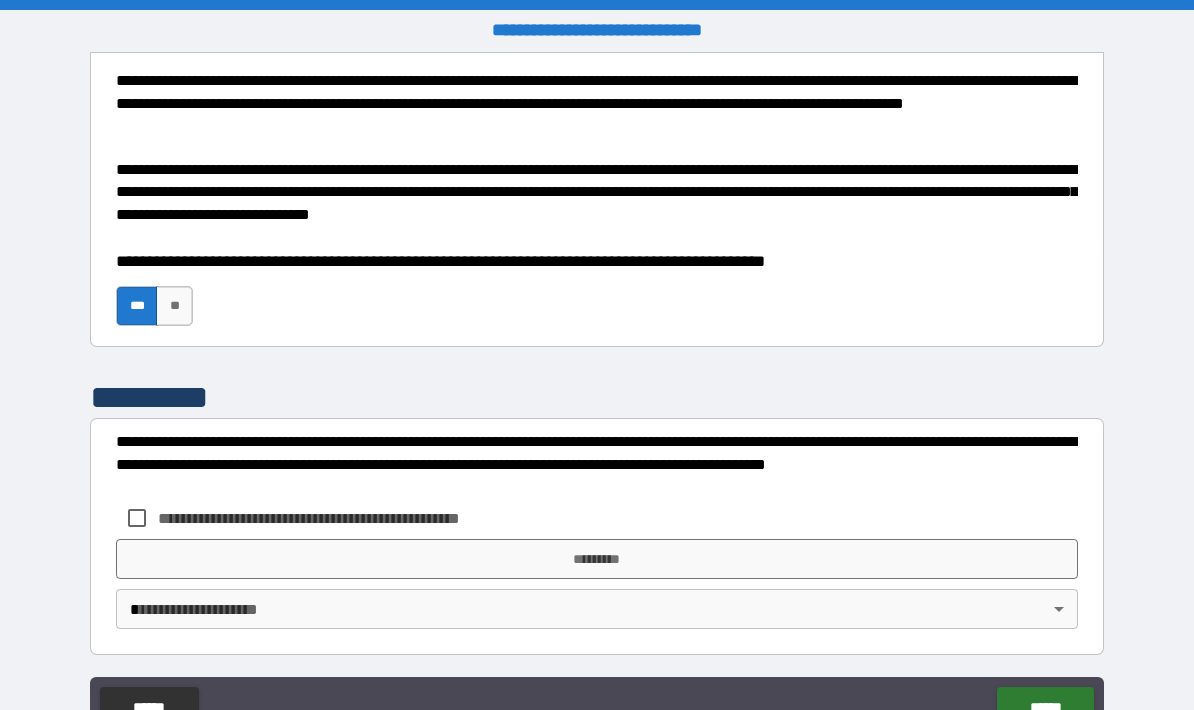 scroll, scrollTop: 1052, scrollLeft: 0, axis: vertical 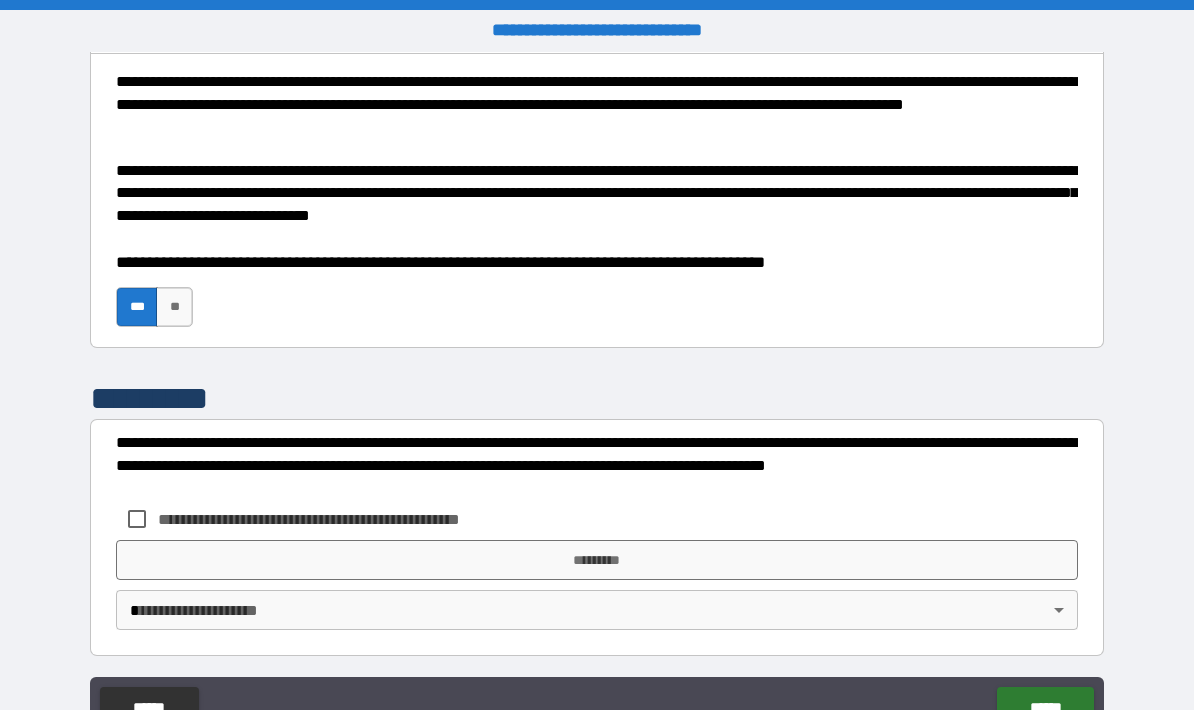 click on "**********" at bounding box center [597, 519] 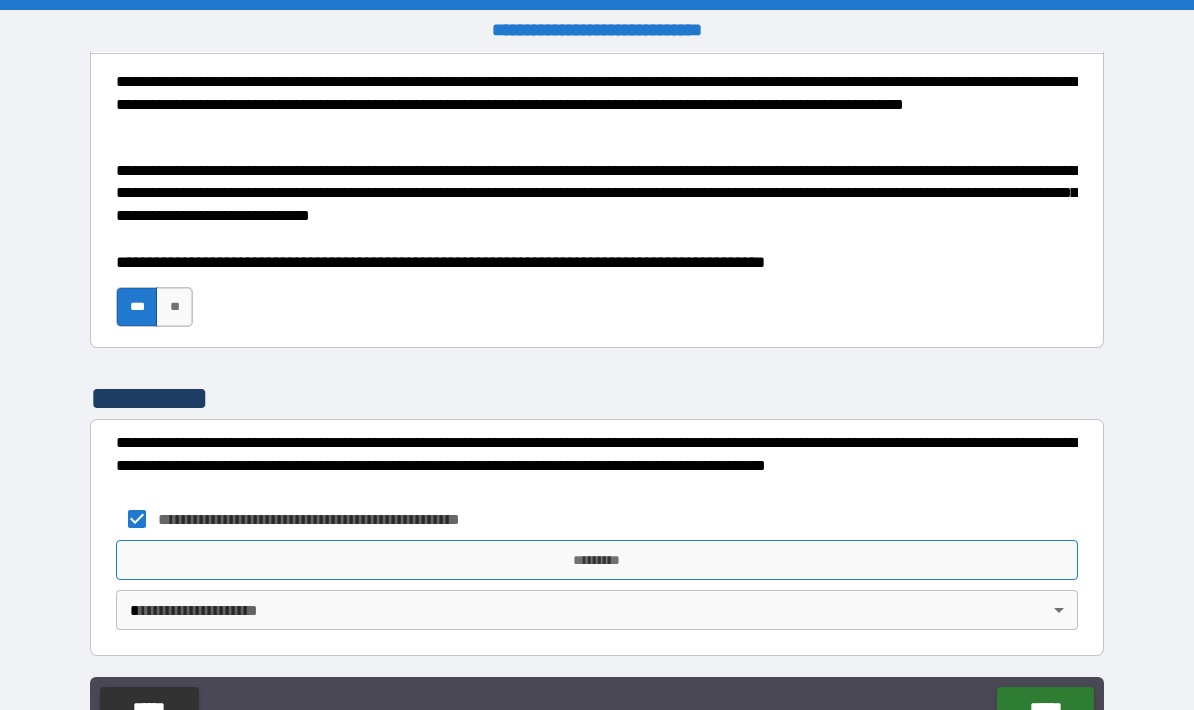 click on "*********" at bounding box center [597, 560] 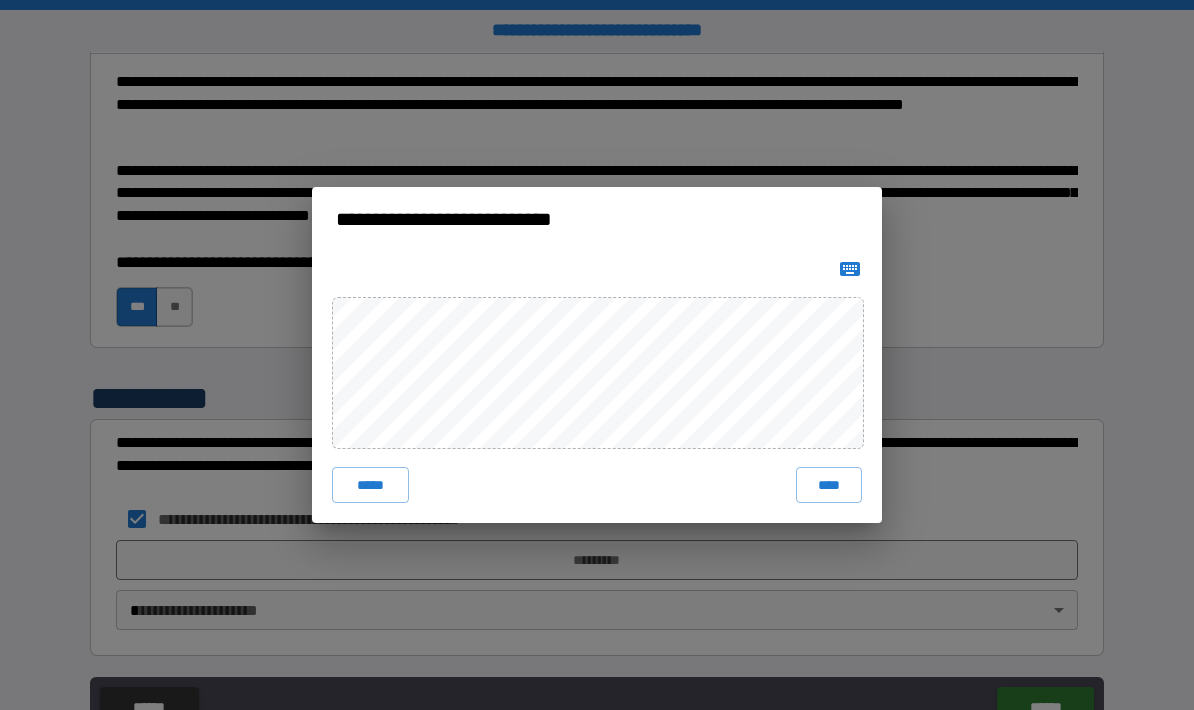 click 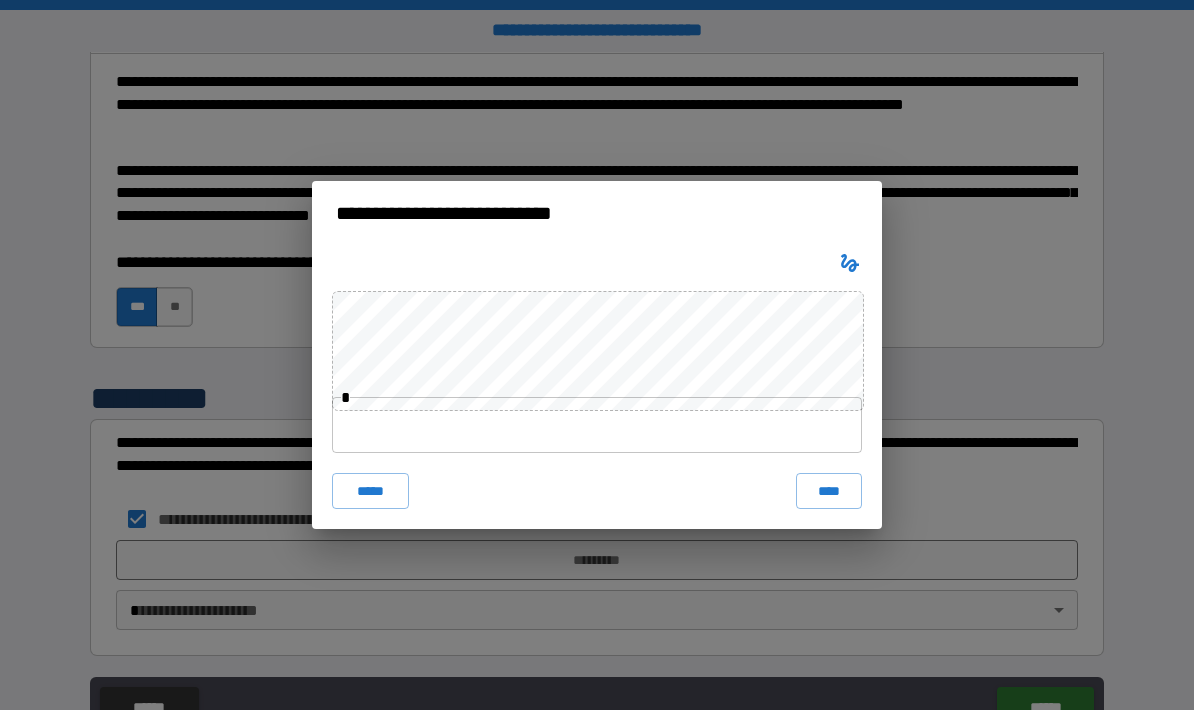 click at bounding box center [597, 425] 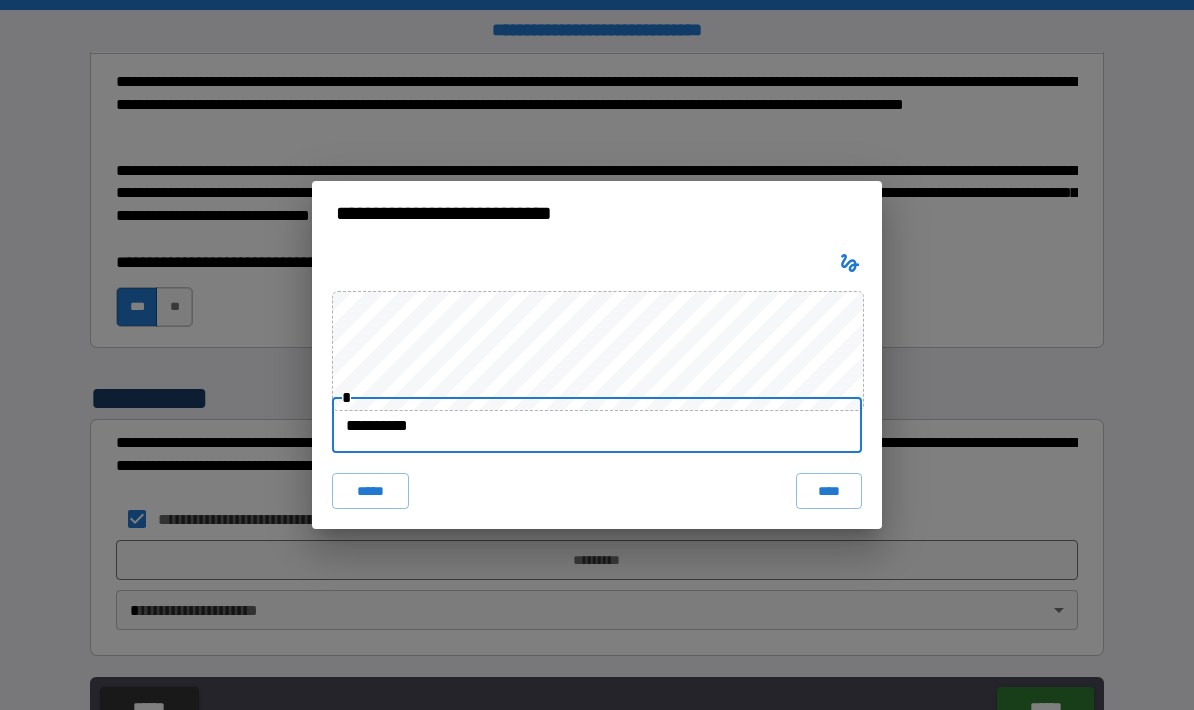 type on "**********" 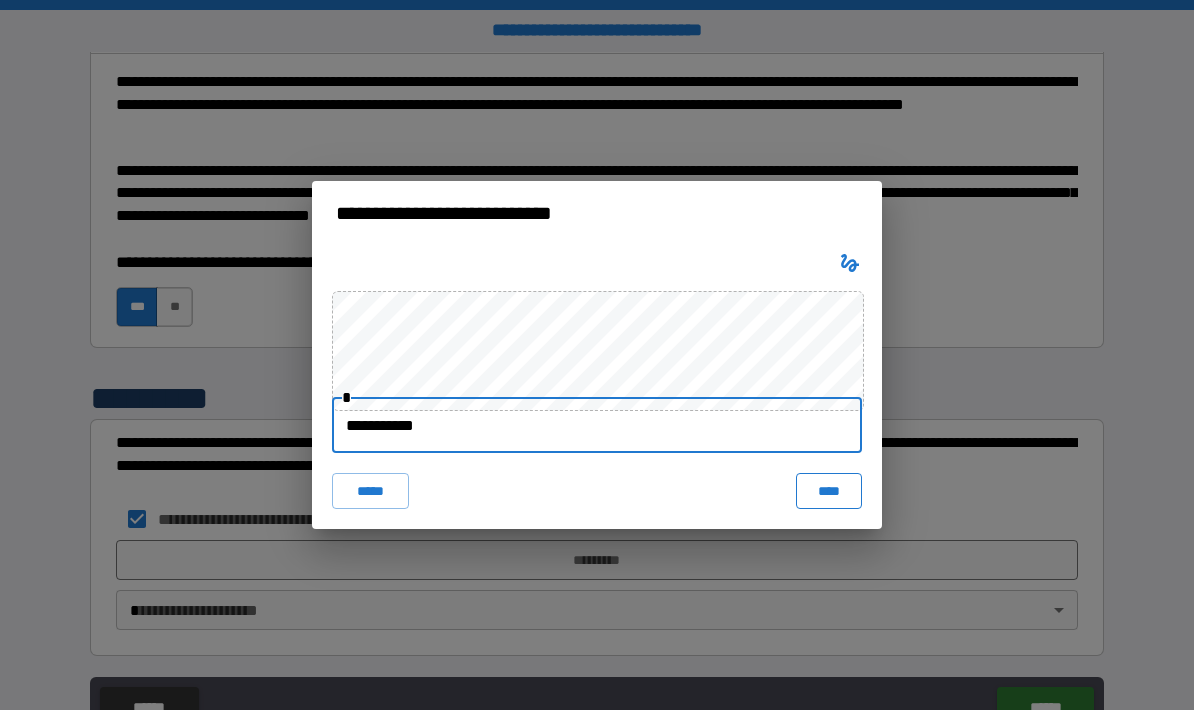 click on "****" at bounding box center (829, 491) 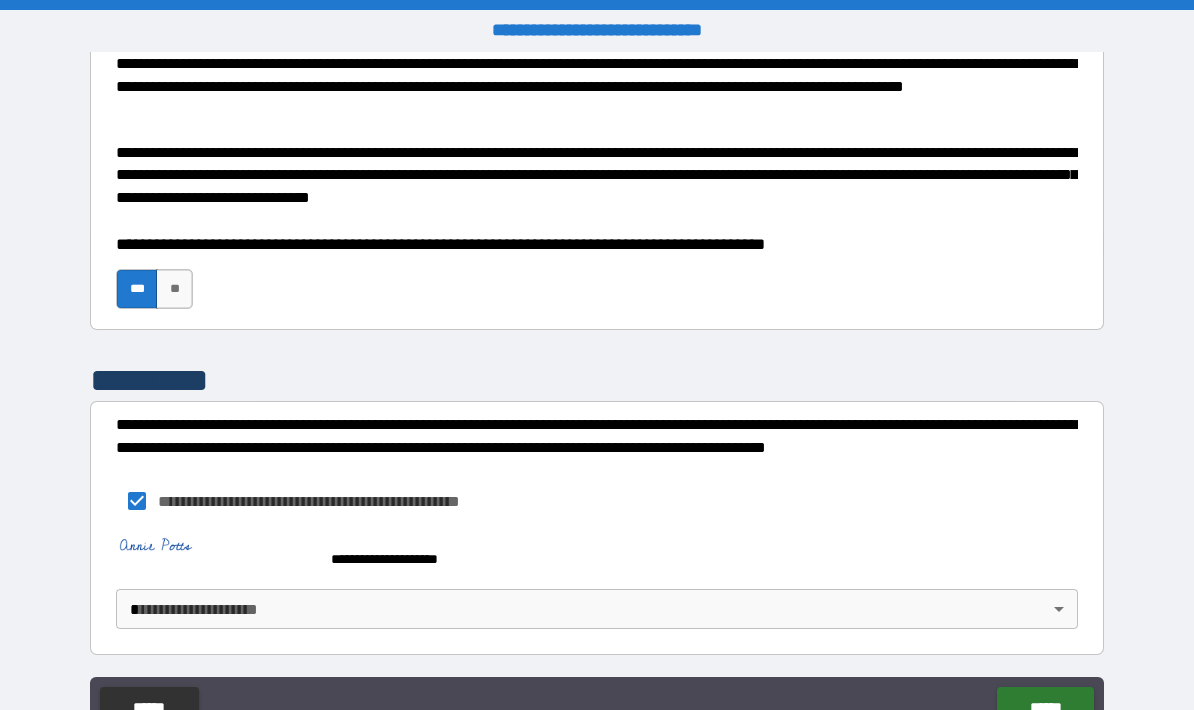scroll, scrollTop: 1069, scrollLeft: 0, axis: vertical 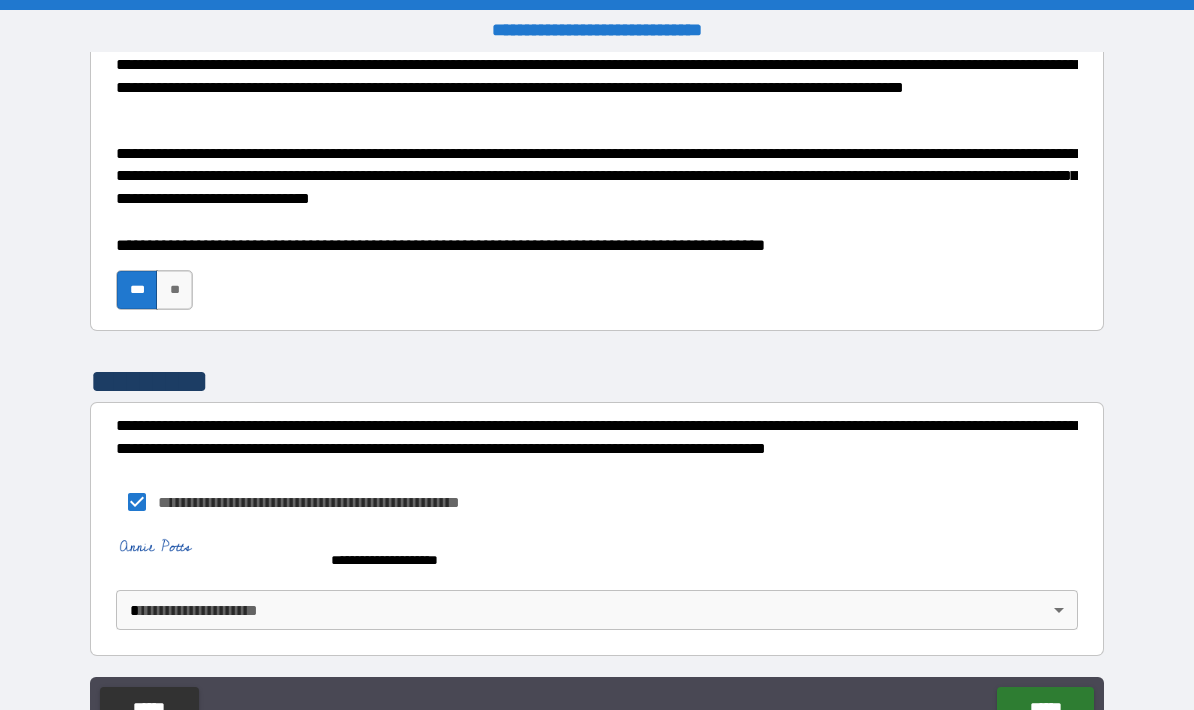 click on "**********" at bounding box center [597, 395] 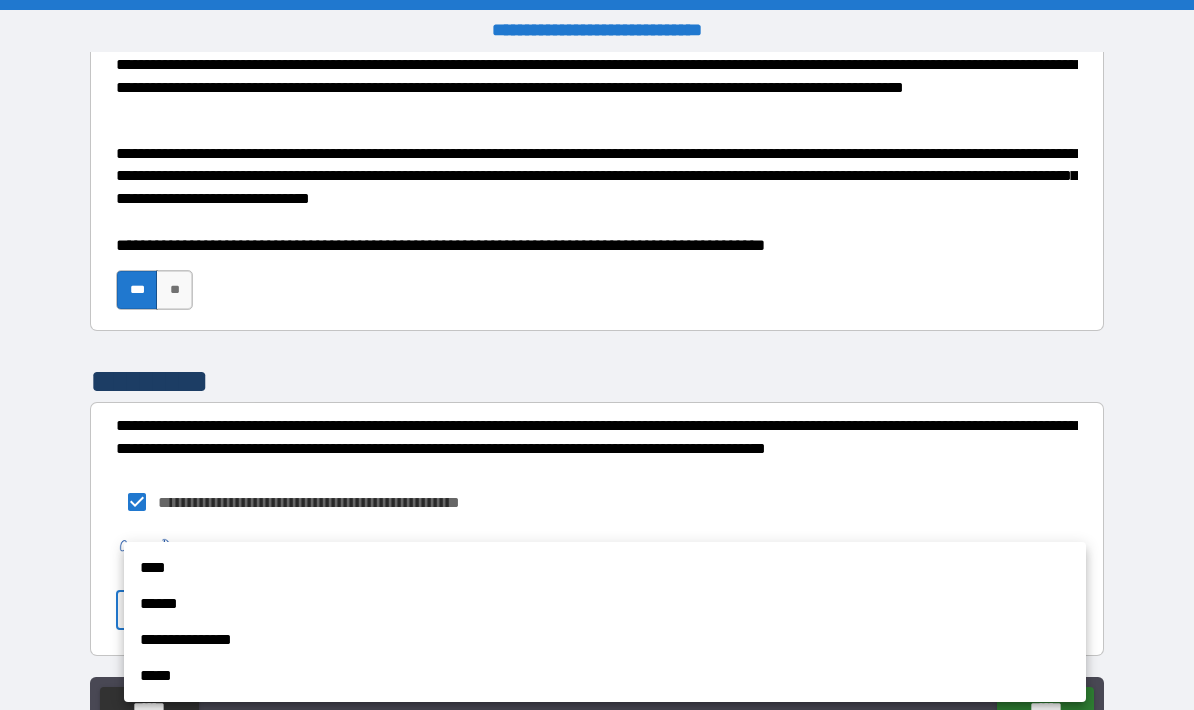 click on "****" at bounding box center (605, 568) 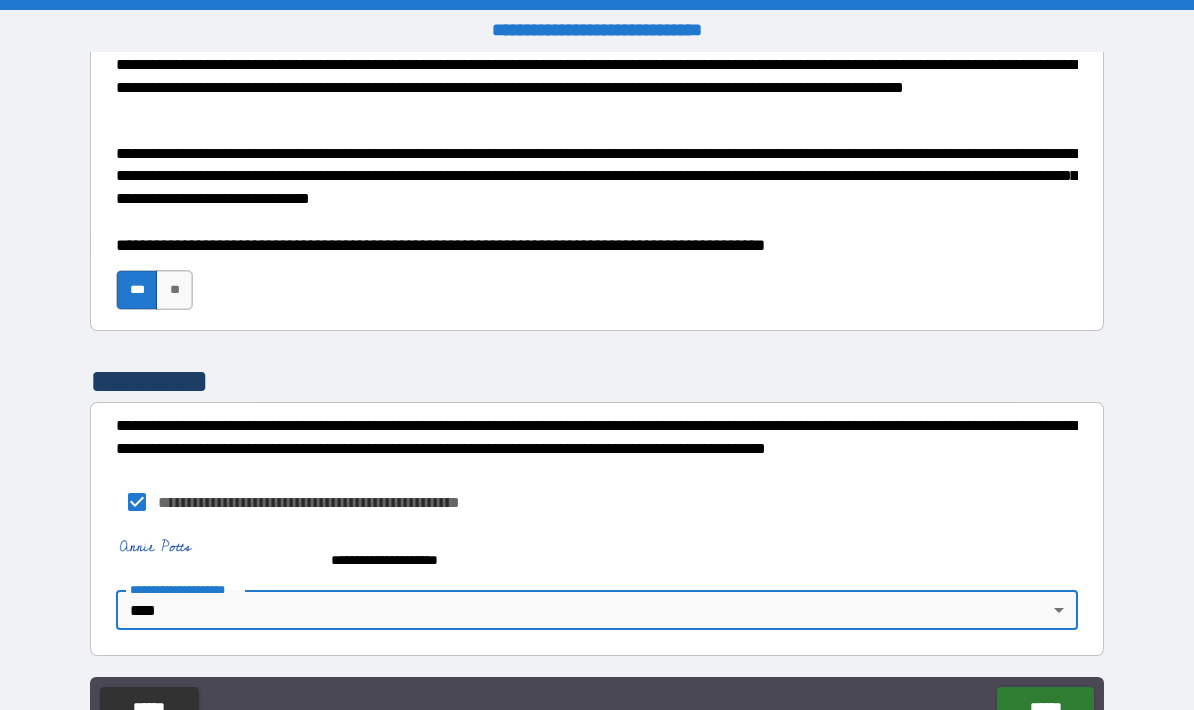 click on "**********" at bounding box center (597, 397) 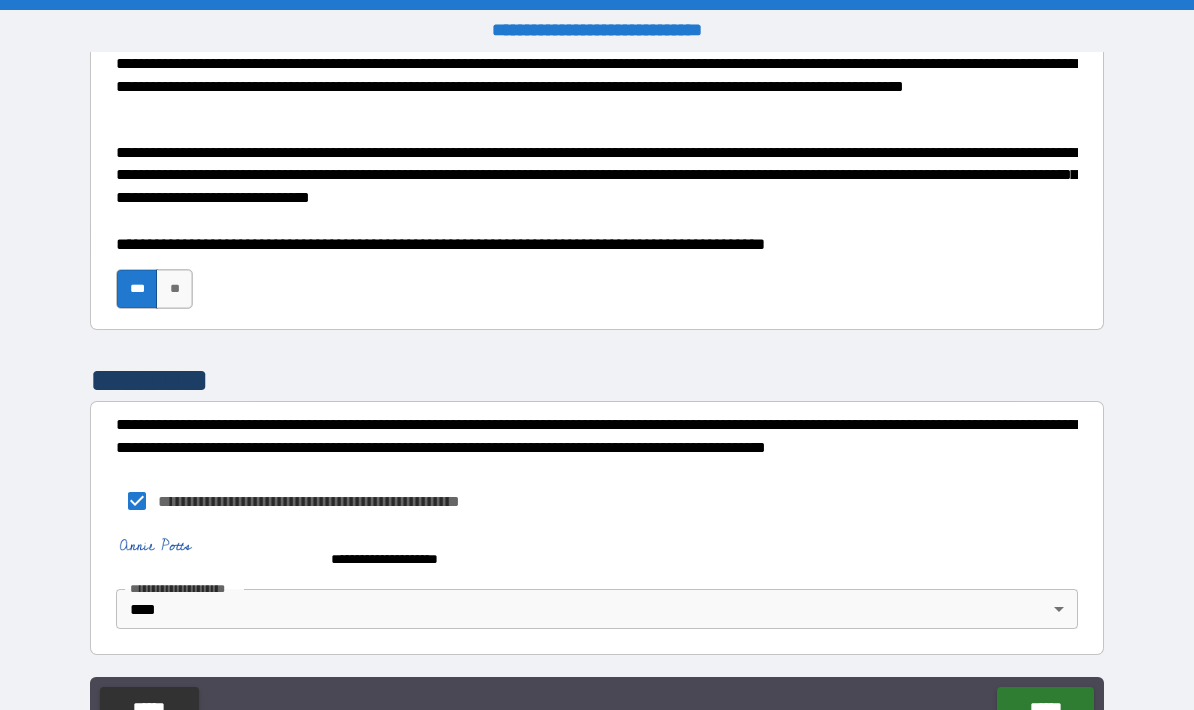 scroll, scrollTop: 1069, scrollLeft: 0, axis: vertical 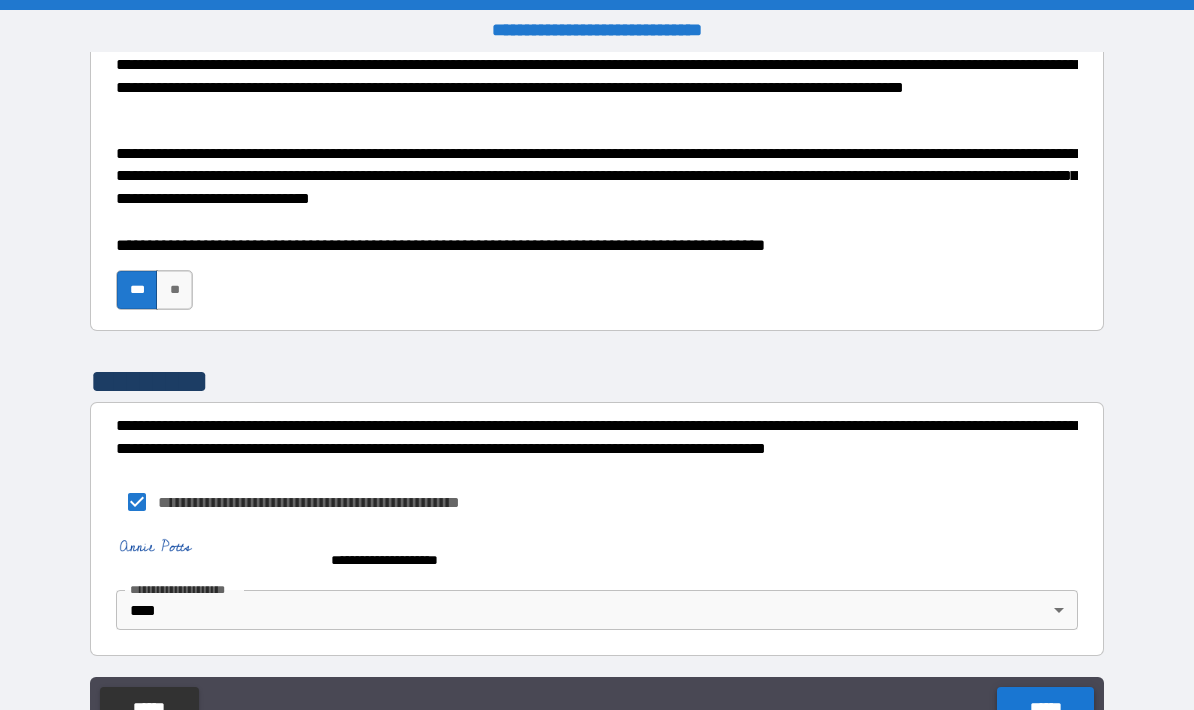 click on "******" at bounding box center (1045, 707) 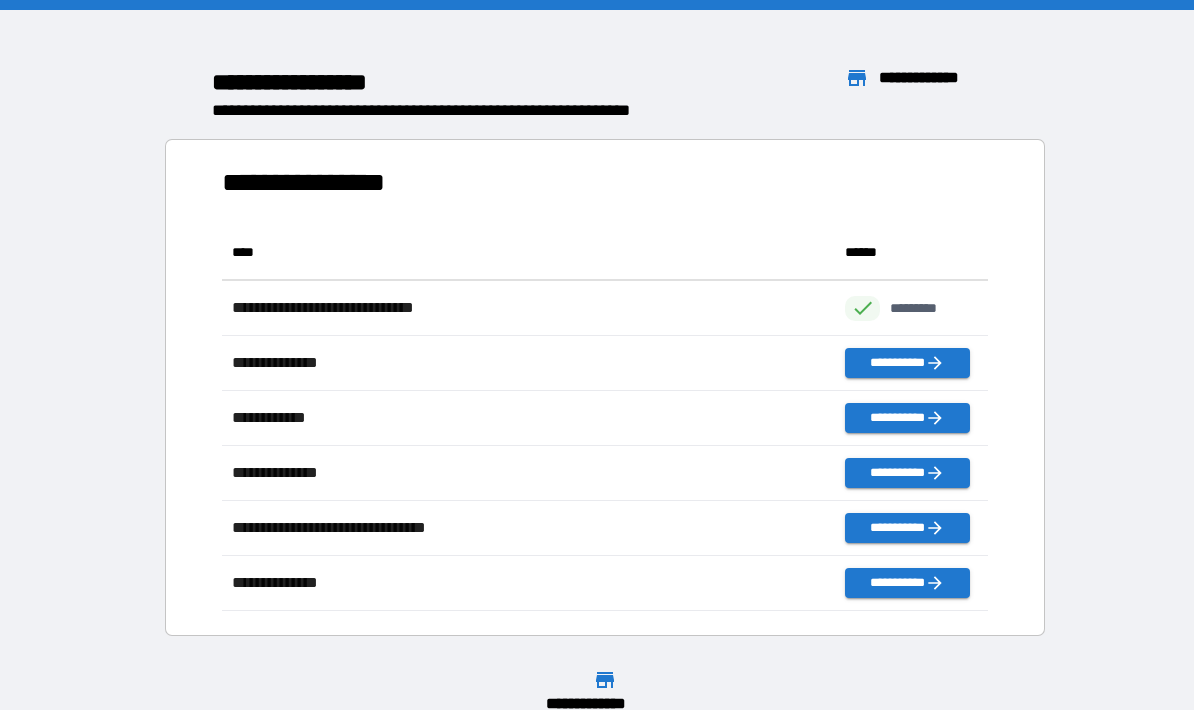 scroll, scrollTop: 1, scrollLeft: 1, axis: both 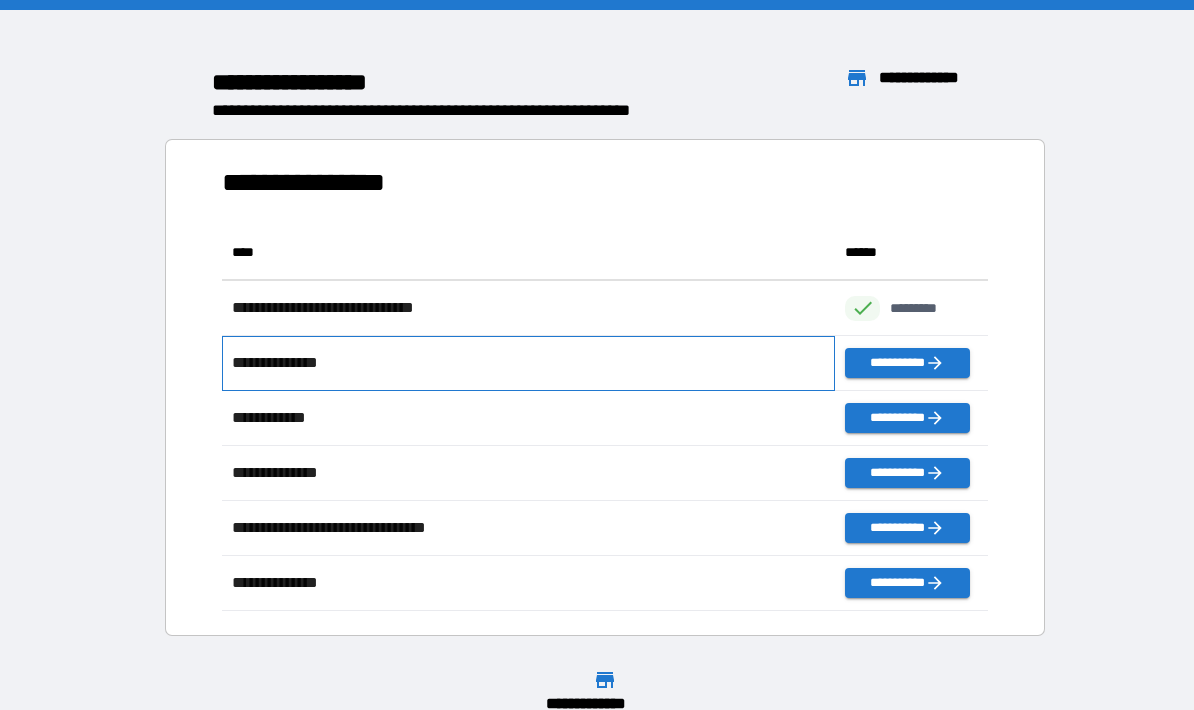 click on "**********" at bounding box center (528, 363) 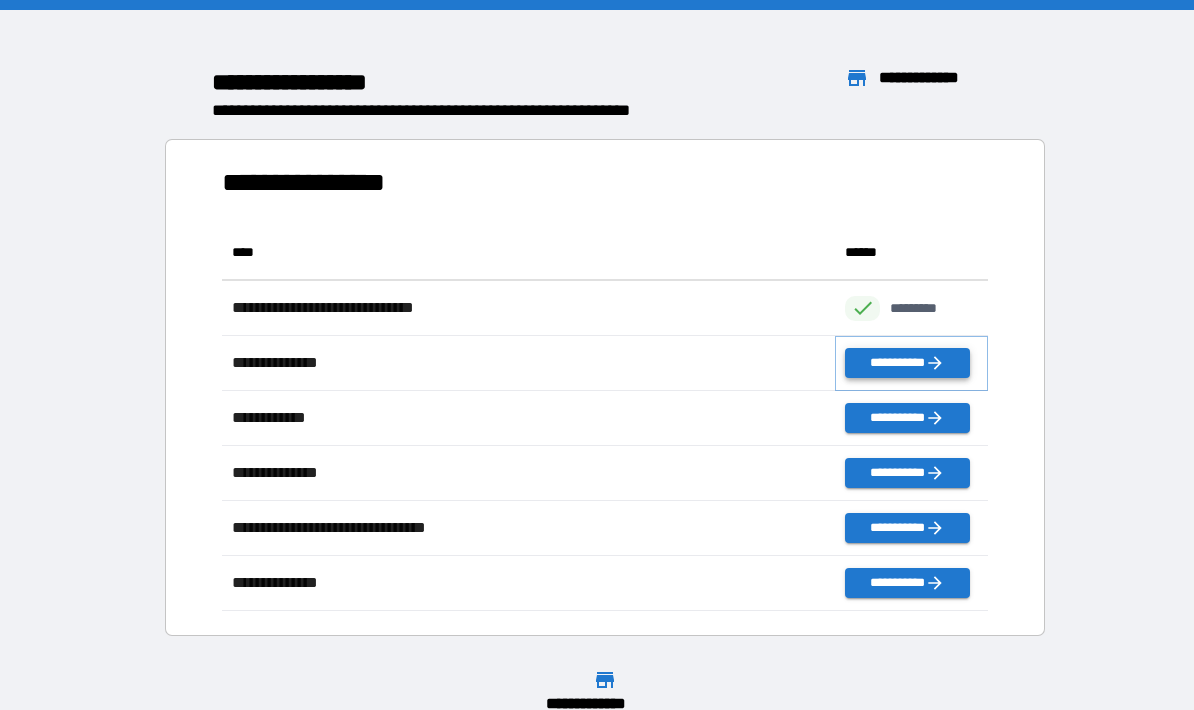 click on "**********" at bounding box center (907, 363) 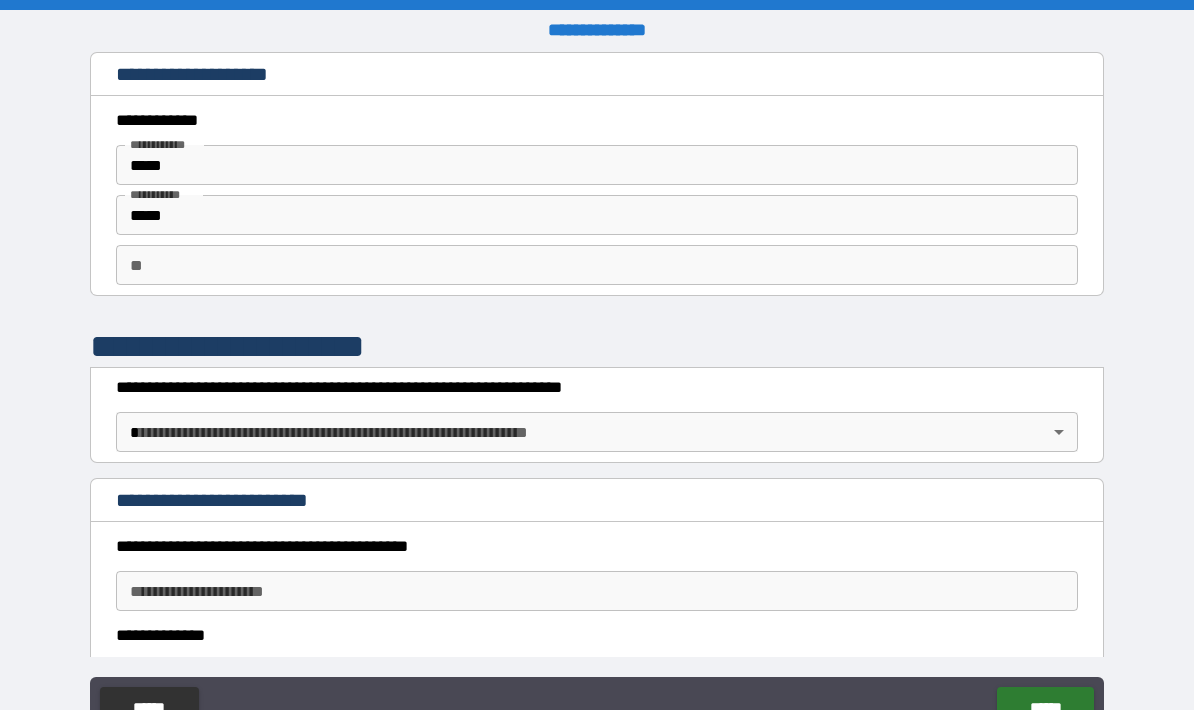 click on "**********" at bounding box center (597, 395) 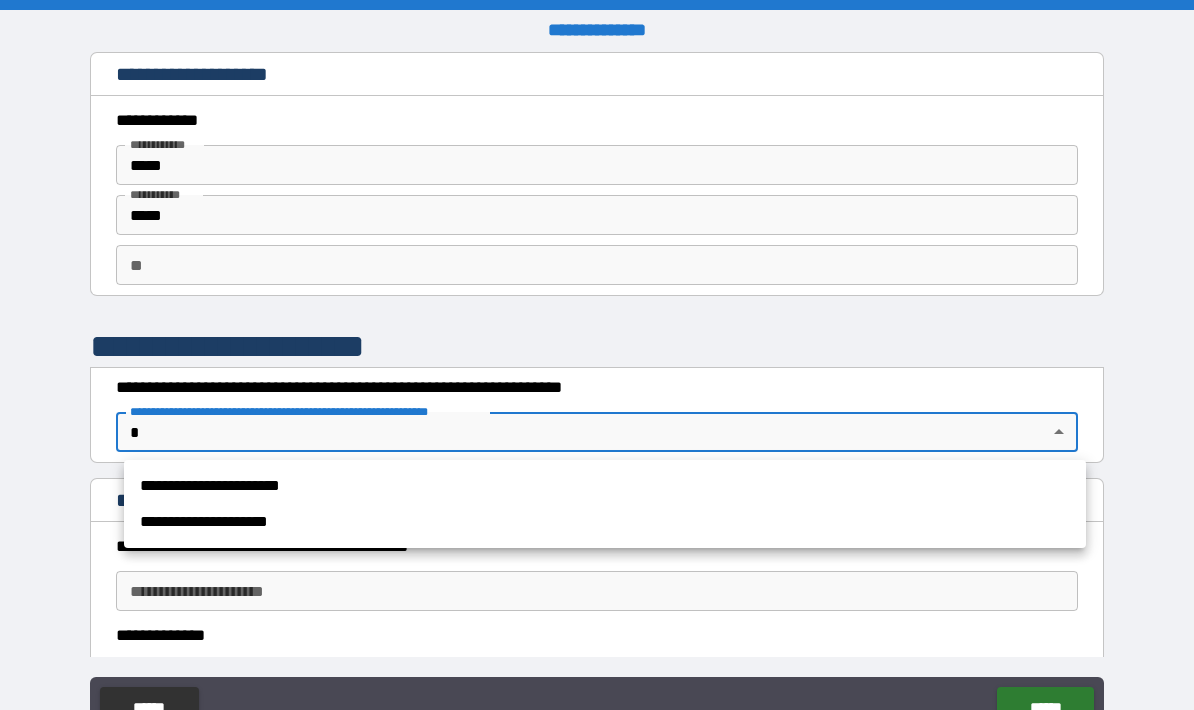 click on "**********" at bounding box center [605, 486] 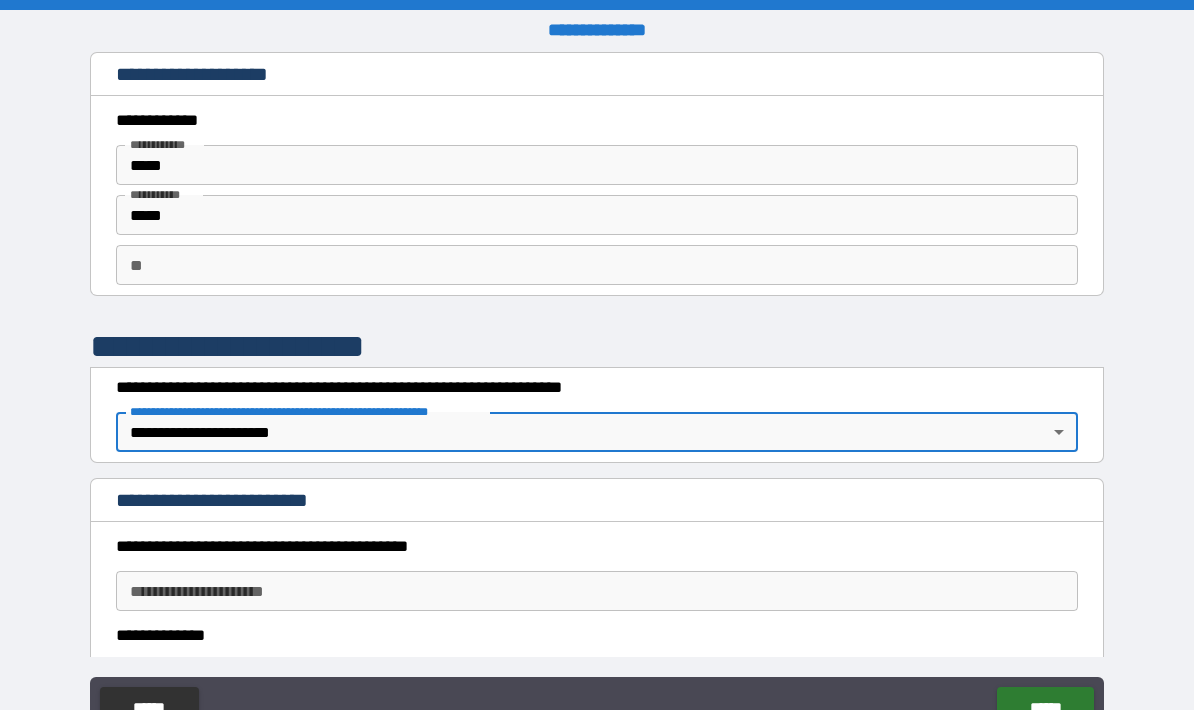click on "**********" at bounding box center [597, 591] 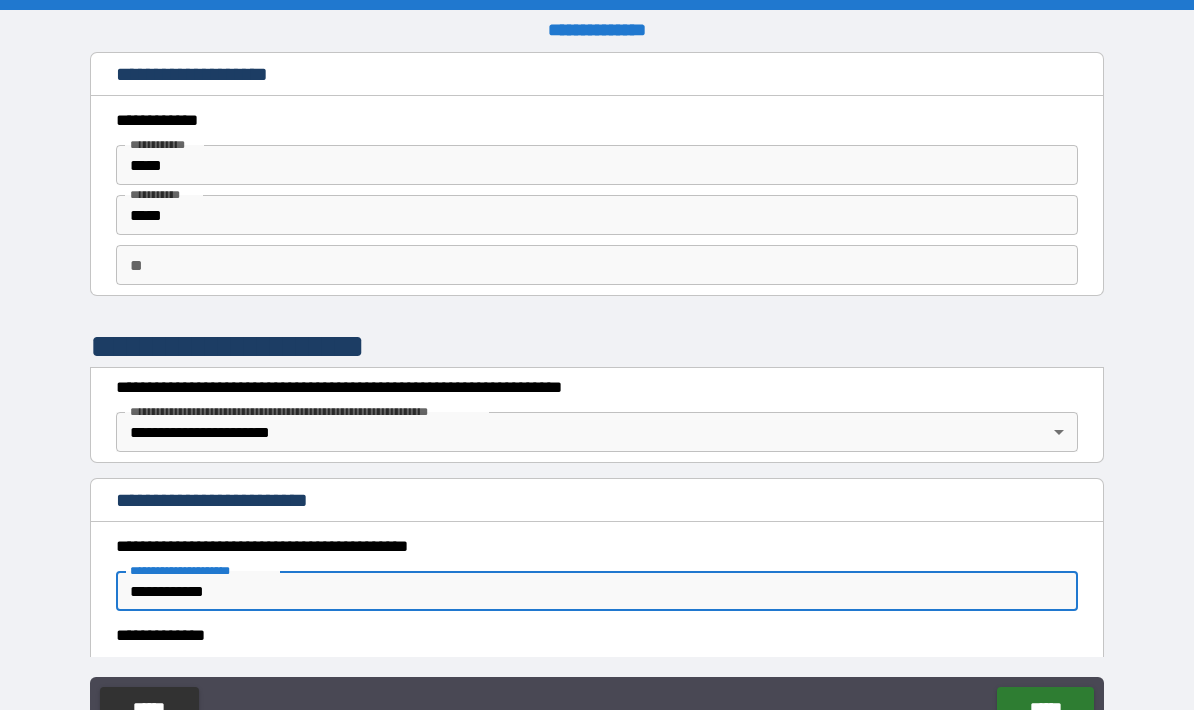 scroll, scrollTop: 0, scrollLeft: 0, axis: both 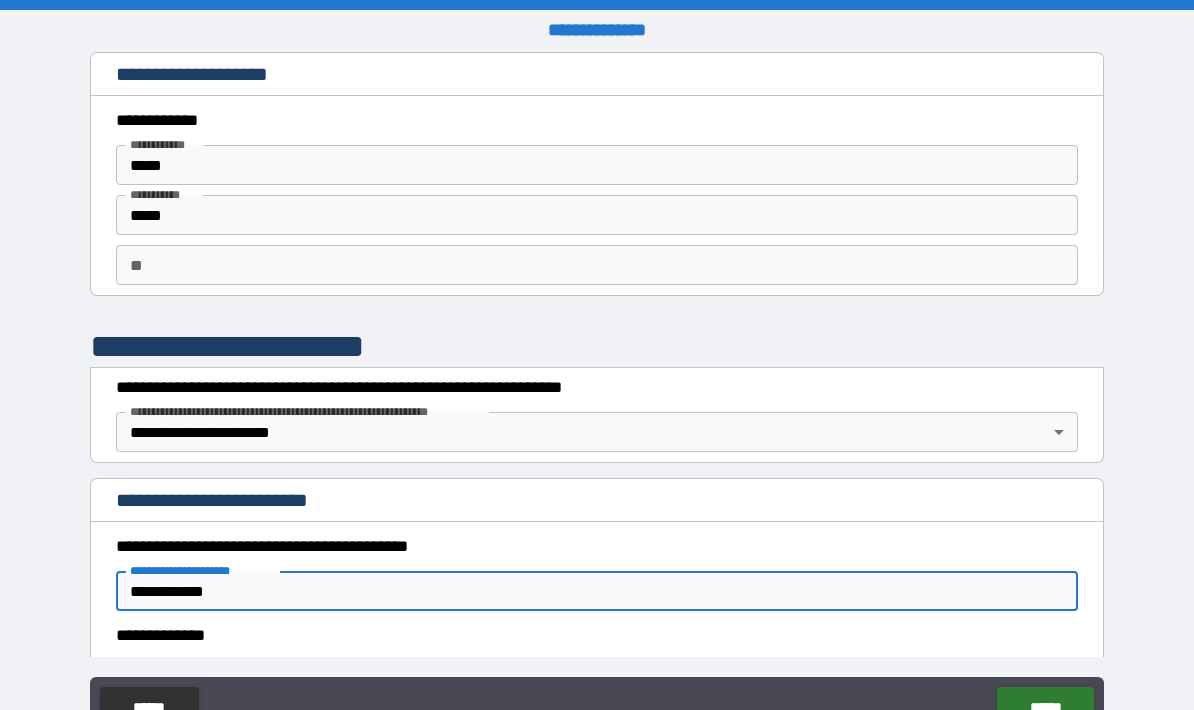 type on "**********" 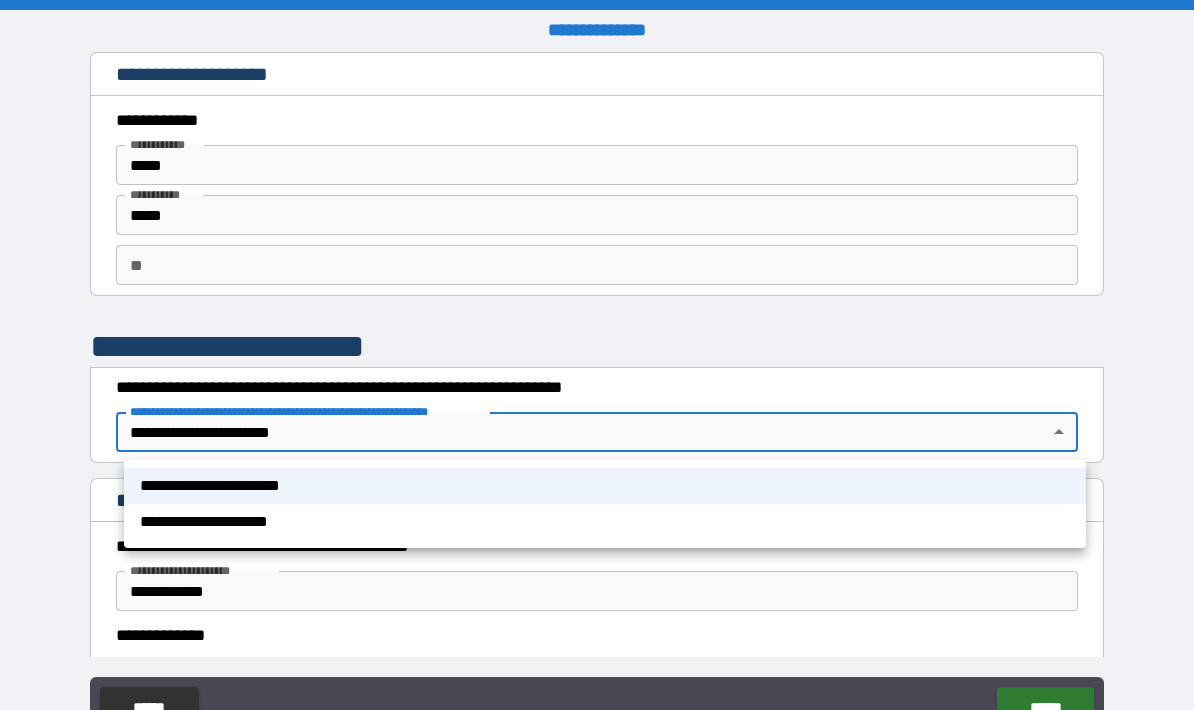 click on "**********" at bounding box center (605, 522) 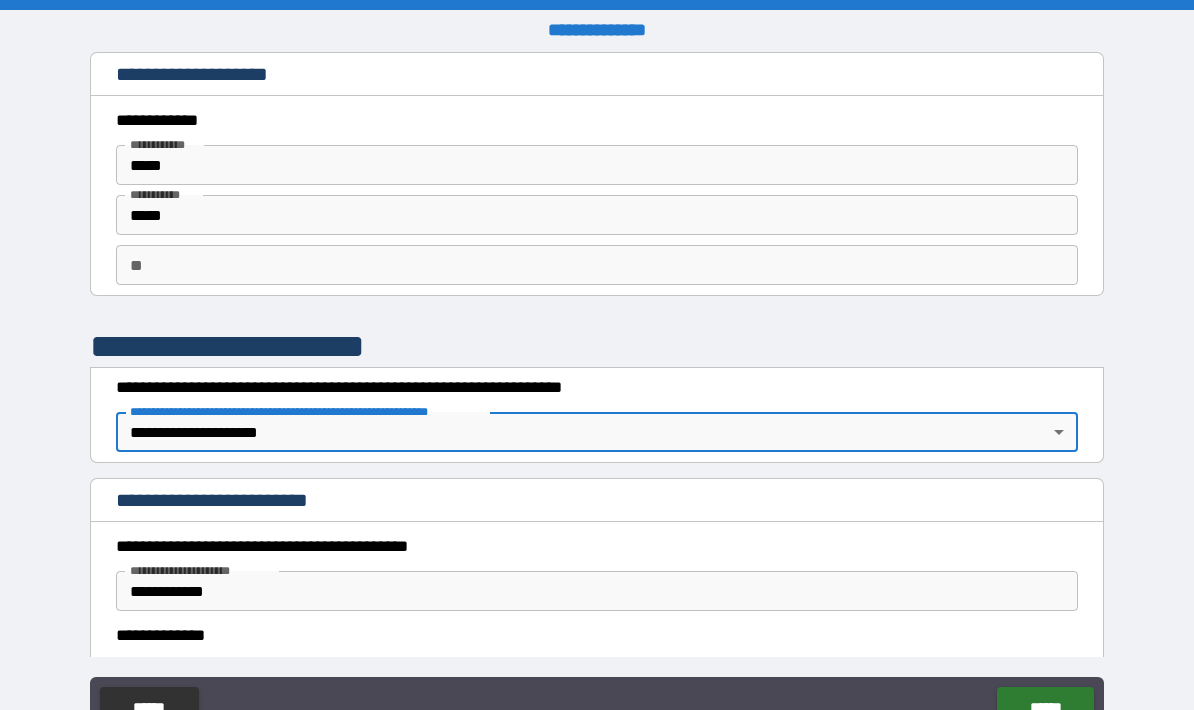 click on "**********" at bounding box center [597, 591] 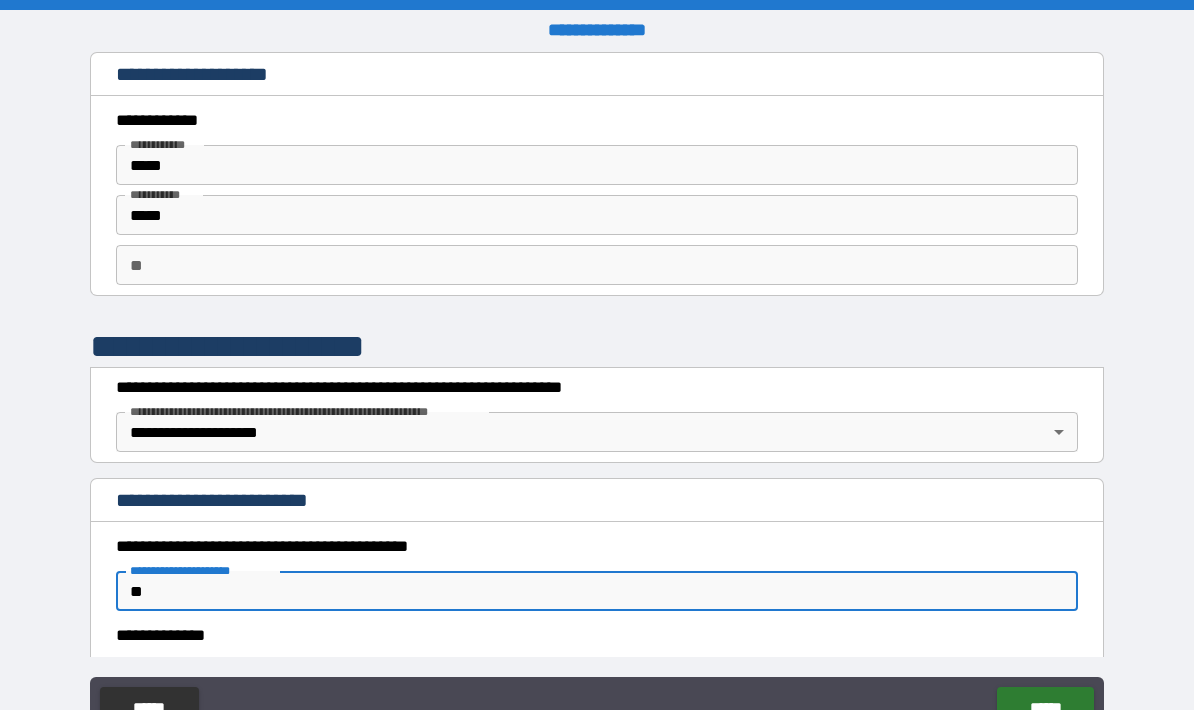 type on "*" 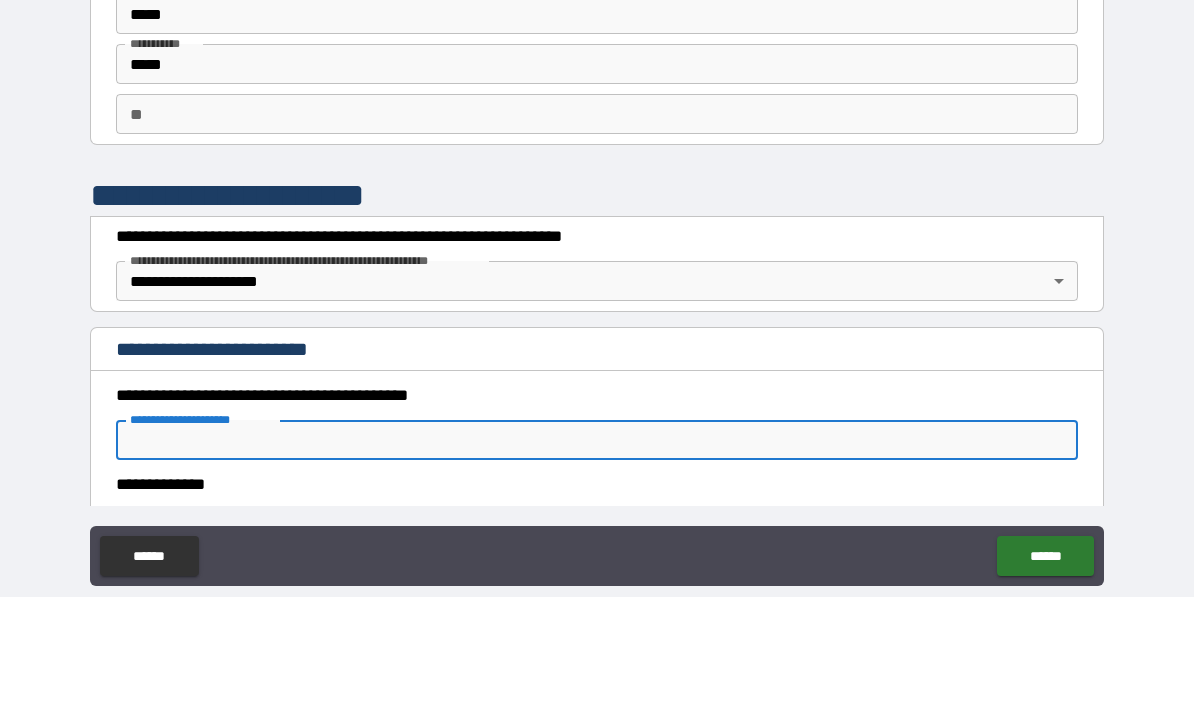 scroll, scrollTop: 80, scrollLeft: 0, axis: vertical 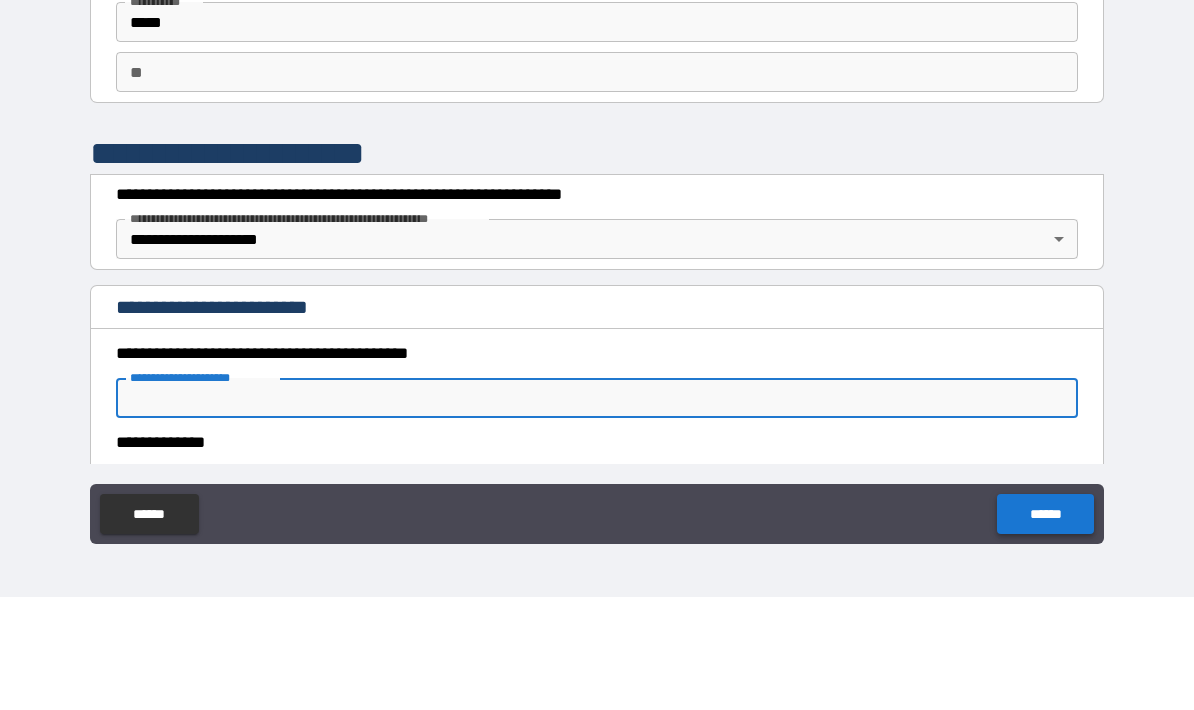 type 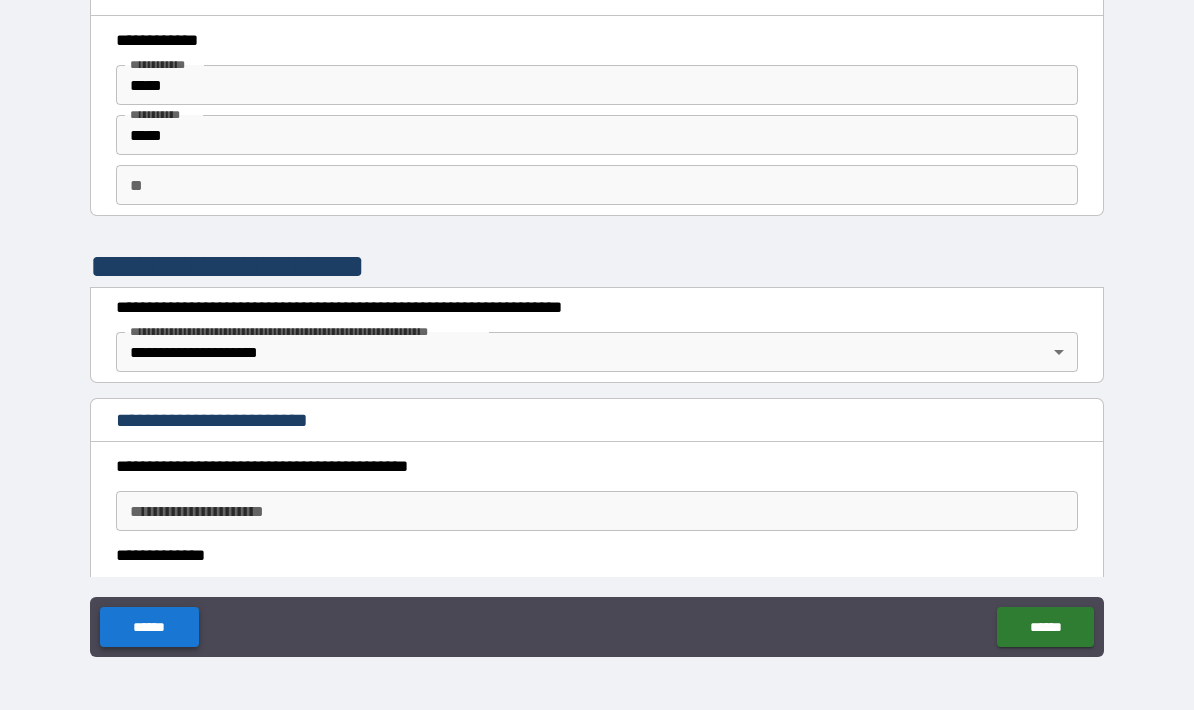 click on "******" at bounding box center (149, 627) 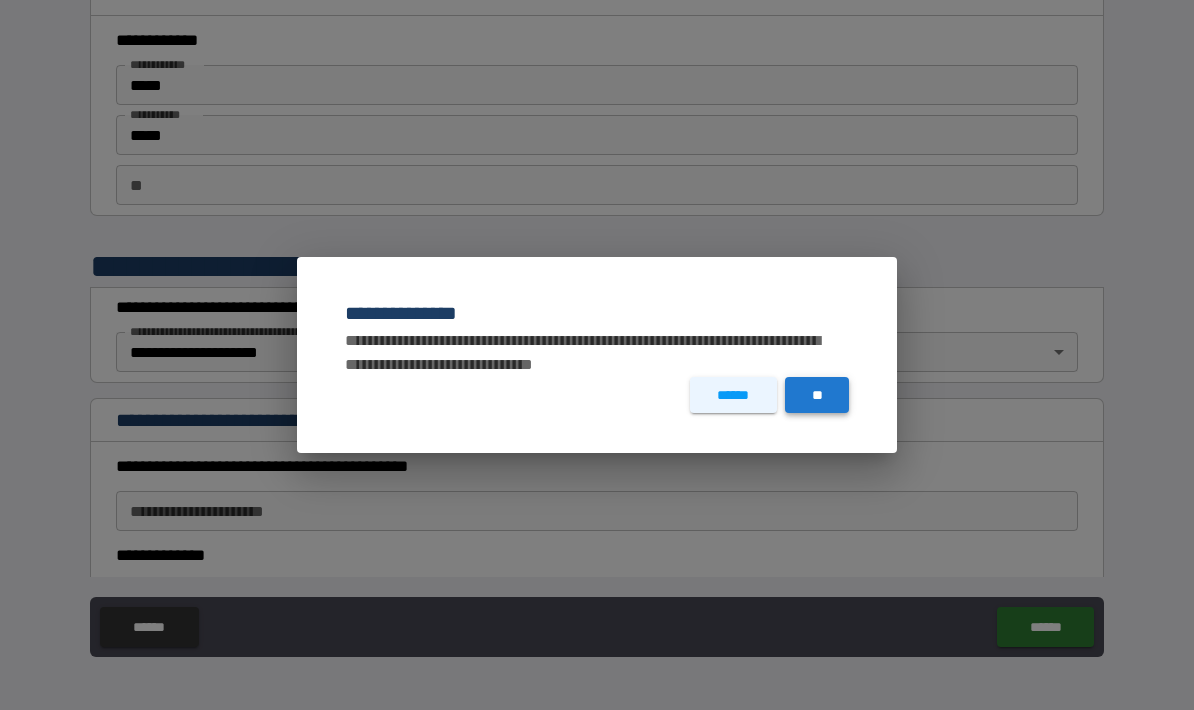 click on "**" at bounding box center [817, 395] 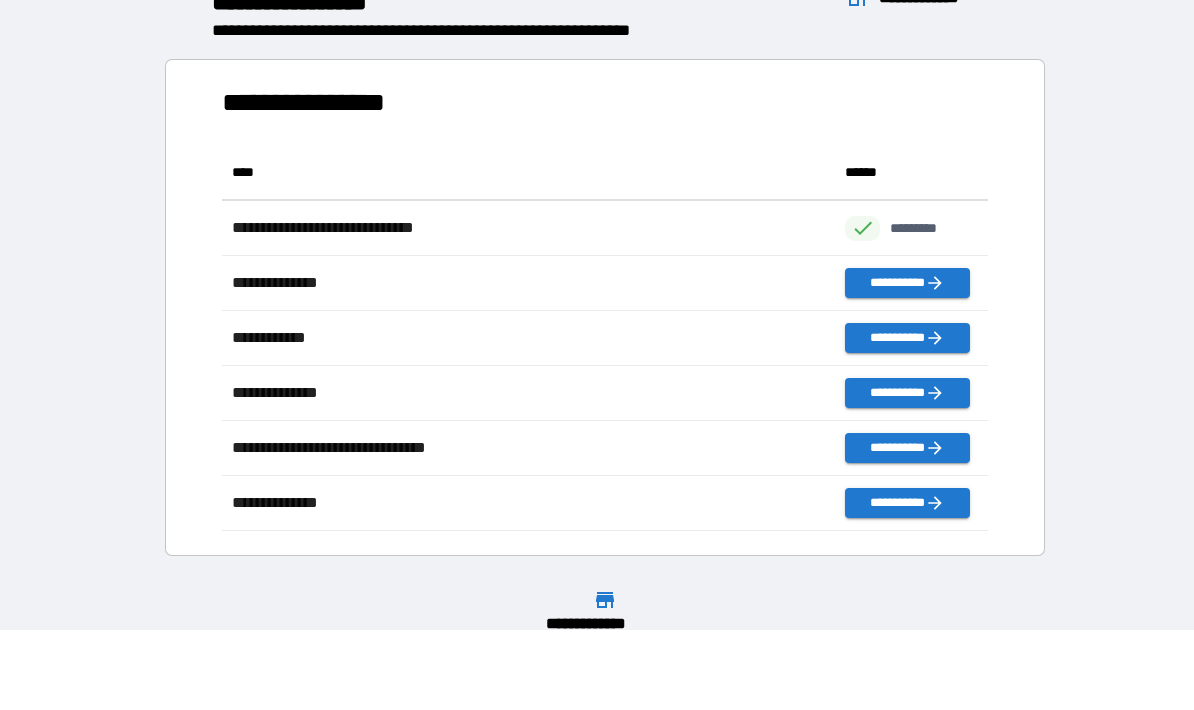 scroll, scrollTop: 1, scrollLeft: 1, axis: both 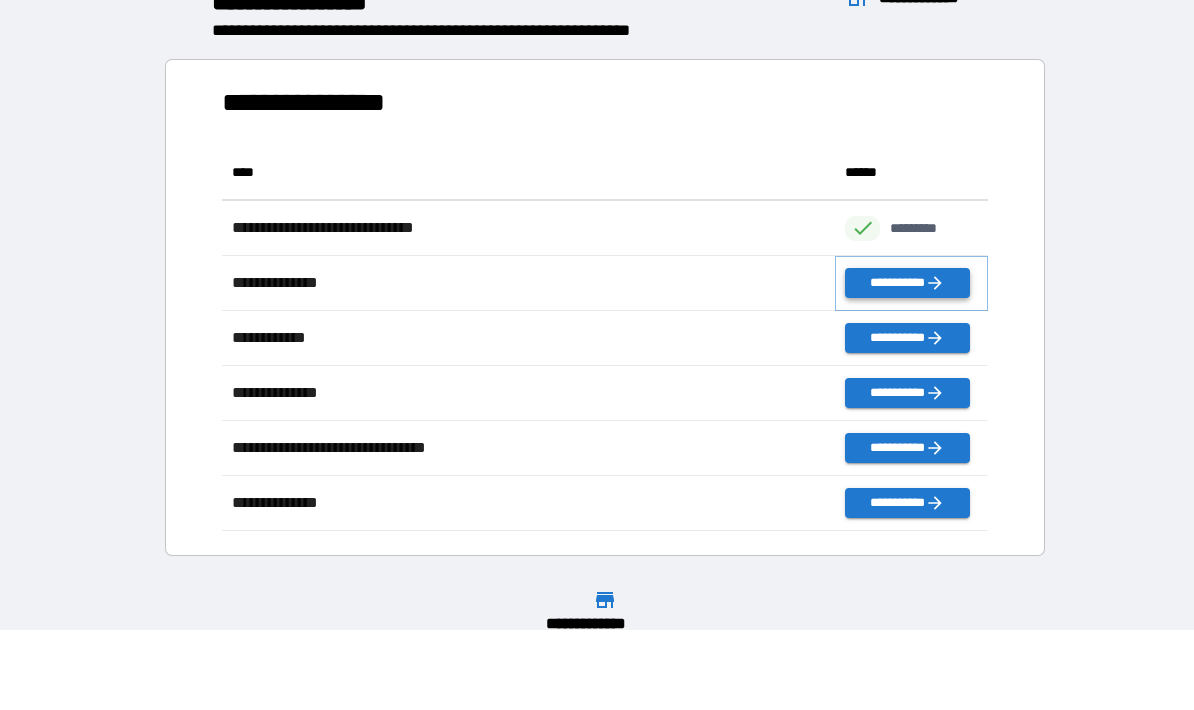 click on "**********" at bounding box center (907, 283) 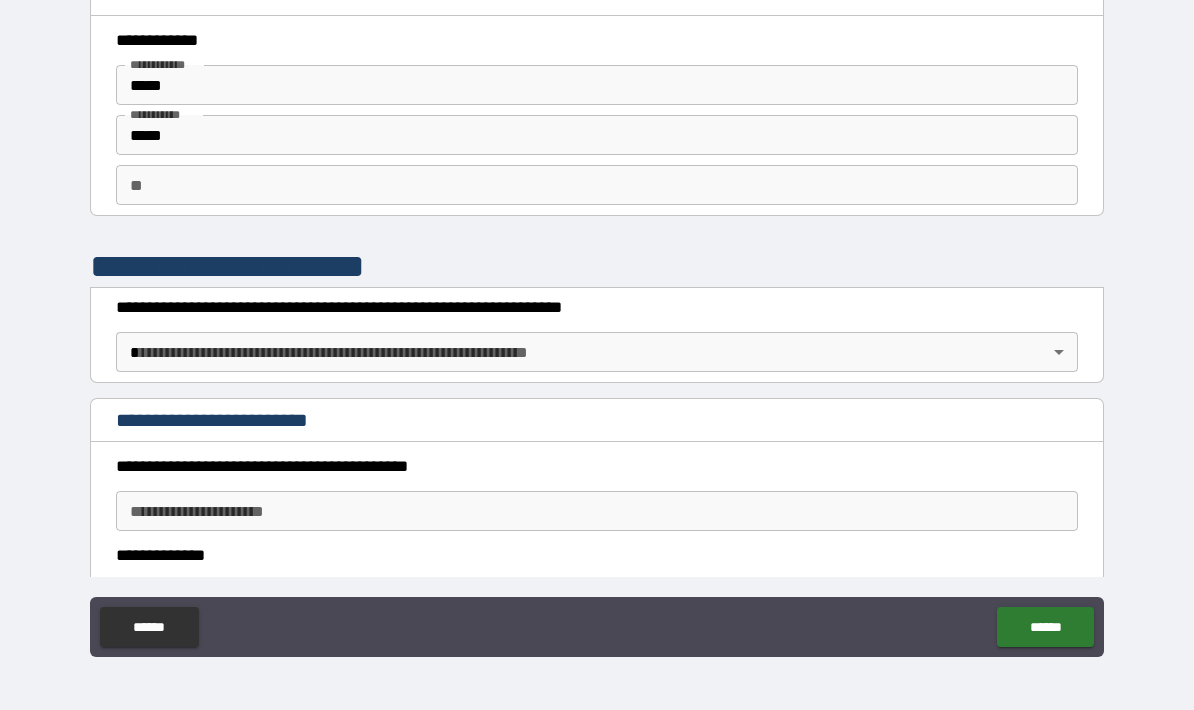 click on "**********" at bounding box center (597, 315) 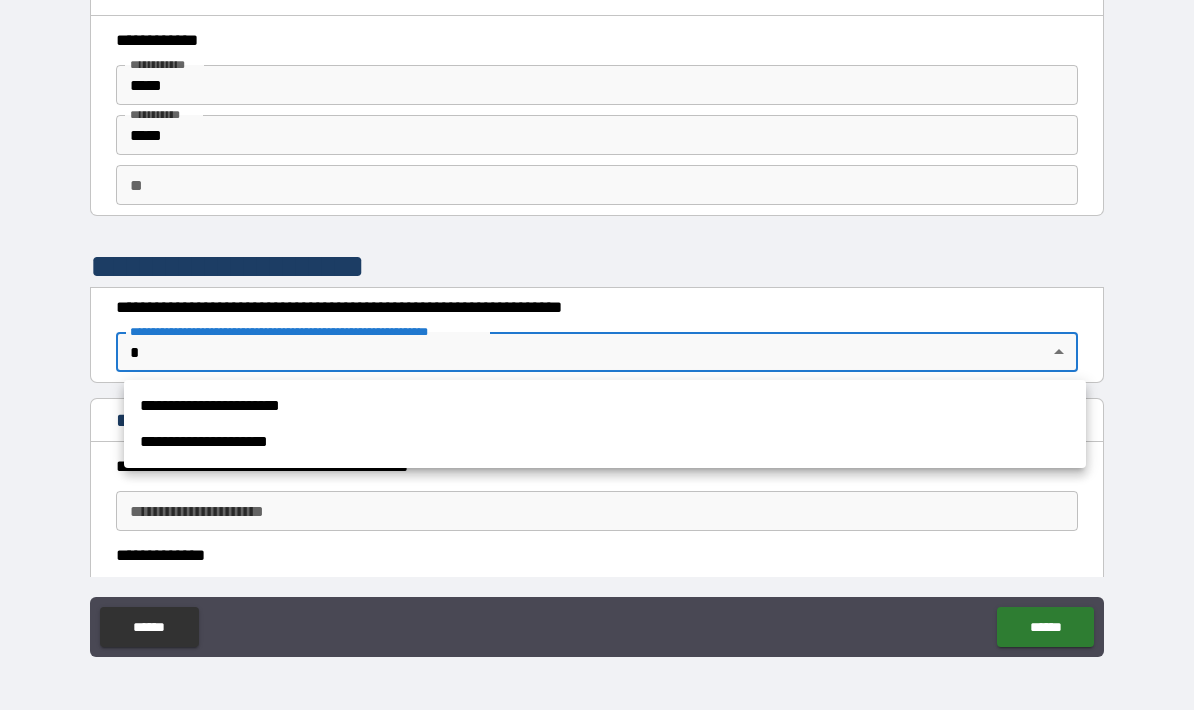 click on "**********" at bounding box center [605, 424] 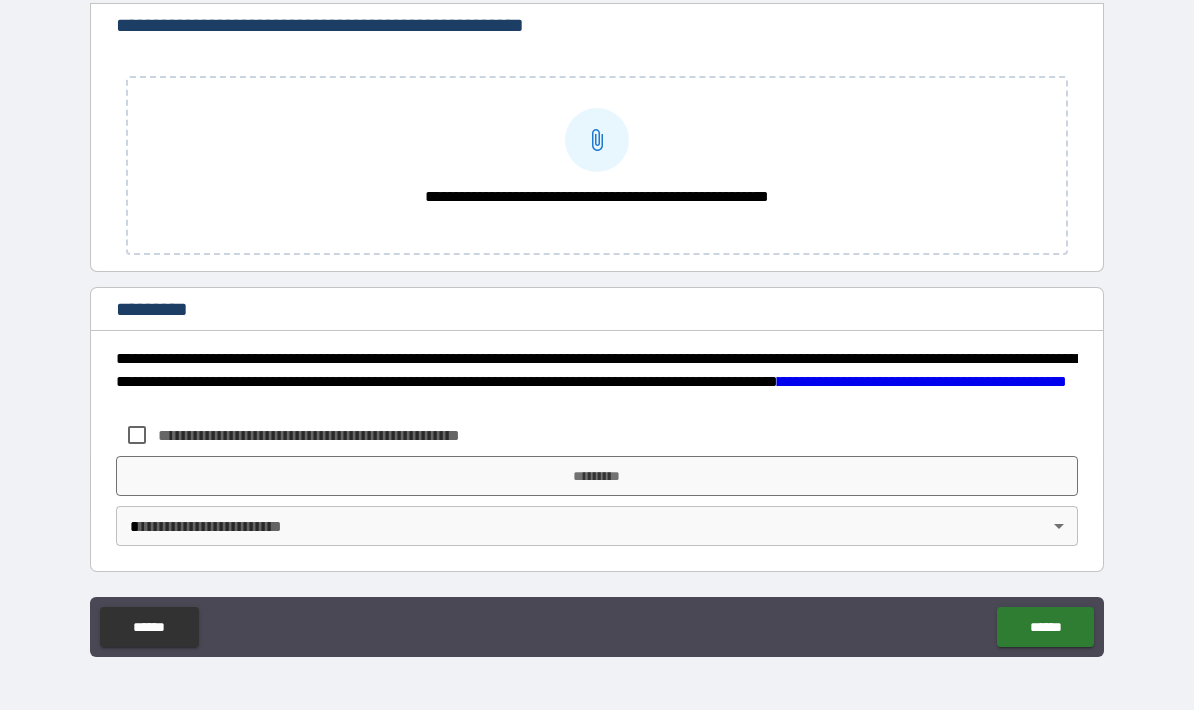scroll, scrollTop: 3179, scrollLeft: 0, axis: vertical 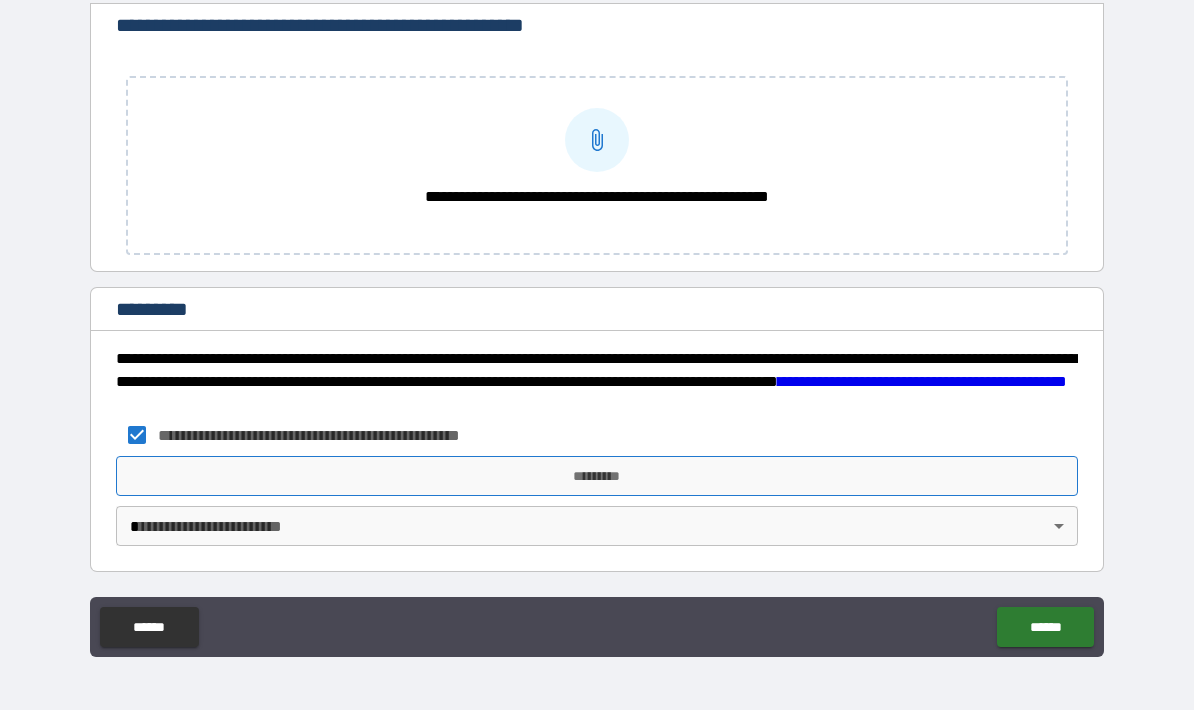 click on "*********" at bounding box center [597, 476] 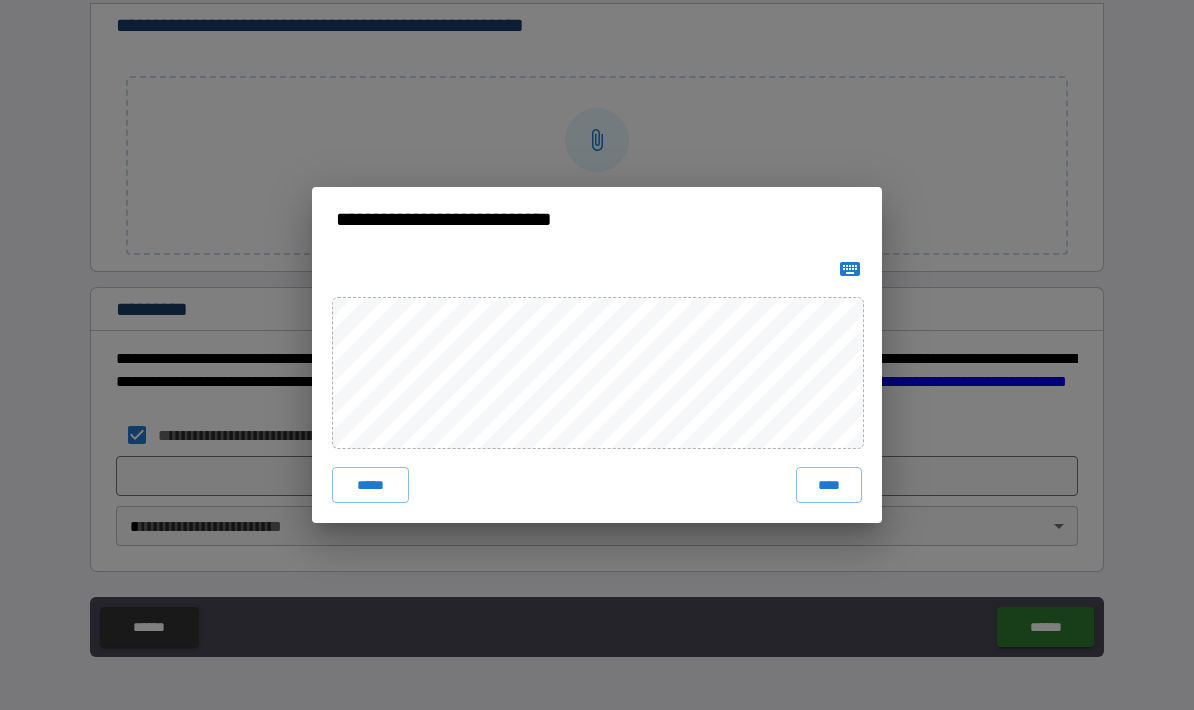 click 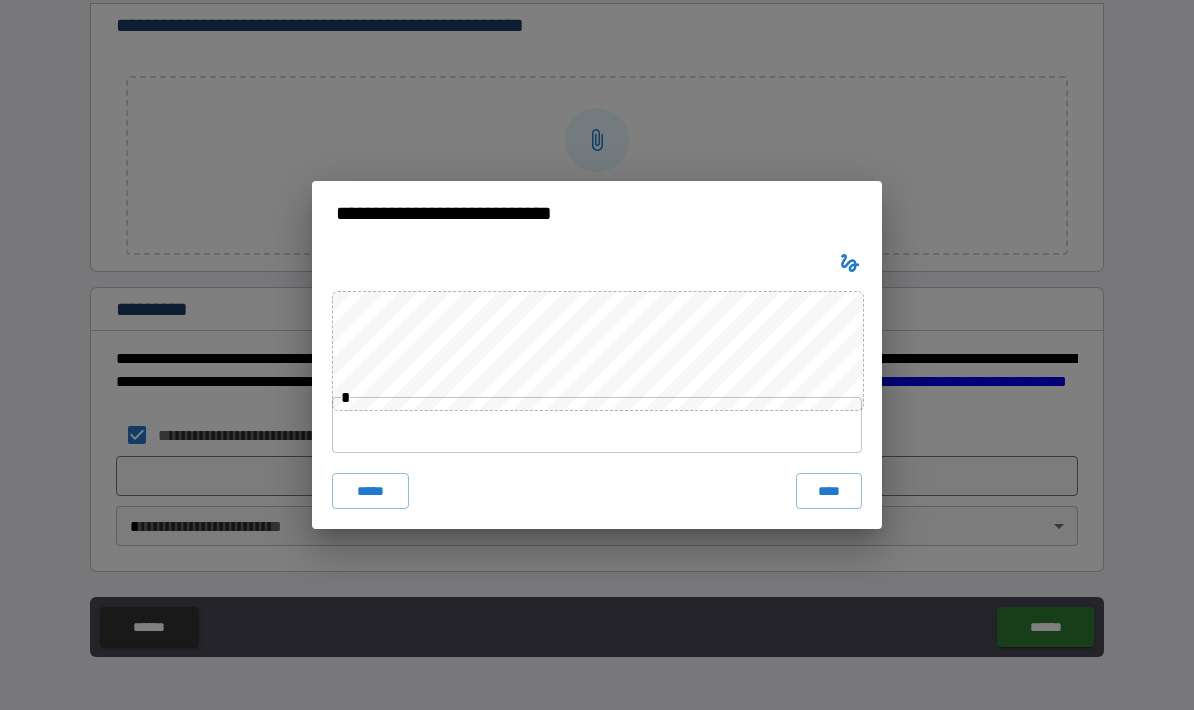 type 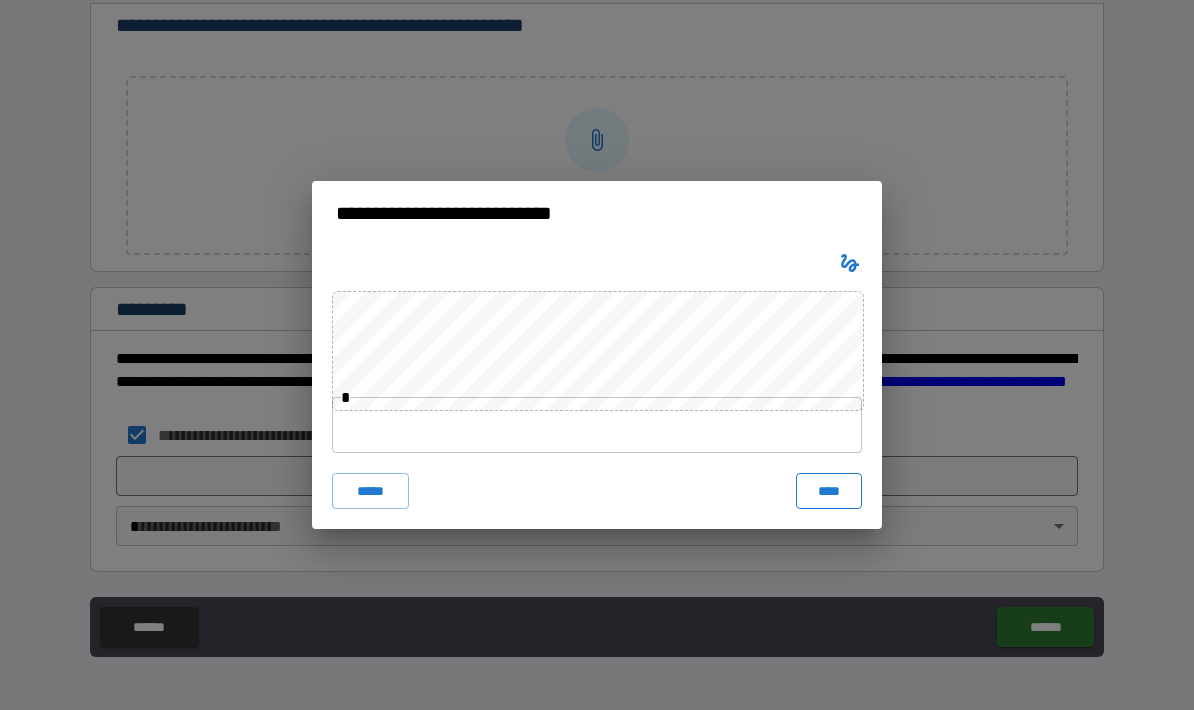 click on "****" at bounding box center [829, 491] 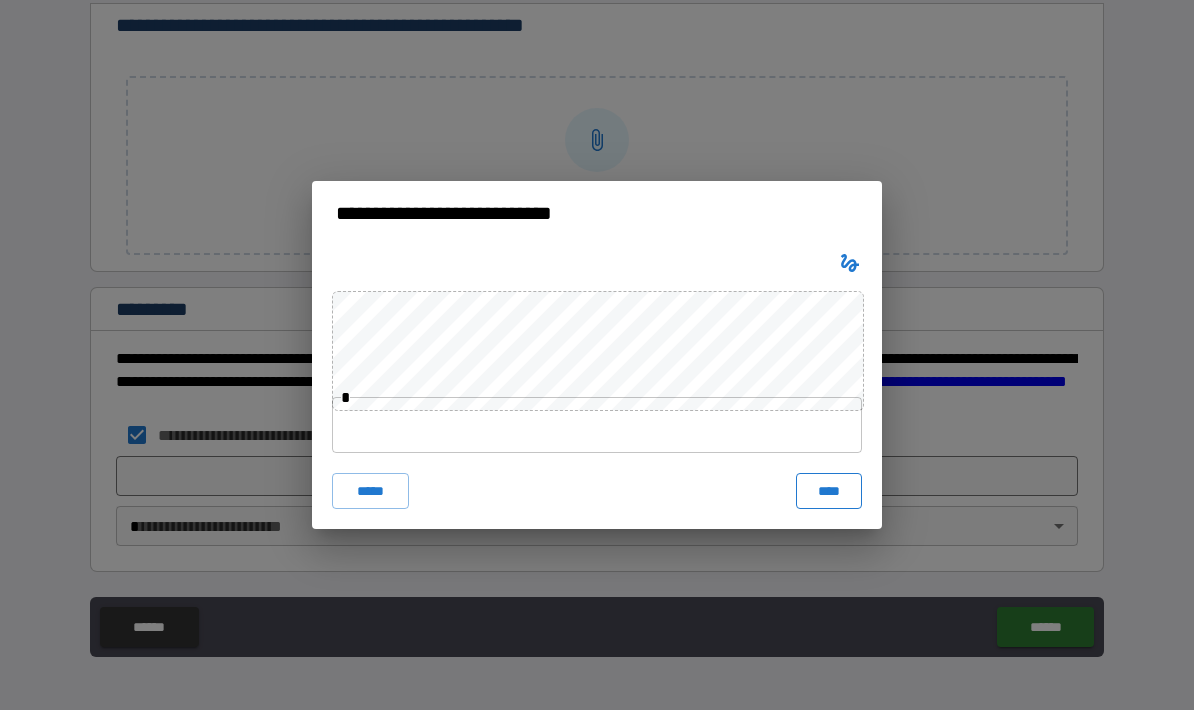 type 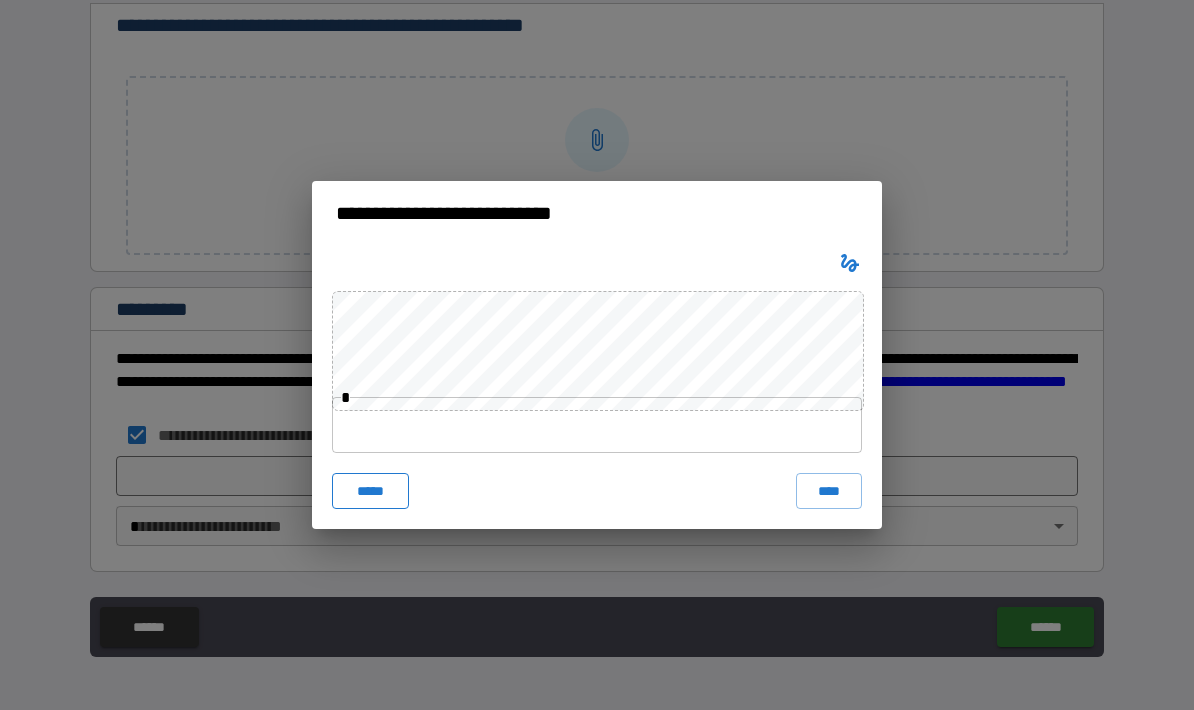 click on "*****" at bounding box center (370, 491) 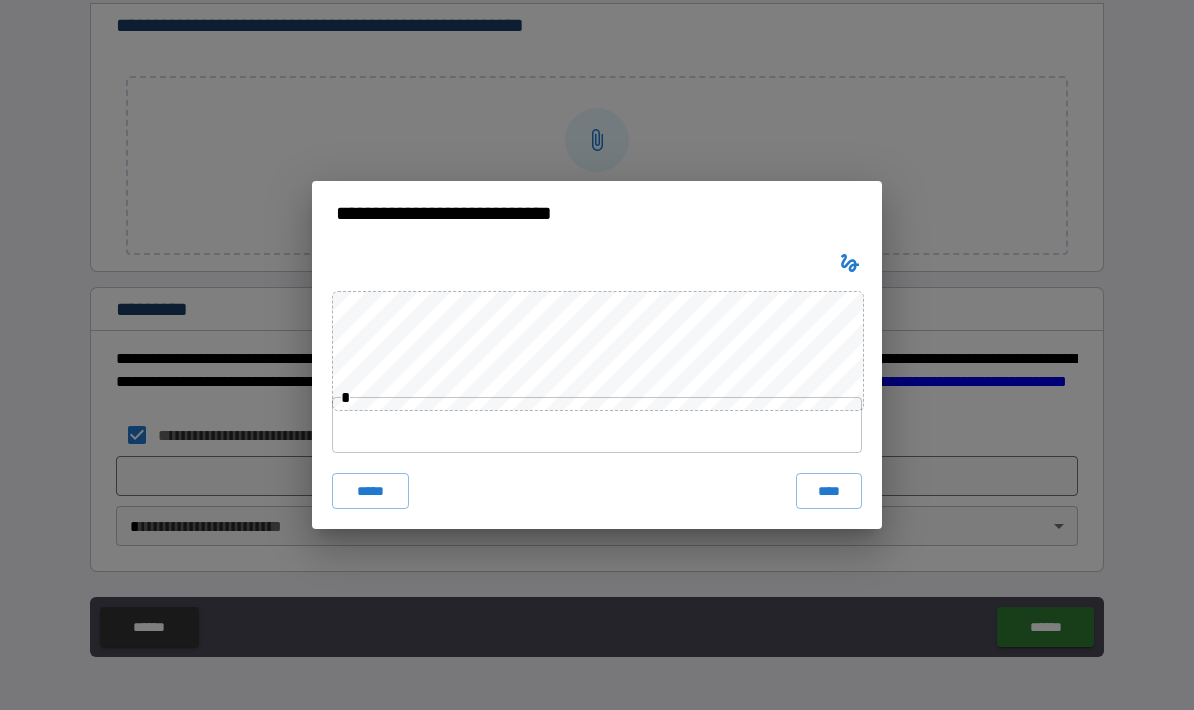 click 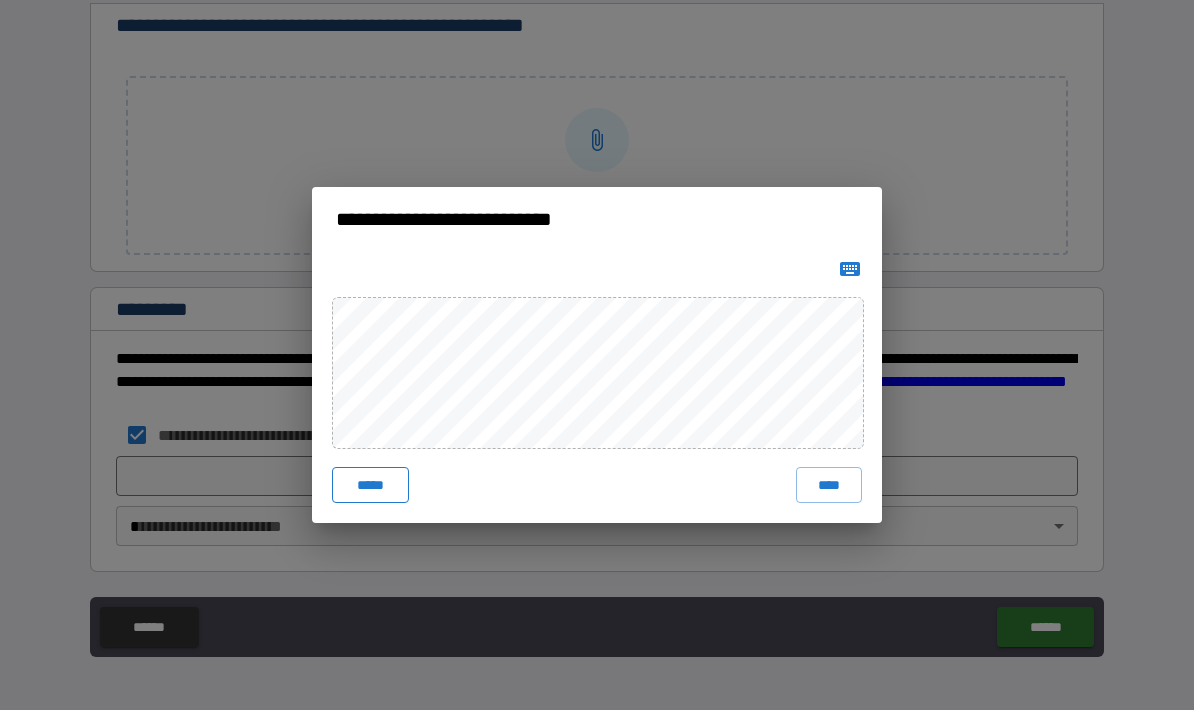 click on "*****" at bounding box center [370, 485] 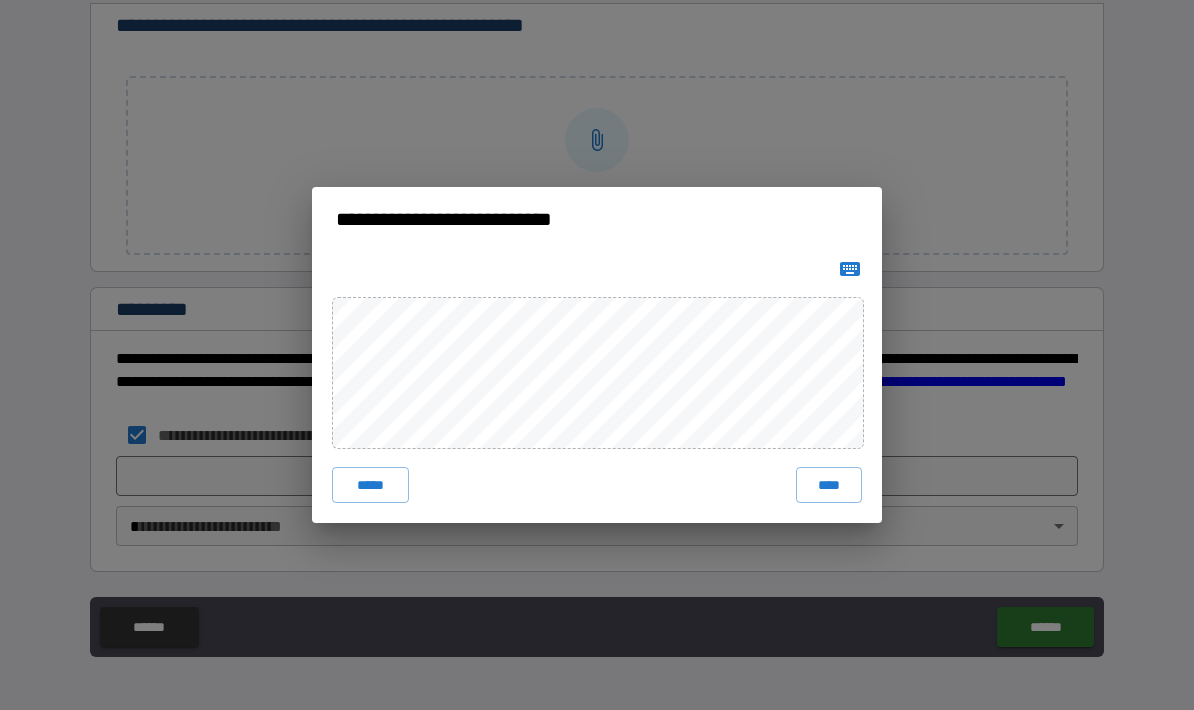 click 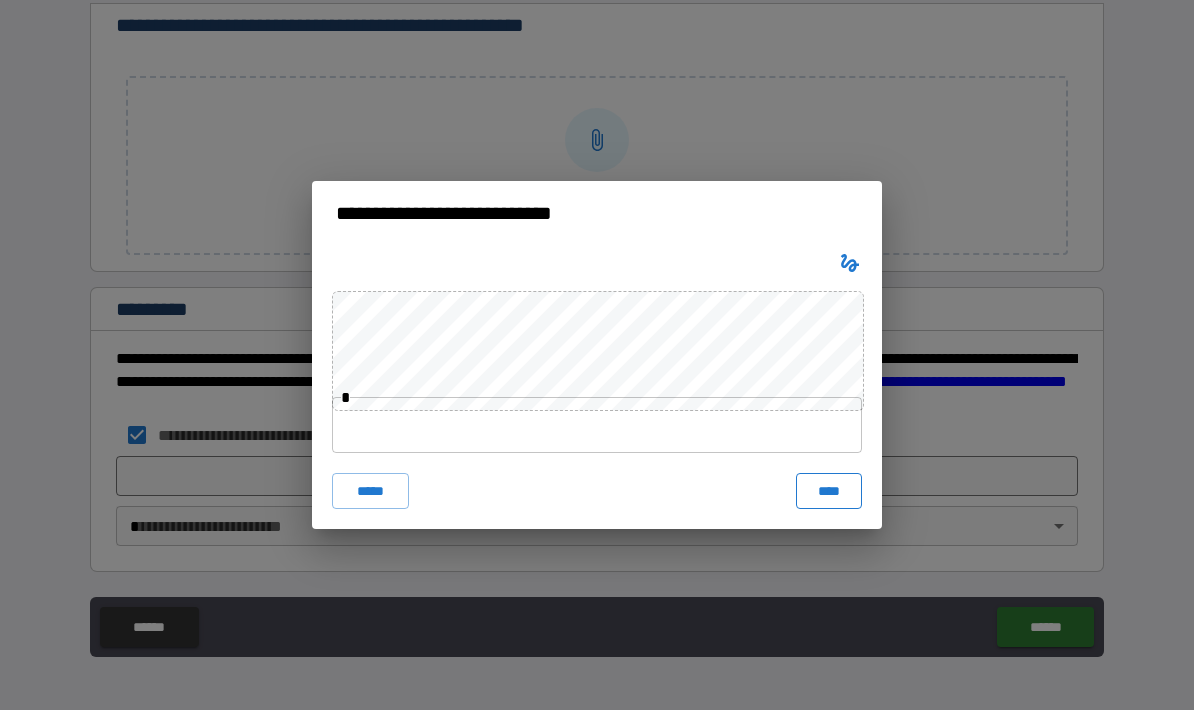 click on "****" at bounding box center (829, 491) 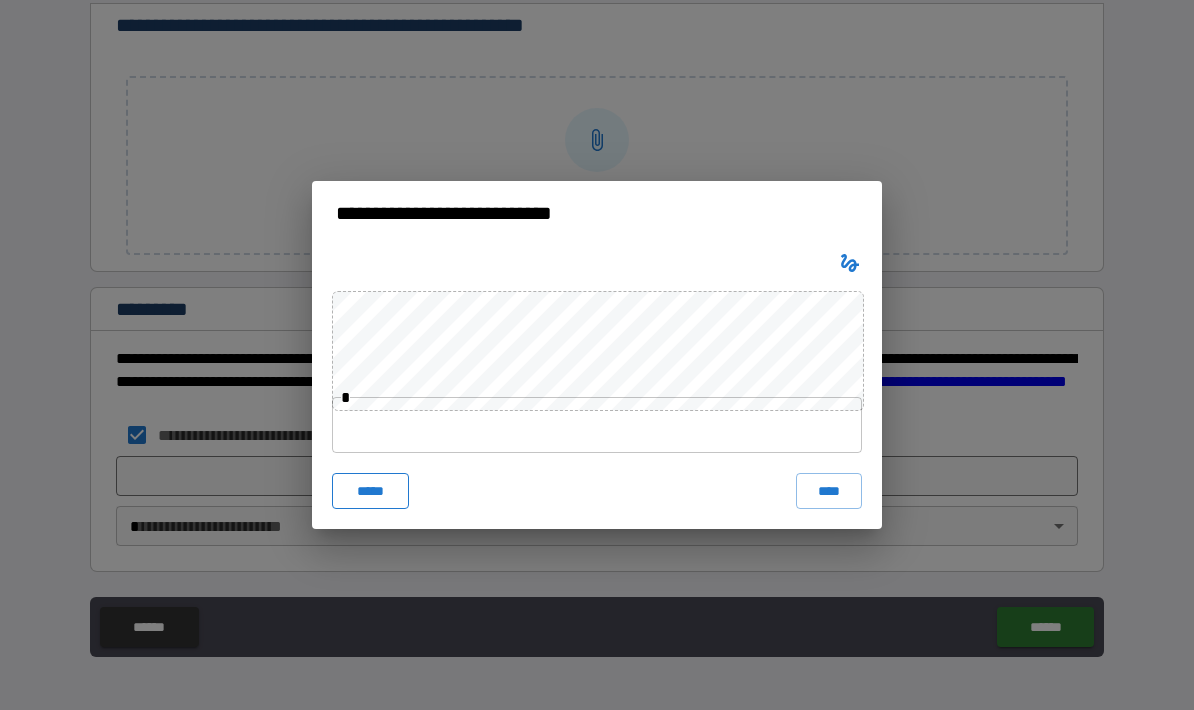 click on "*****" at bounding box center (370, 491) 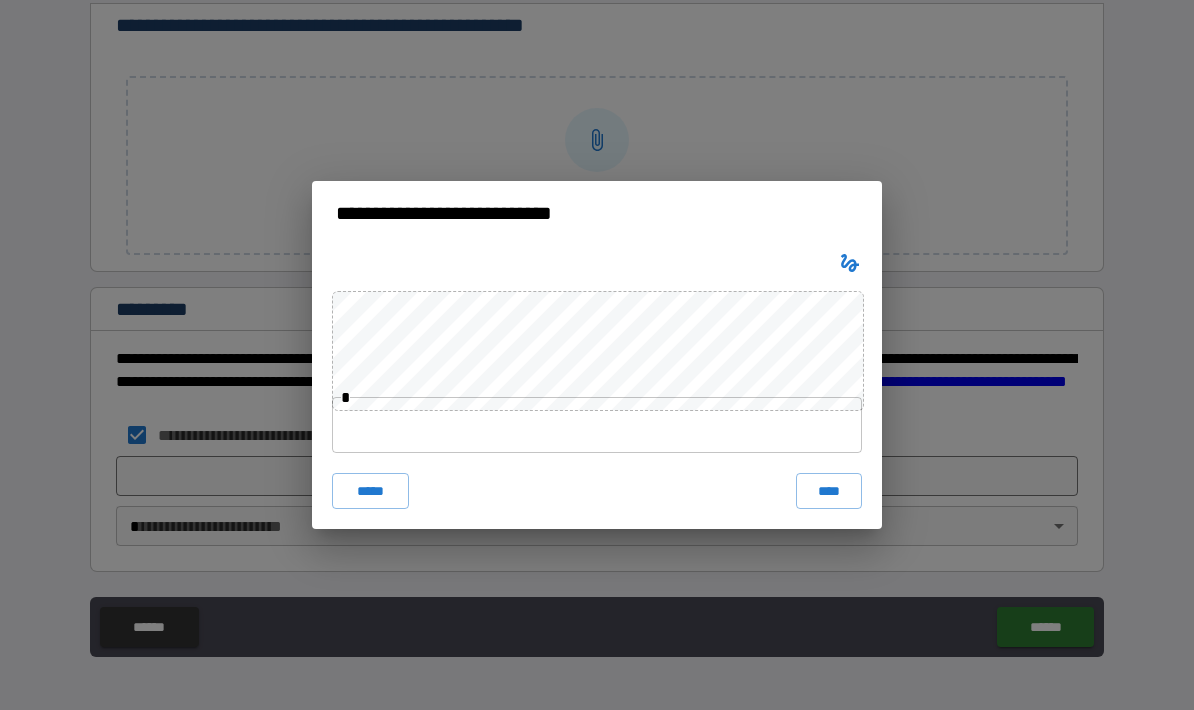 click 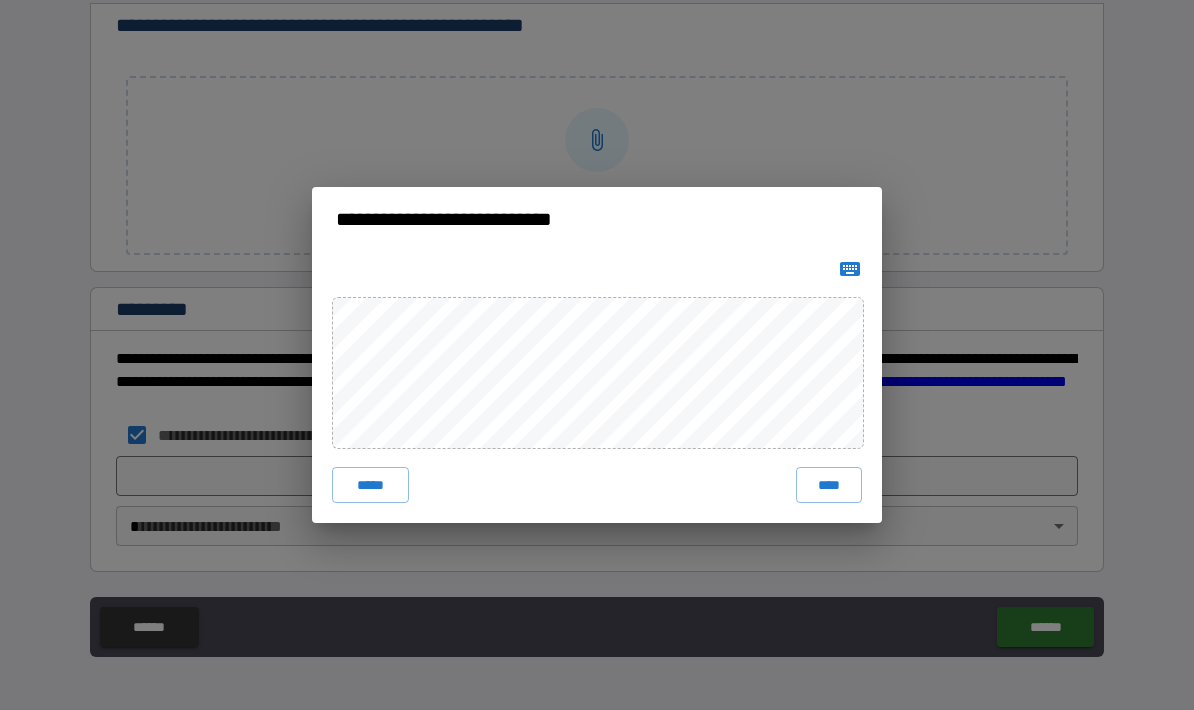 click on "**********" at bounding box center (597, 355) 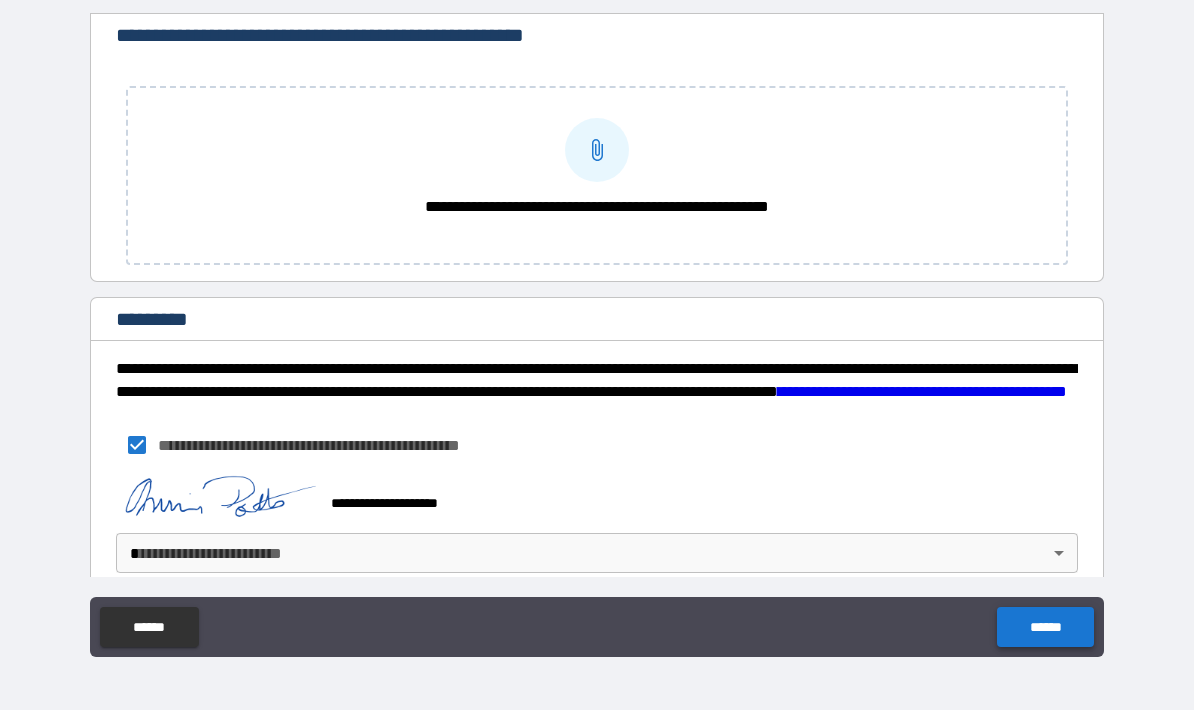 click on "******" at bounding box center [1045, 627] 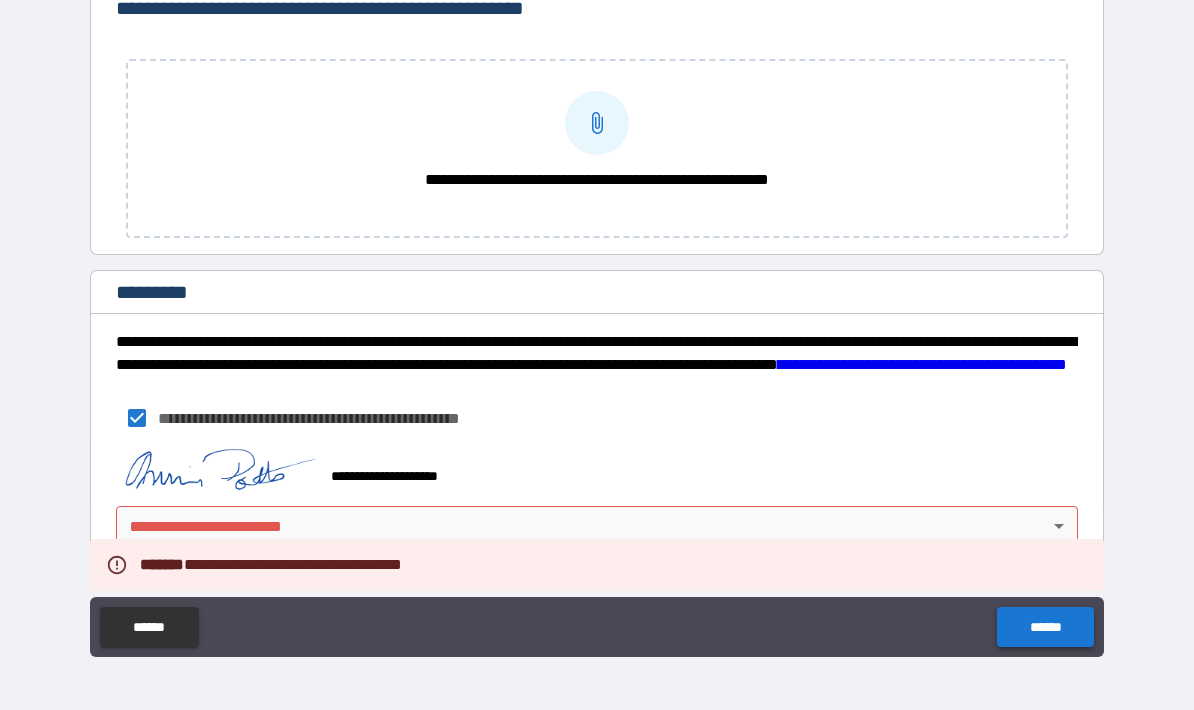 scroll, scrollTop: 3196, scrollLeft: 0, axis: vertical 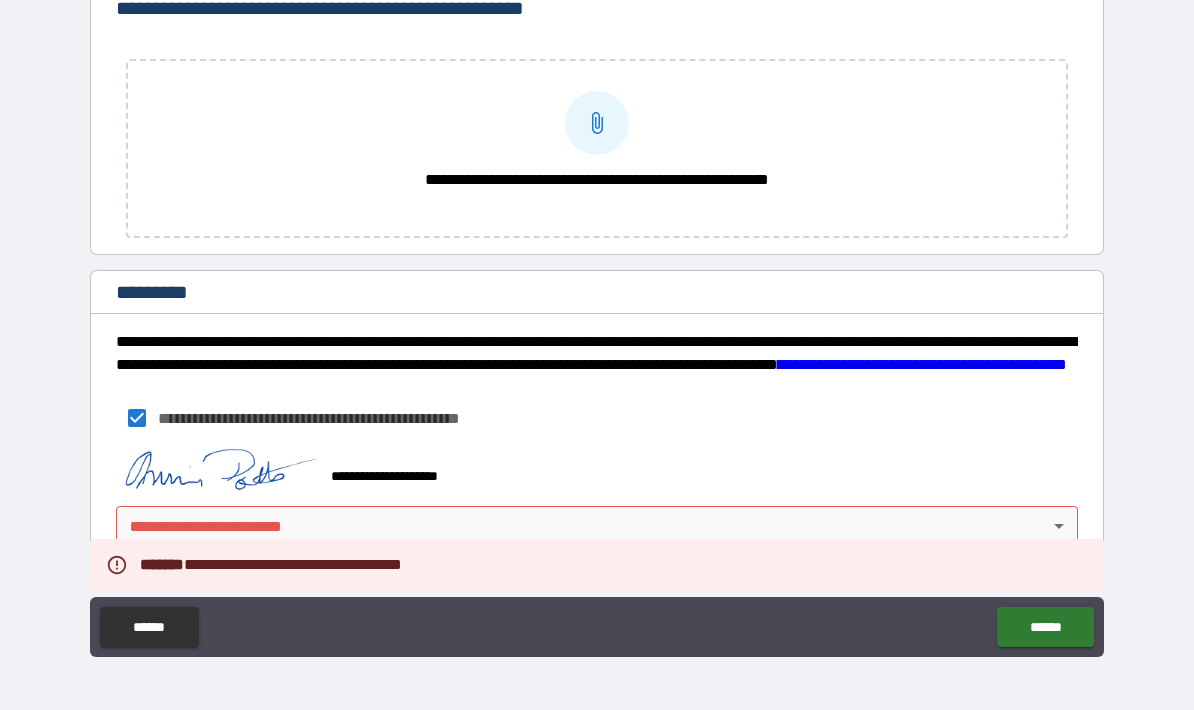 click on "**********" at bounding box center [597, 315] 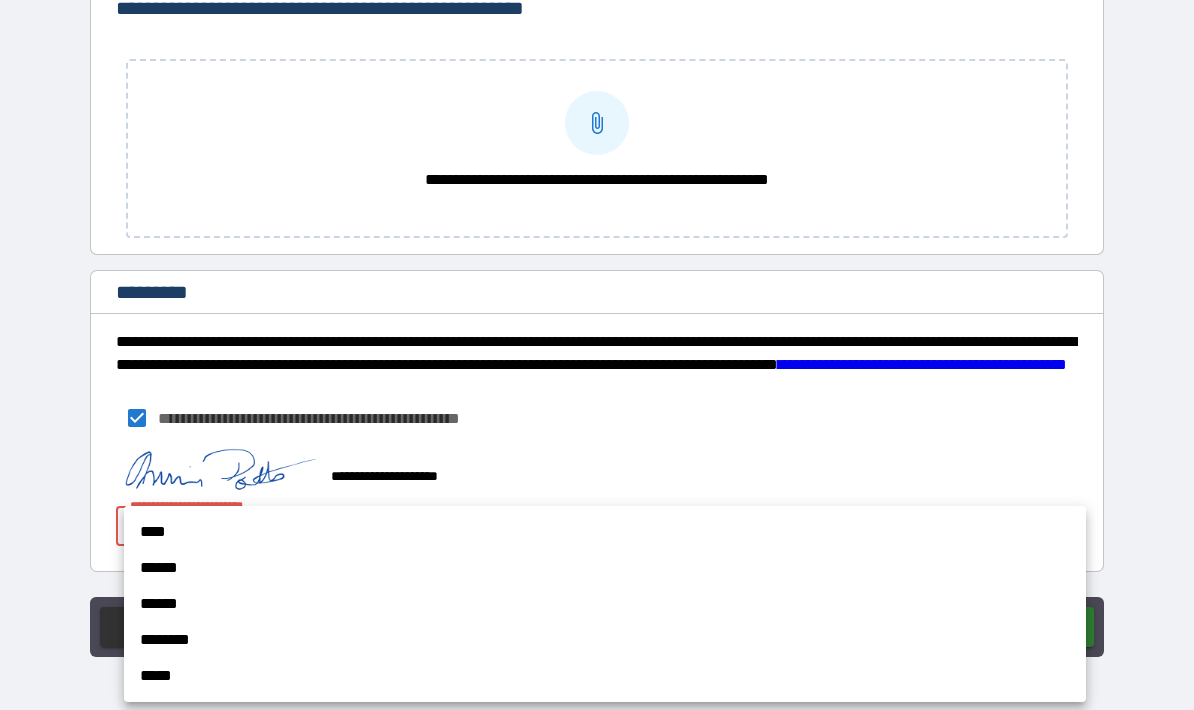 click on "****" at bounding box center (605, 532) 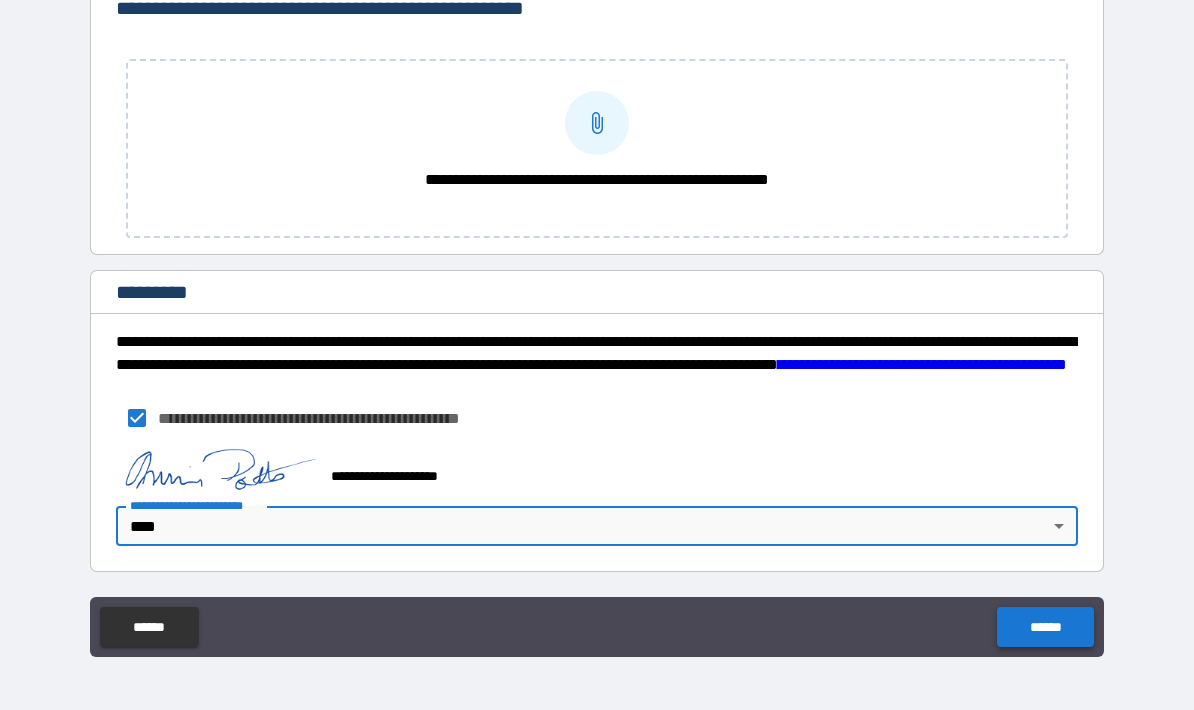 click on "******" at bounding box center [1045, 627] 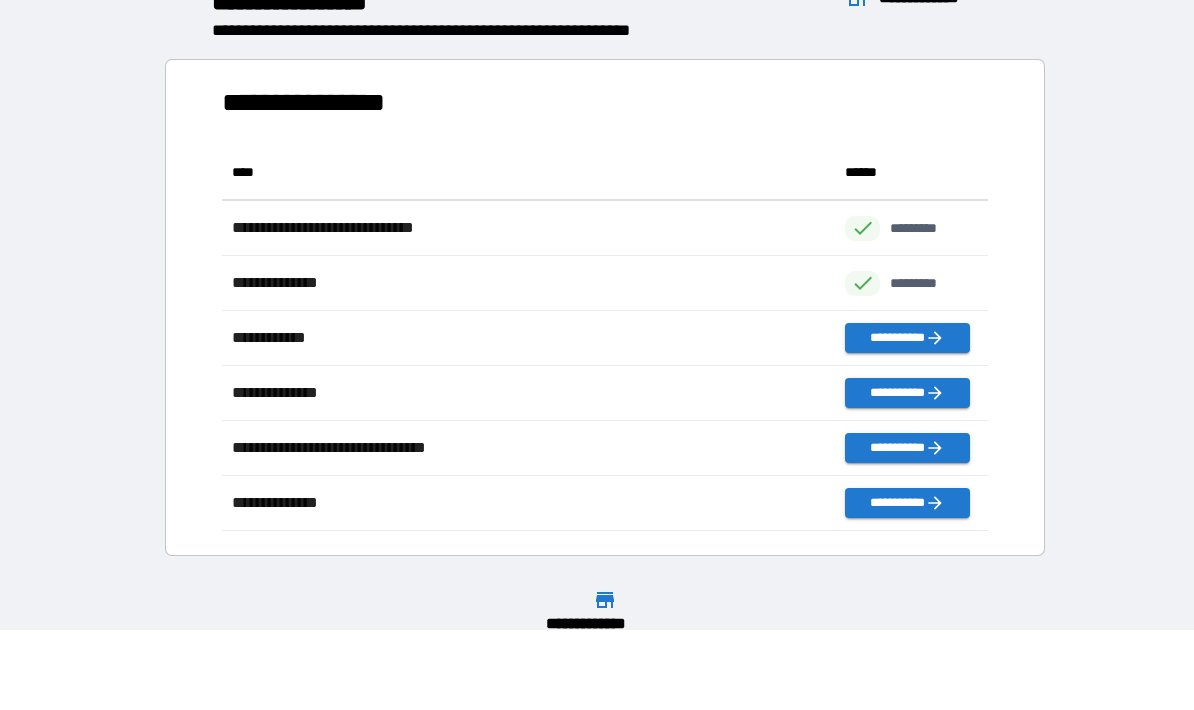 scroll, scrollTop: 1, scrollLeft: 1, axis: both 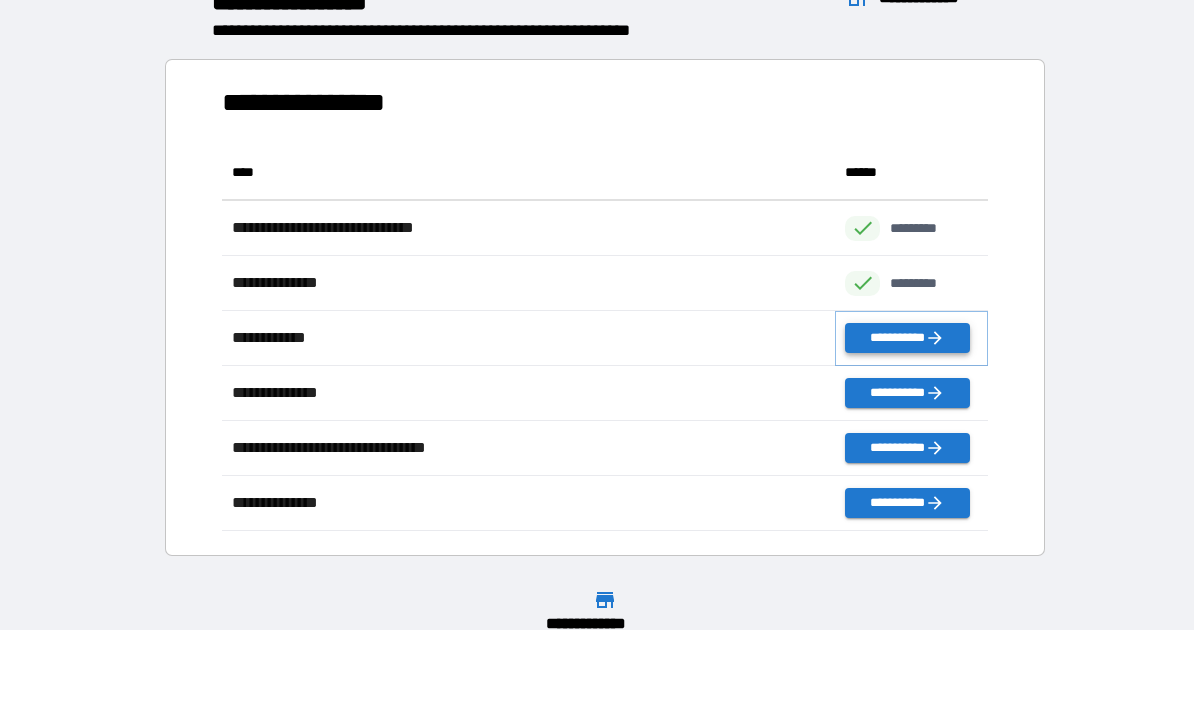 click on "**********" at bounding box center [907, 338] 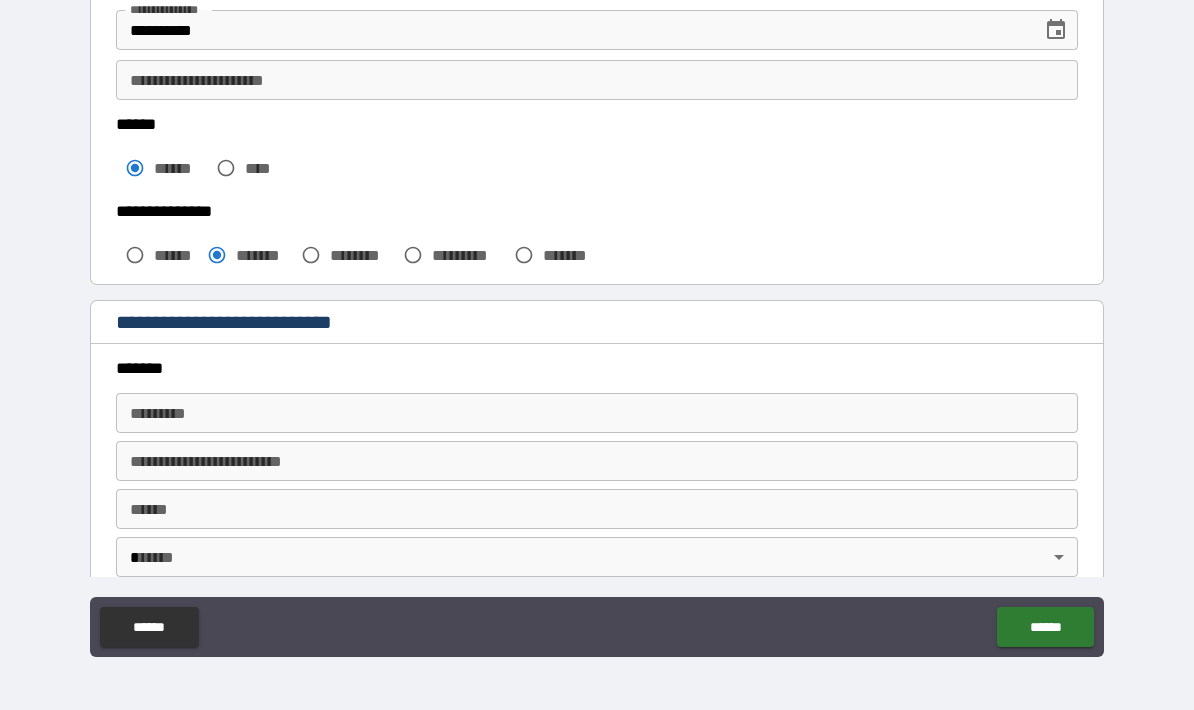 scroll, scrollTop: 357, scrollLeft: 0, axis: vertical 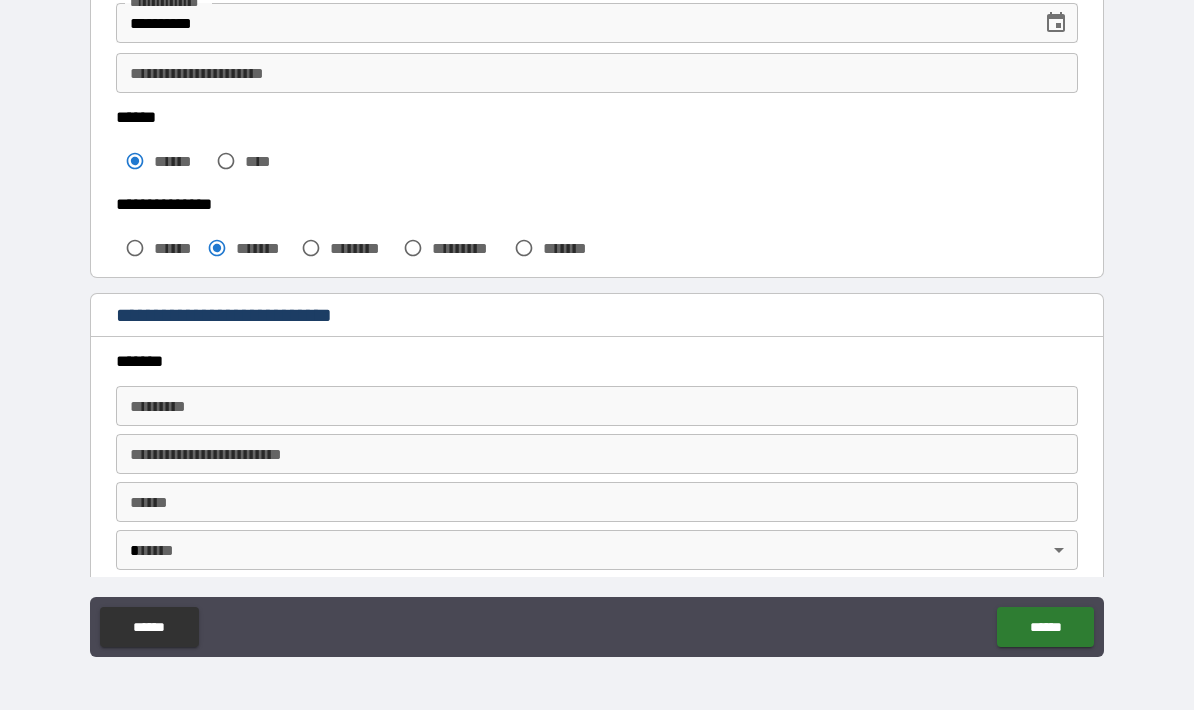 click on "*******   *" at bounding box center (597, 406) 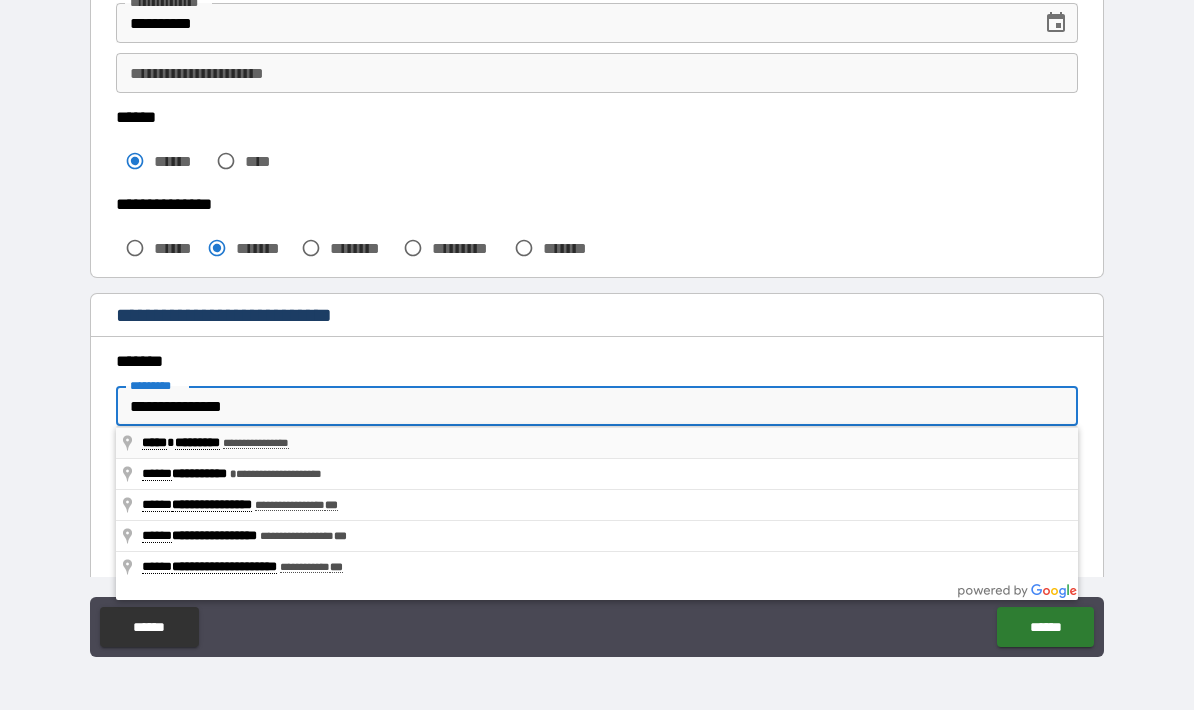 type on "**********" 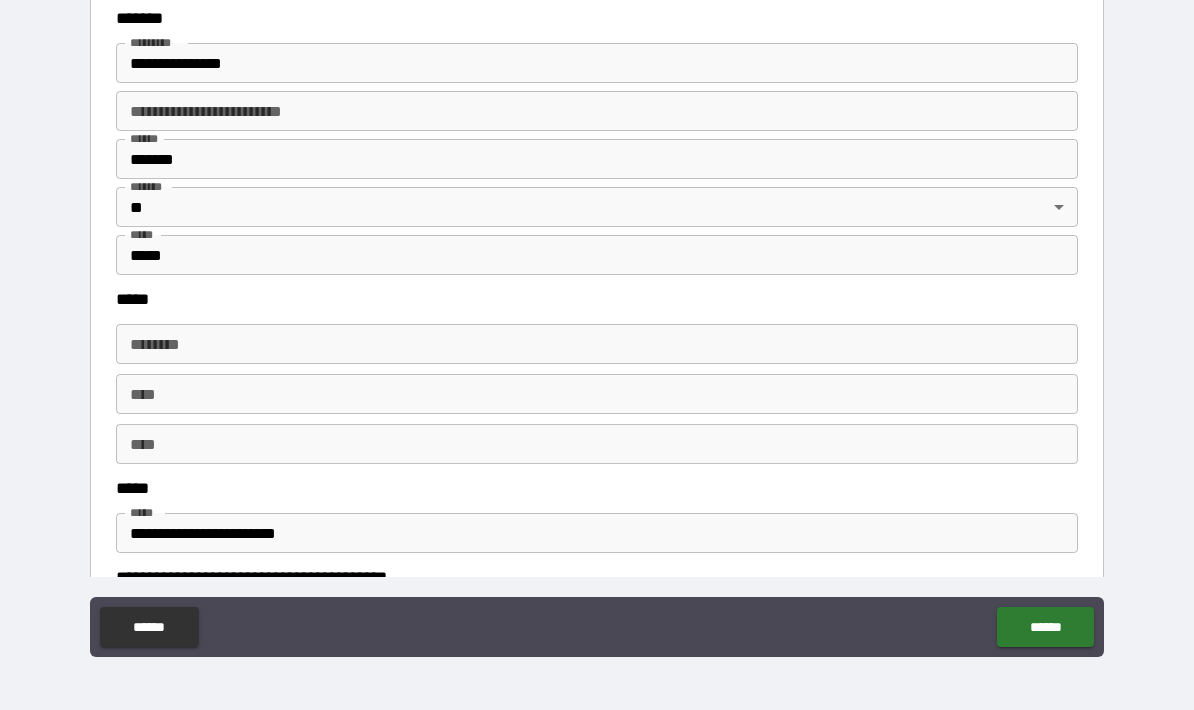 scroll, scrollTop: 718, scrollLeft: 0, axis: vertical 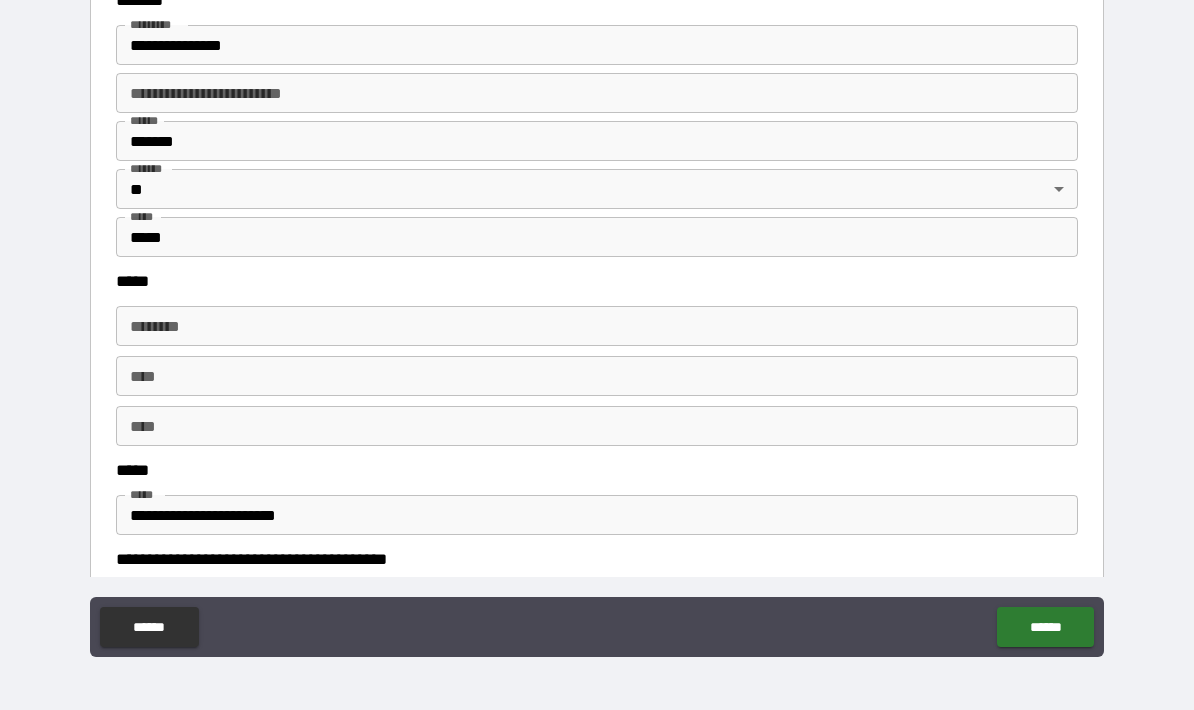 click on "******   *" at bounding box center [597, 326] 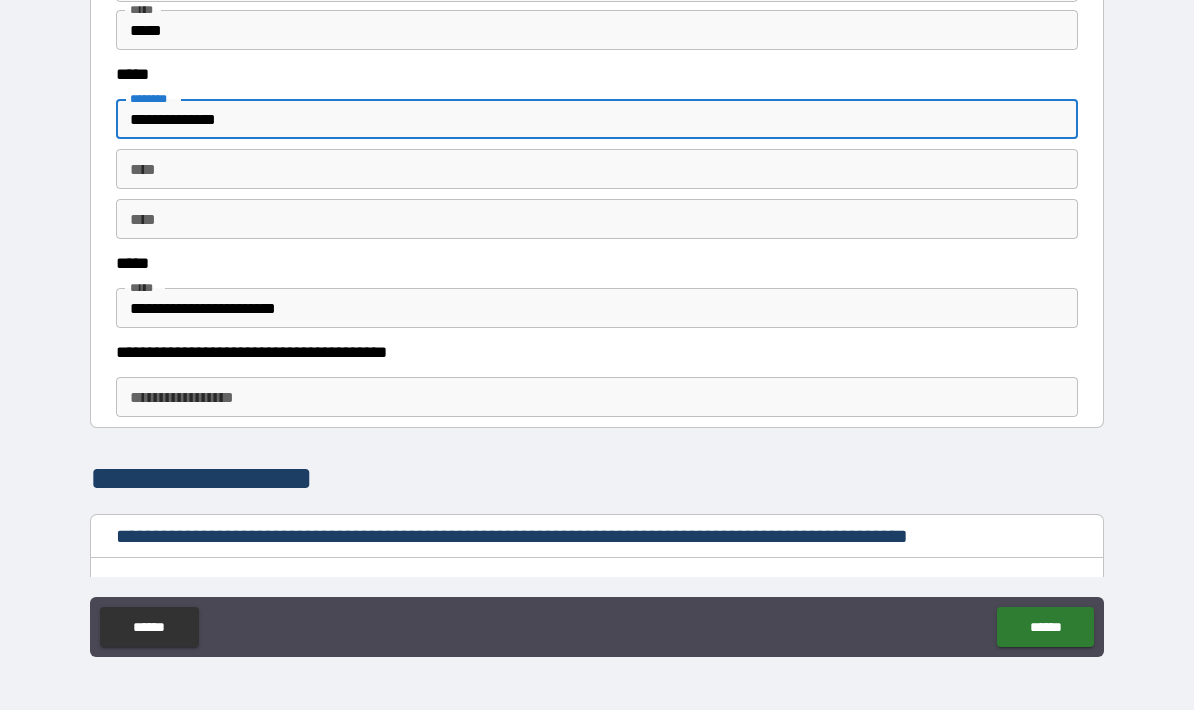 scroll, scrollTop: 923, scrollLeft: 0, axis: vertical 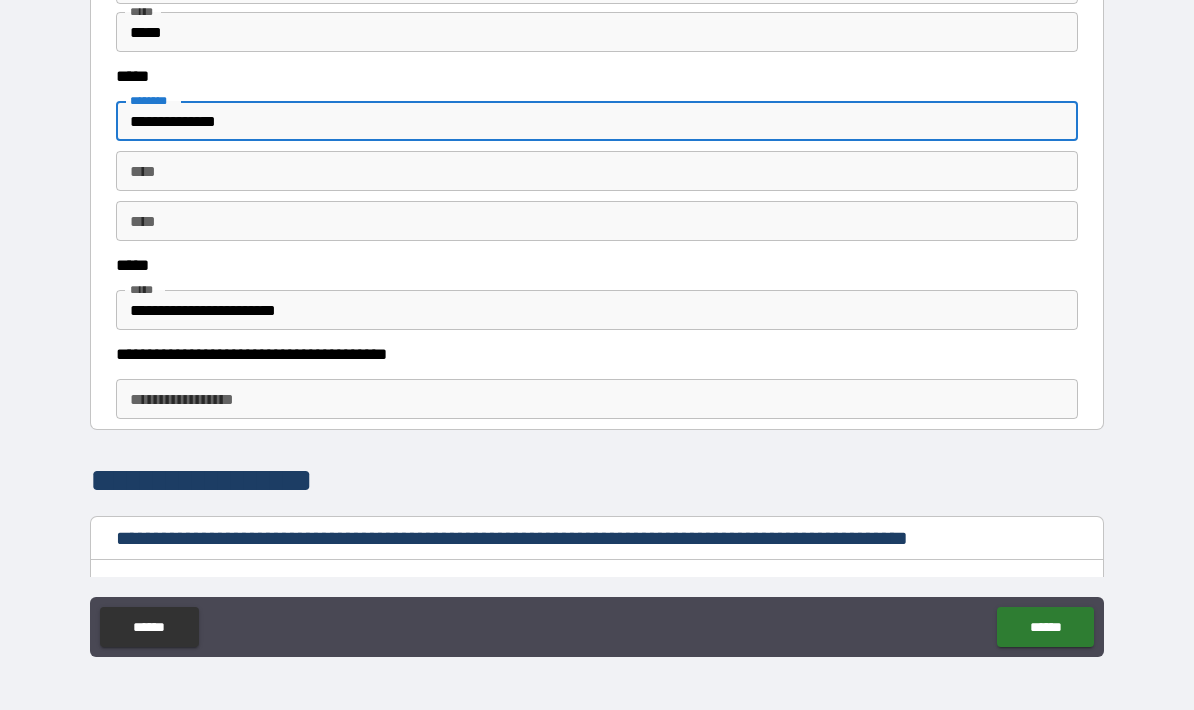 type on "**********" 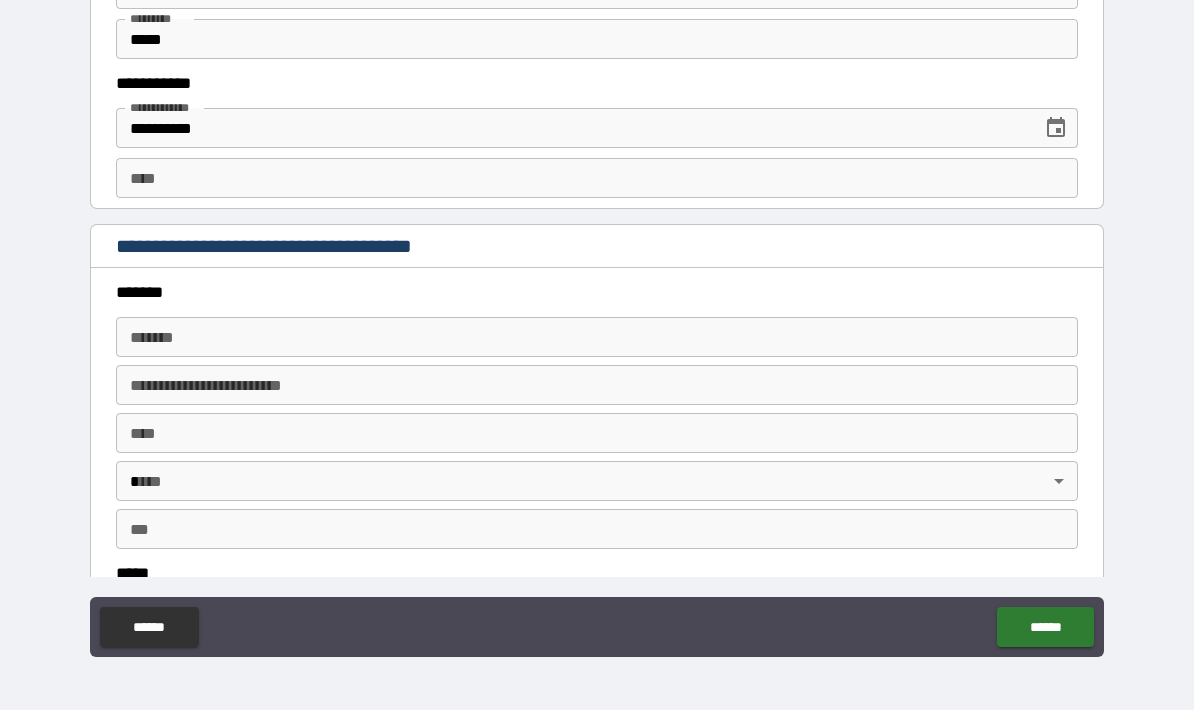 scroll, scrollTop: 1763, scrollLeft: 0, axis: vertical 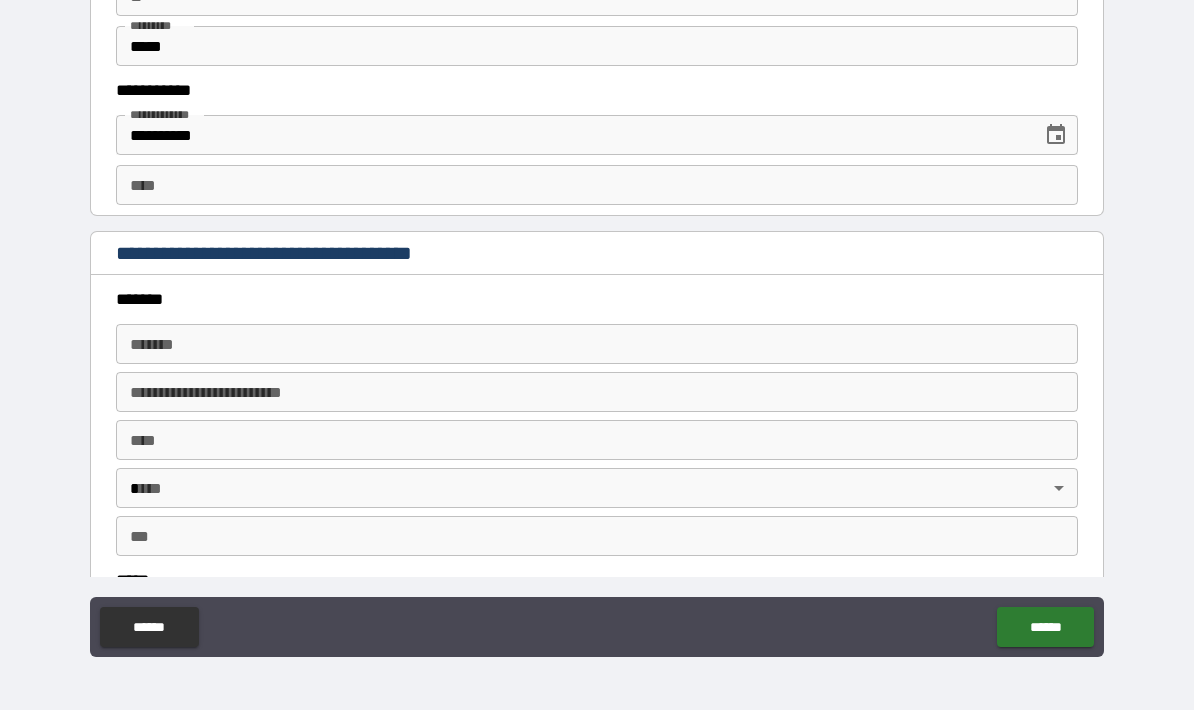 type on "**********" 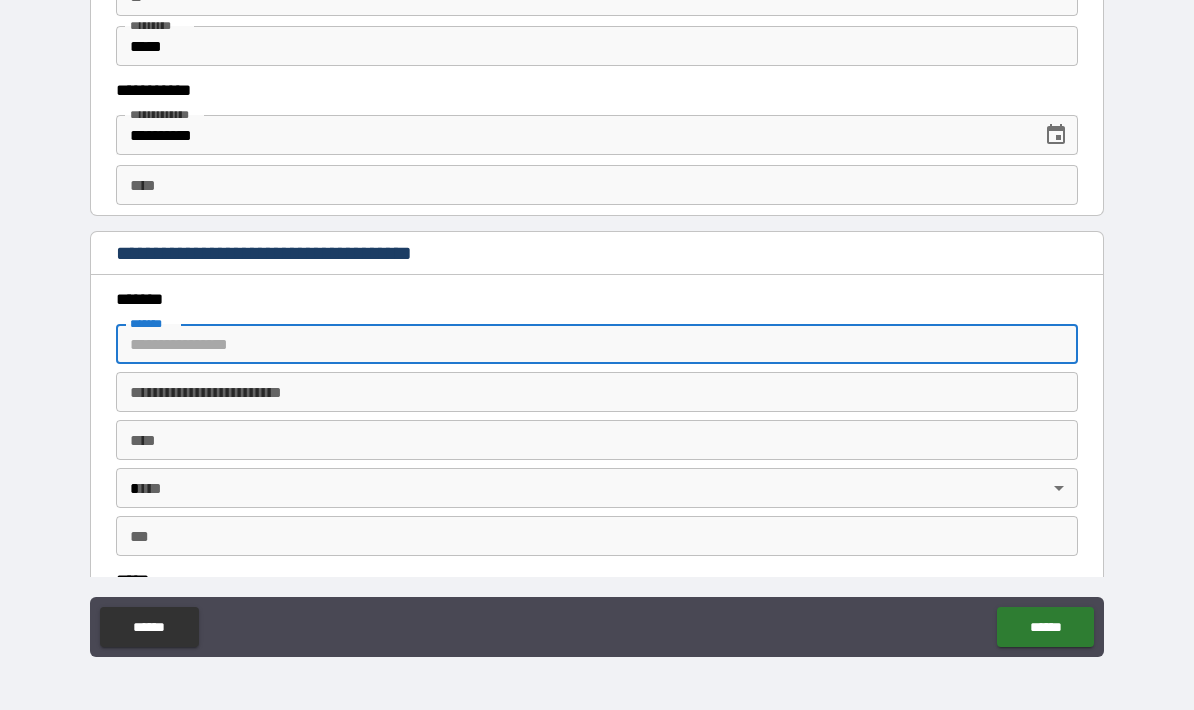 type on "*" 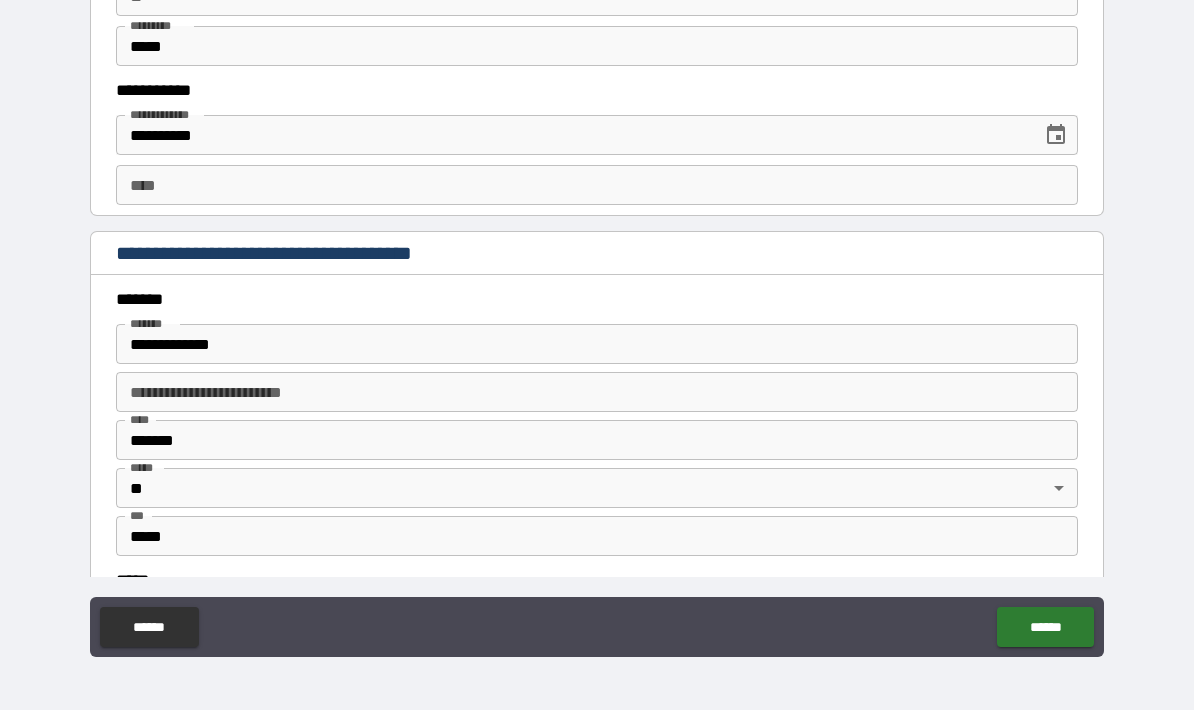 type on "**********" 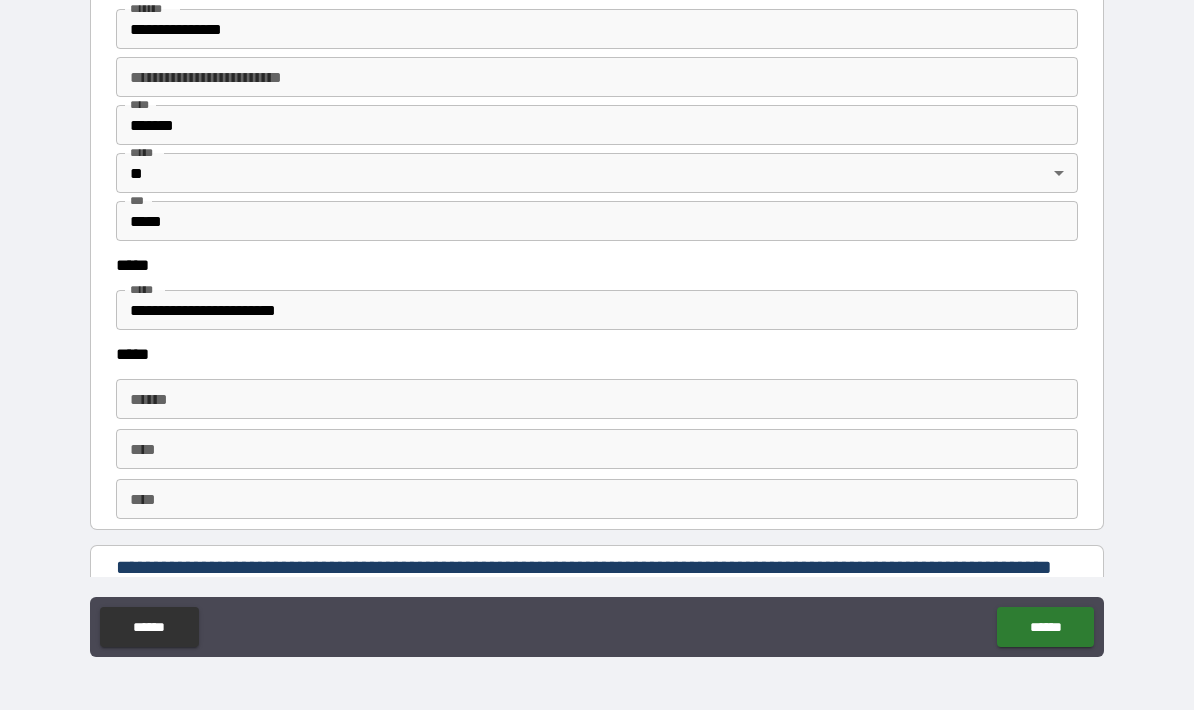 scroll, scrollTop: 2081, scrollLeft: 0, axis: vertical 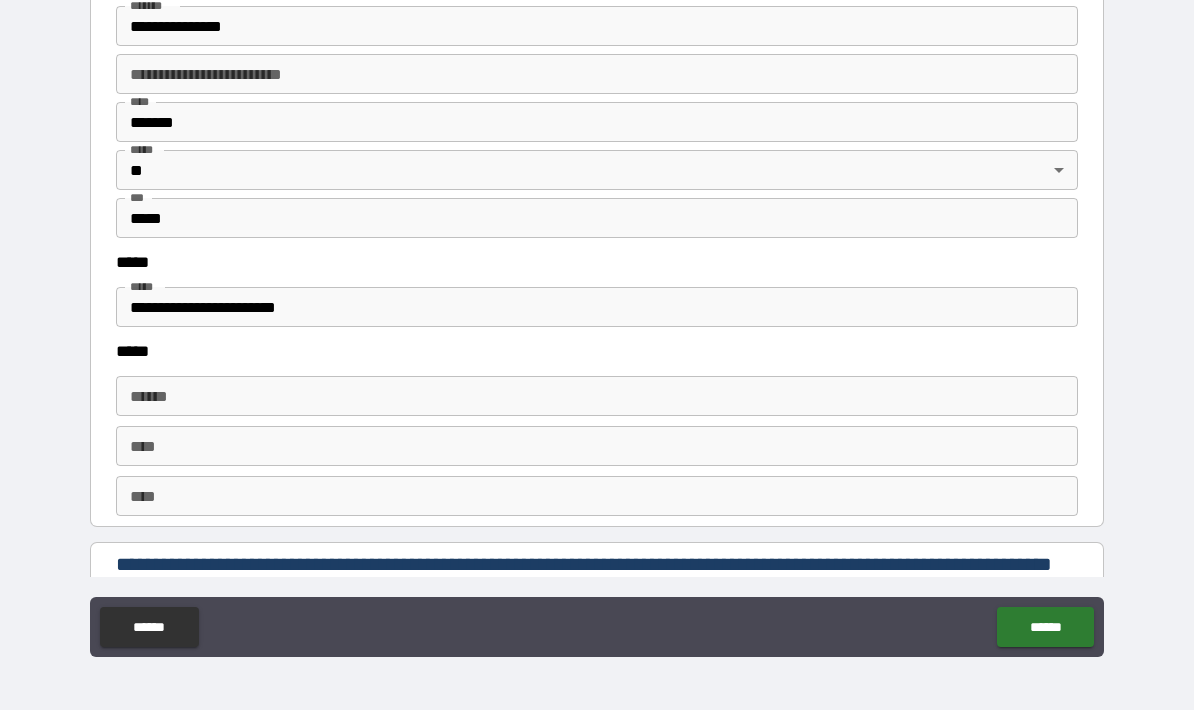 click on "******" at bounding box center [597, 396] 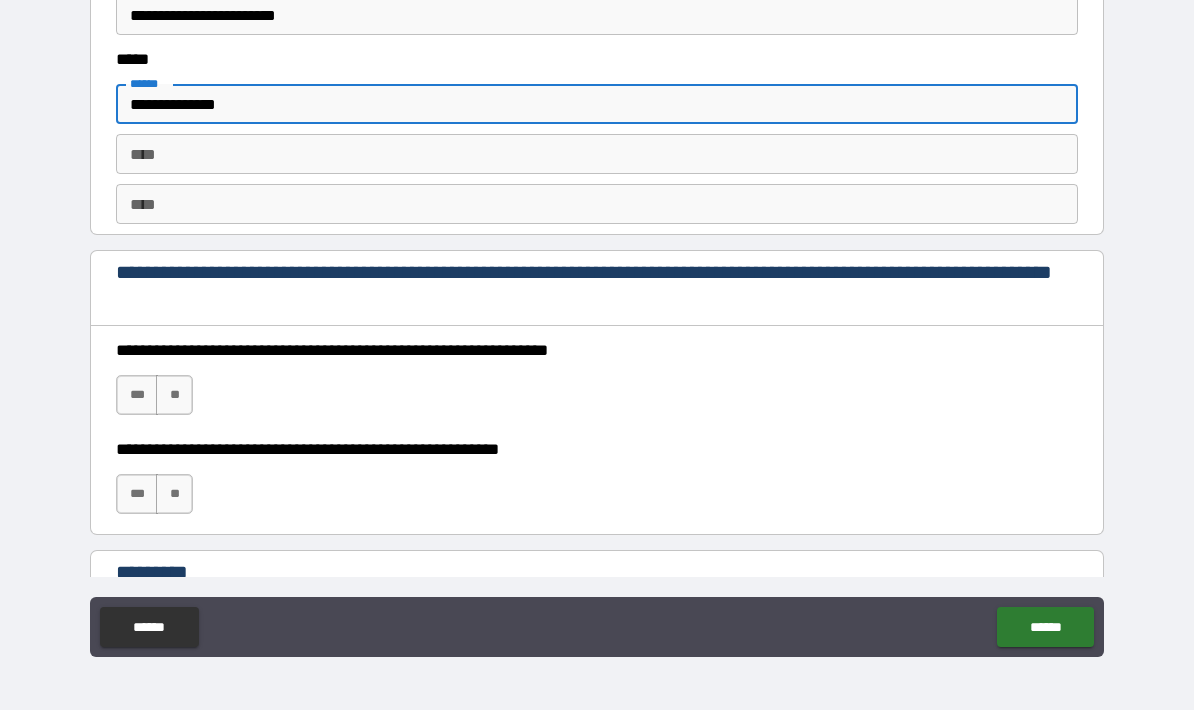 scroll, scrollTop: 2376, scrollLeft: 0, axis: vertical 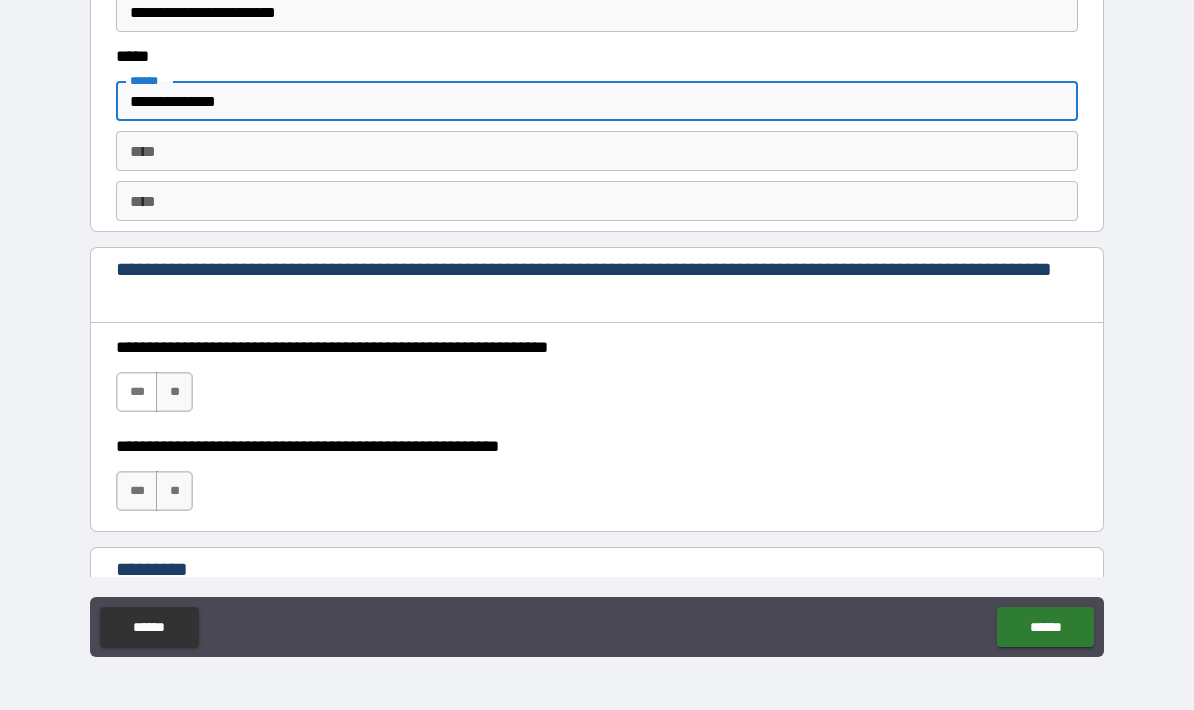 type on "**********" 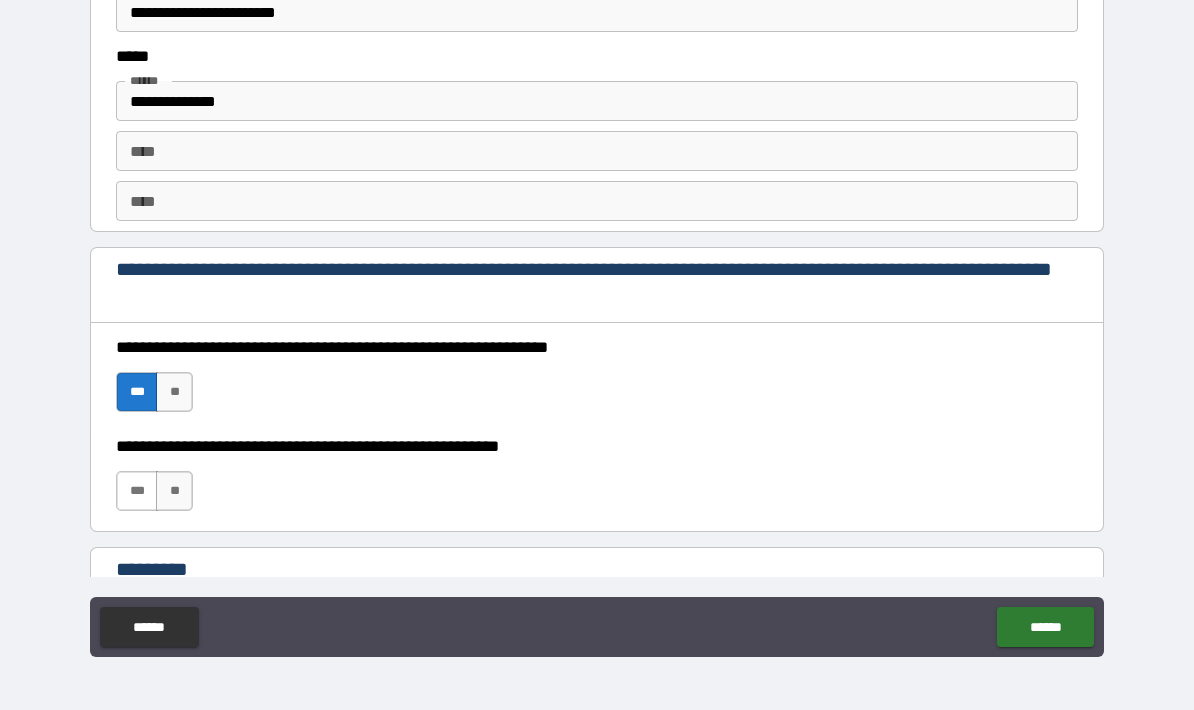 click on "***" at bounding box center (137, 491) 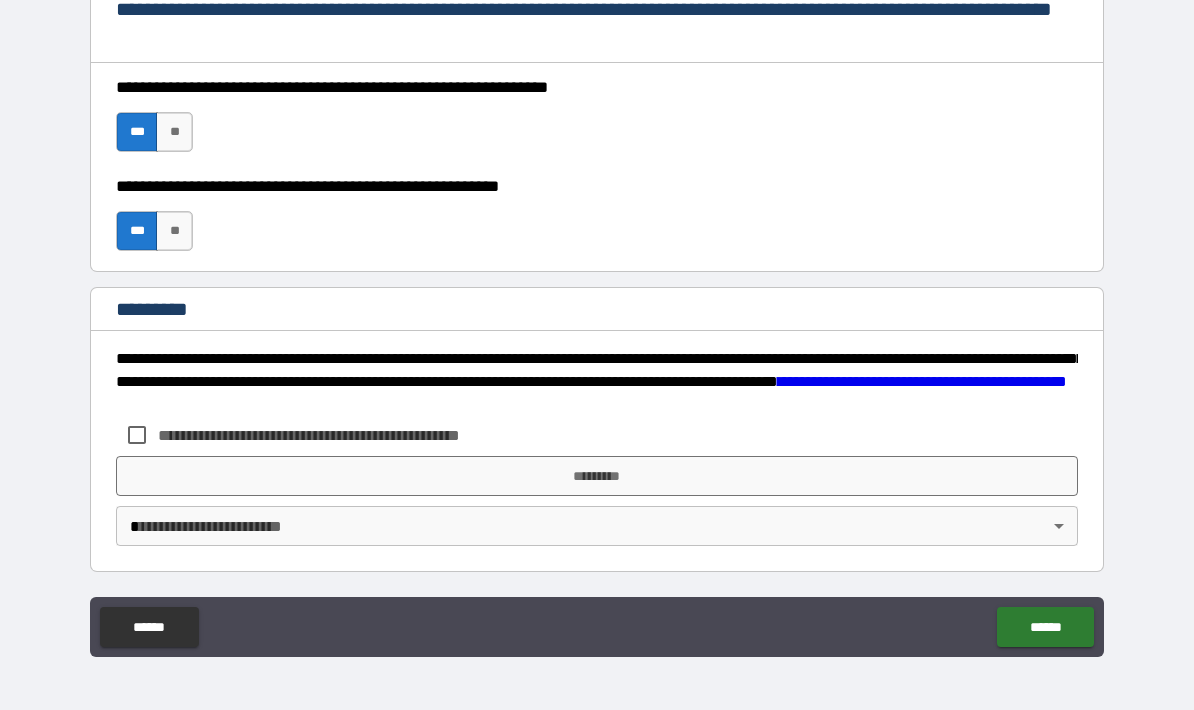 scroll, scrollTop: 2636, scrollLeft: 0, axis: vertical 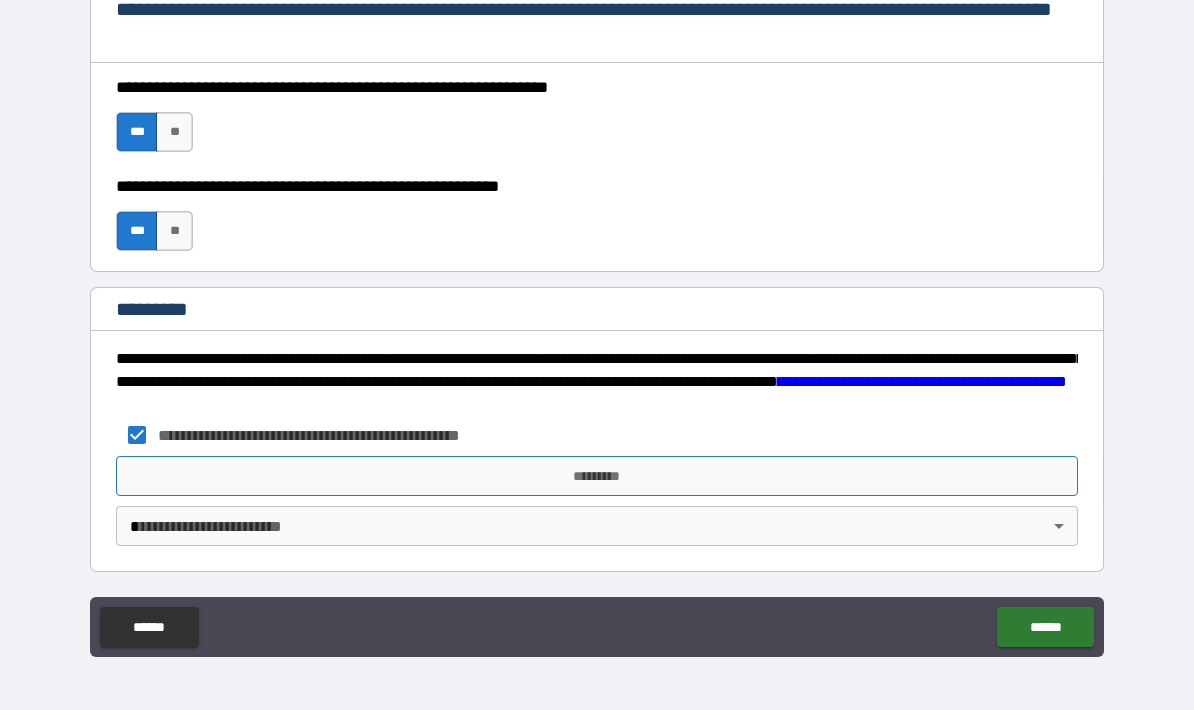click on "*********" at bounding box center (597, 476) 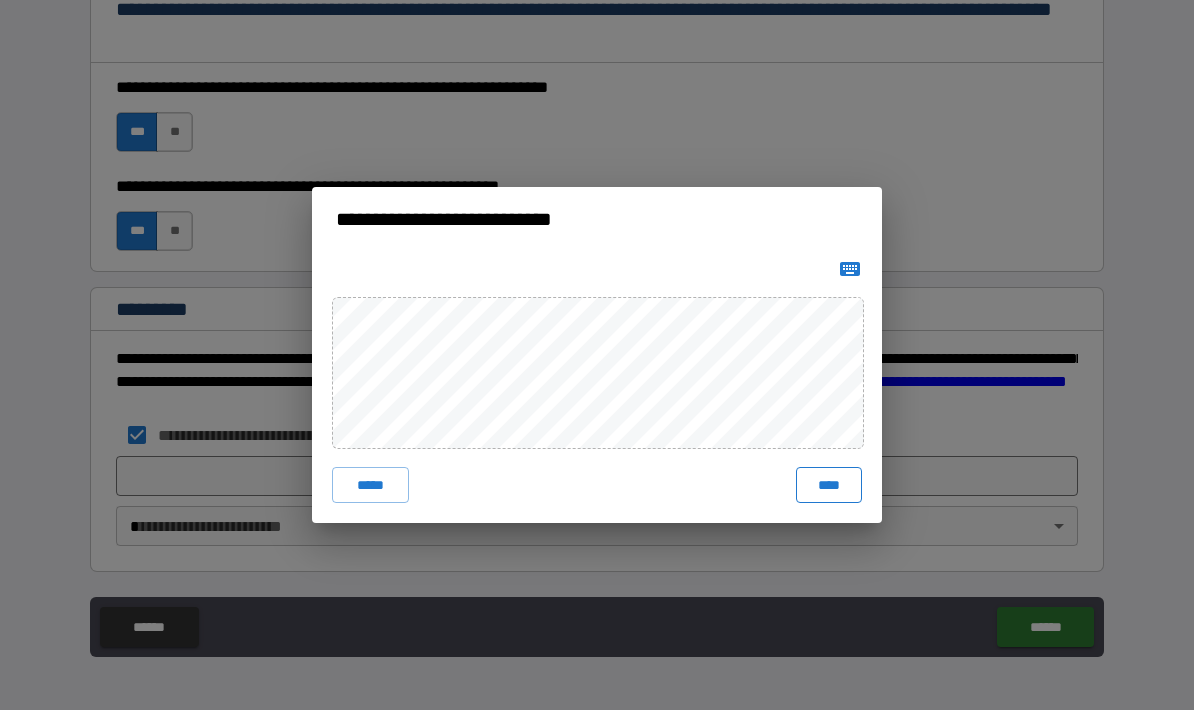 click on "****" at bounding box center (829, 485) 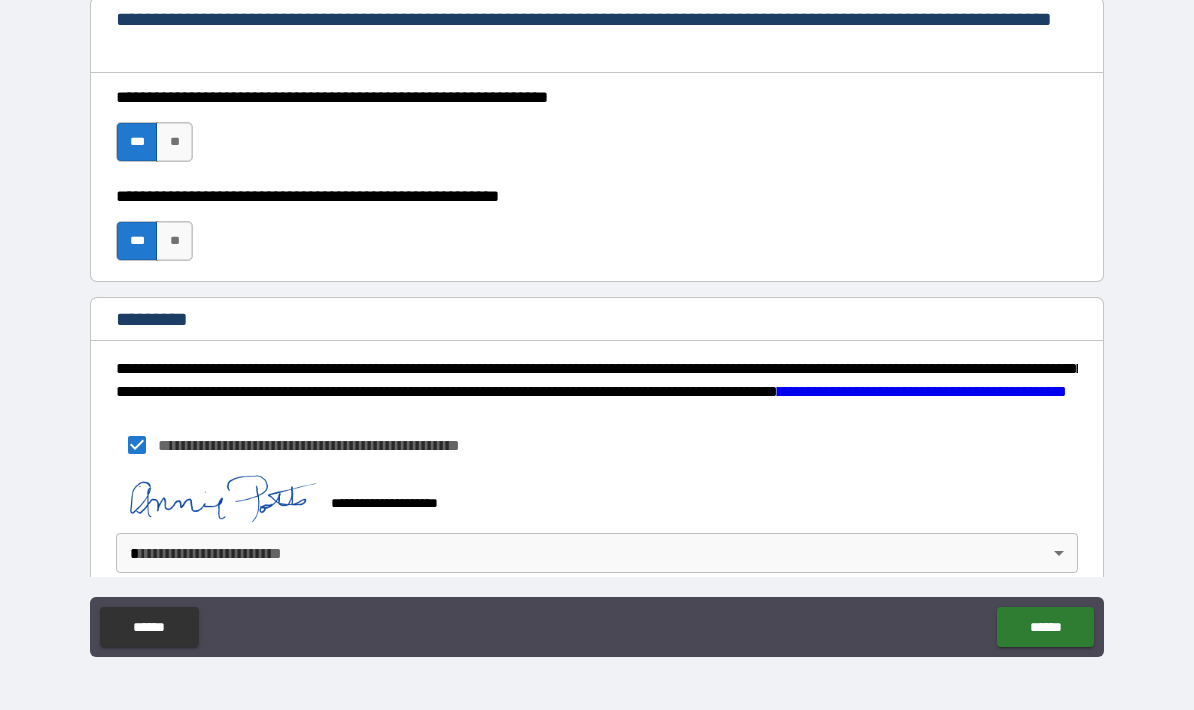click on "**********" at bounding box center [597, 315] 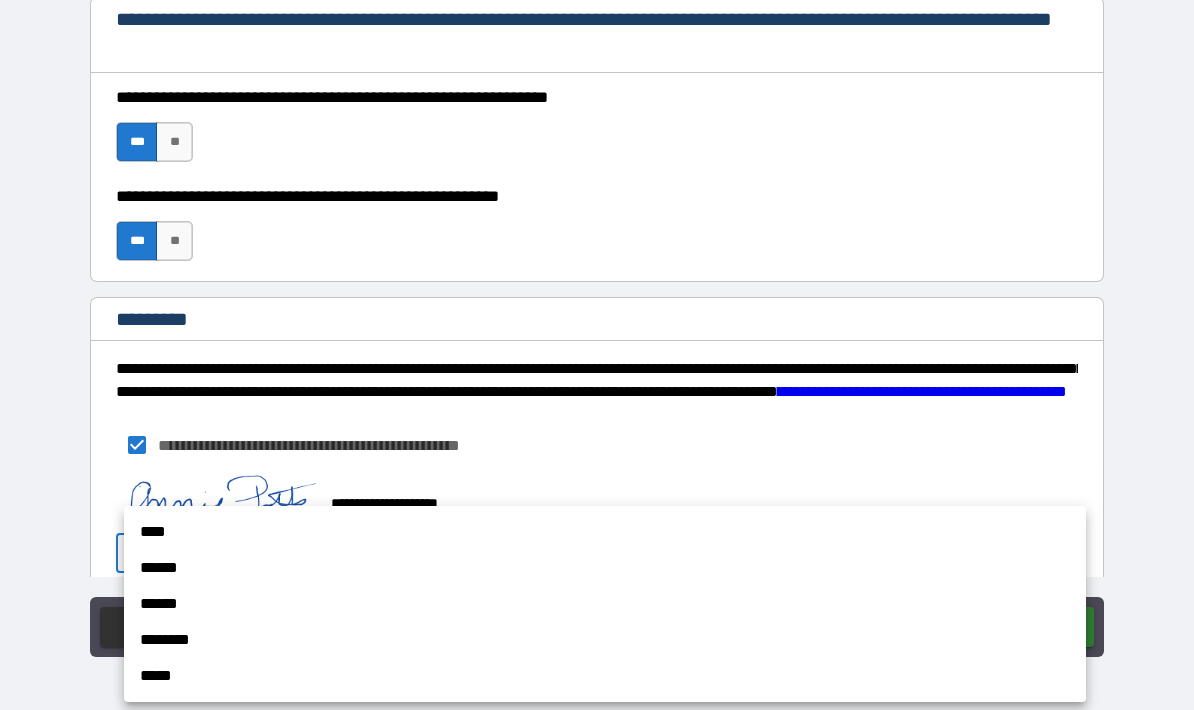 click on "****" at bounding box center [605, 532] 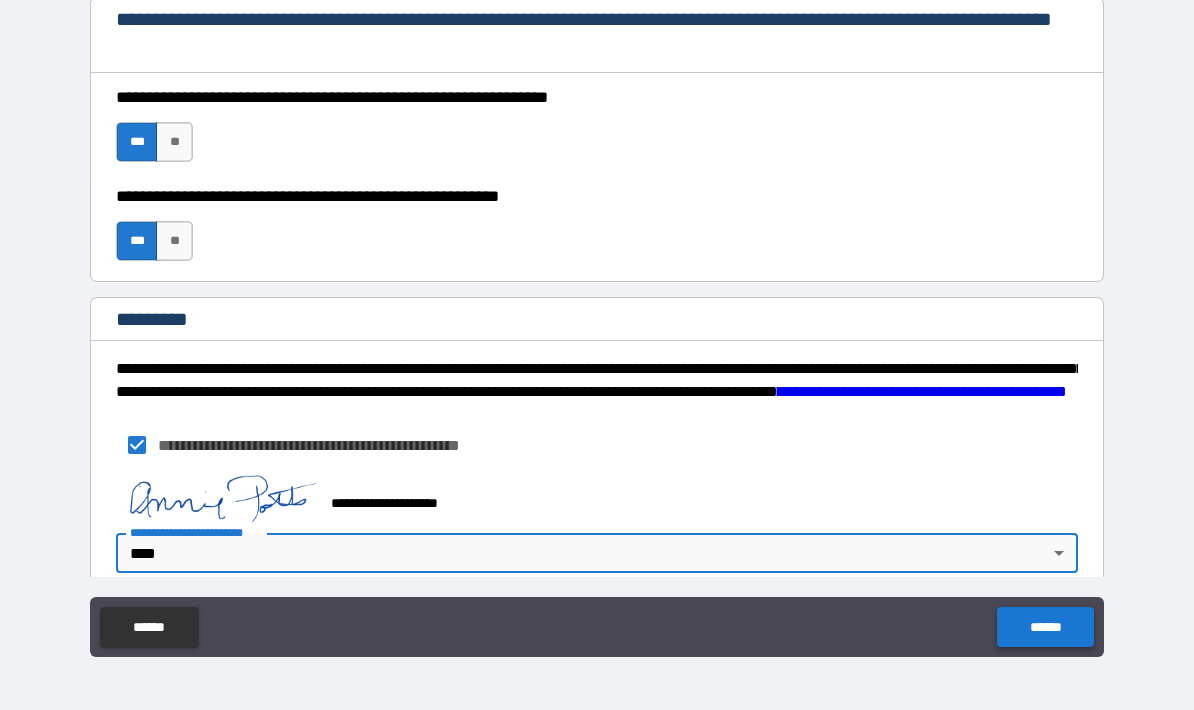 click on "******" at bounding box center (1045, 627) 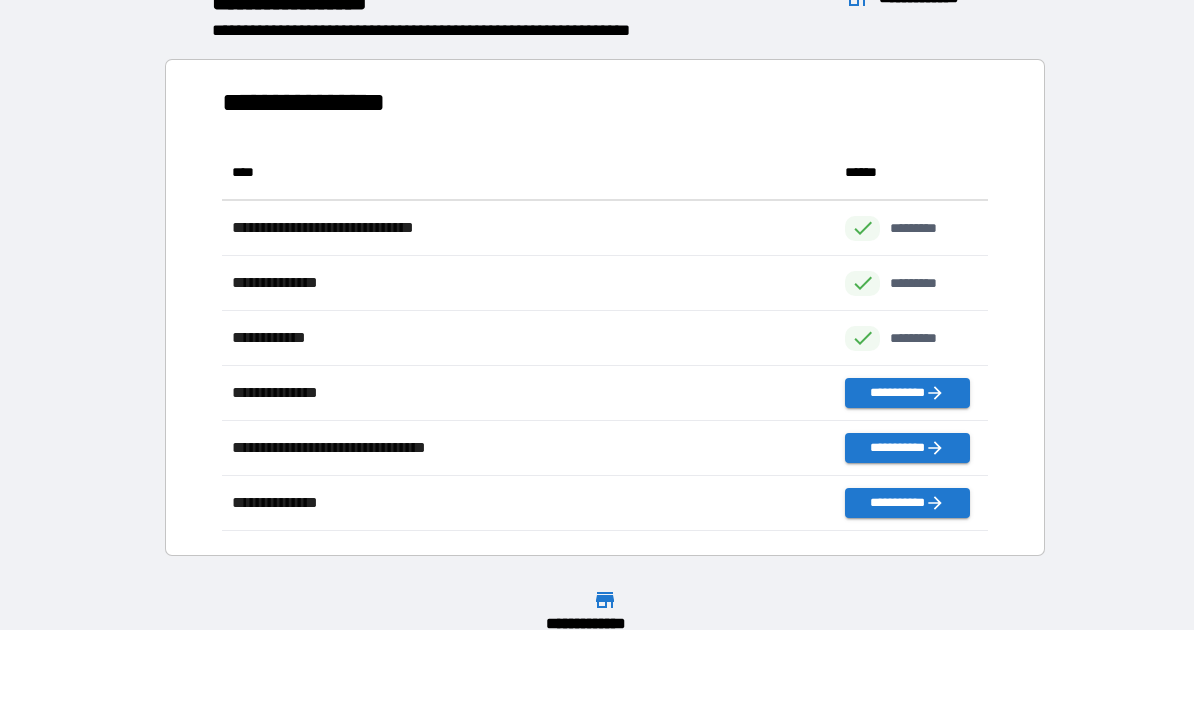 scroll, scrollTop: 386, scrollLeft: 765, axis: both 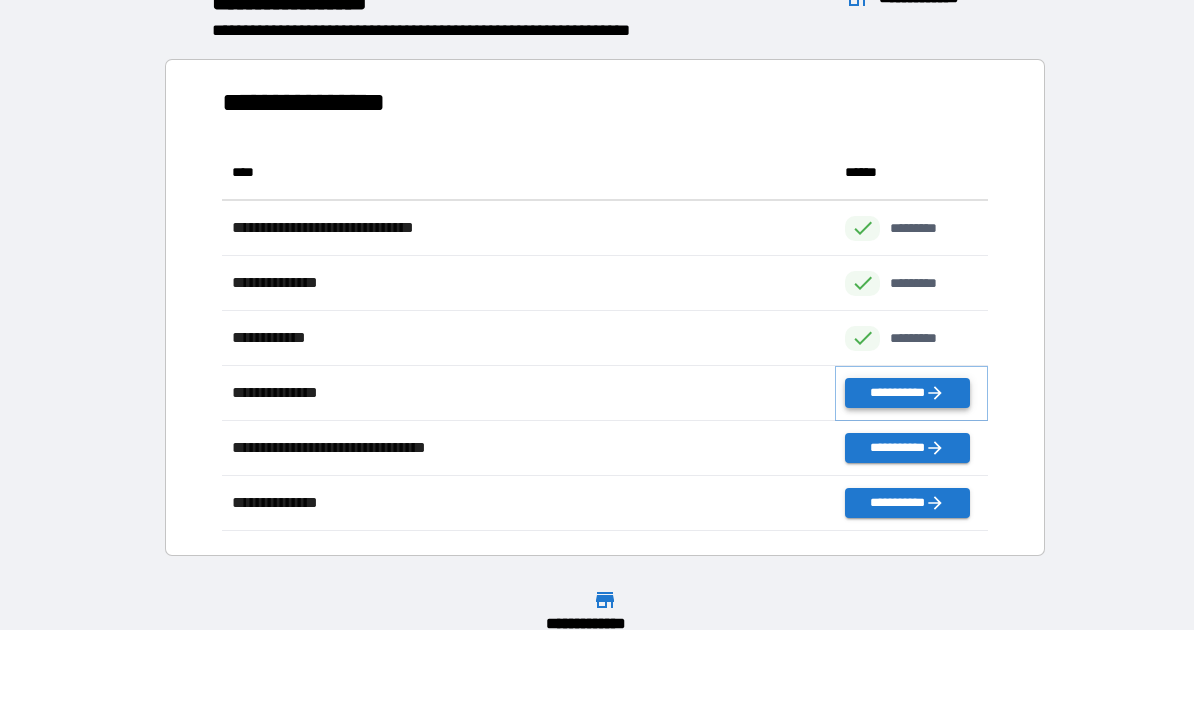 click on "**********" at bounding box center [907, 393] 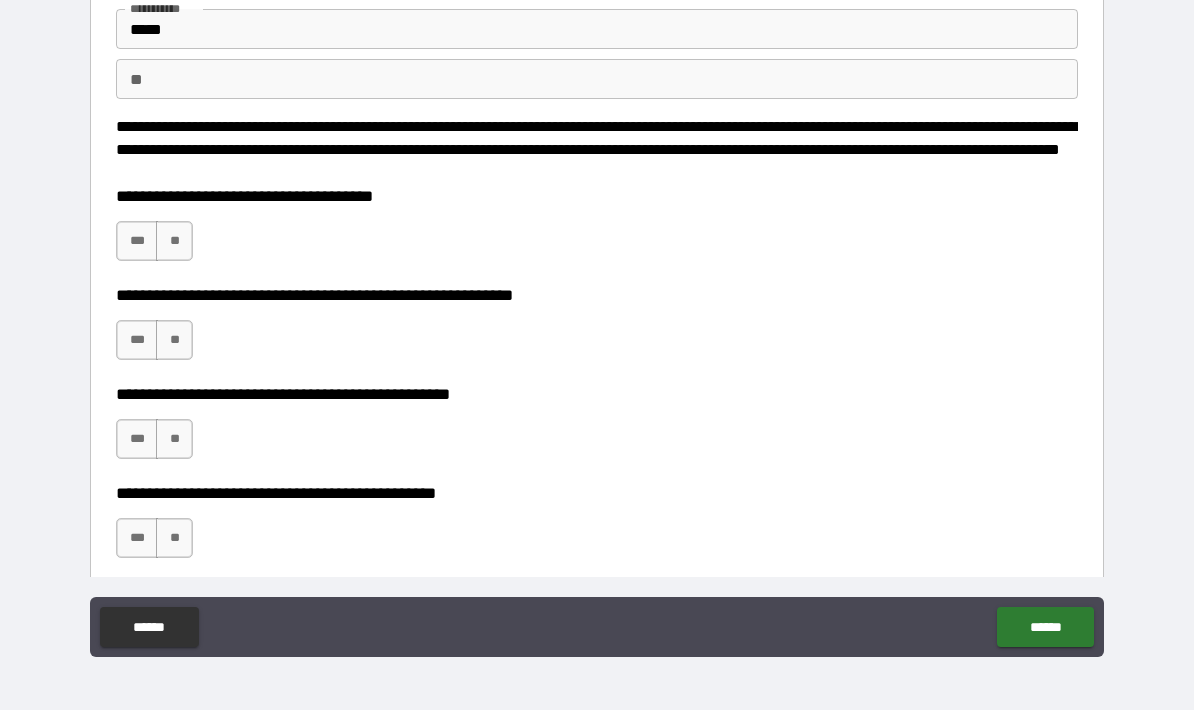 scroll, scrollTop: 105, scrollLeft: 0, axis: vertical 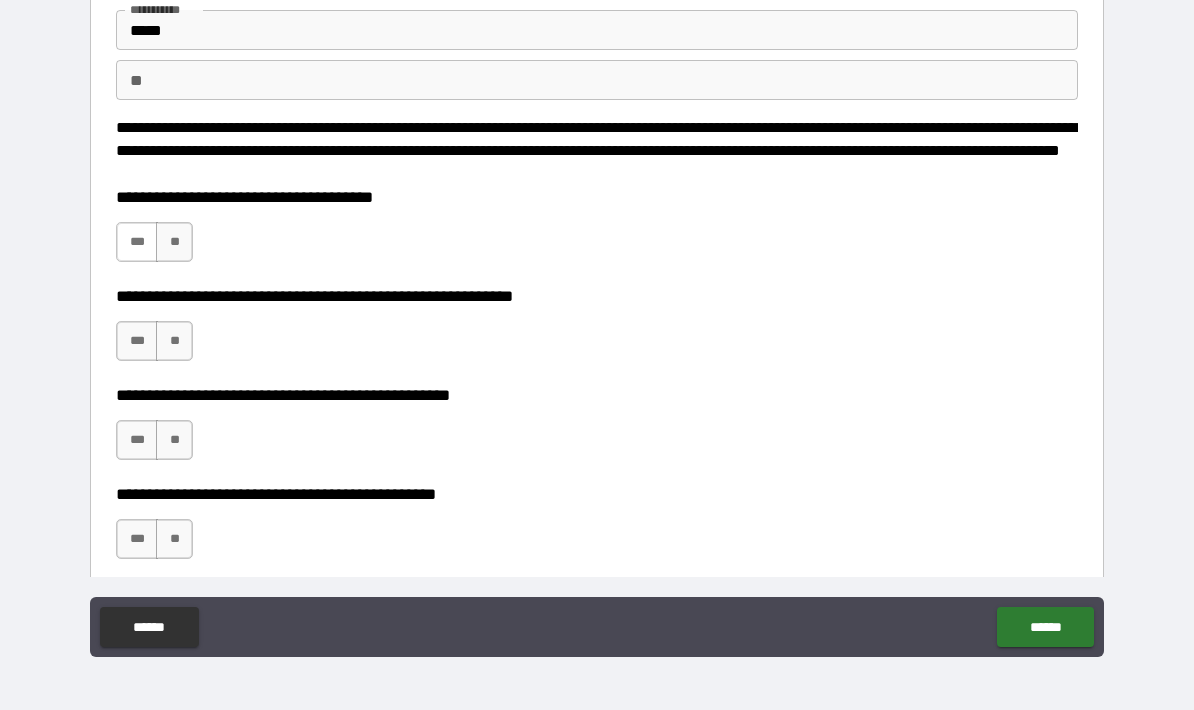click on "***" at bounding box center [137, 242] 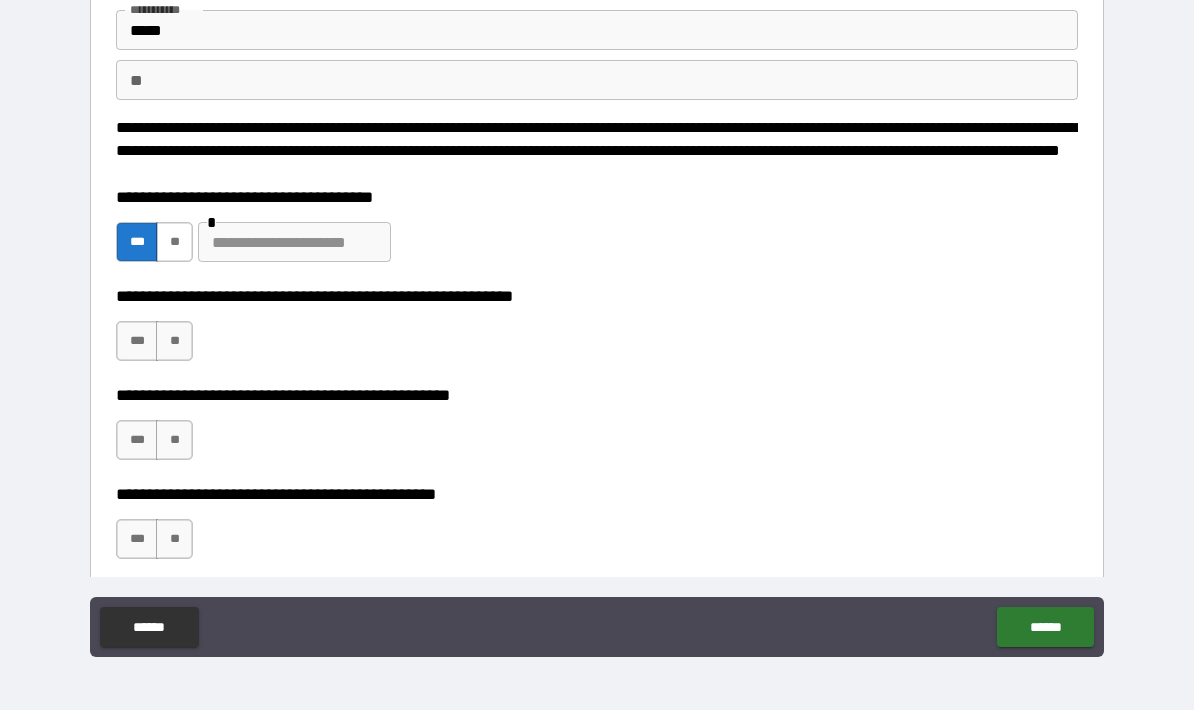 click on "**" at bounding box center (174, 242) 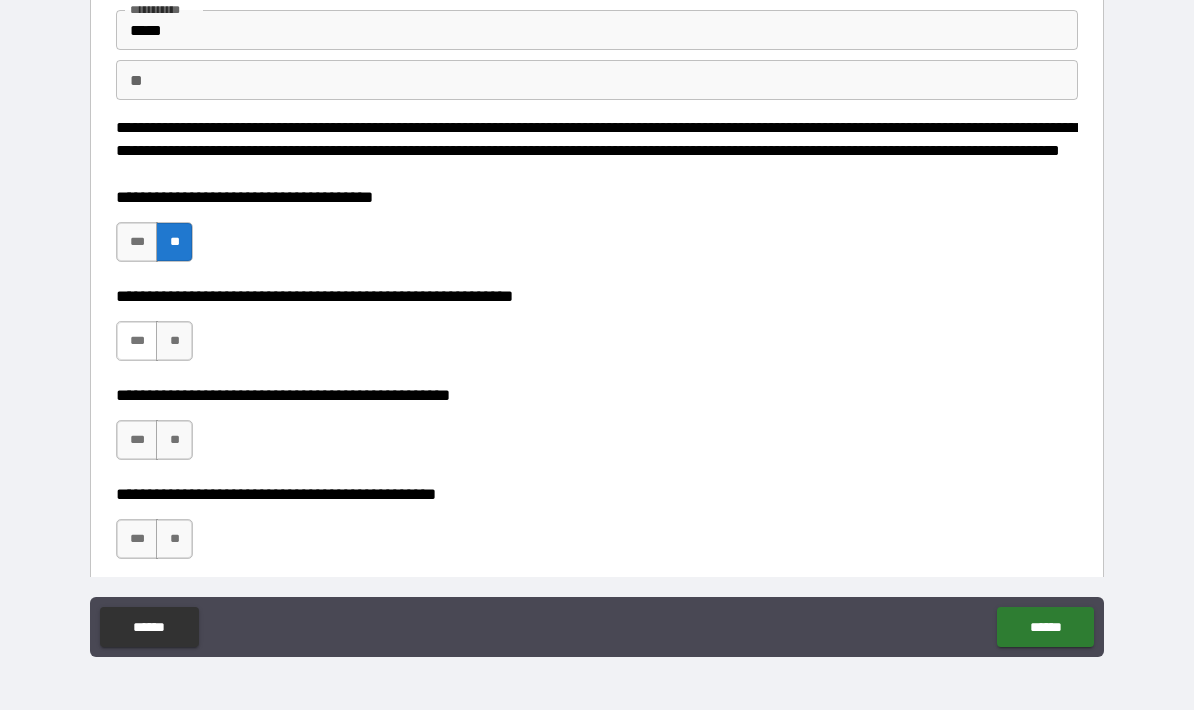 click on "***" at bounding box center [137, 341] 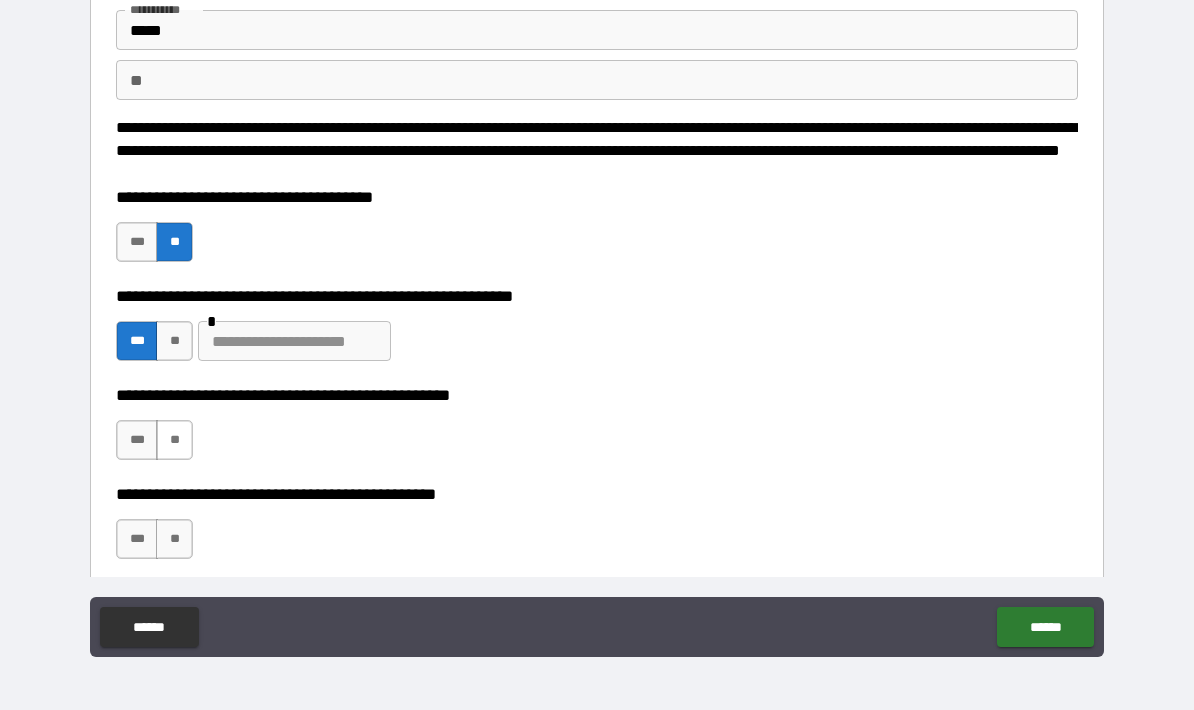 click on "**" at bounding box center [174, 440] 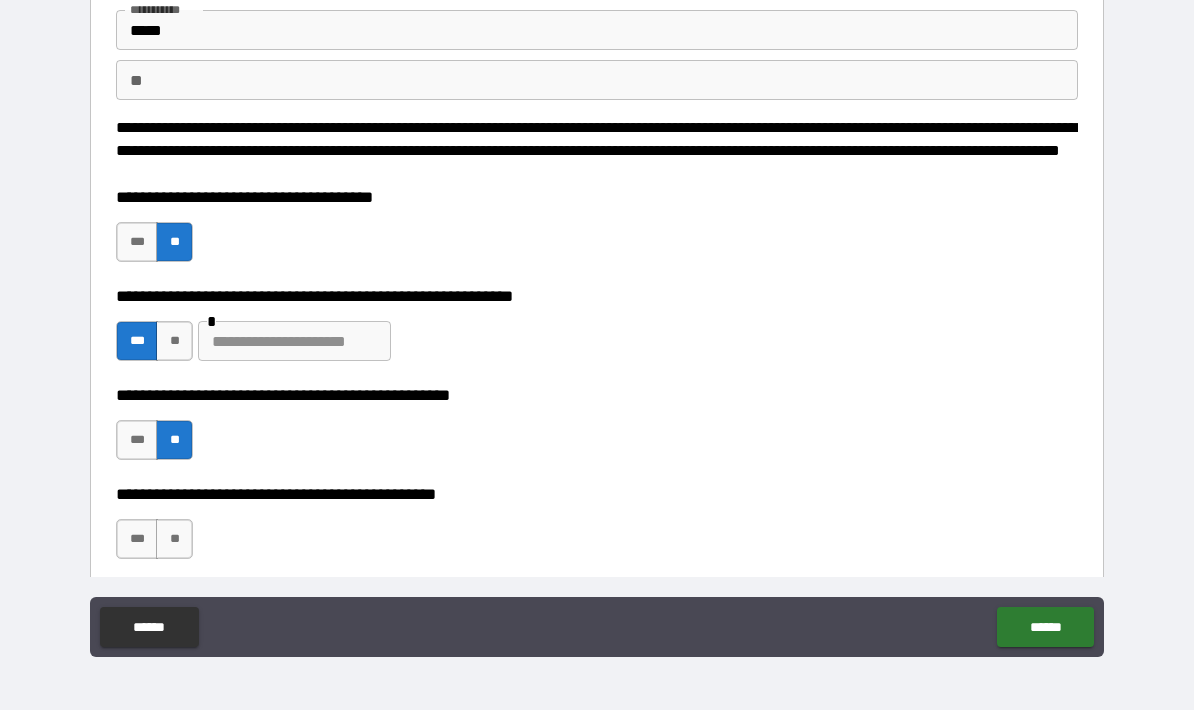 click on "******" 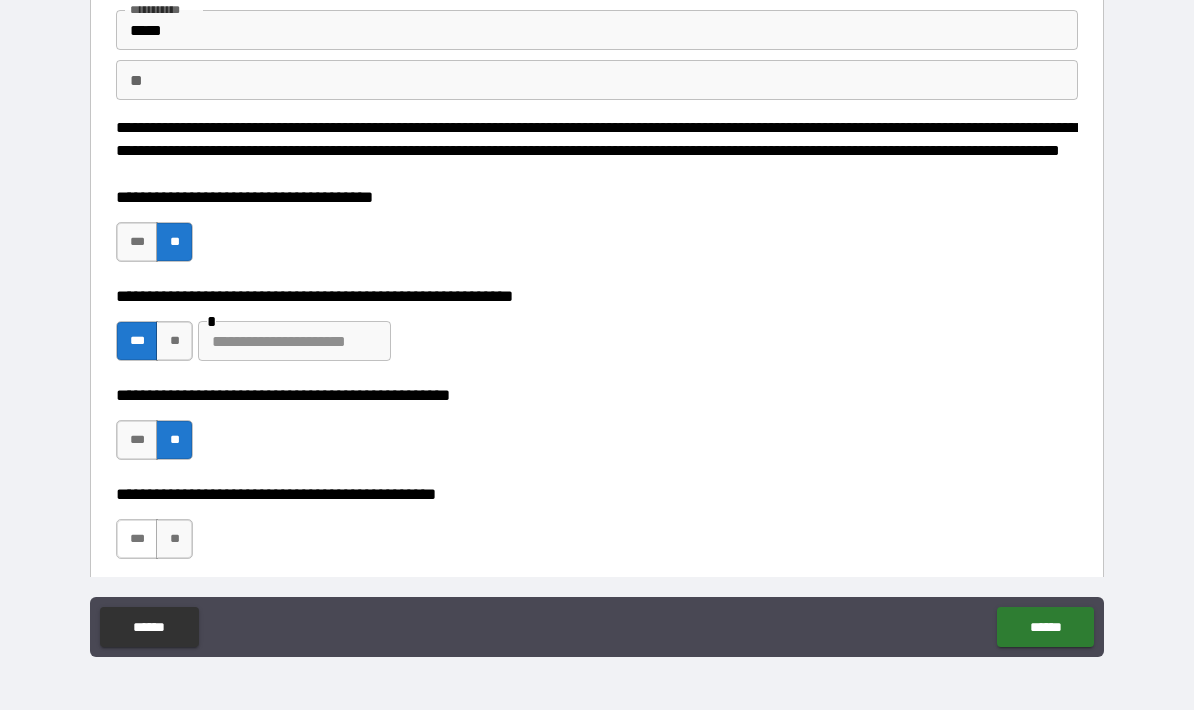 click on "***" at bounding box center (137, 539) 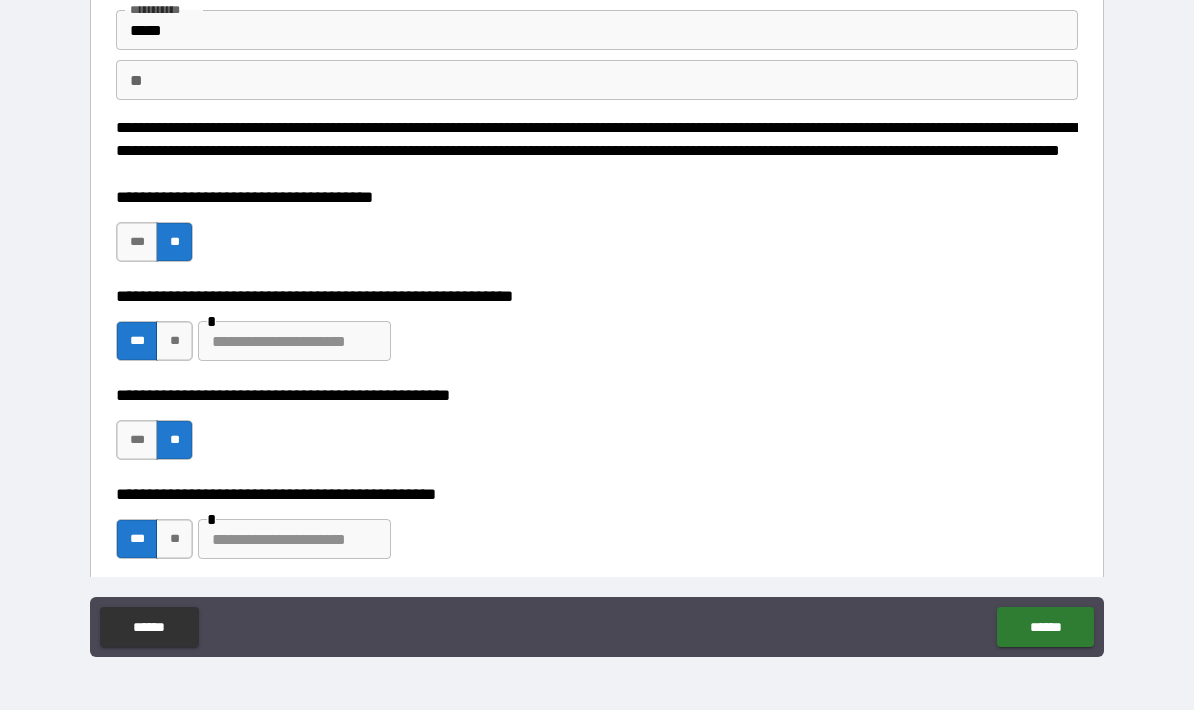 click at bounding box center [294, 341] 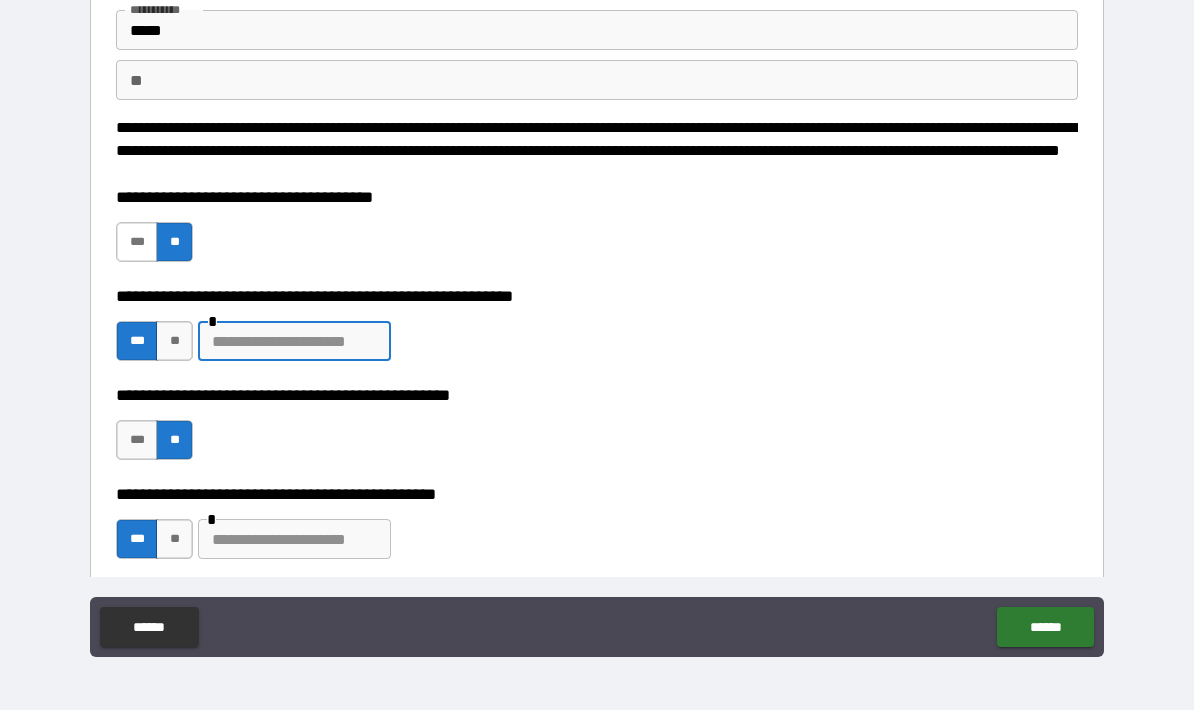 click on "***" at bounding box center (137, 242) 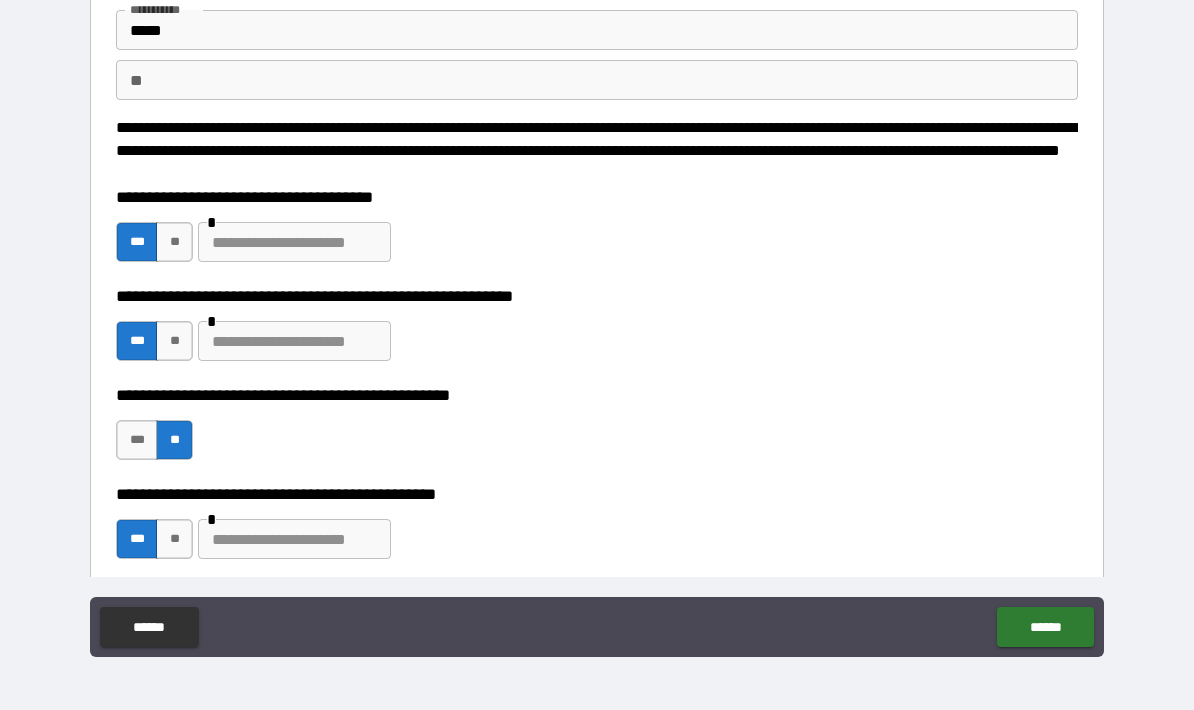 click at bounding box center [294, 242] 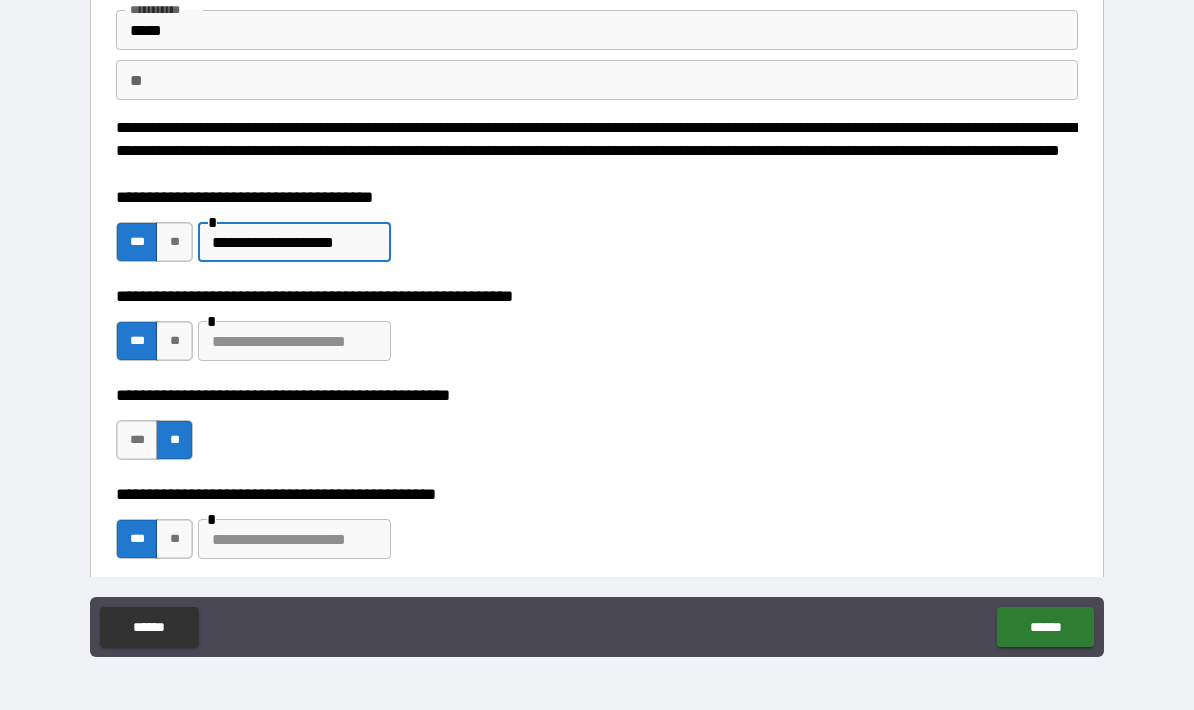 type on "**********" 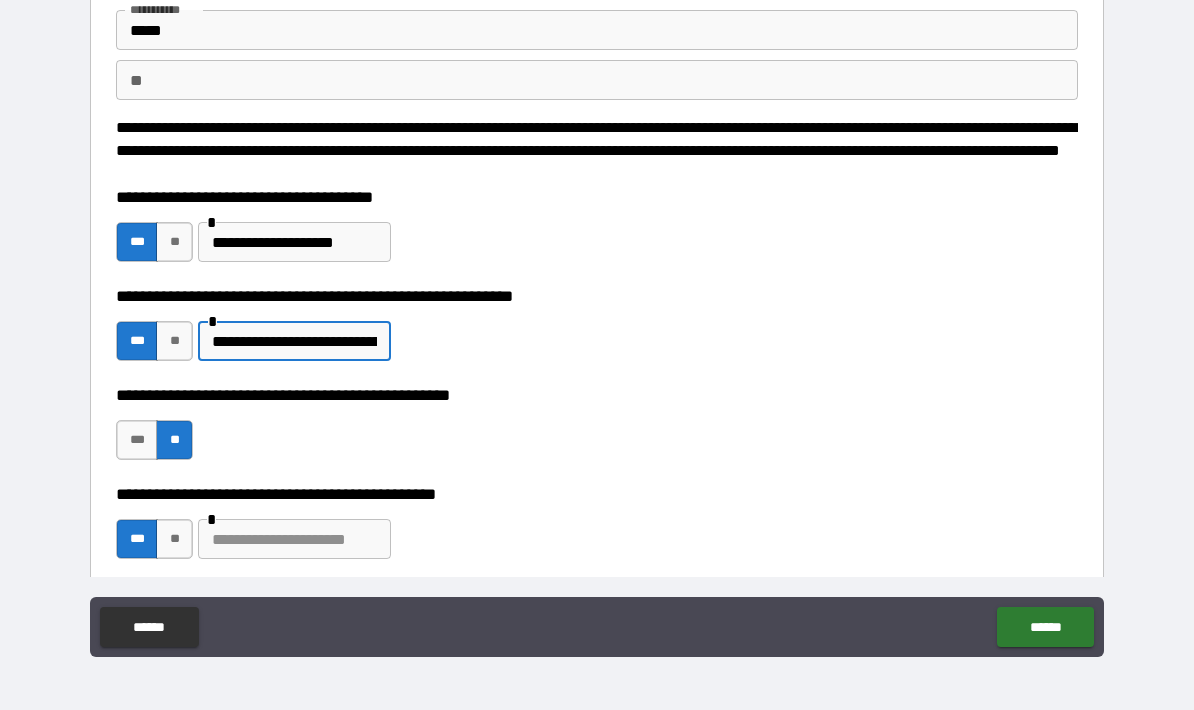 type on "**********" 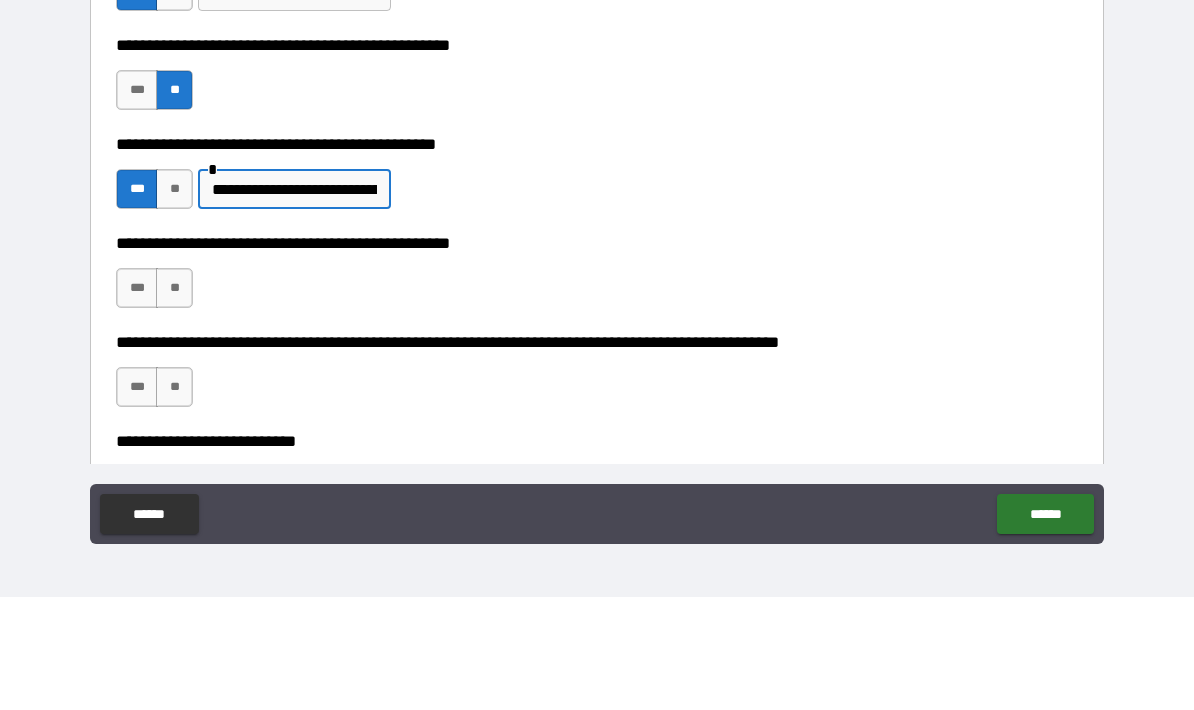 scroll, scrollTop: 354, scrollLeft: 0, axis: vertical 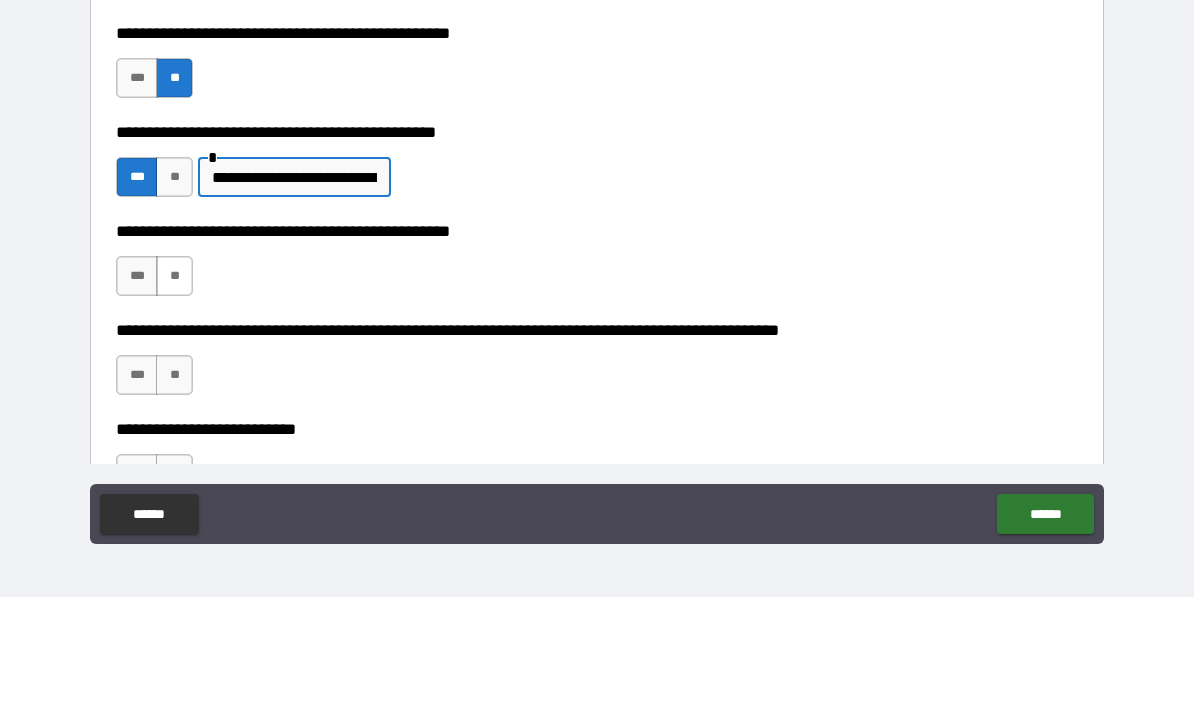 type on "**********" 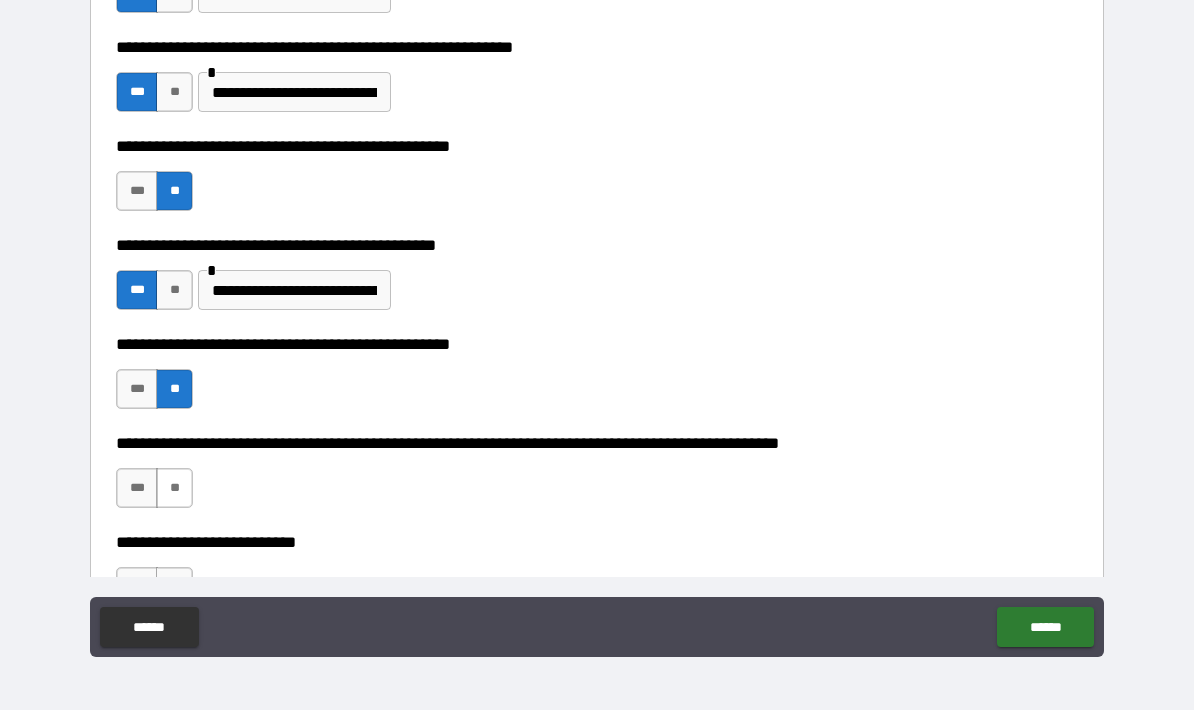 click on "**" at bounding box center [174, 488] 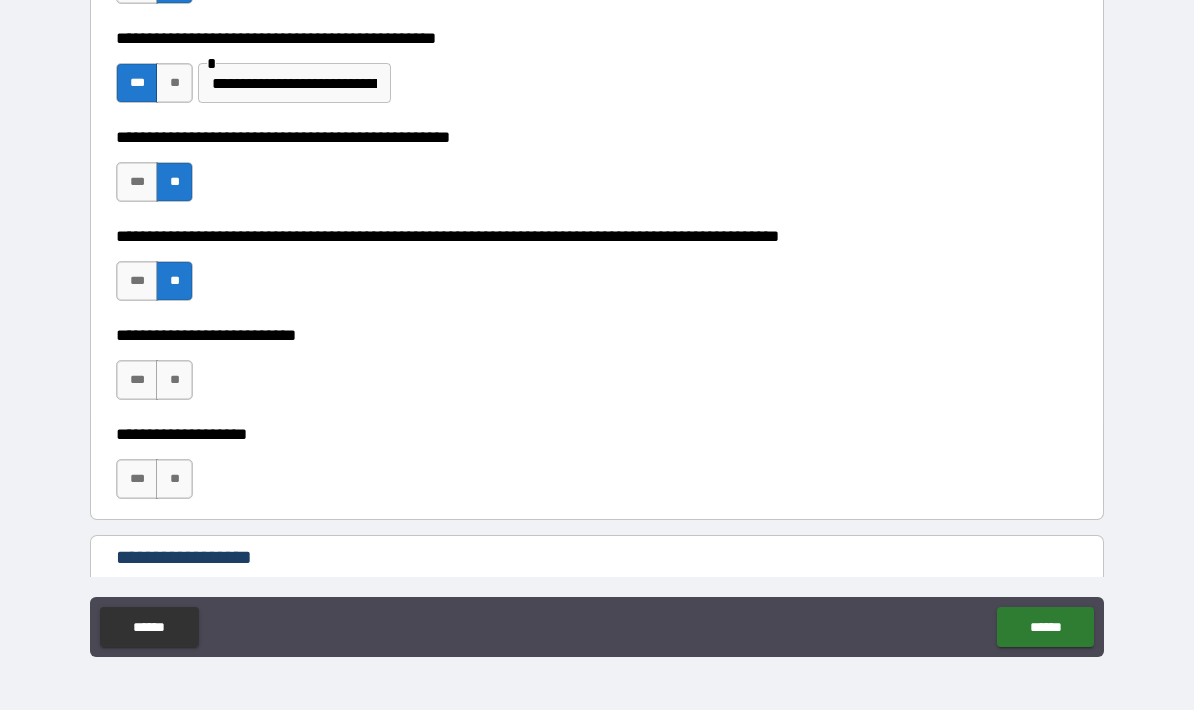 scroll, scrollTop: 567, scrollLeft: 0, axis: vertical 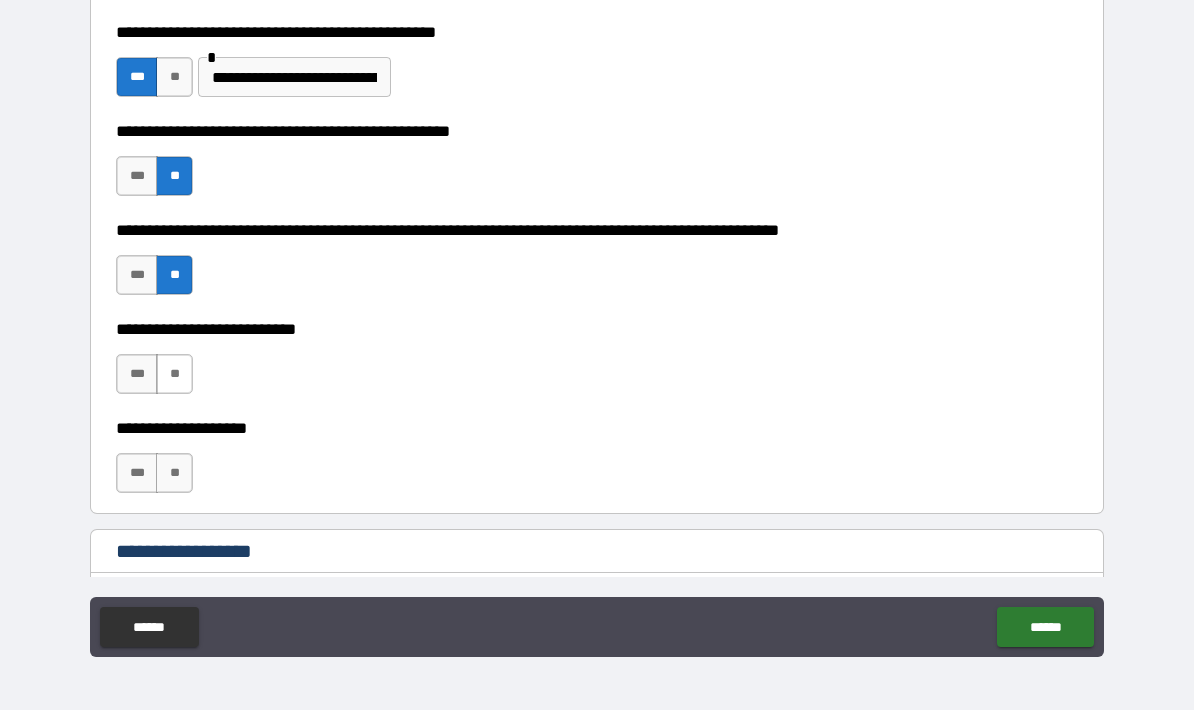 click on "**" at bounding box center (174, 374) 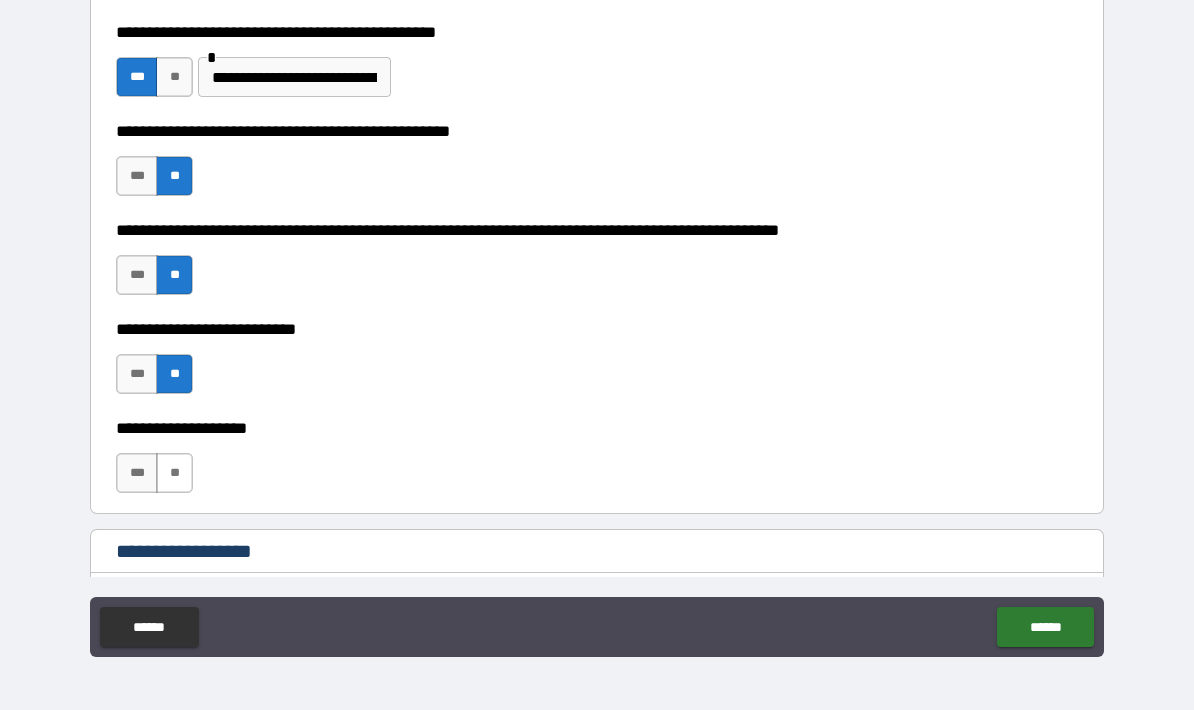 click on "**" at bounding box center [174, 473] 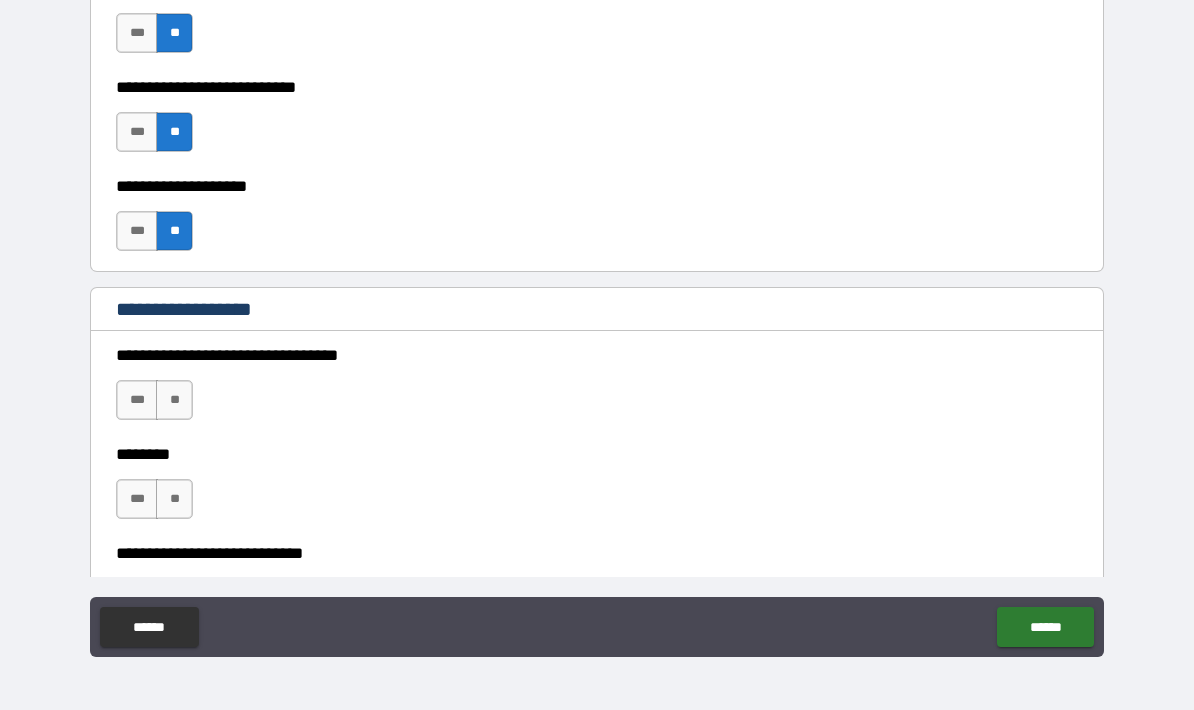 scroll, scrollTop: 817, scrollLeft: 0, axis: vertical 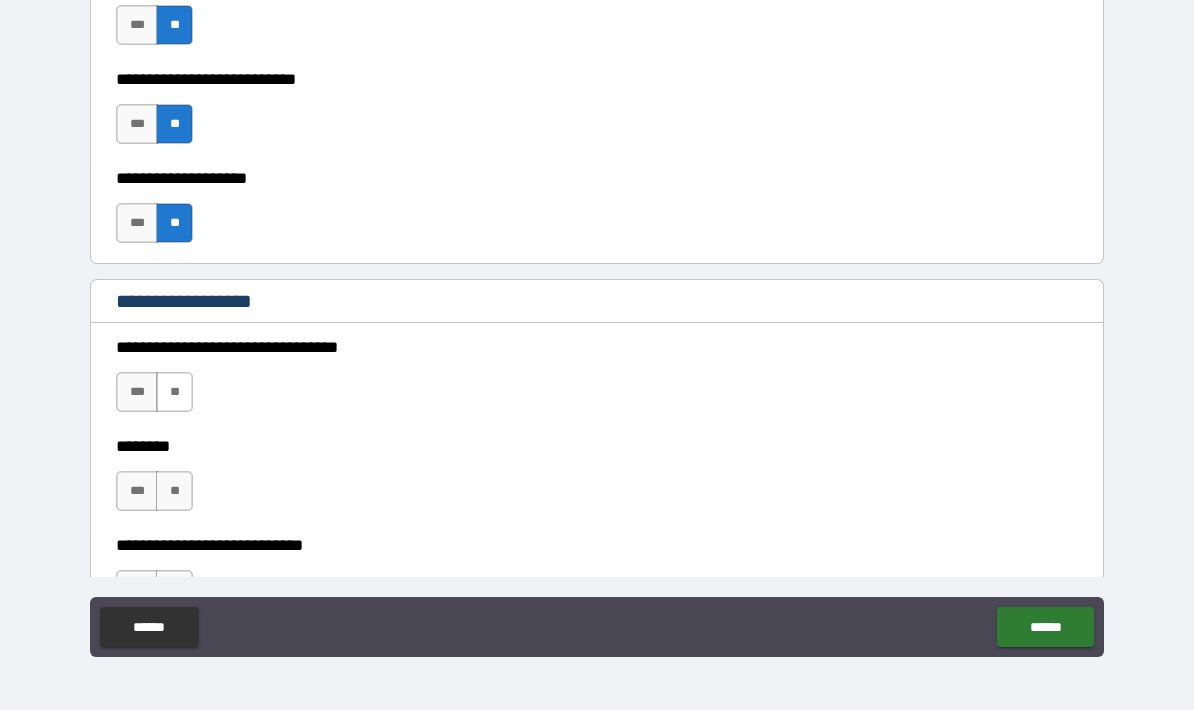 click on "**" at bounding box center (174, 392) 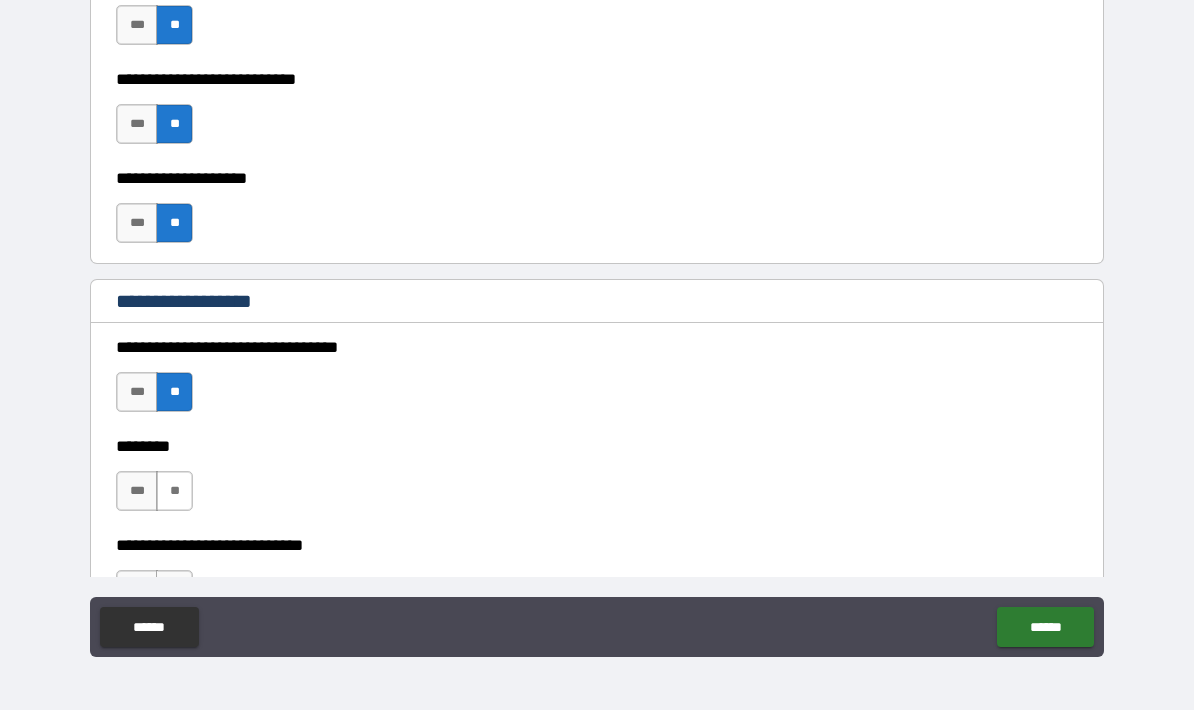 click on "**" at bounding box center (174, 491) 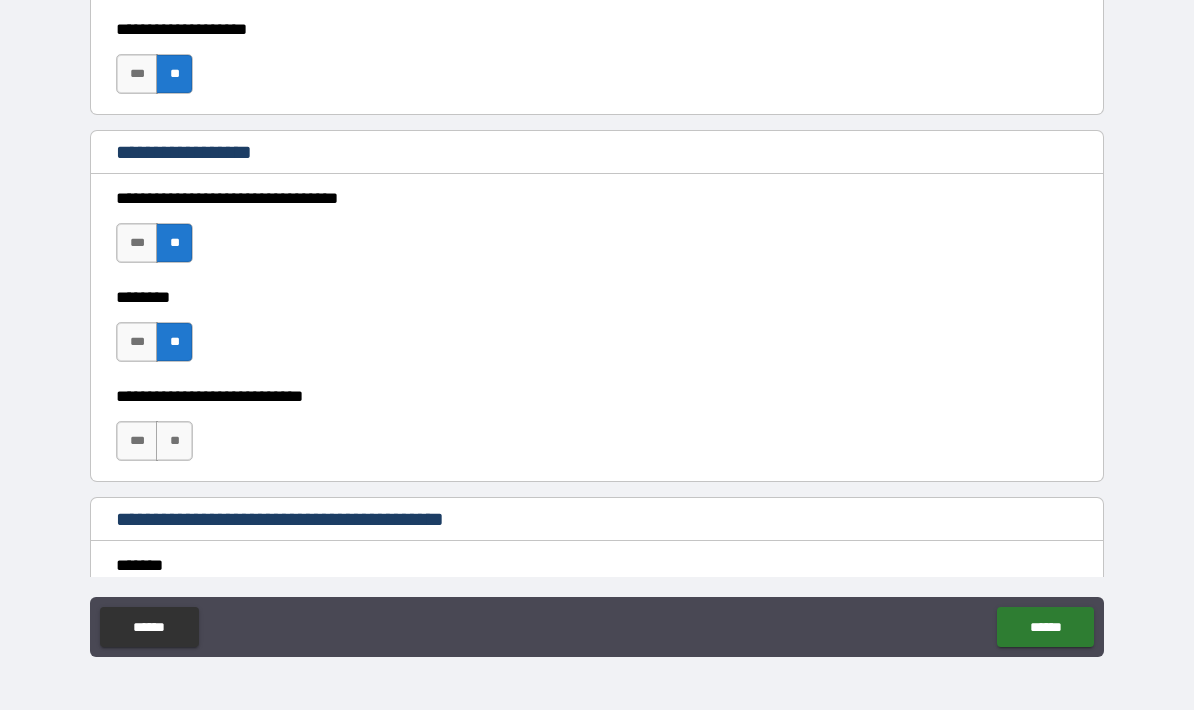 scroll, scrollTop: 976, scrollLeft: 0, axis: vertical 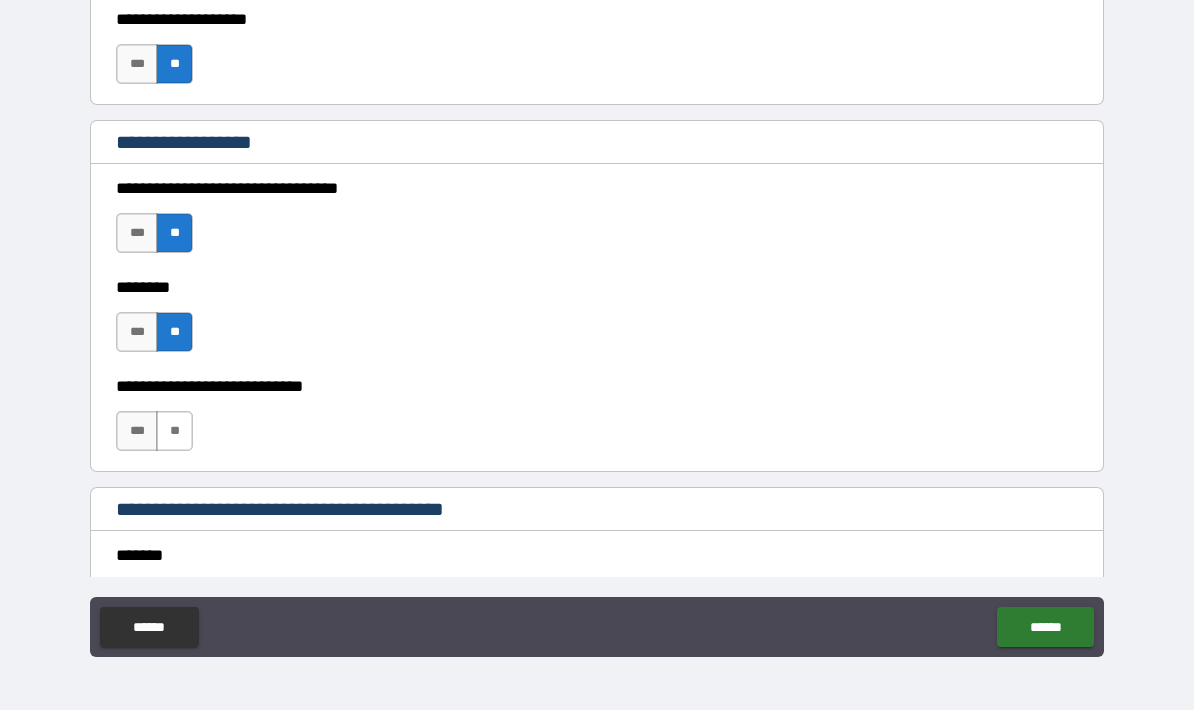 click on "**" at bounding box center [174, 431] 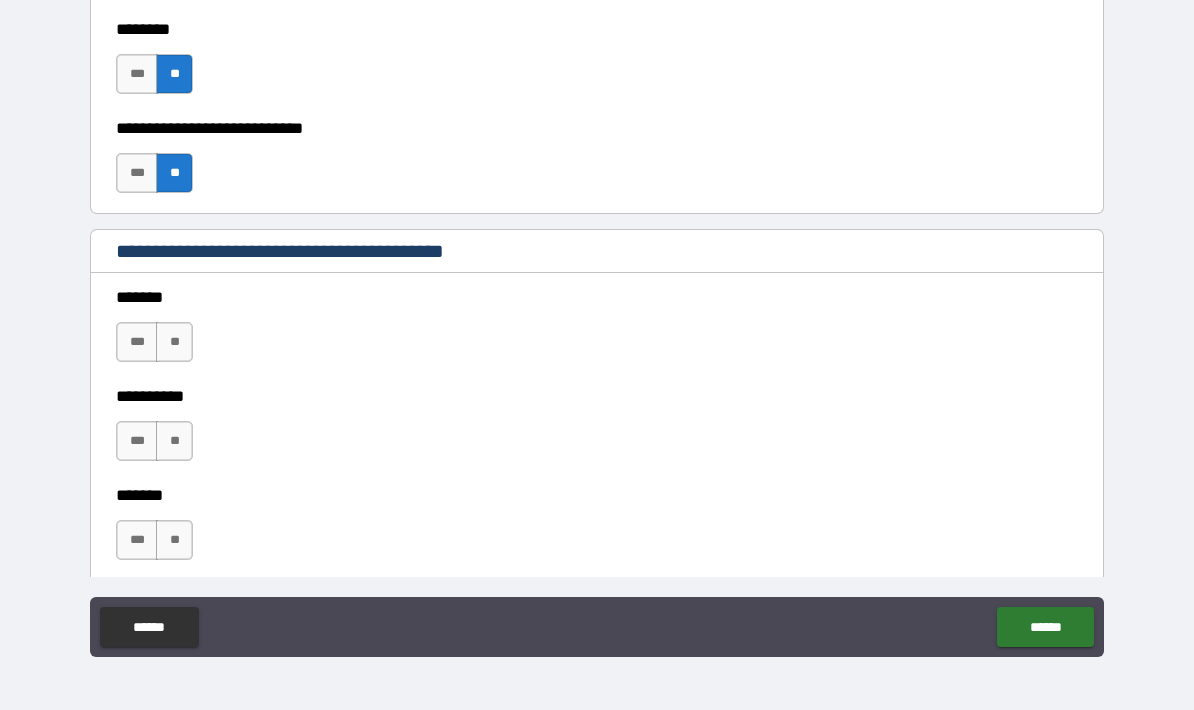 scroll, scrollTop: 1238, scrollLeft: 0, axis: vertical 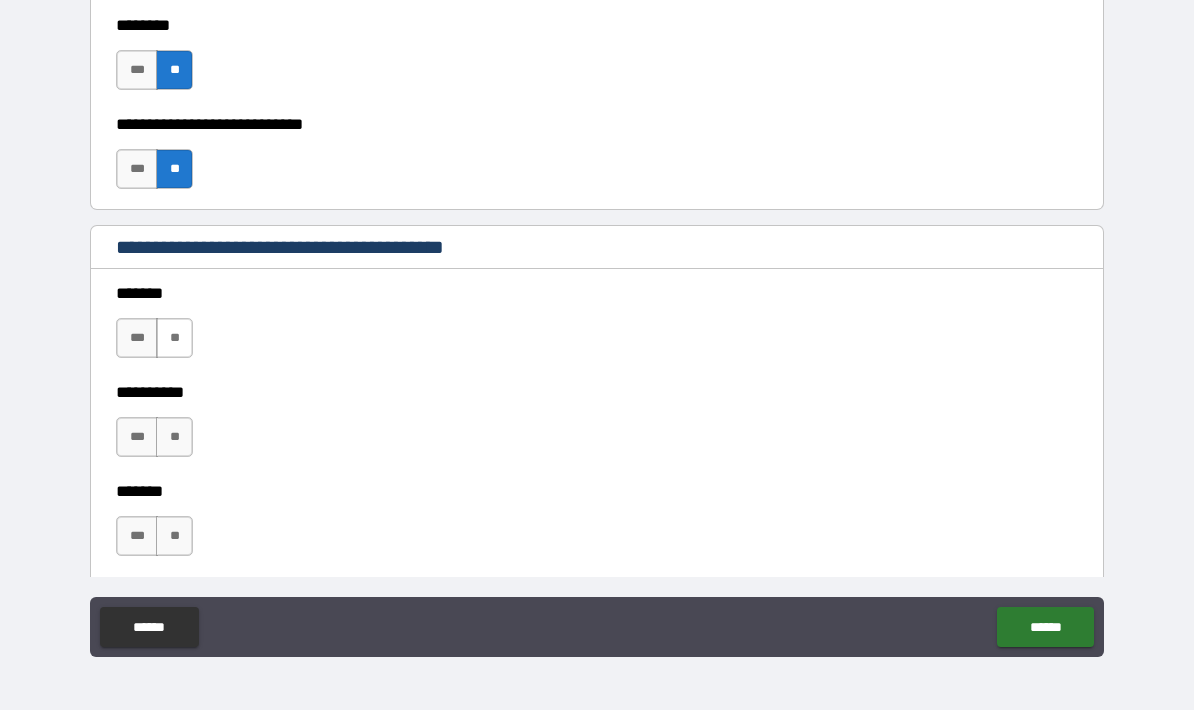click on "**" at bounding box center [174, 338] 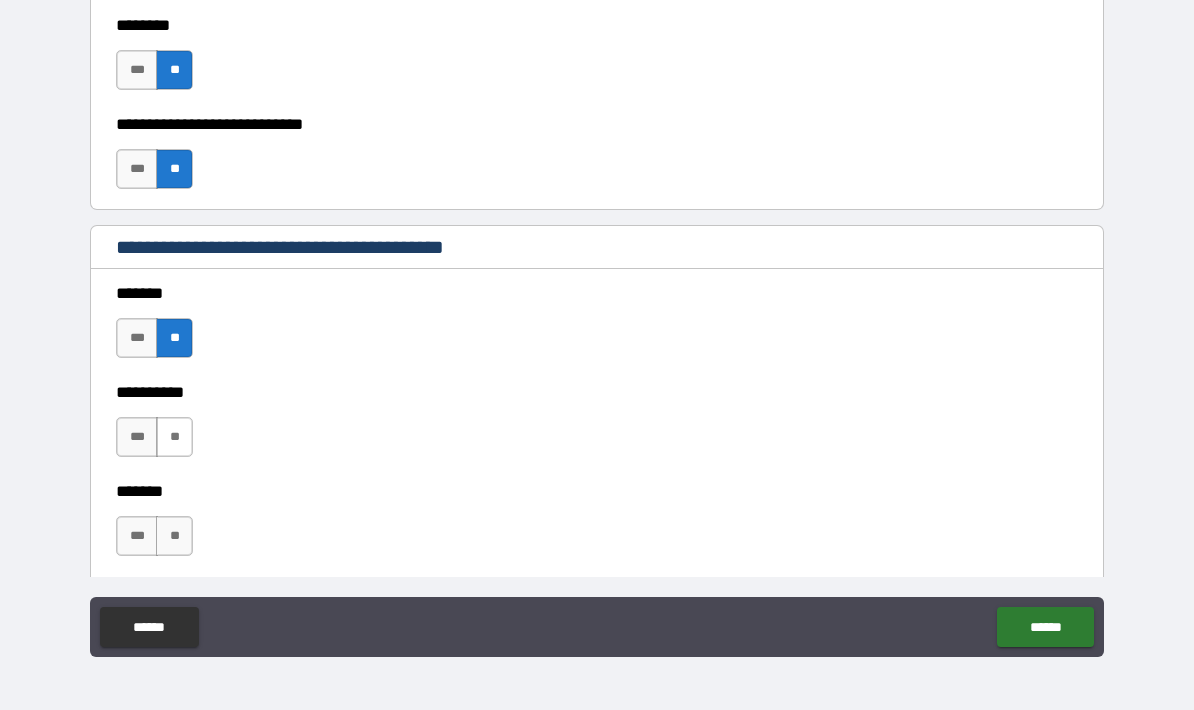 click on "**" at bounding box center [174, 437] 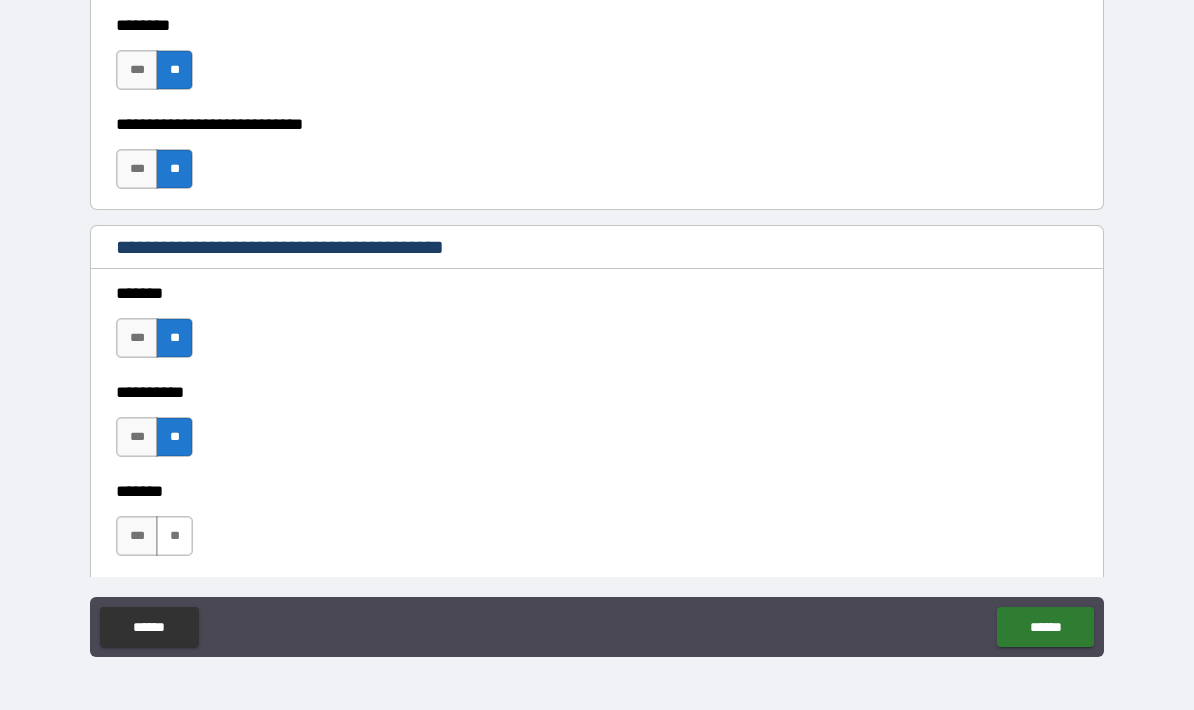 click on "**" at bounding box center (174, 536) 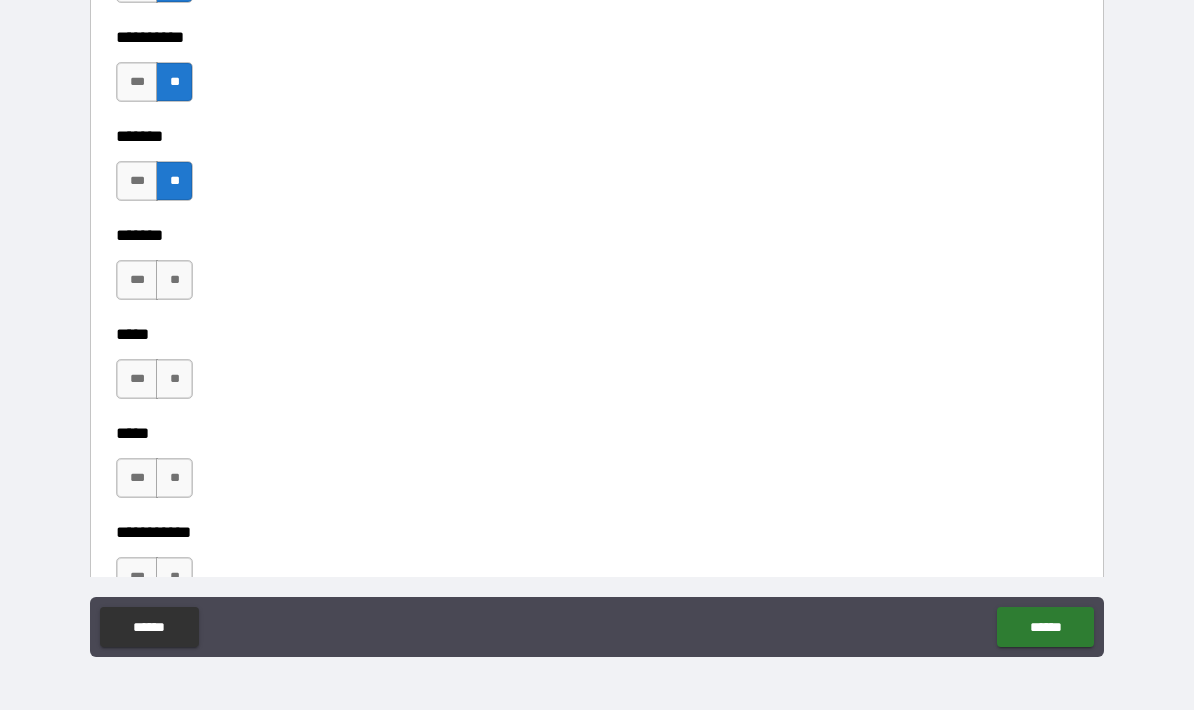 scroll, scrollTop: 1600, scrollLeft: 0, axis: vertical 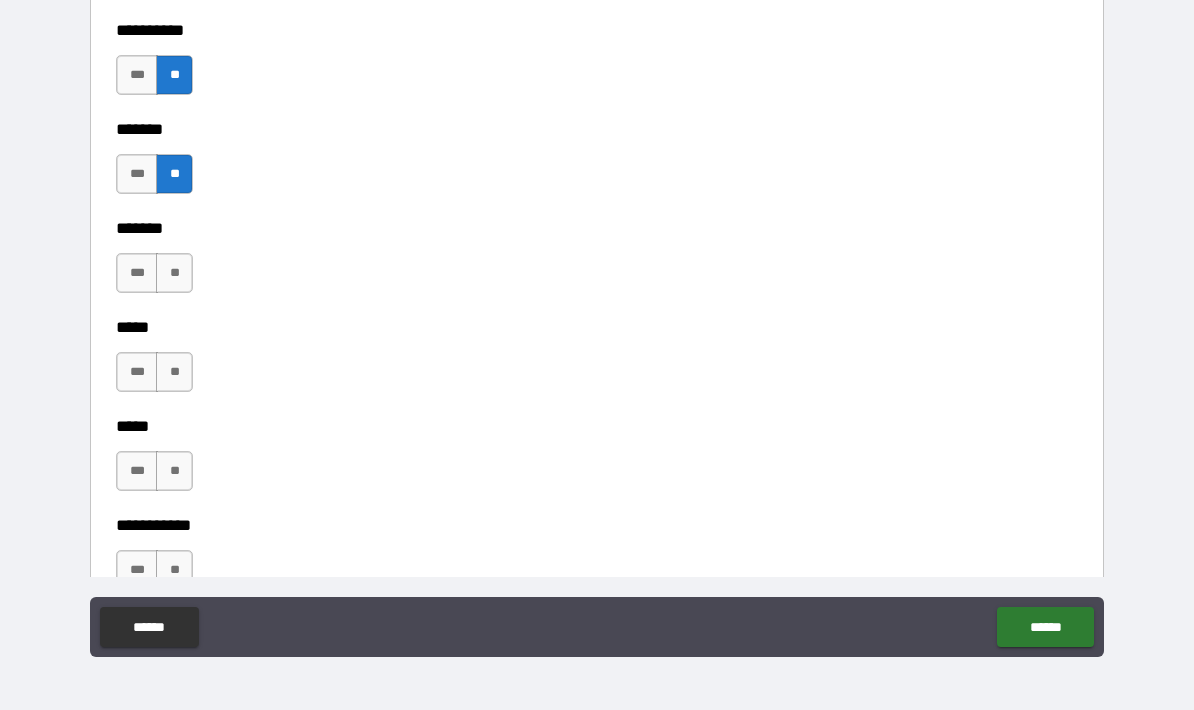 click on "**" at bounding box center (174, 273) 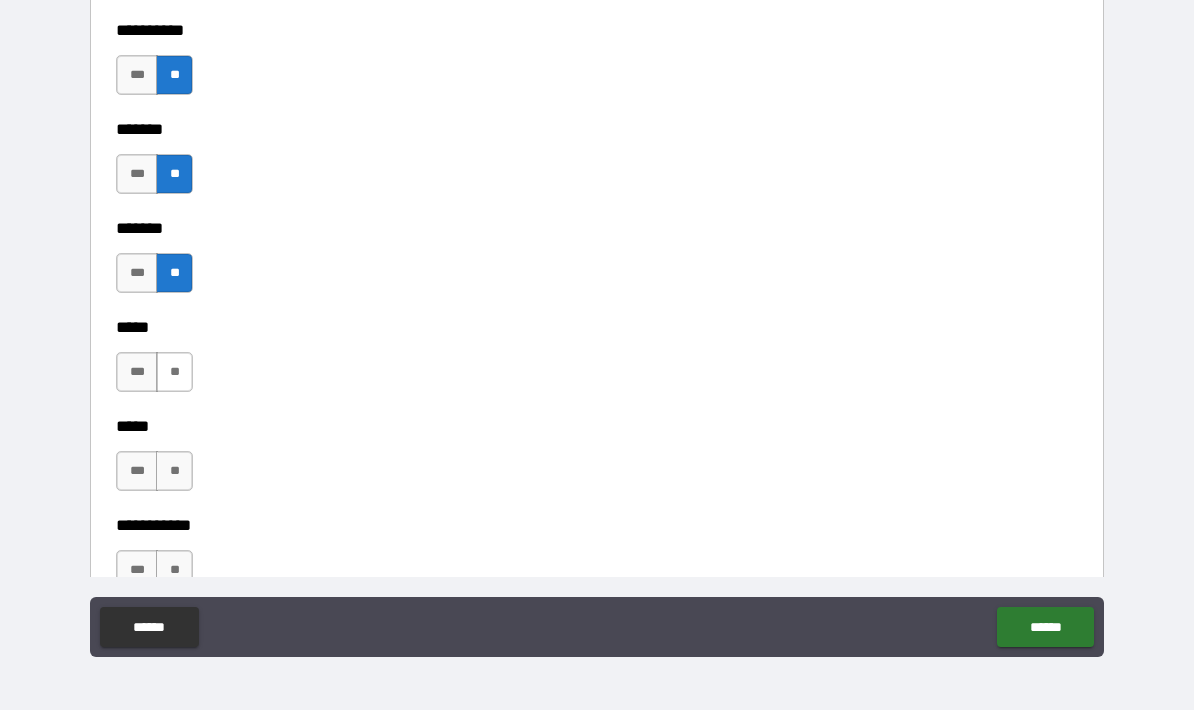 click on "**" at bounding box center (174, 372) 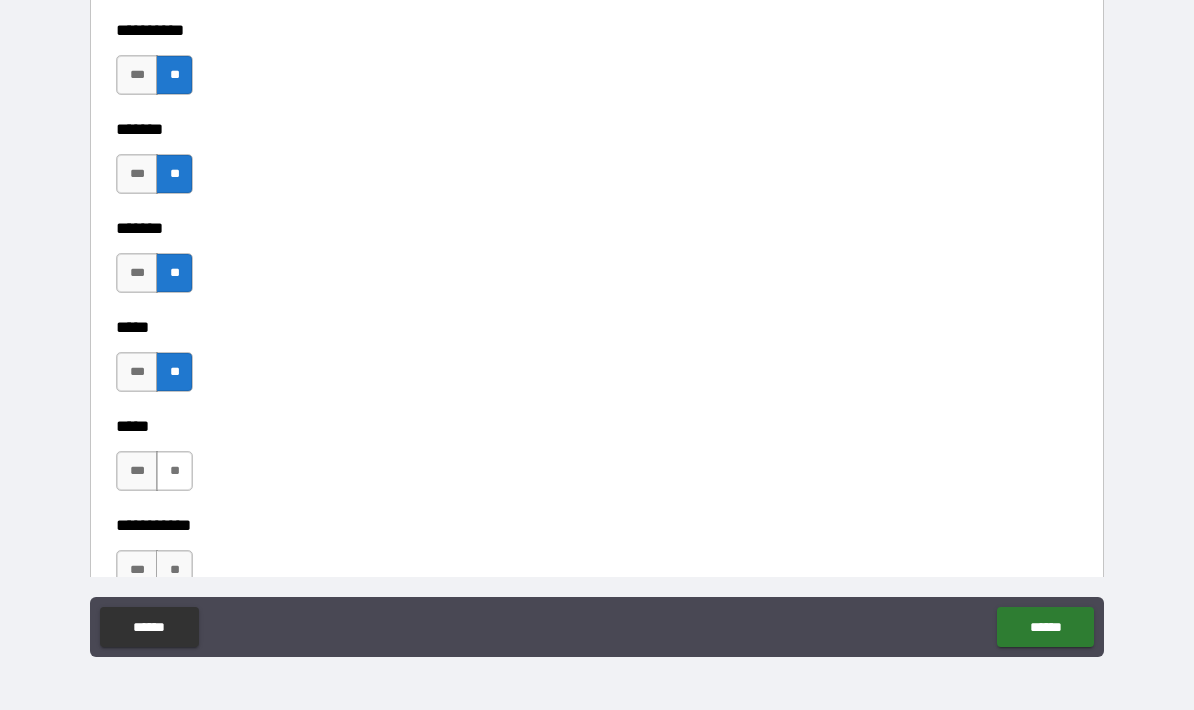 click on "**" at bounding box center (174, 471) 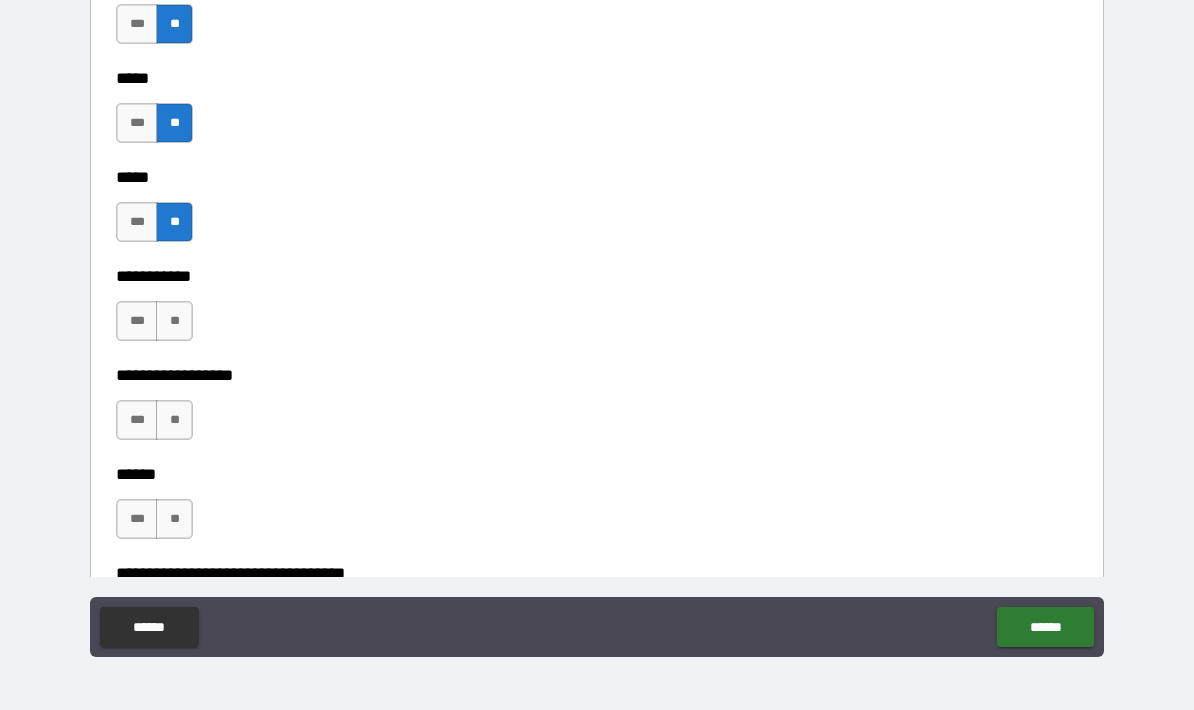 scroll, scrollTop: 1894, scrollLeft: 0, axis: vertical 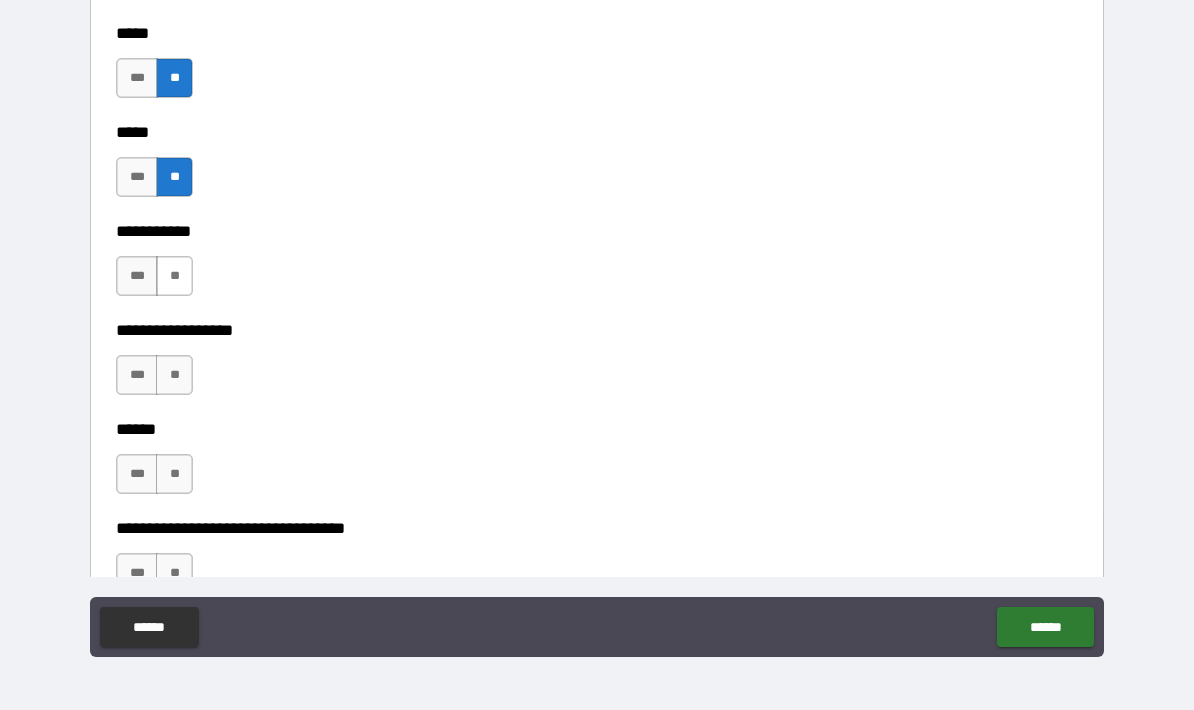 click on "**" at bounding box center (174, 276) 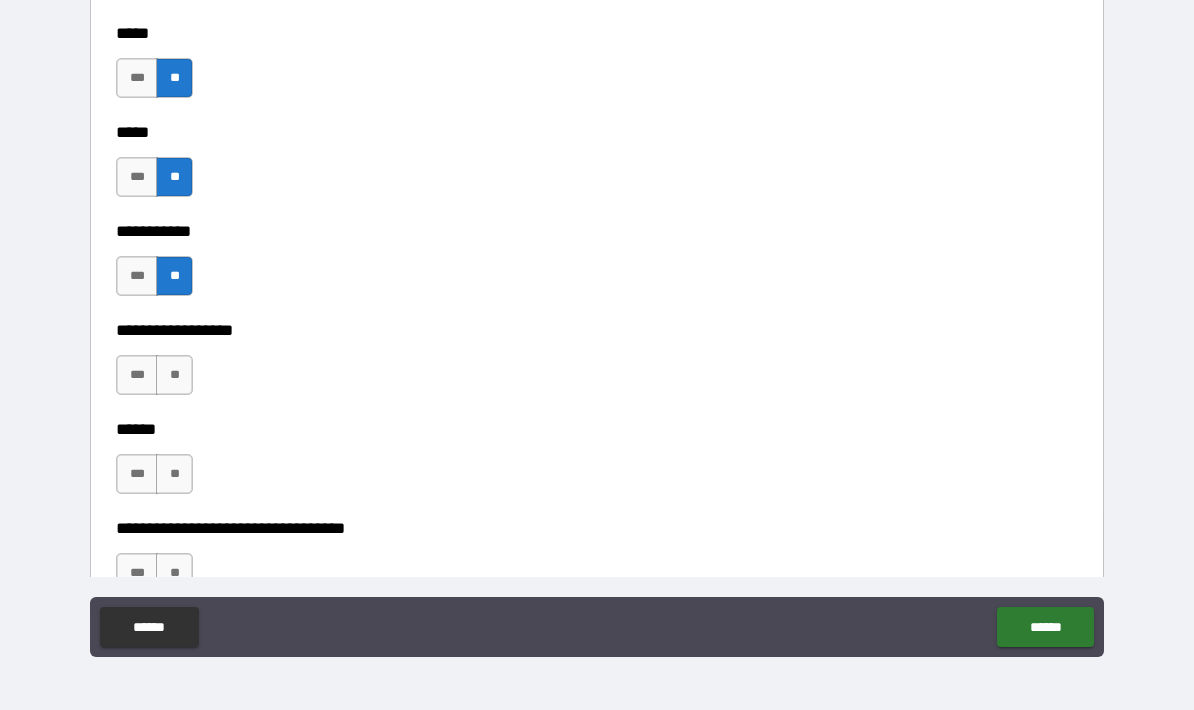 click on "**" at bounding box center (174, 375) 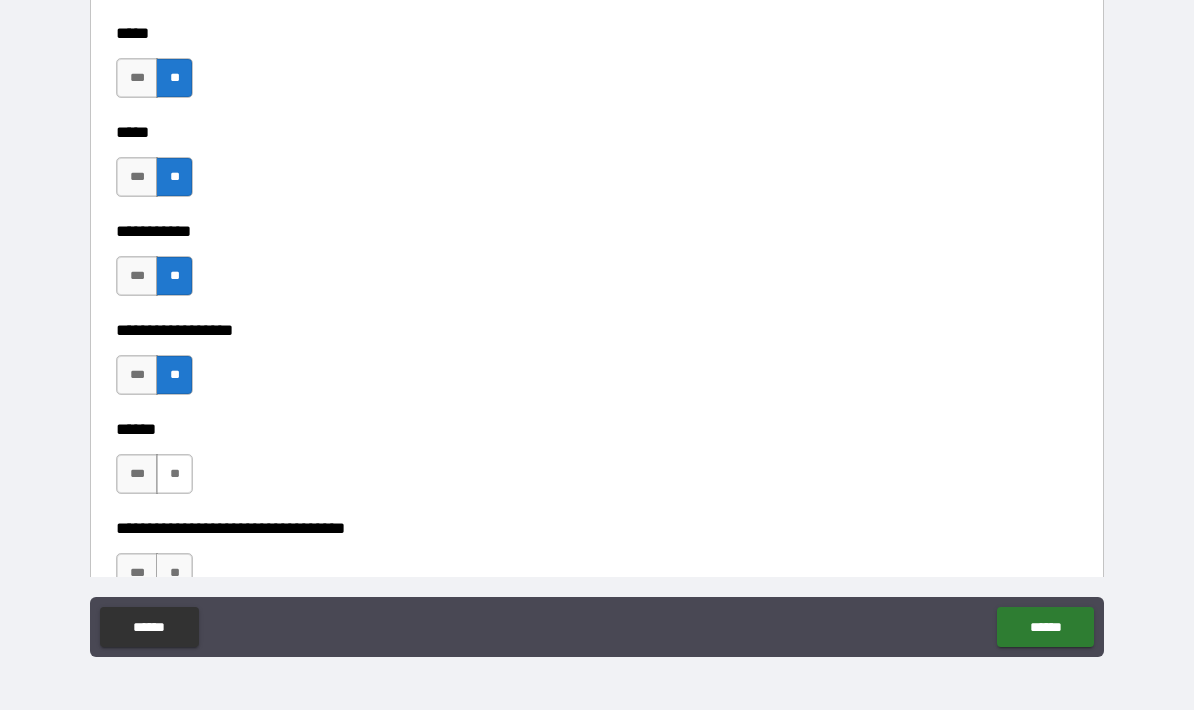 click on "**" at bounding box center [174, 474] 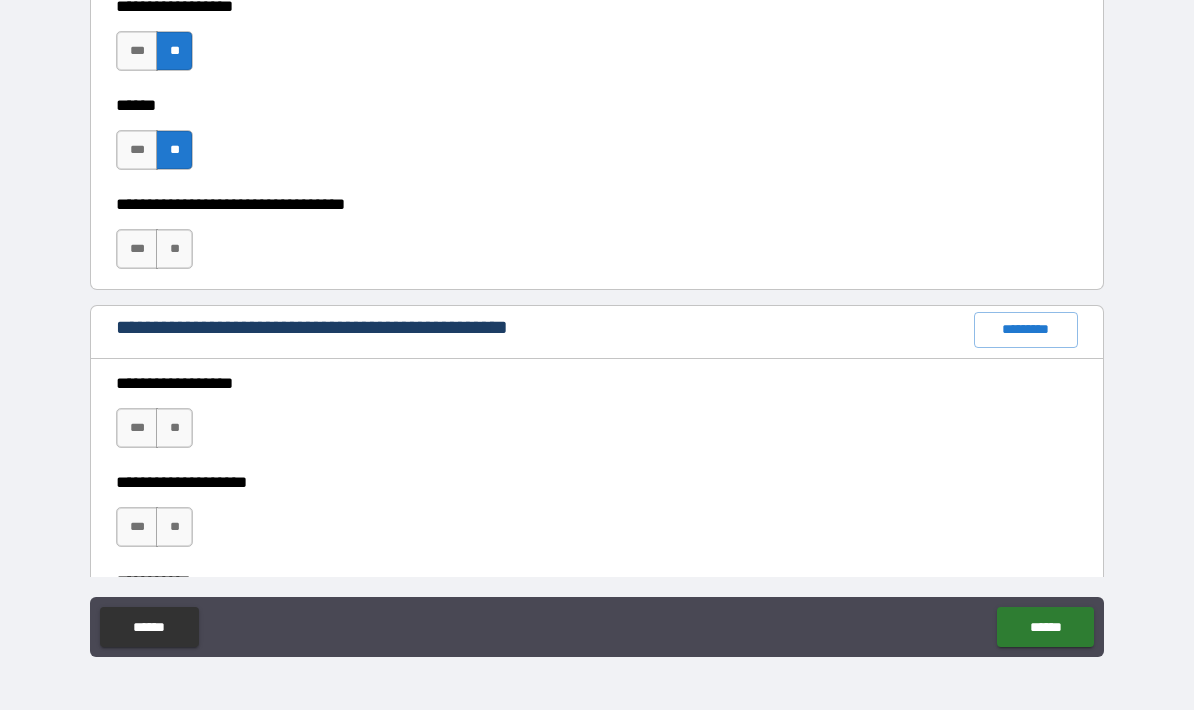 scroll, scrollTop: 2245, scrollLeft: 0, axis: vertical 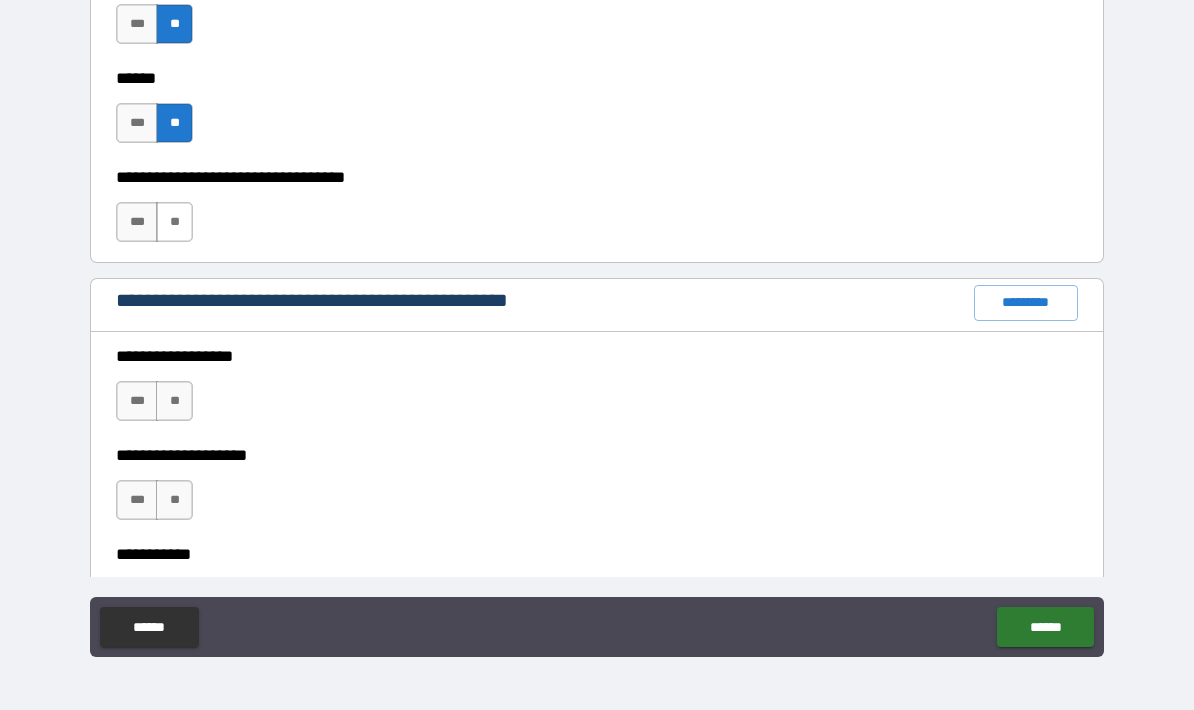 click on "**" at bounding box center (174, 222) 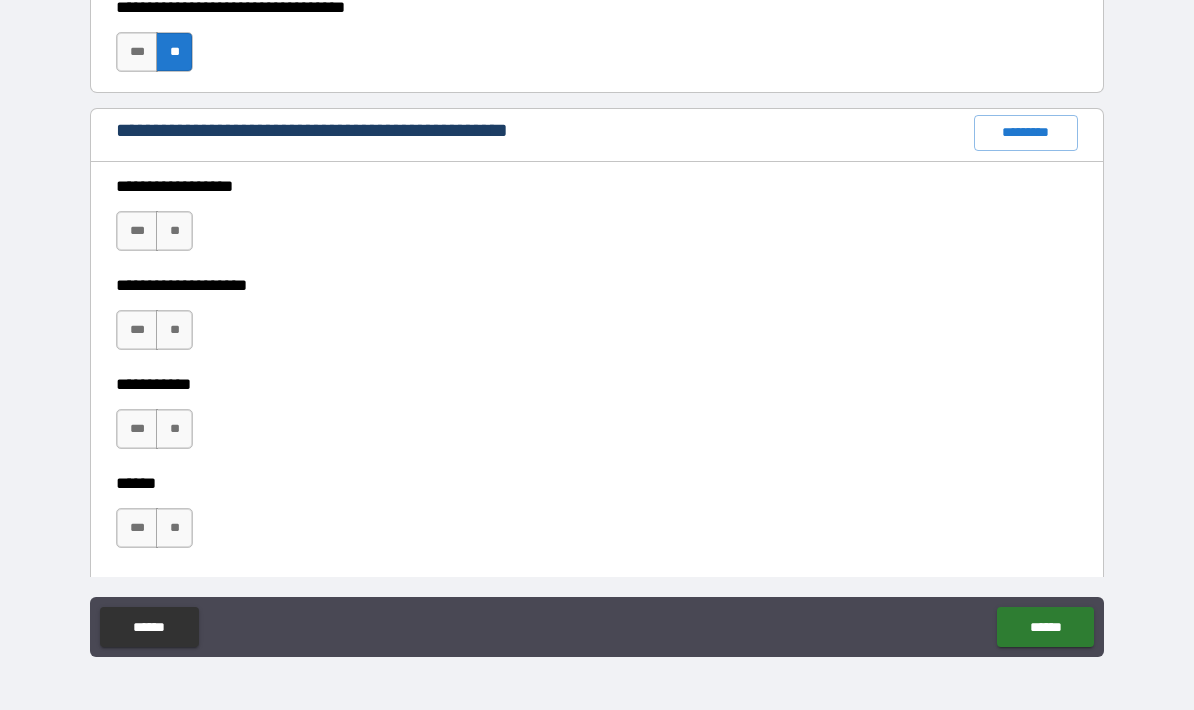 scroll, scrollTop: 2427, scrollLeft: 0, axis: vertical 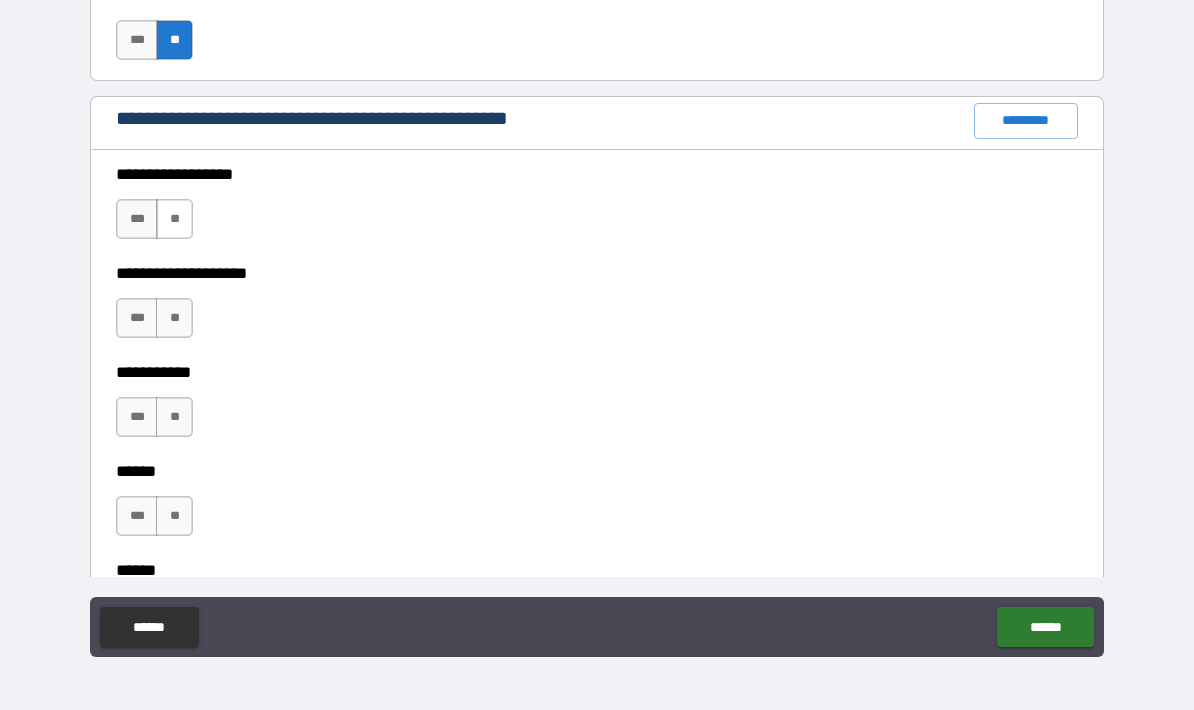 click on "**" at bounding box center [174, 219] 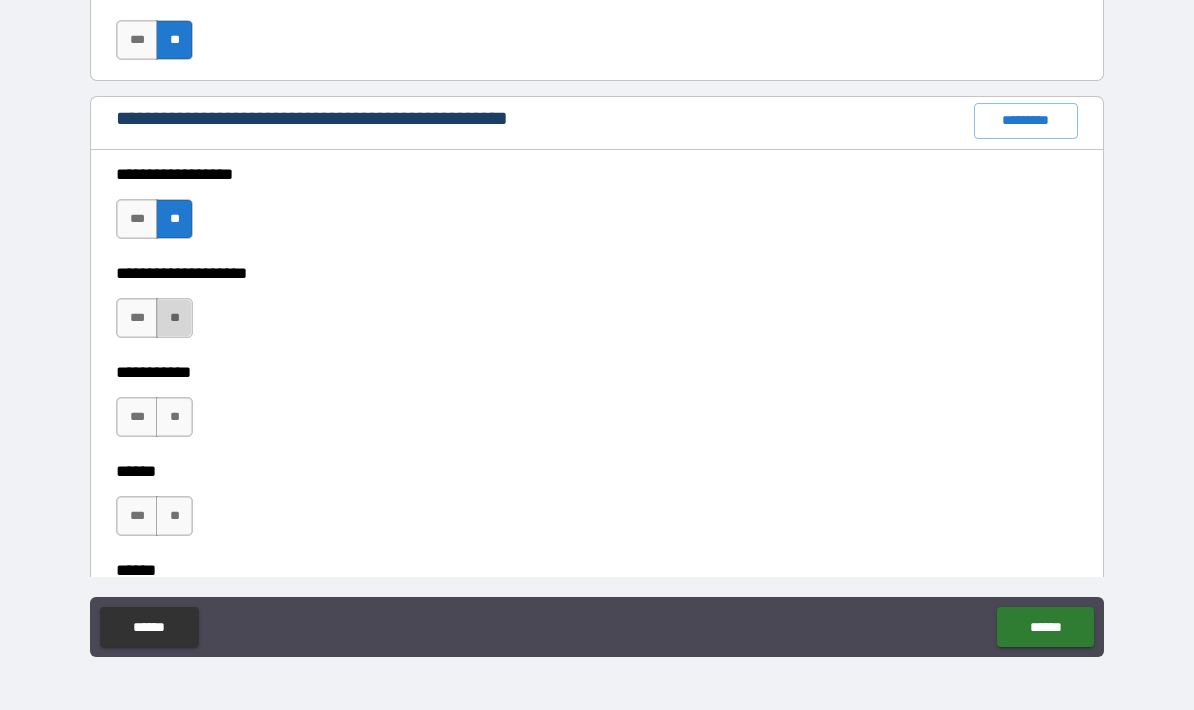 click on "**" at bounding box center (174, 318) 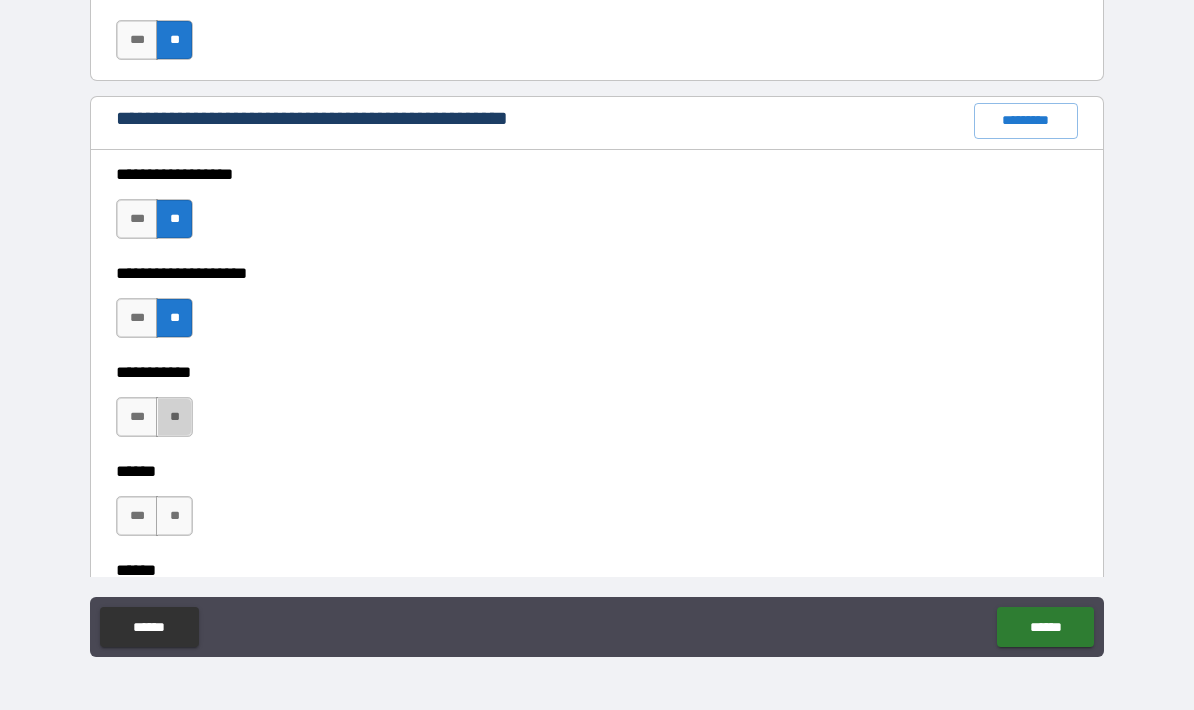 click on "**" at bounding box center (174, 417) 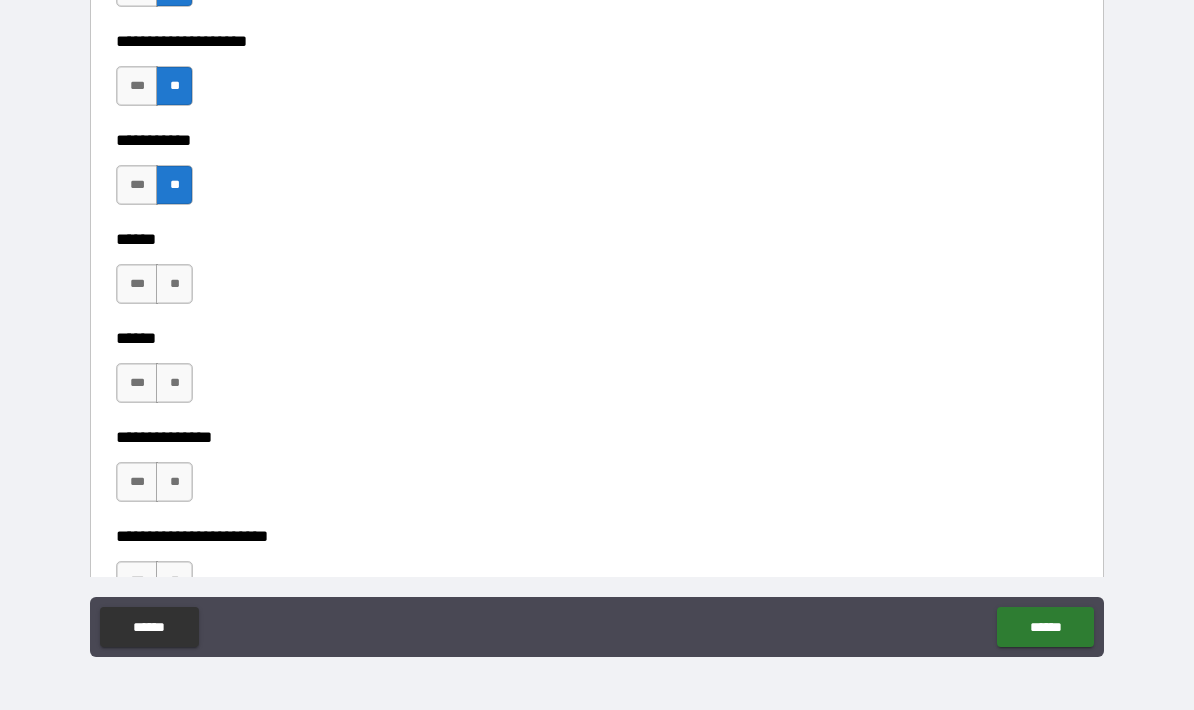 scroll, scrollTop: 2698, scrollLeft: 0, axis: vertical 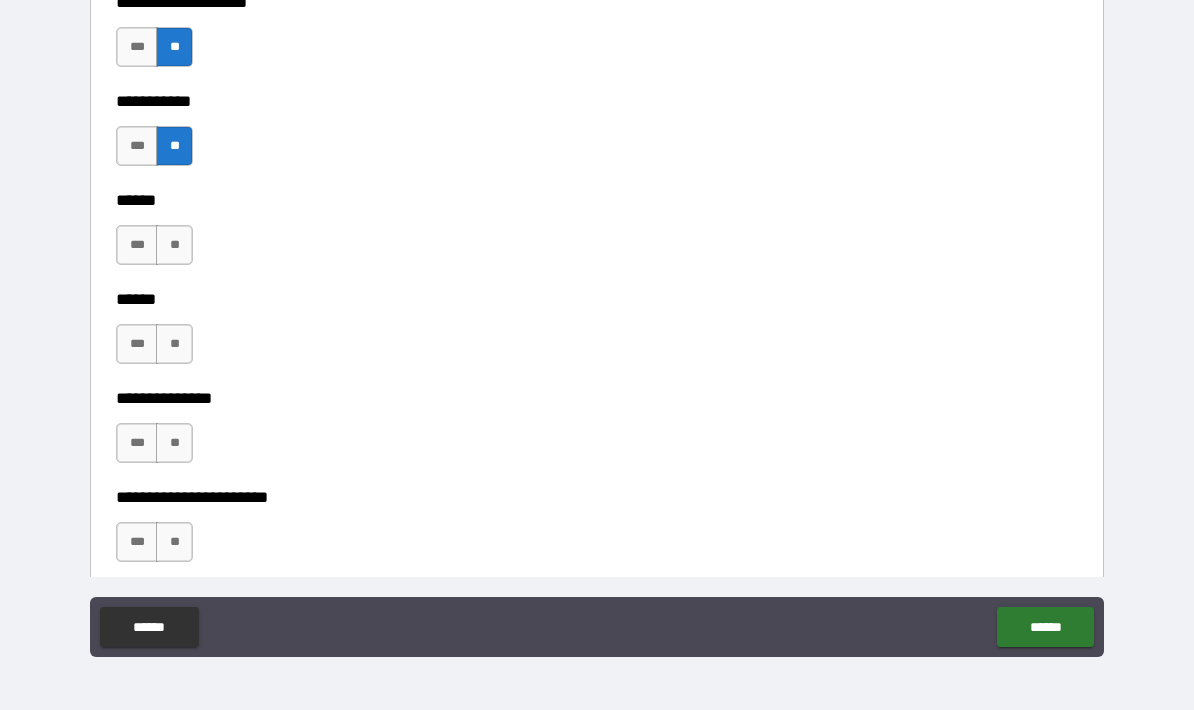 click on "**" at bounding box center [174, 245] 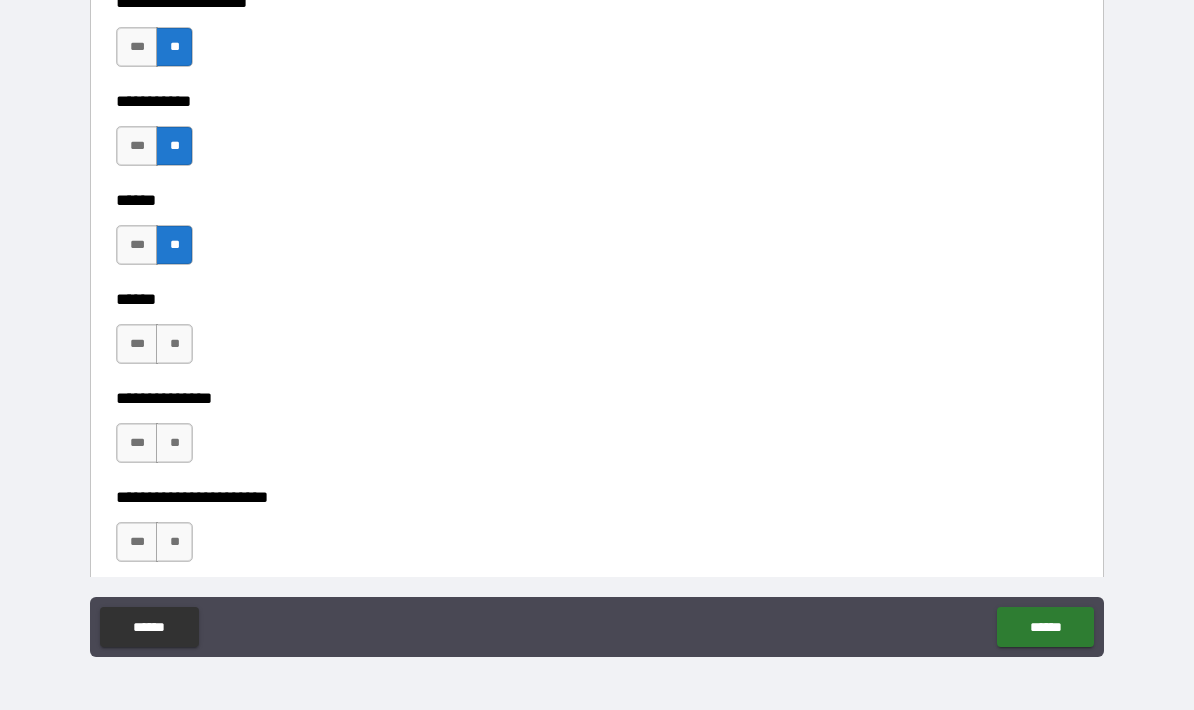 click on "**" at bounding box center [174, 344] 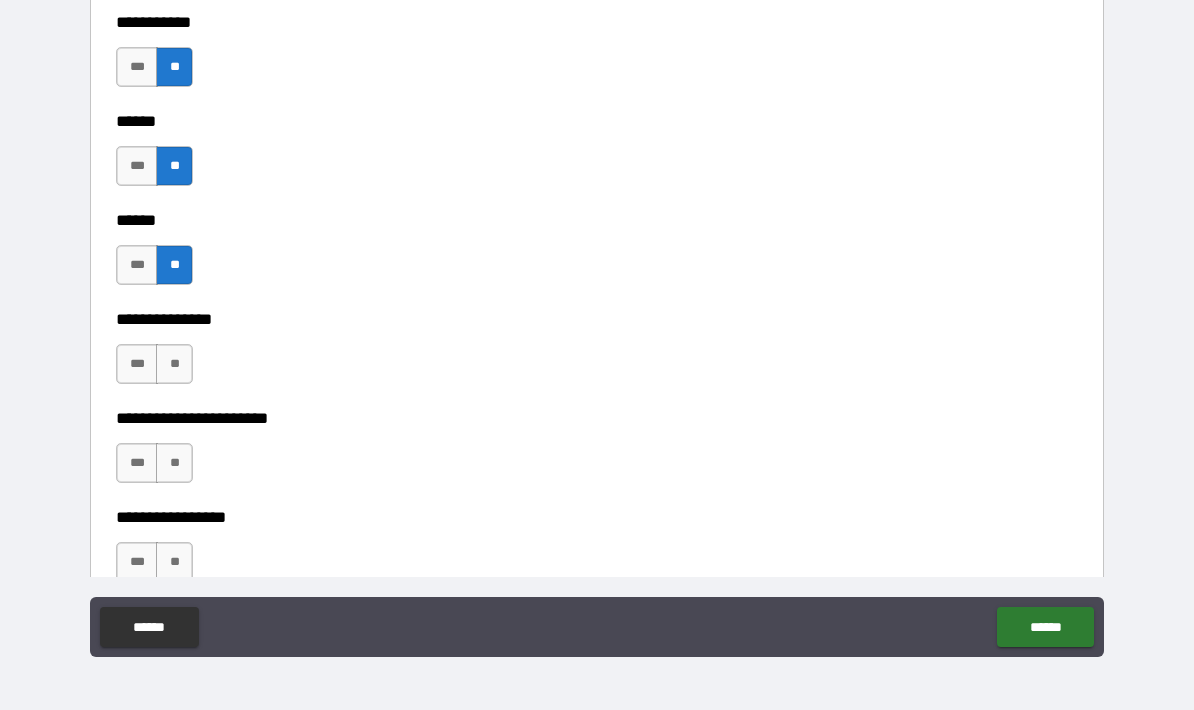 scroll, scrollTop: 2832, scrollLeft: 0, axis: vertical 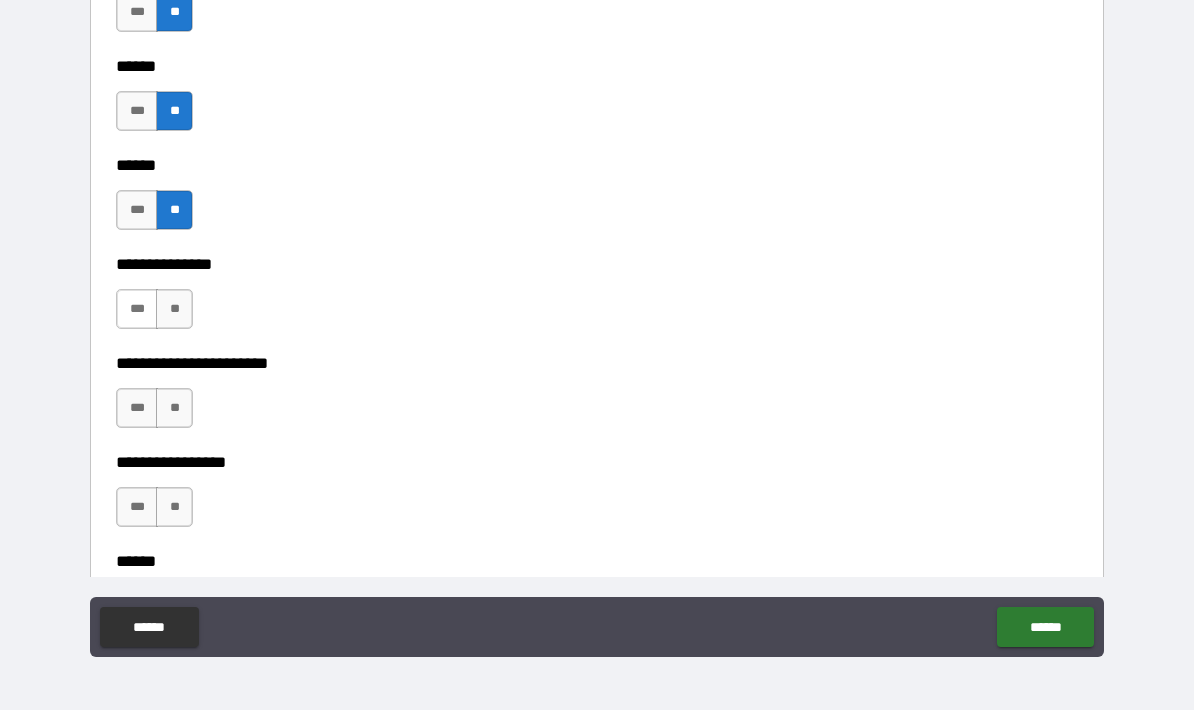 click on "***" at bounding box center (137, 309) 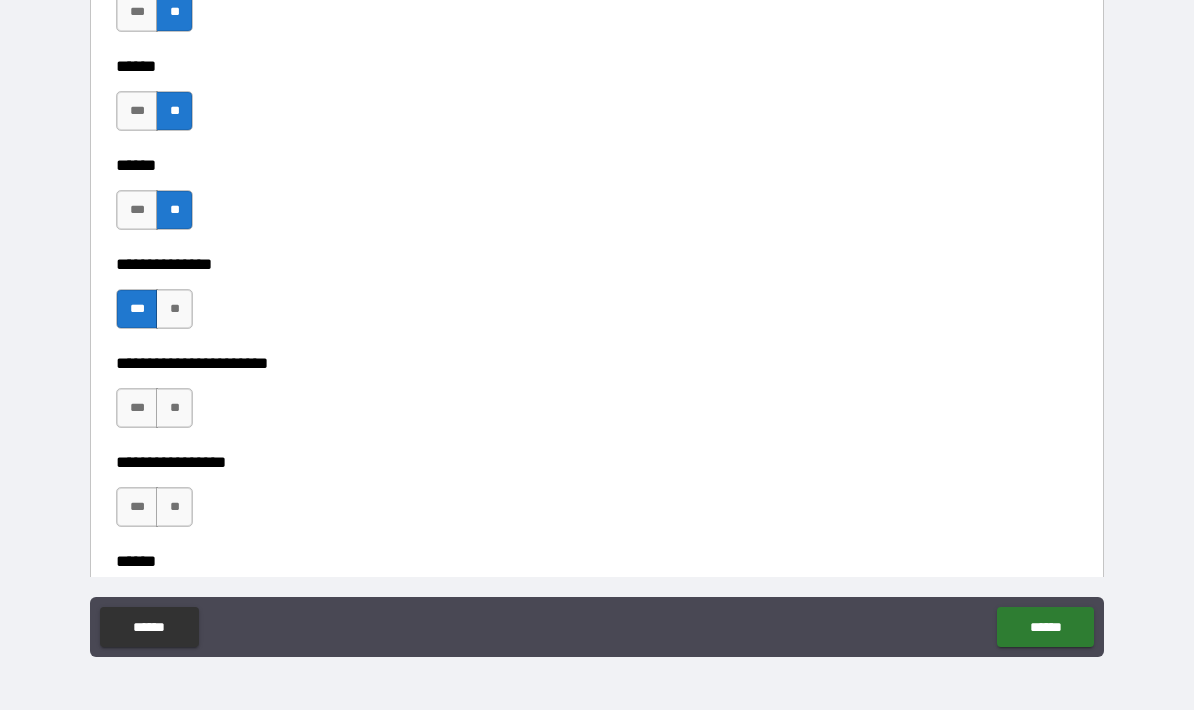 click on "***" at bounding box center [137, 309] 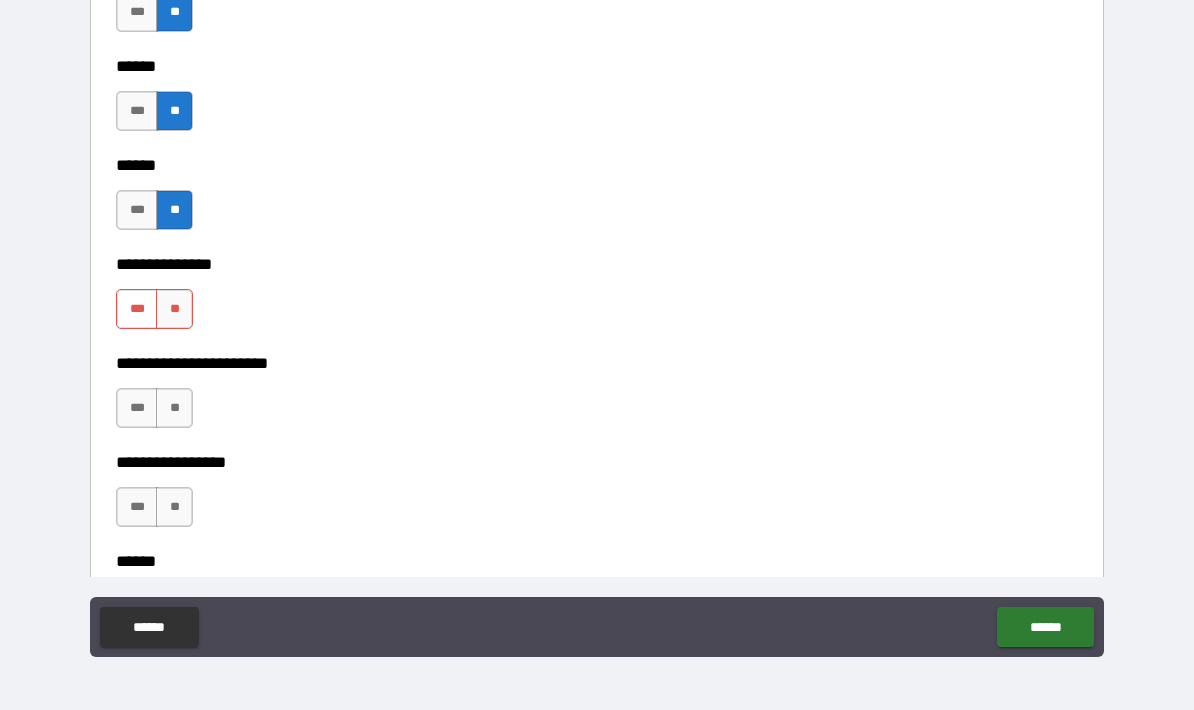 click on "***" at bounding box center [137, 309] 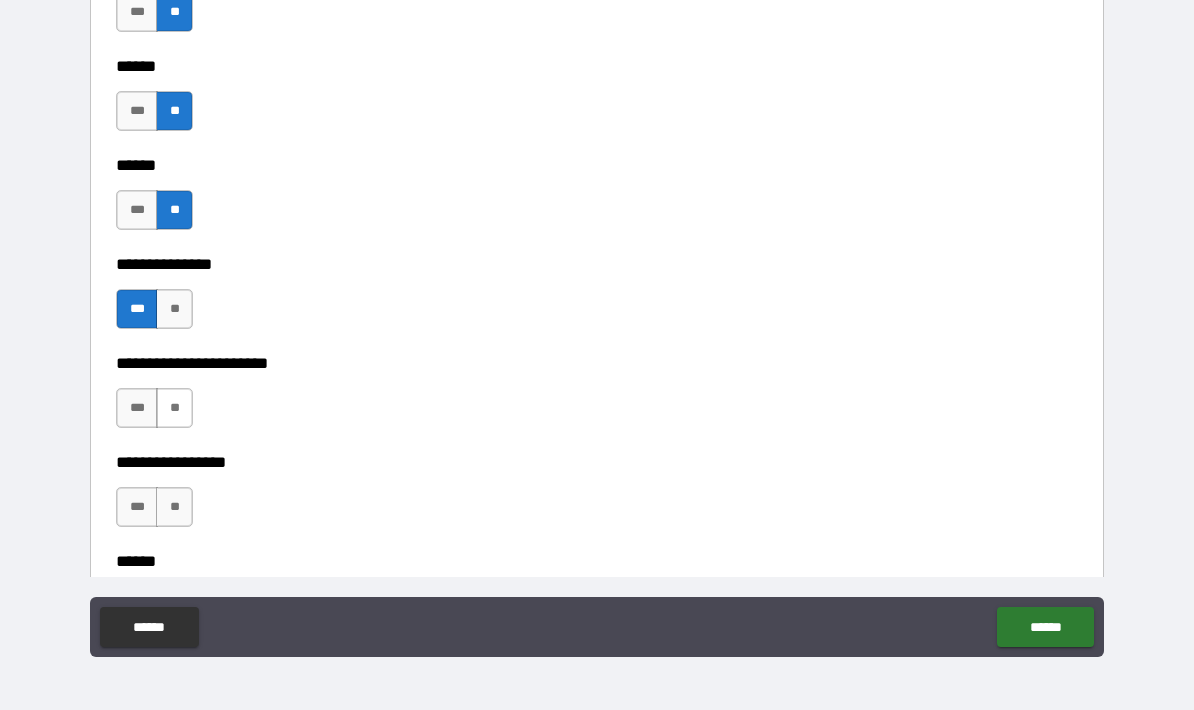 click on "**" at bounding box center [174, 408] 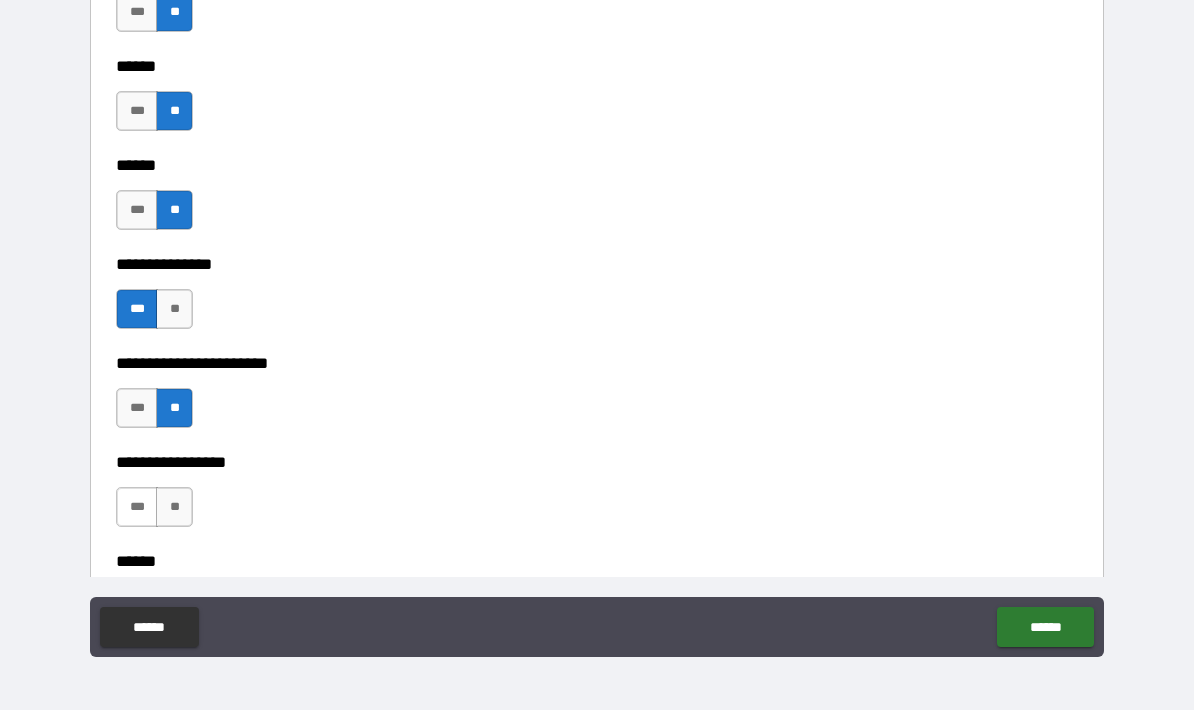 click on "***" at bounding box center (137, 507) 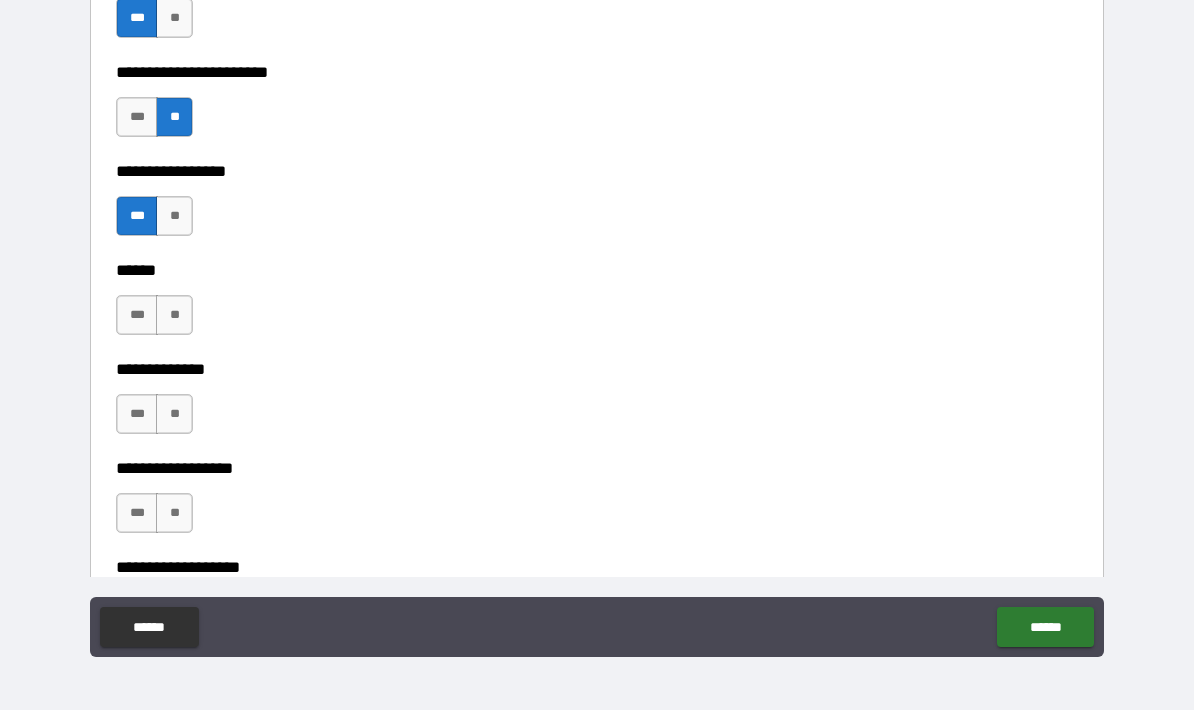 scroll, scrollTop: 3133, scrollLeft: 0, axis: vertical 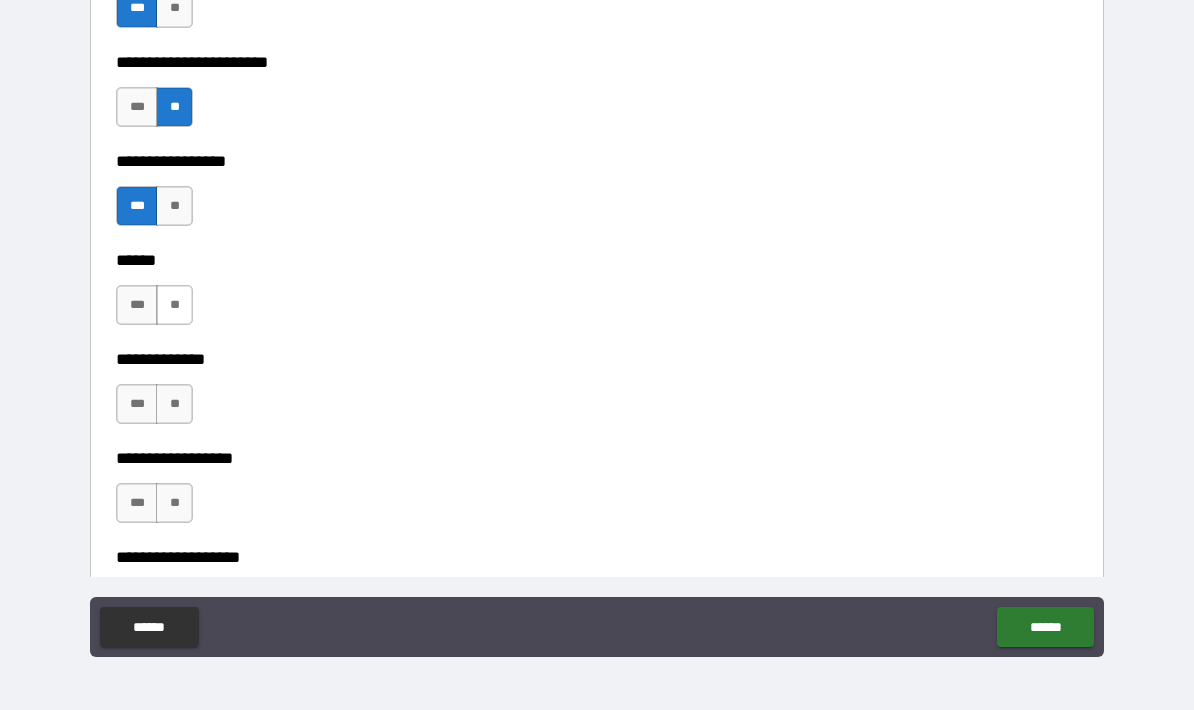 click on "**" at bounding box center (174, 305) 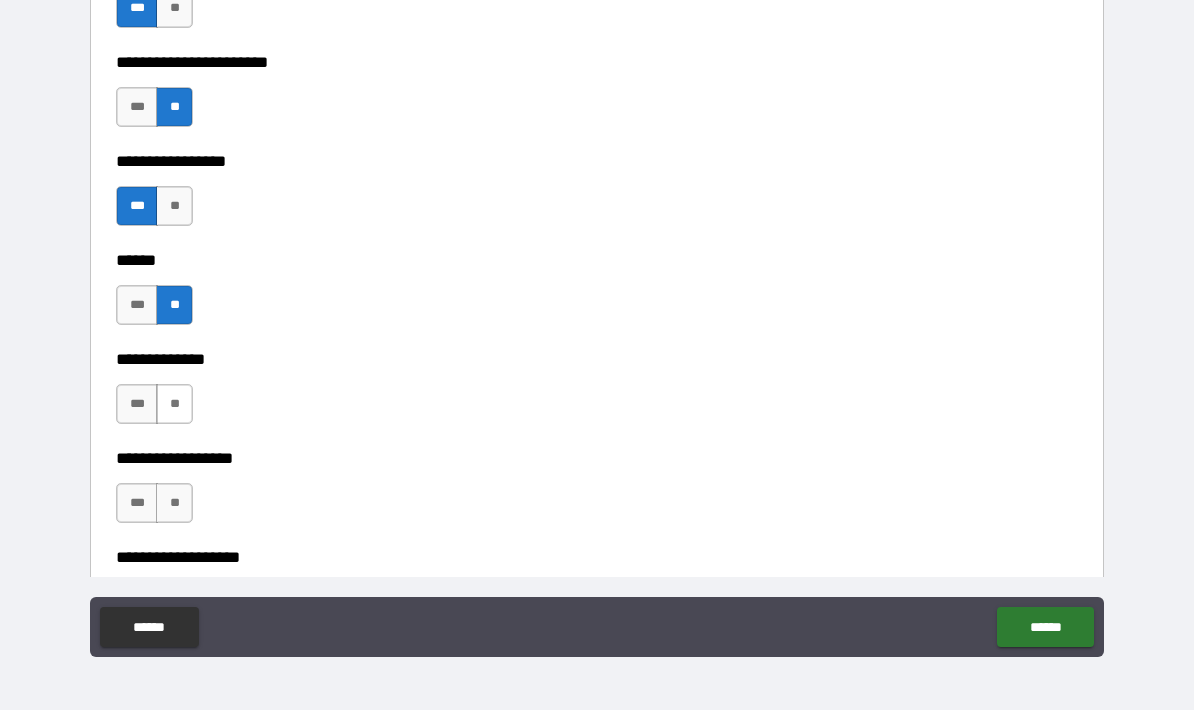 click on "**" at bounding box center [174, 404] 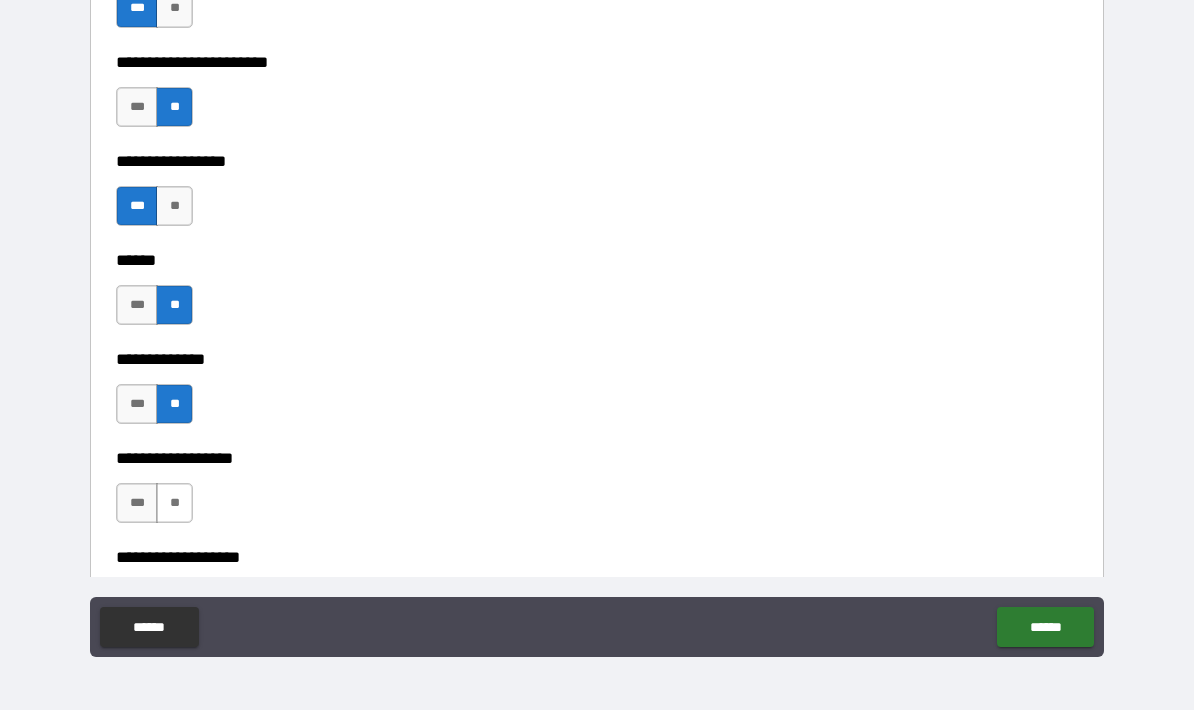 click on "**" at bounding box center [174, 503] 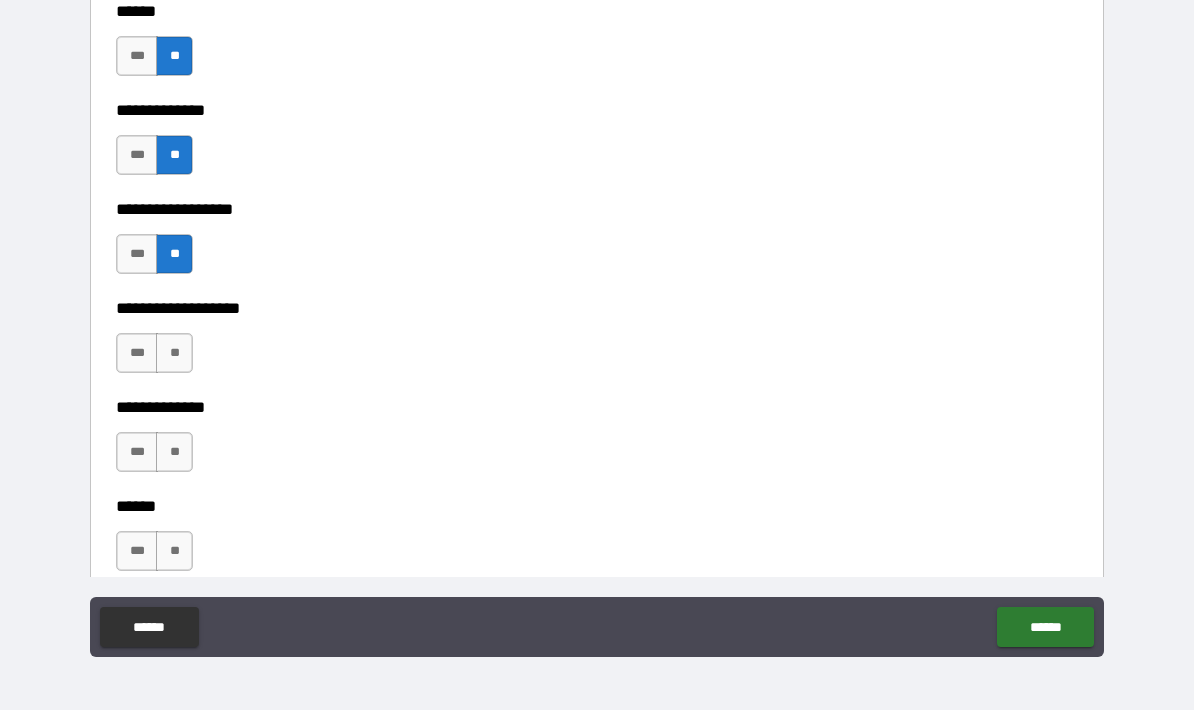 scroll, scrollTop: 3401, scrollLeft: 0, axis: vertical 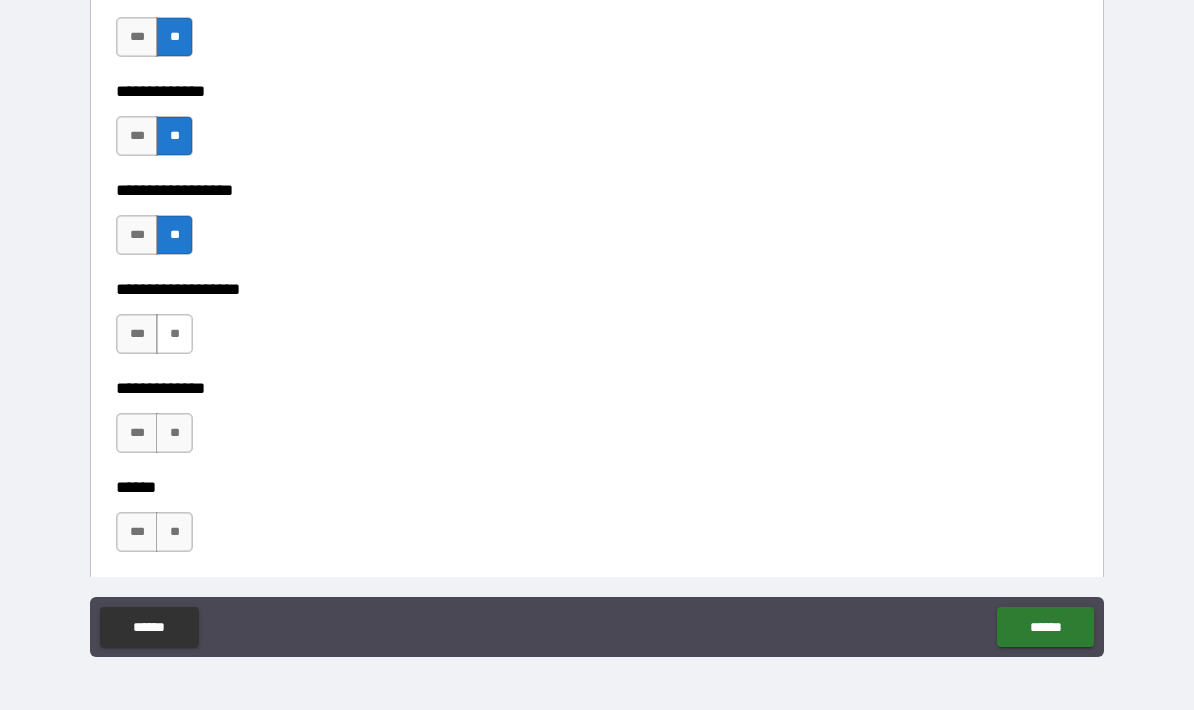 click on "**" at bounding box center [174, 334] 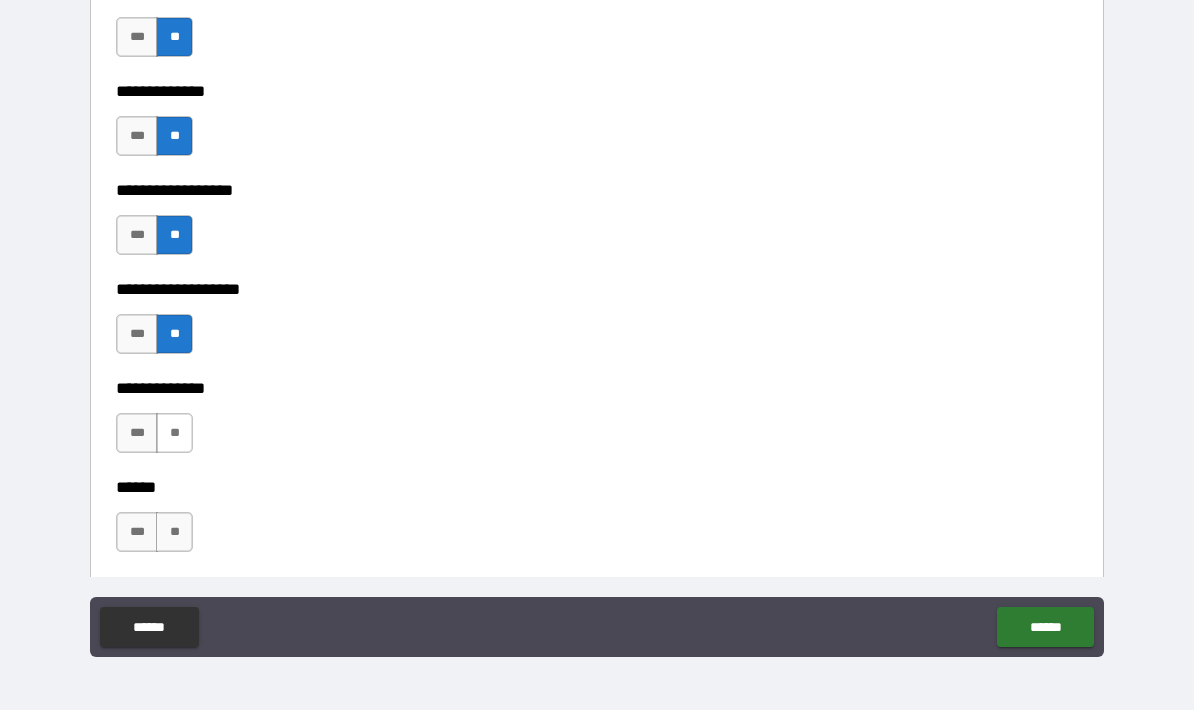 click on "**" at bounding box center (174, 433) 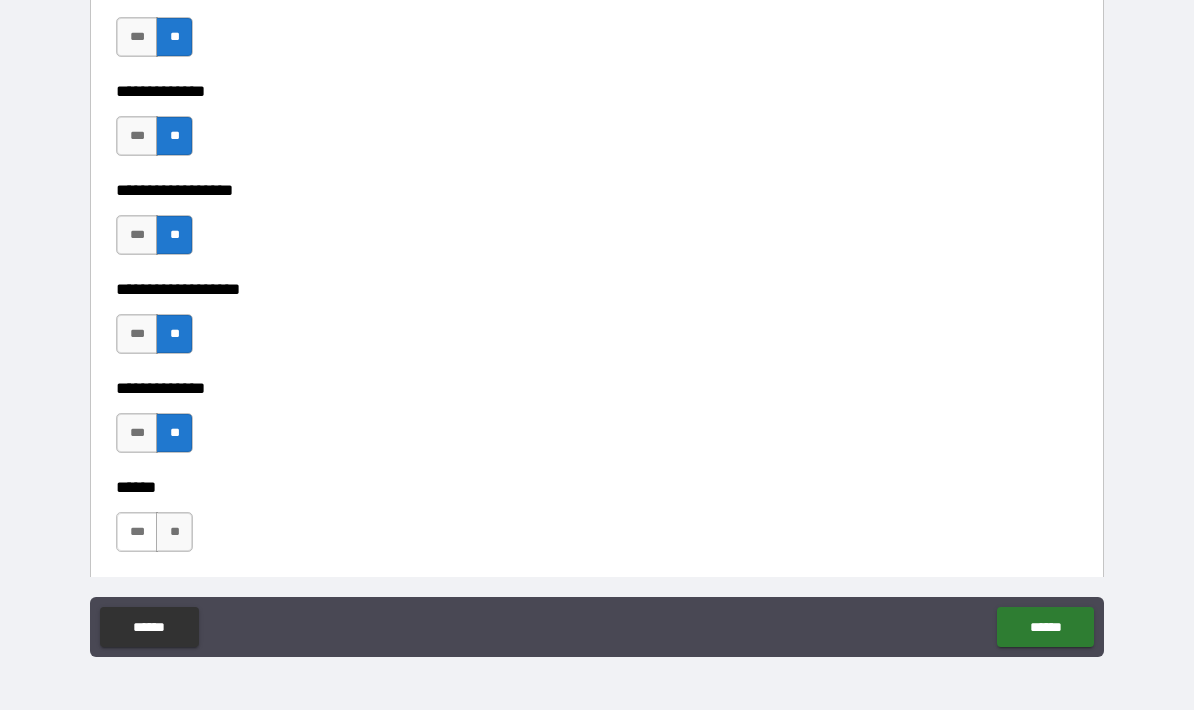 click on "***" at bounding box center [137, 532] 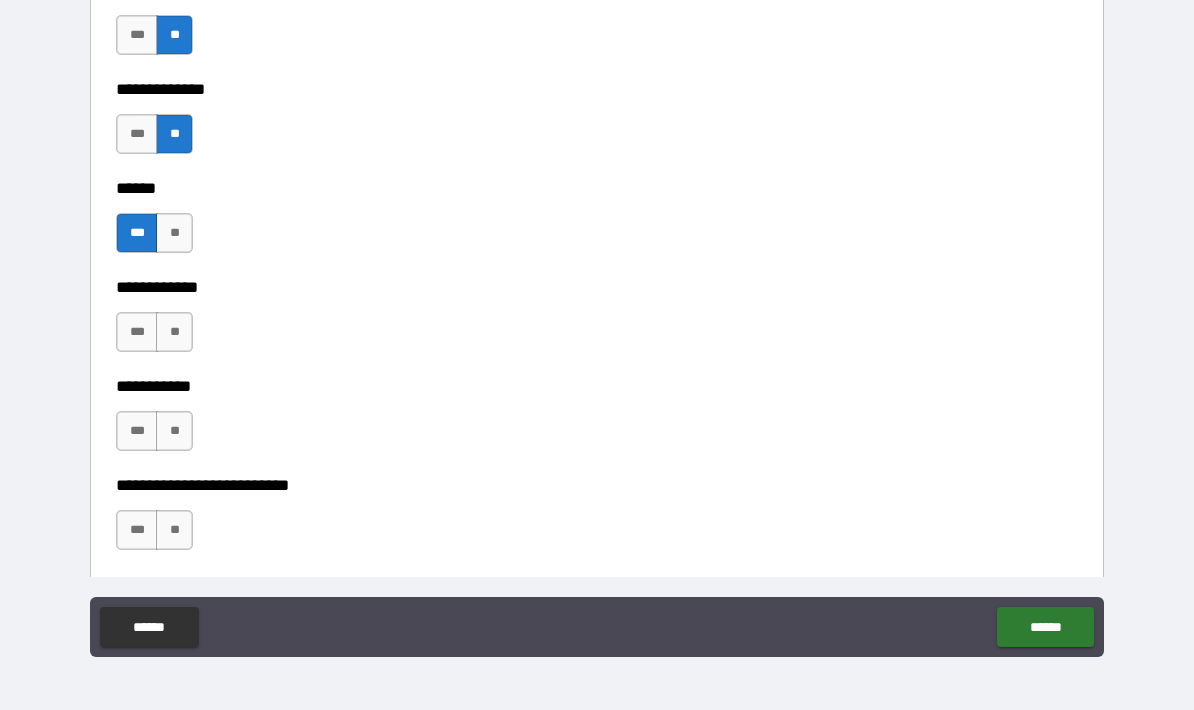 scroll, scrollTop: 3725, scrollLeft: 0, axis: vertical 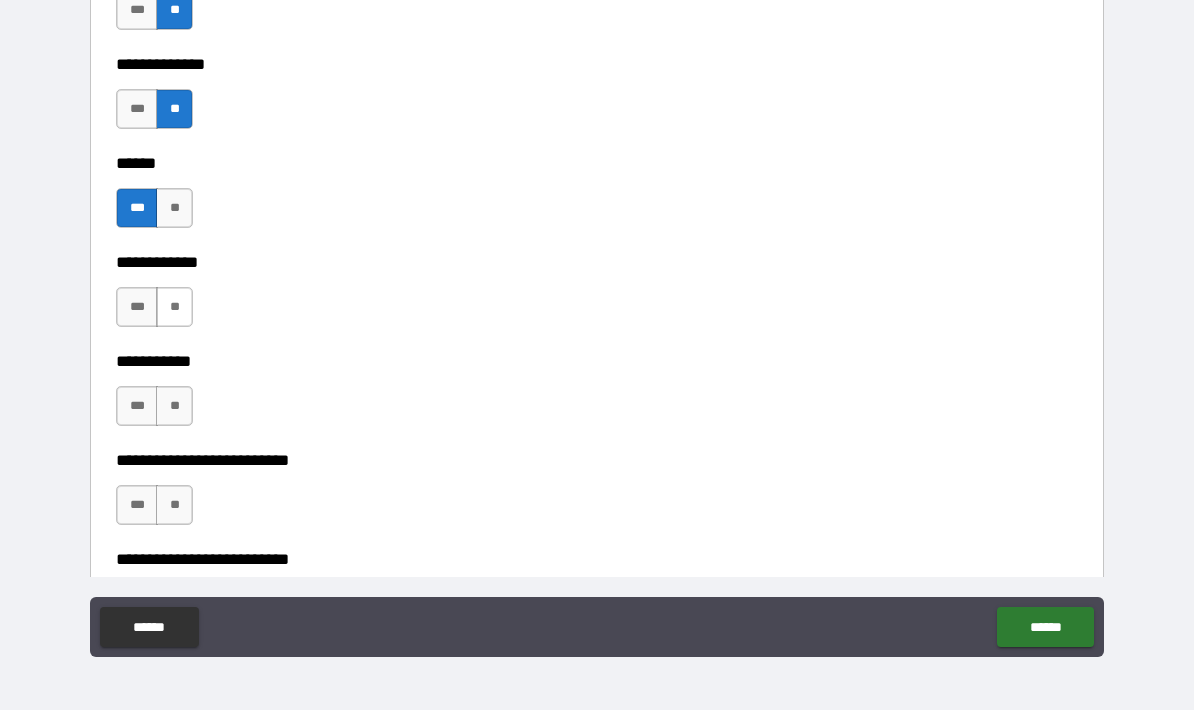 click on "**" at bounding box center [174, 307] 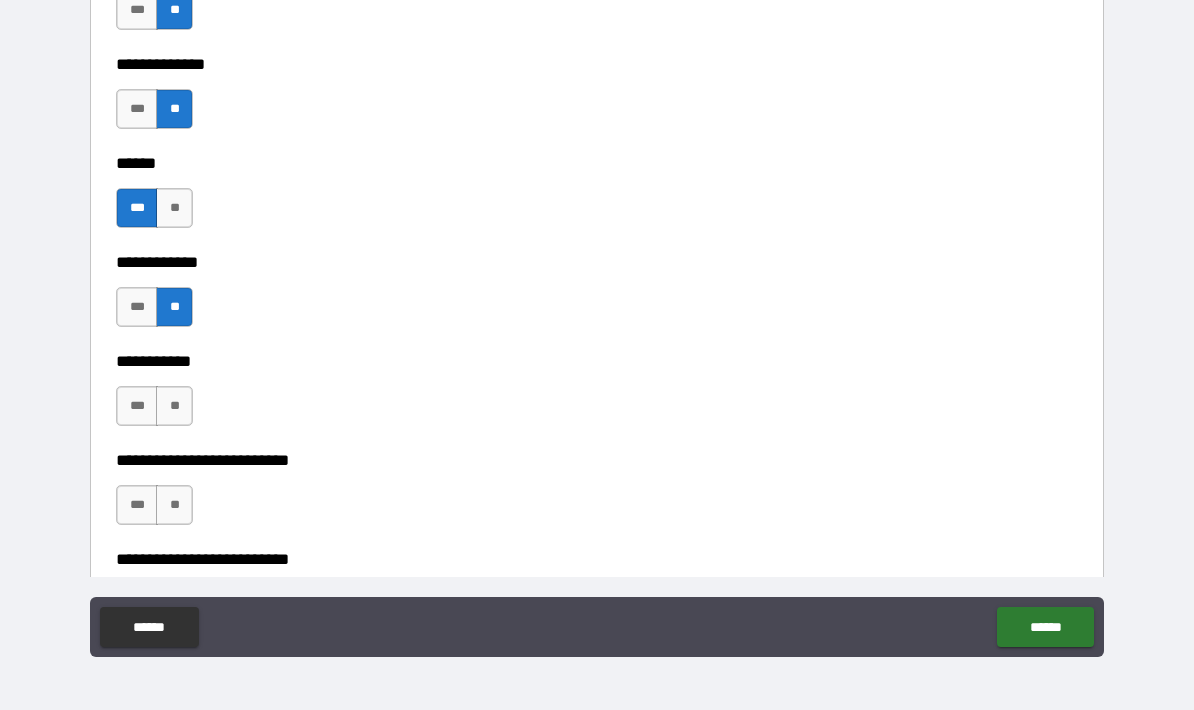 click on "**********" at bounding box center [597, 347] 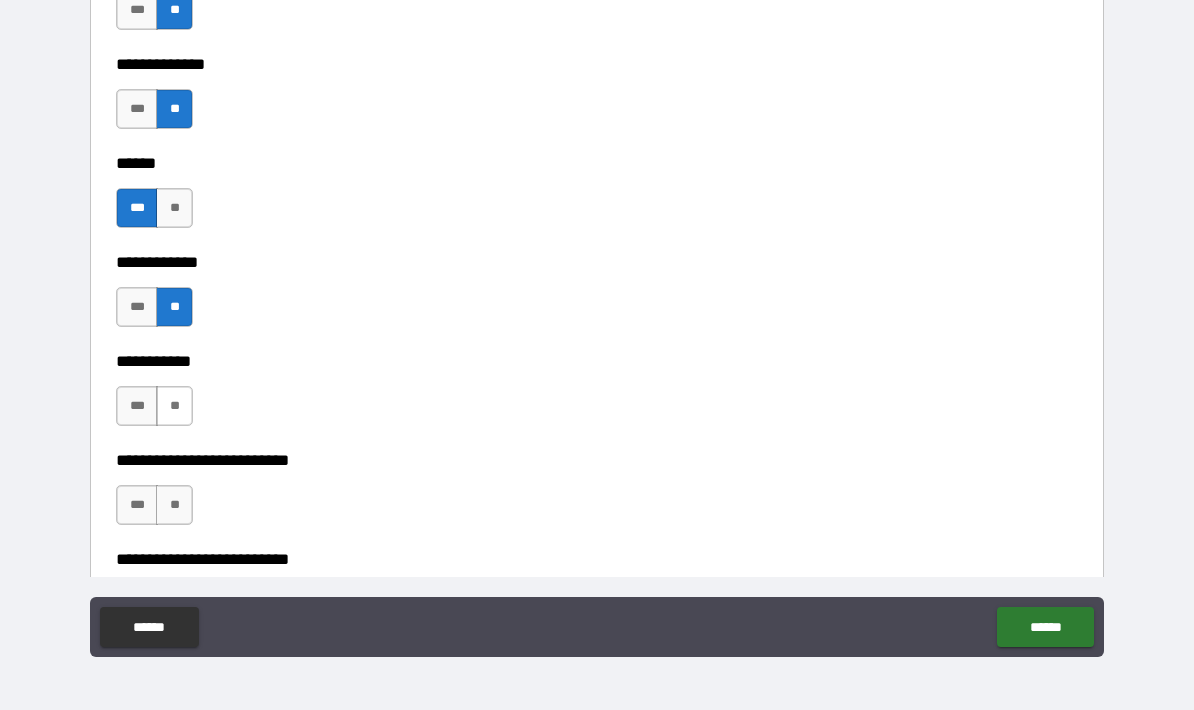 click on "**" at bounding box center [174, 406] 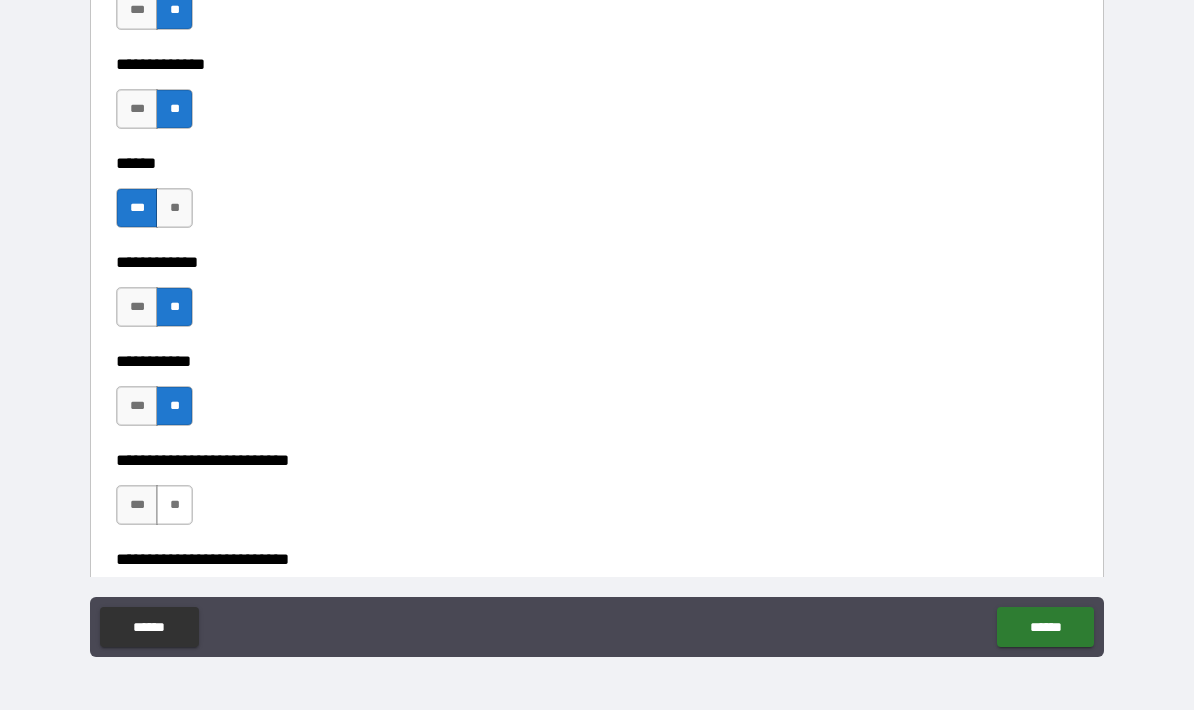 click on "**" at bounding box center [174, 505] 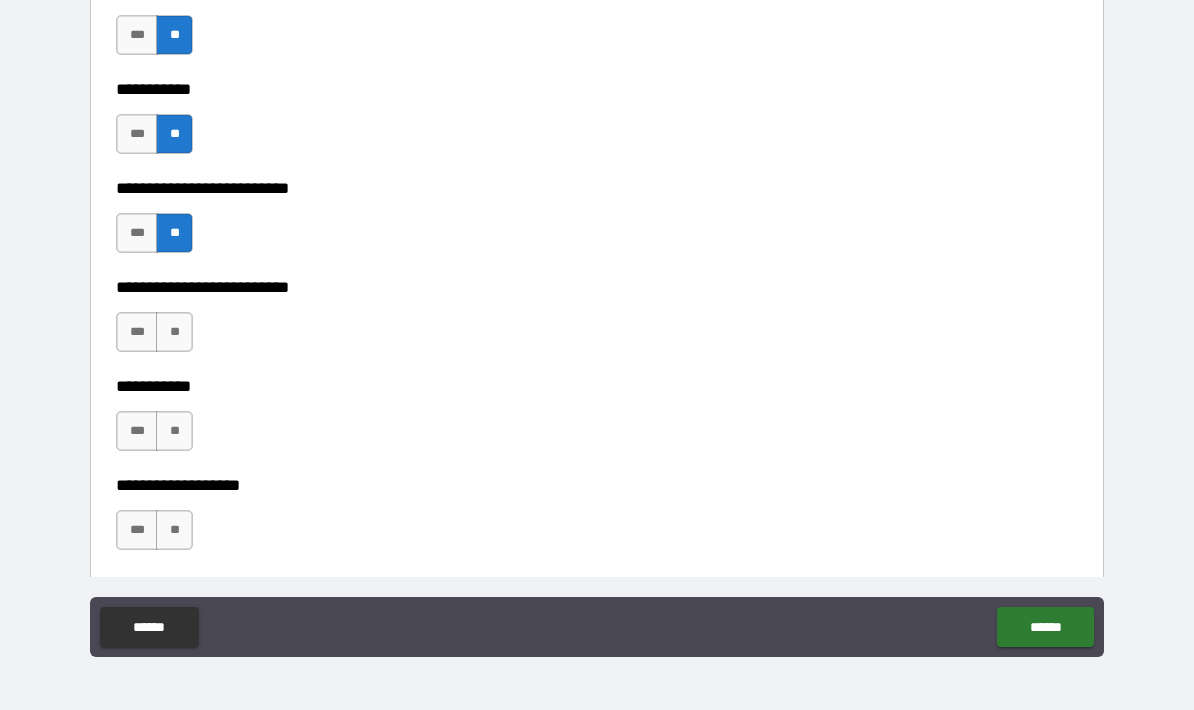 scroll, scrollTop: 4002, scrollLeft: 0, axis: vertical 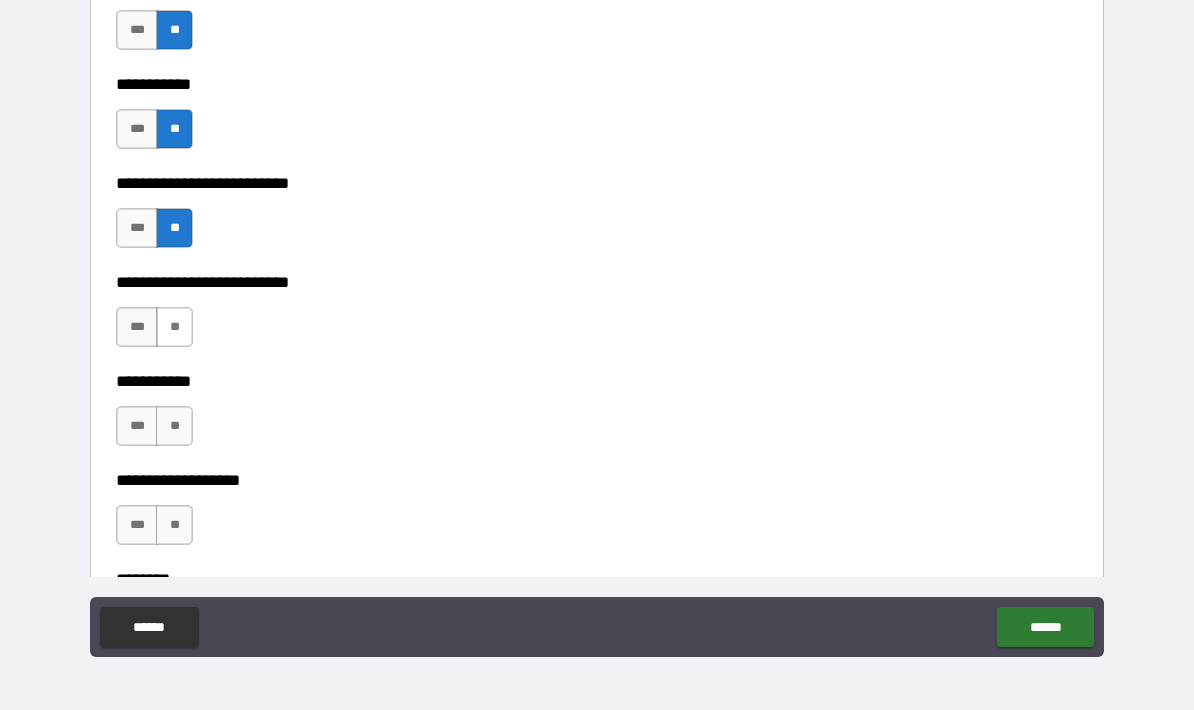 click on "**" at bounding box center (174, 327) 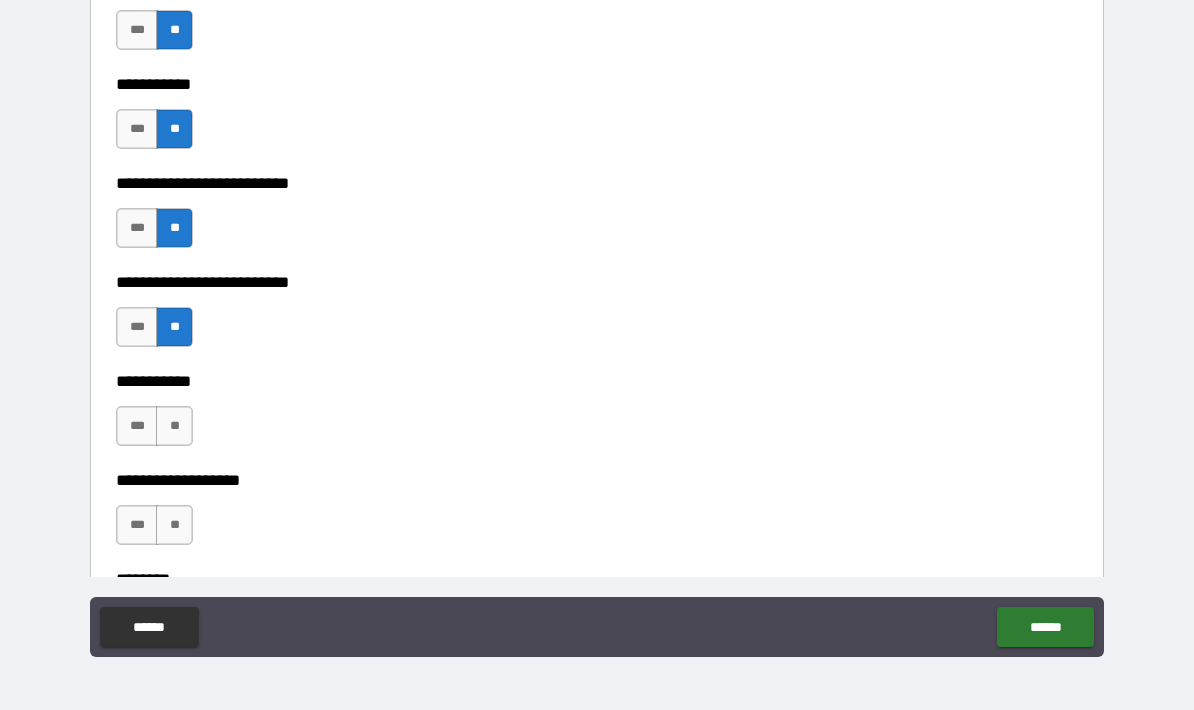 click on "**" at bounding box center [174, 426] 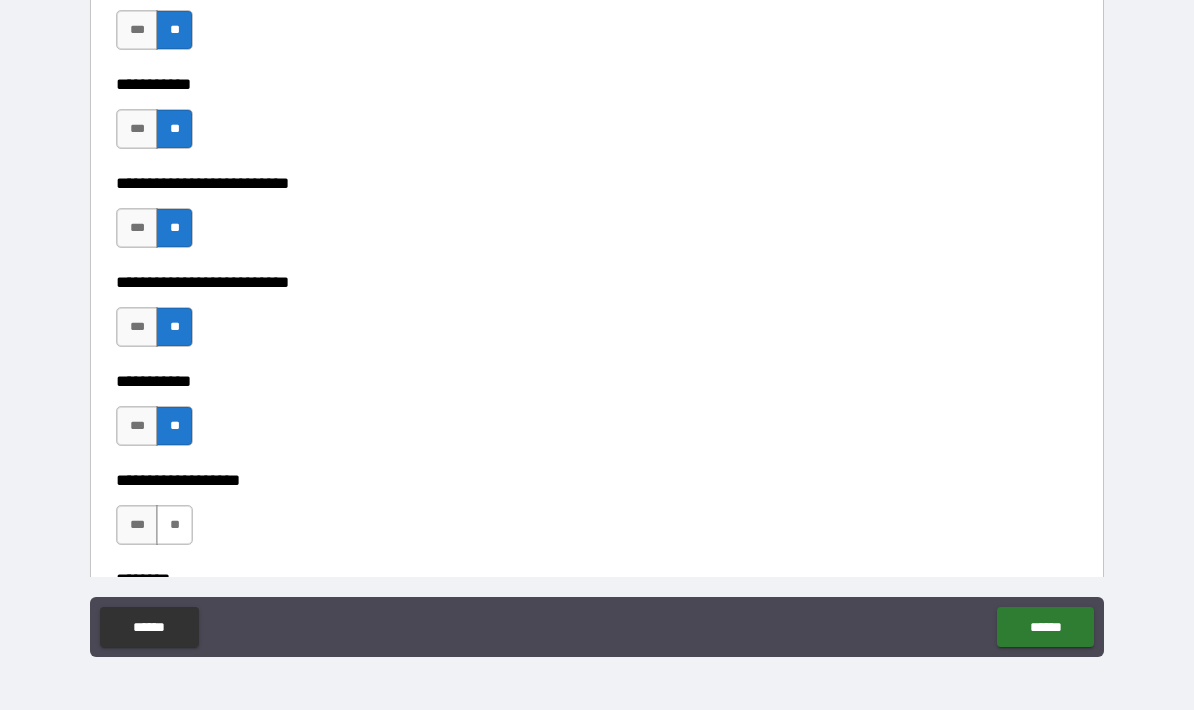 click on "**" at bounding box center [174, 525] 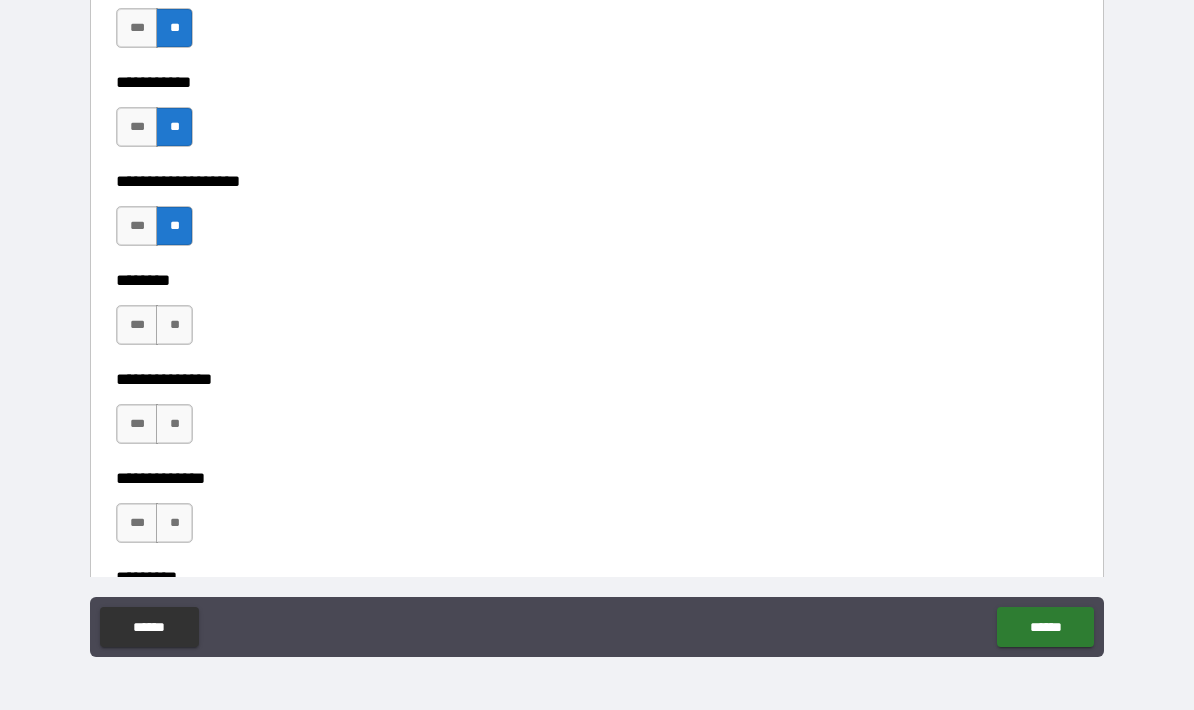 scroll, scrollTop: 4304, scrollLeft: 0, axis: vertical 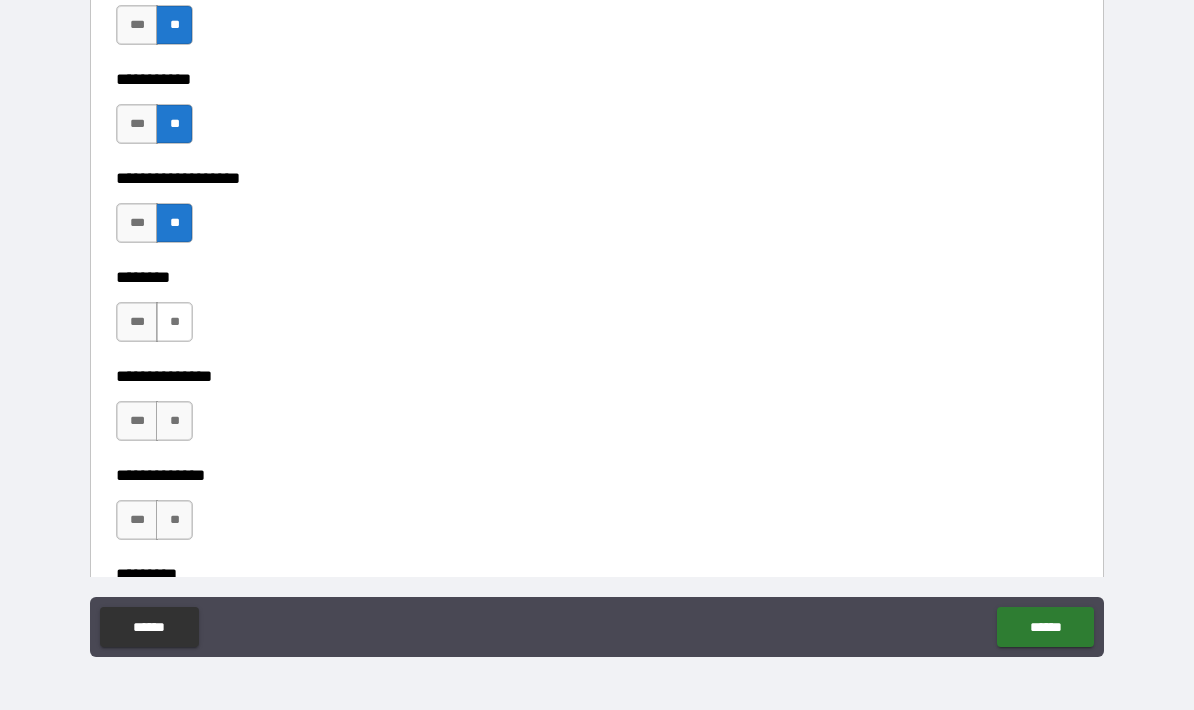 click on "**" at bounding box center (174, 322) 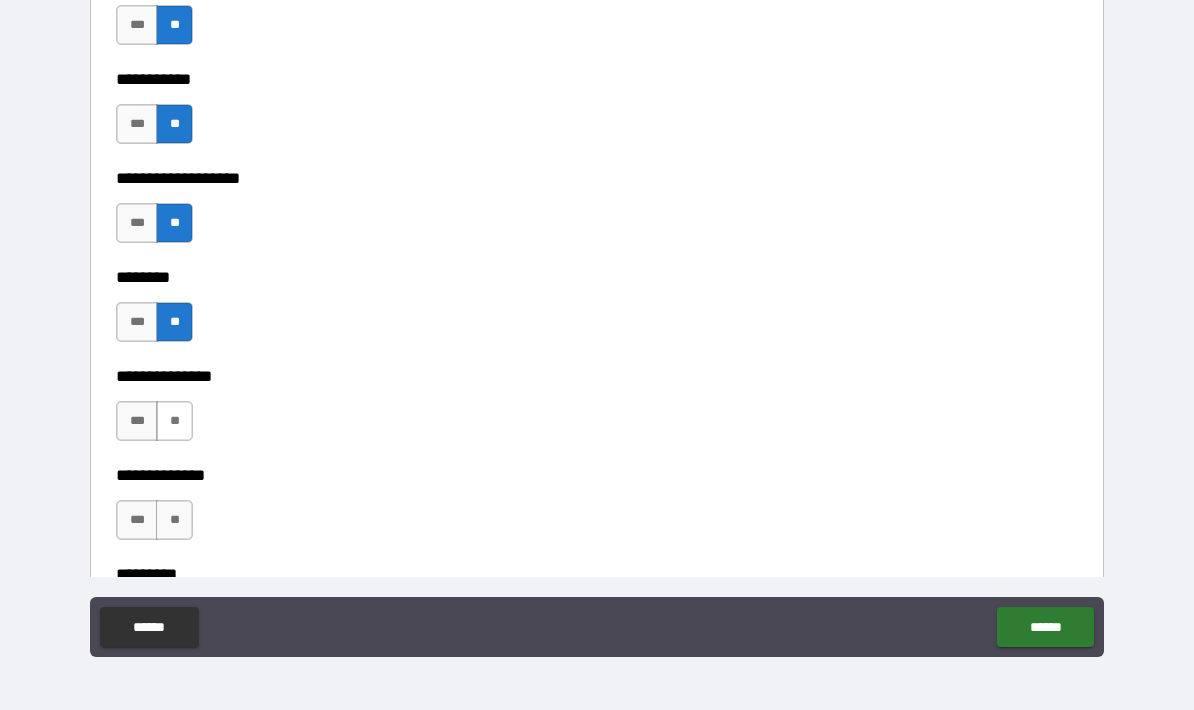 click on "**" at bounding box center (174, 421) 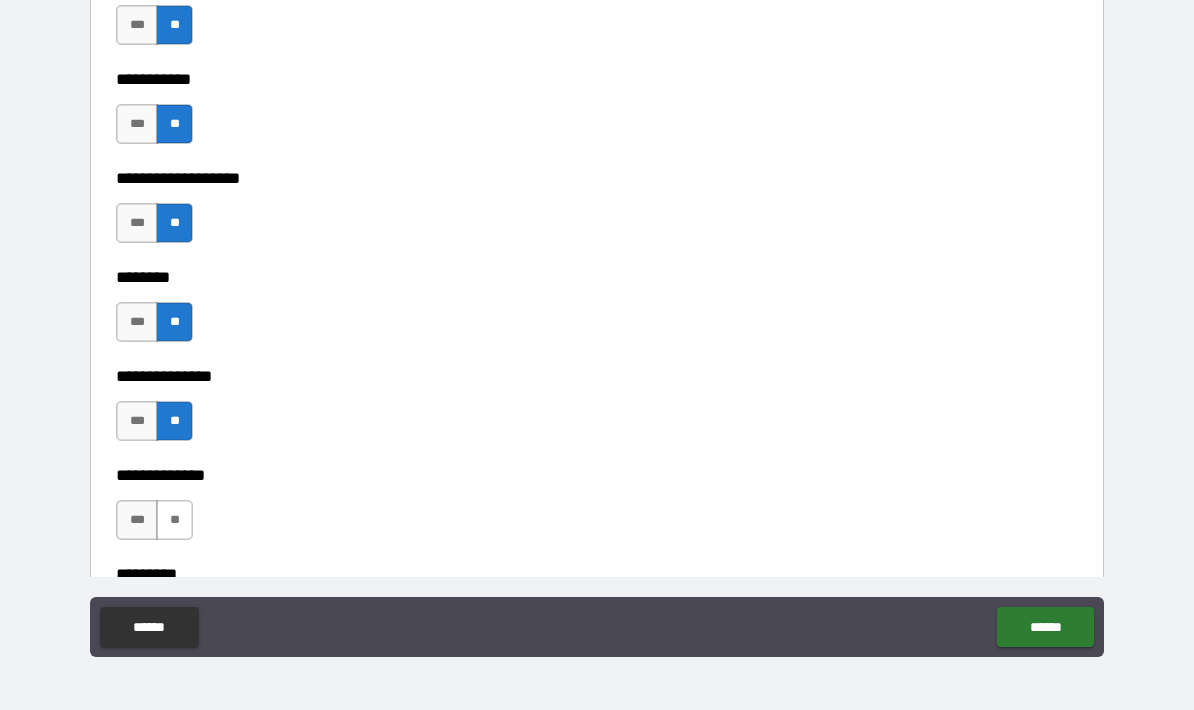 click on "**" at bounding box center [174, 520] 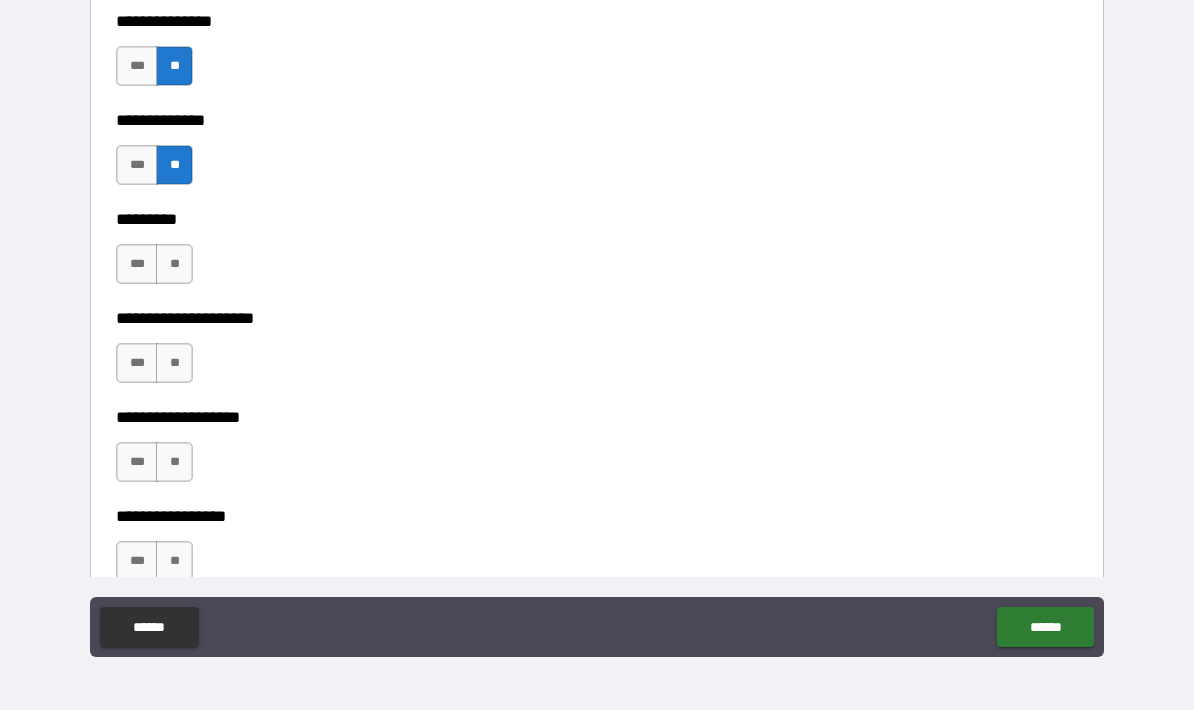 scroll, scrollTop: 4661, scrollLeft: 0, axis: vertical 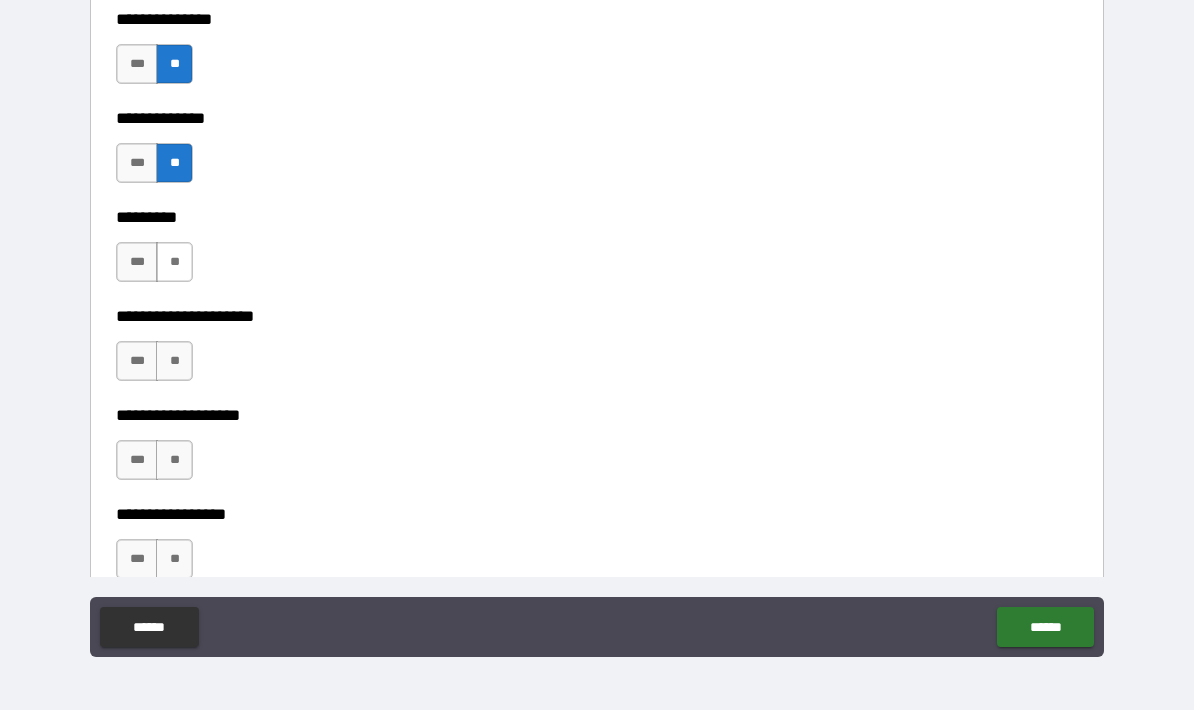 click on "**" at bounding box center (174, 262) 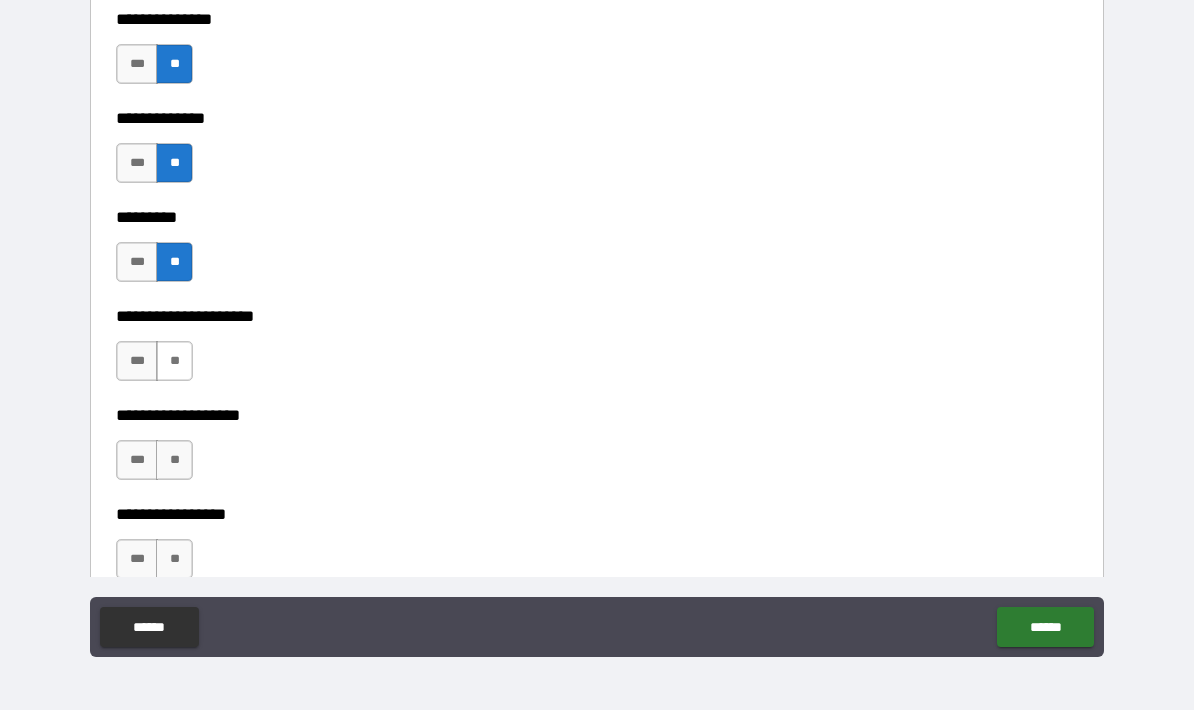 click on "**" at bounding box center [174, 361] 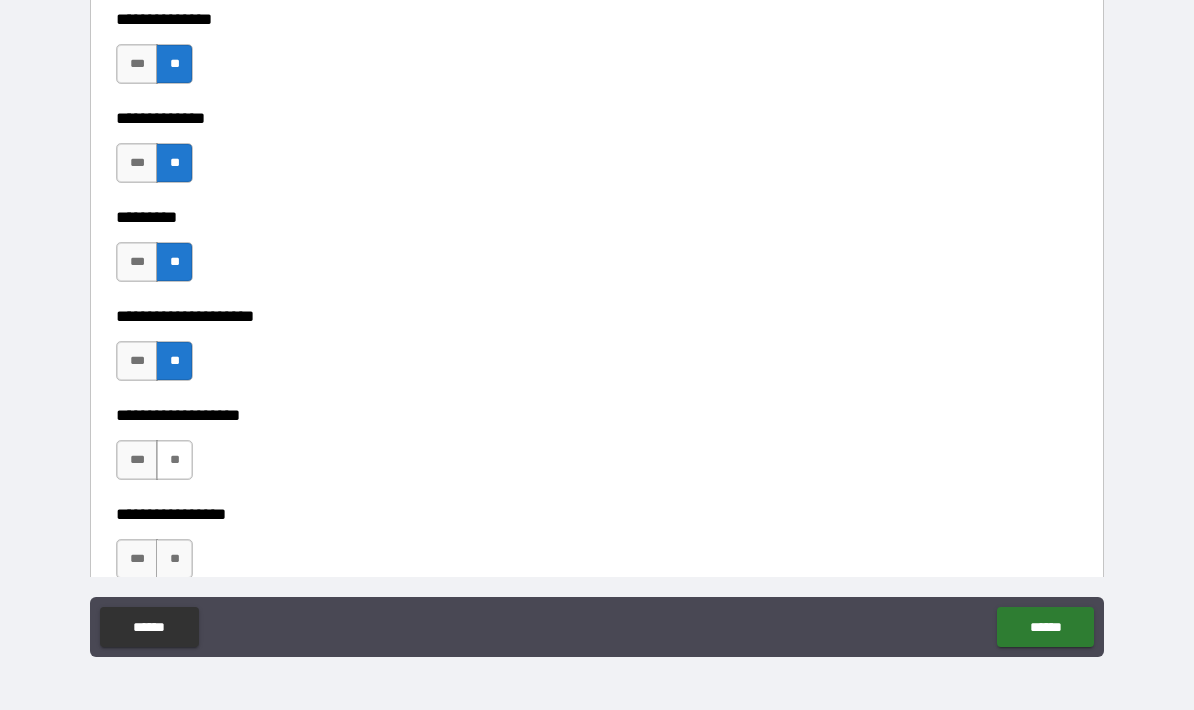 click on "**" at bounding box center (174, 460) 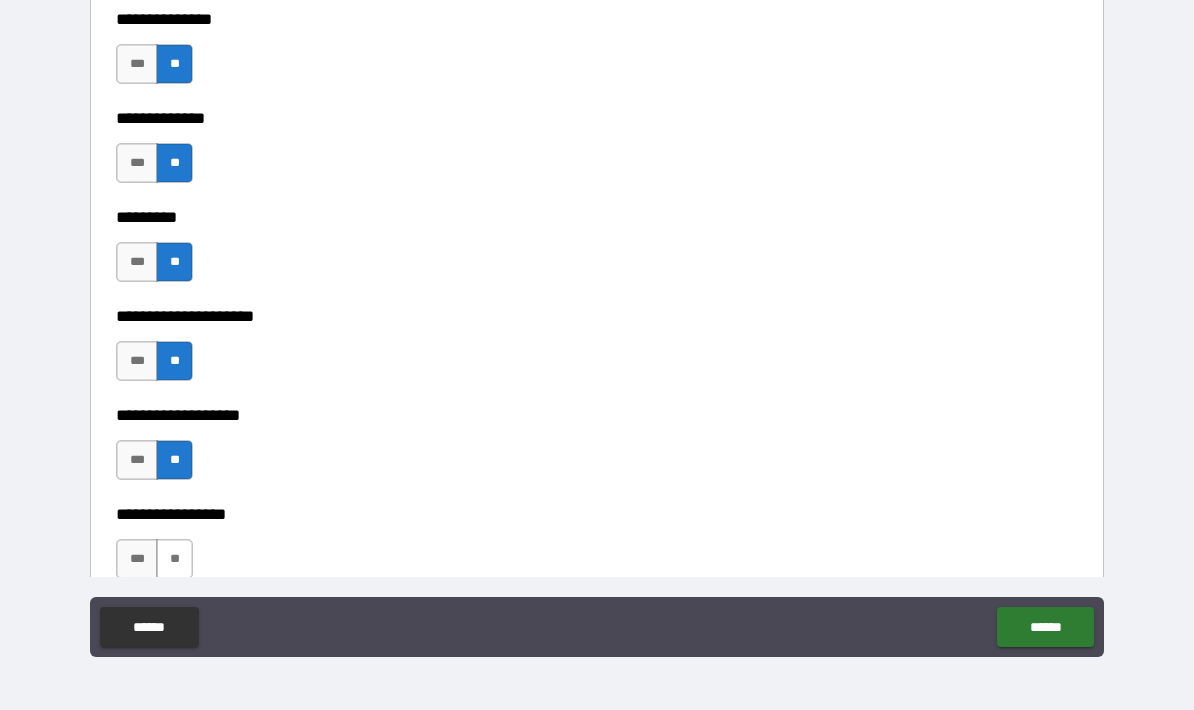 click on "**" at bounding box center [174, 559] 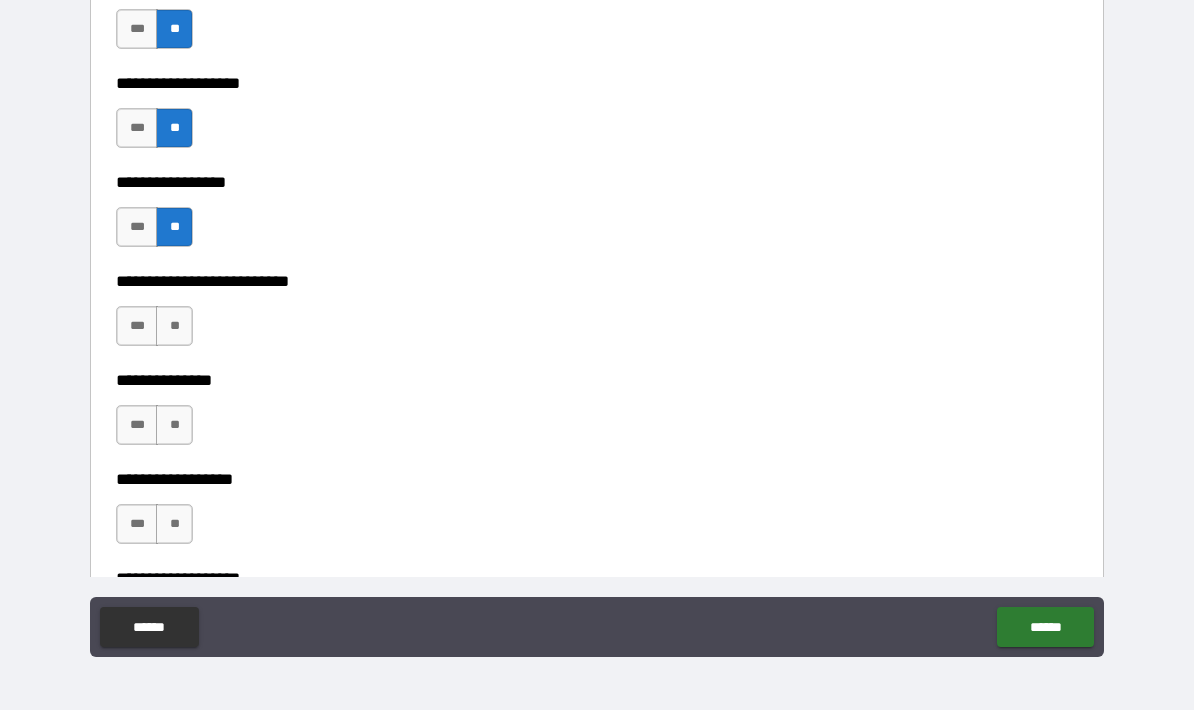 scroll, scrollTop: 5007, scrollLeft: 0, axis: vertical 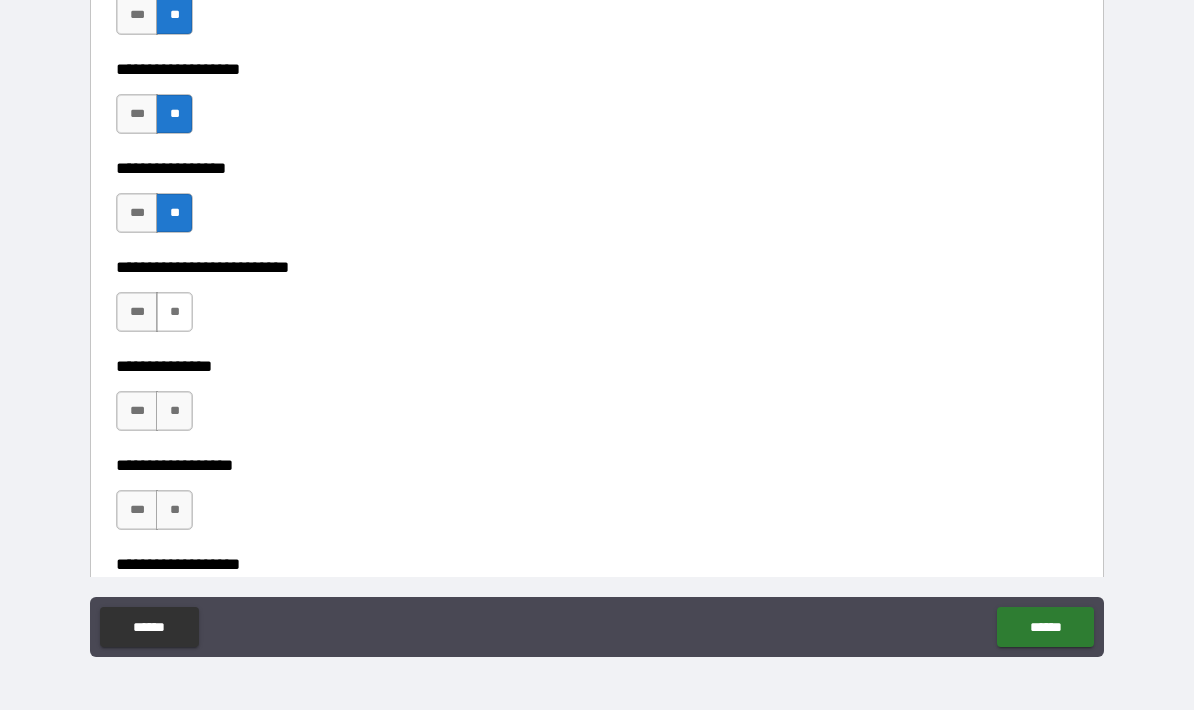 click on "**" at bounding box center [174, 312] 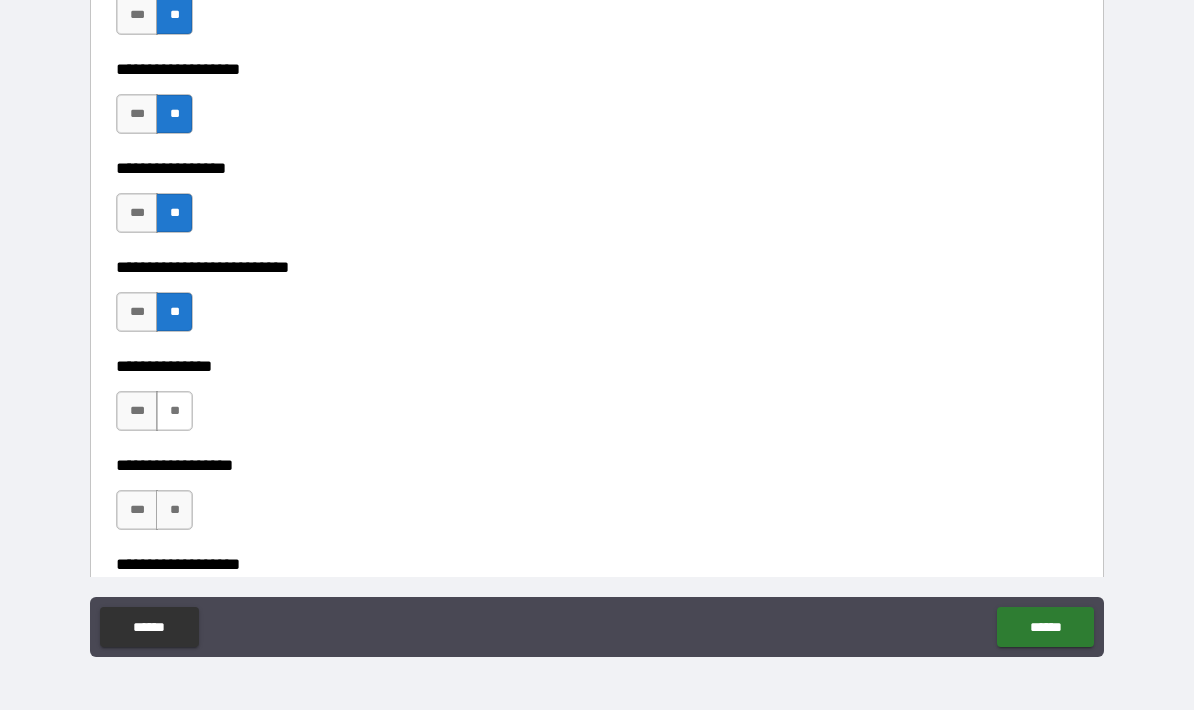 click on "**" at bounding box center (174, 411) 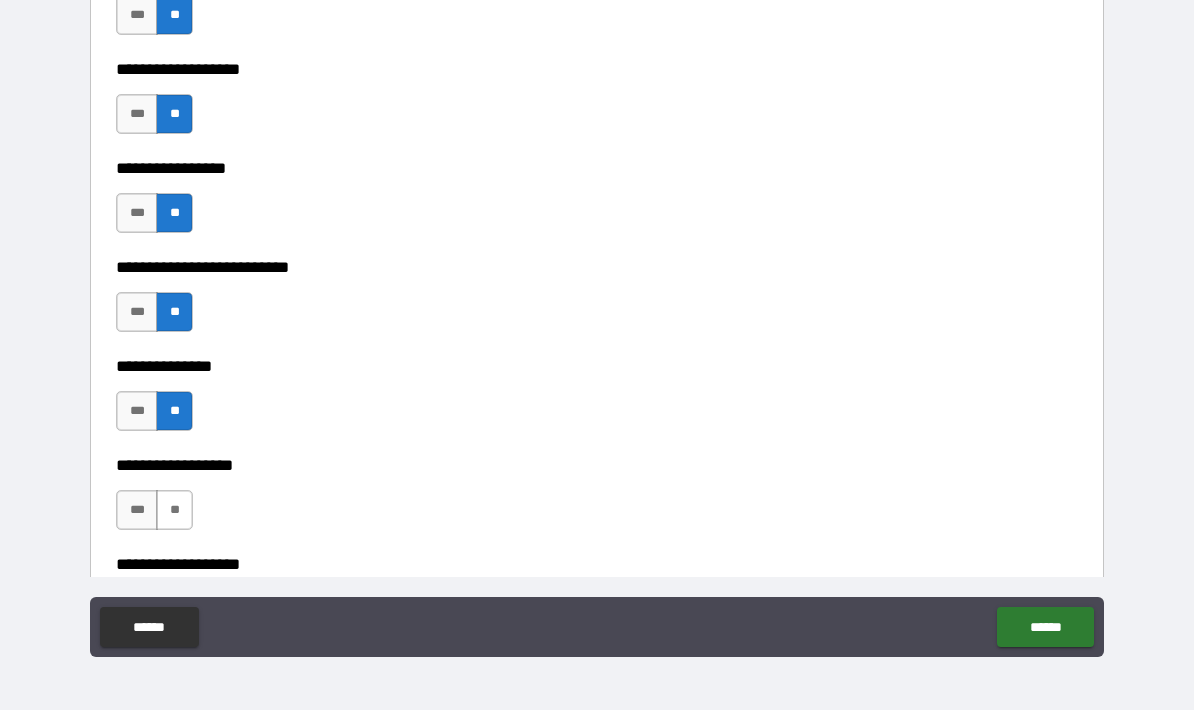 click on "**" at bounding box center [174, 510] 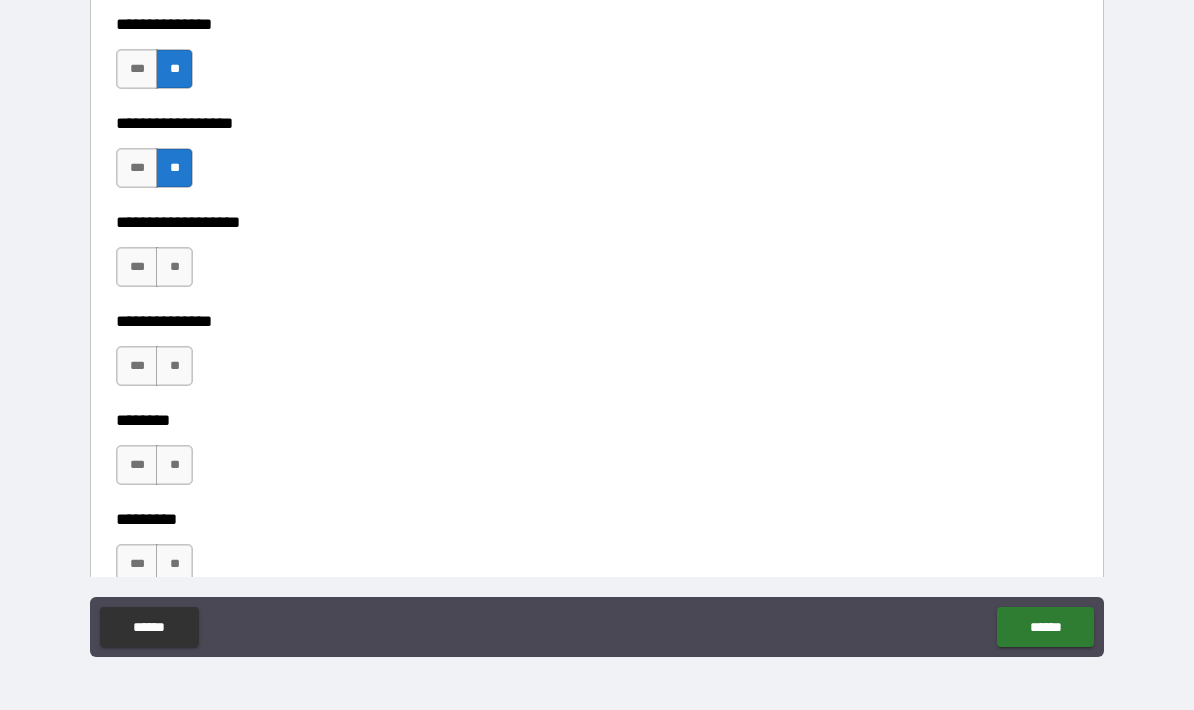 scroll, scrollTop: 5377, scrollLeft: 0, axis: vertical 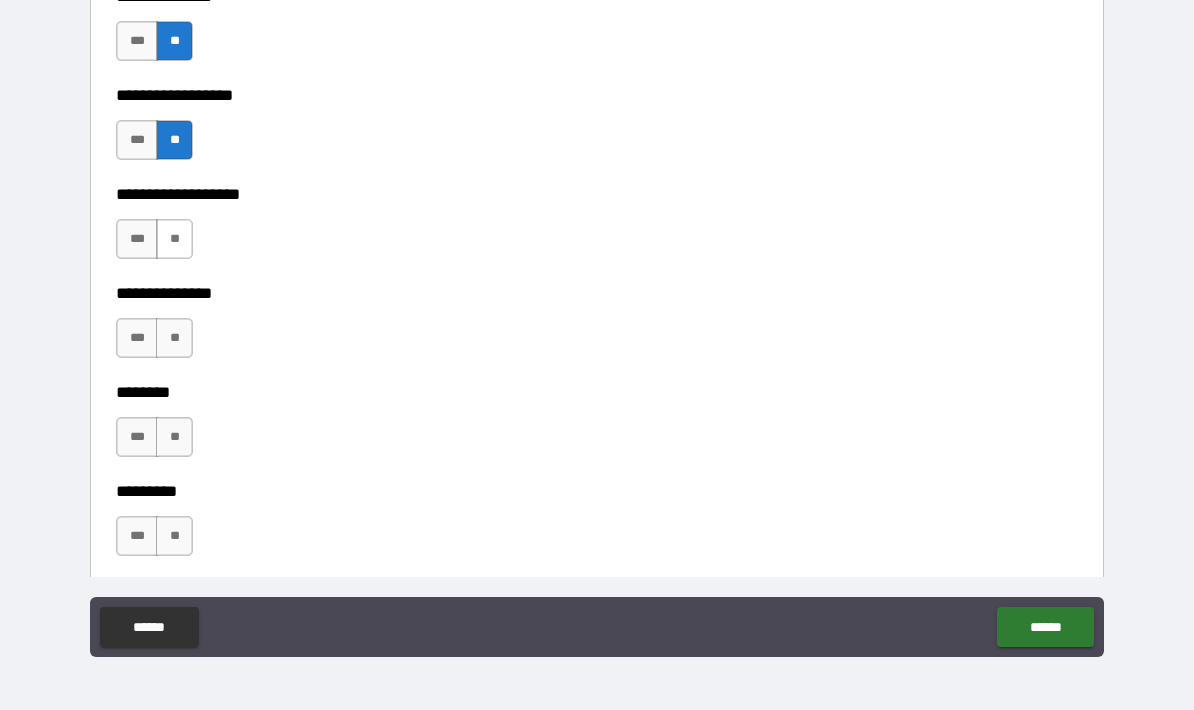 click on "**" at bounding box center (174, 239) 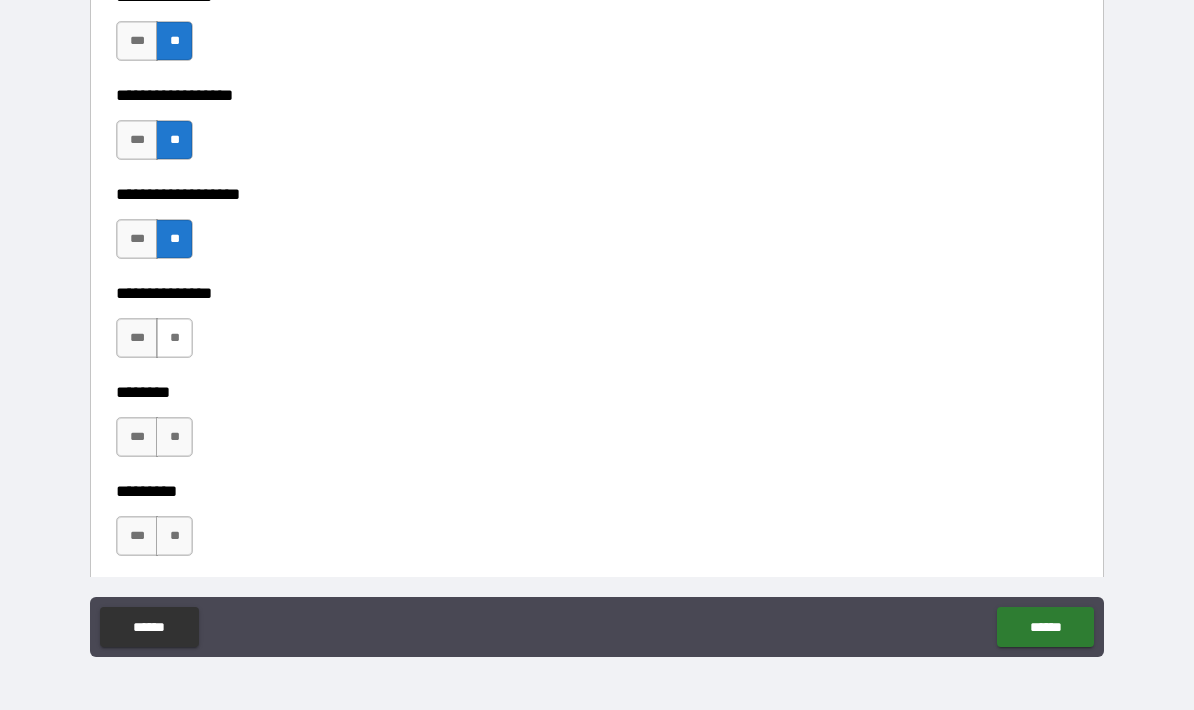 click on "**" at bounding box center (174, 338) 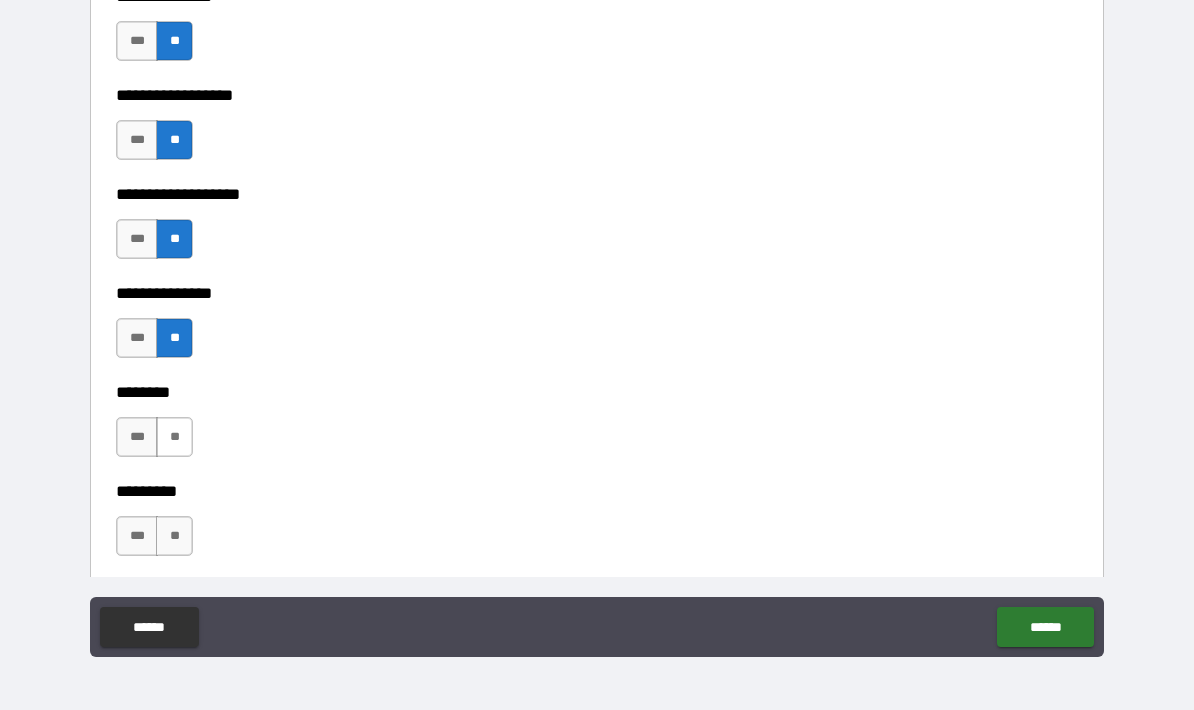 click on "**" at bounding box center (174, 437) 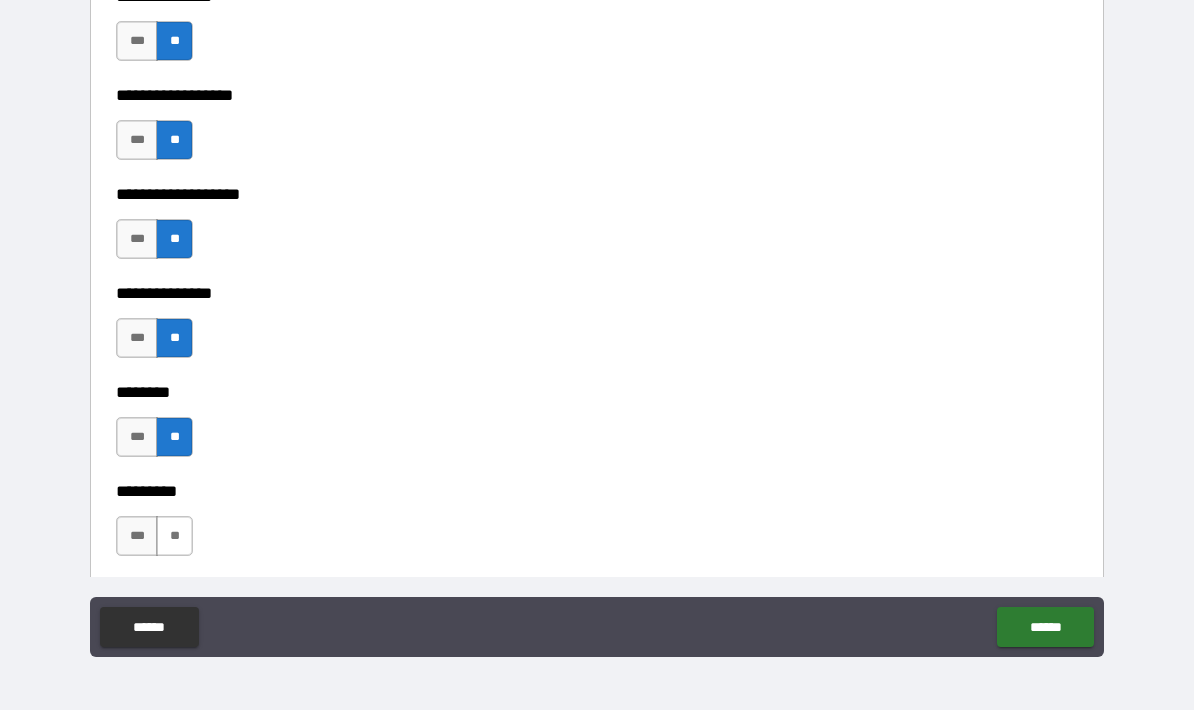 click on "**" at bounding box center [174, 536] 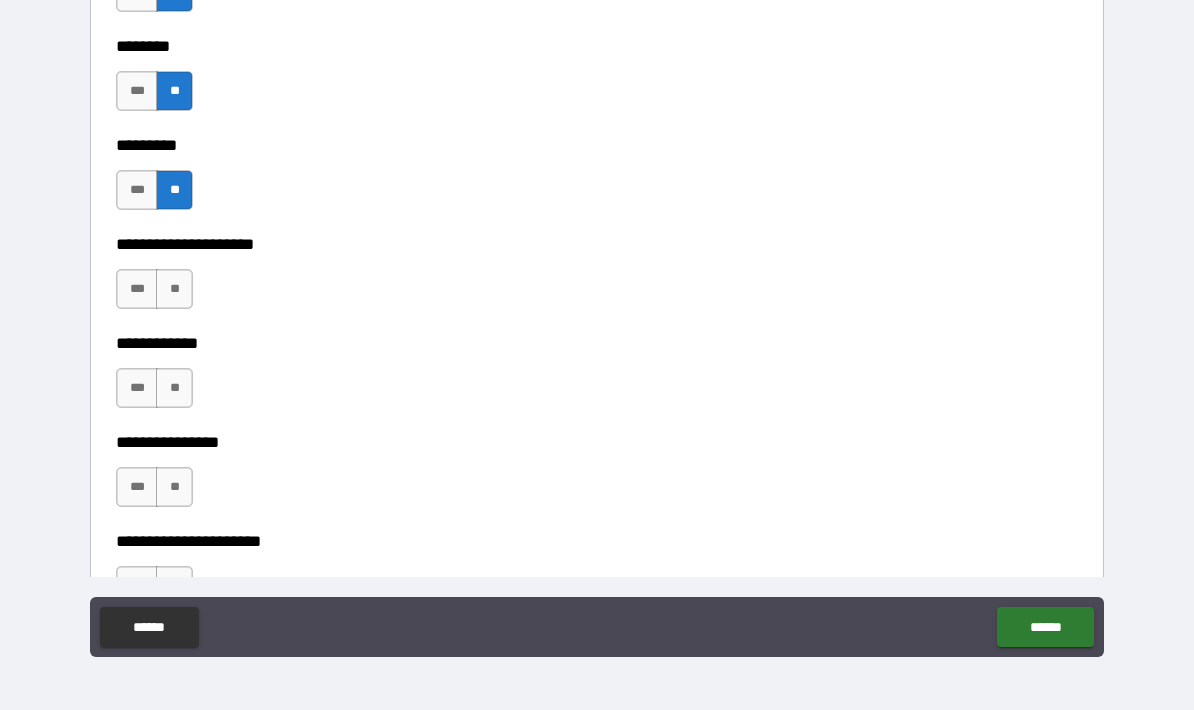 scroll, scrollTop: 5738, scrollLeft: 0, axis: vertical 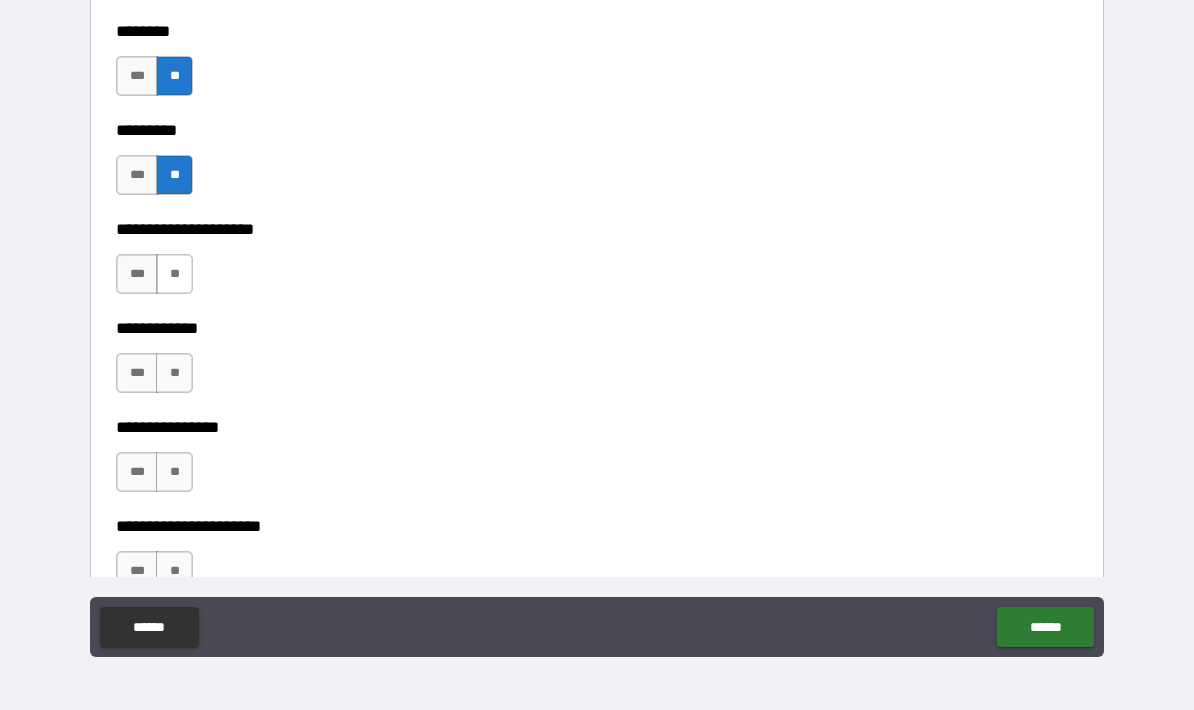 click on "**" at bounding box center (174, 274) 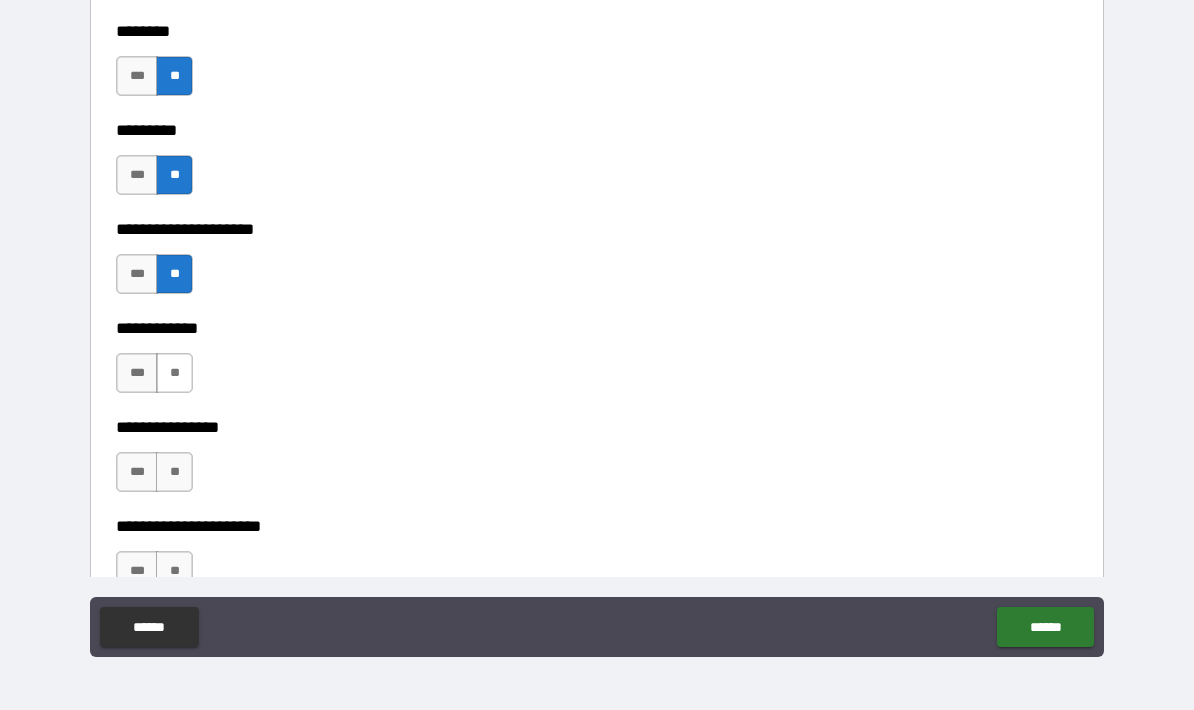 click on "**" at bounding box center (174, 373) 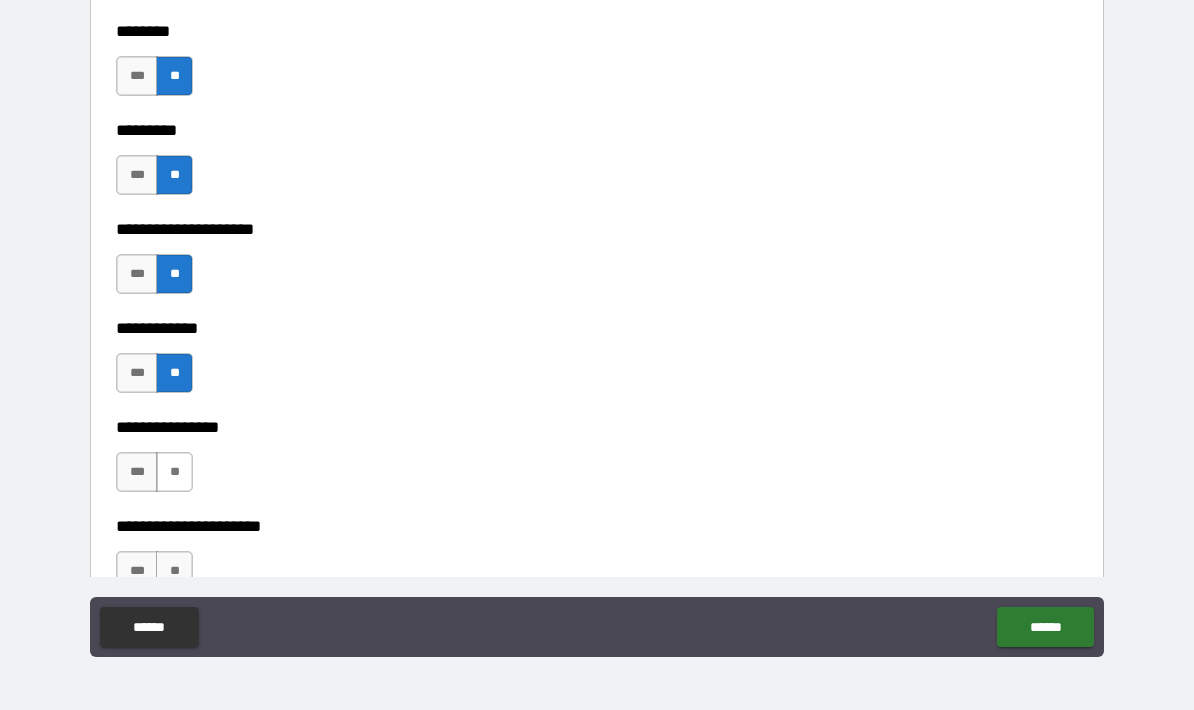 click on "**" at bounding box center (174, 472) 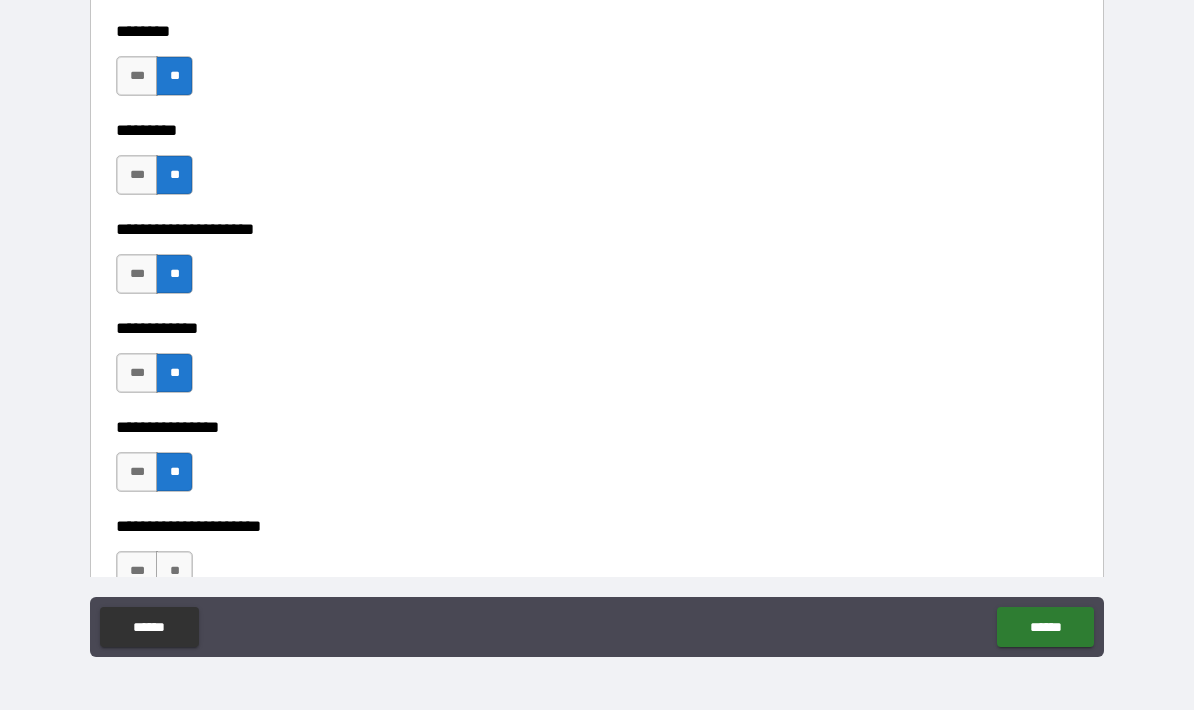 click on "******   ******" at bounding box center [597, 629] 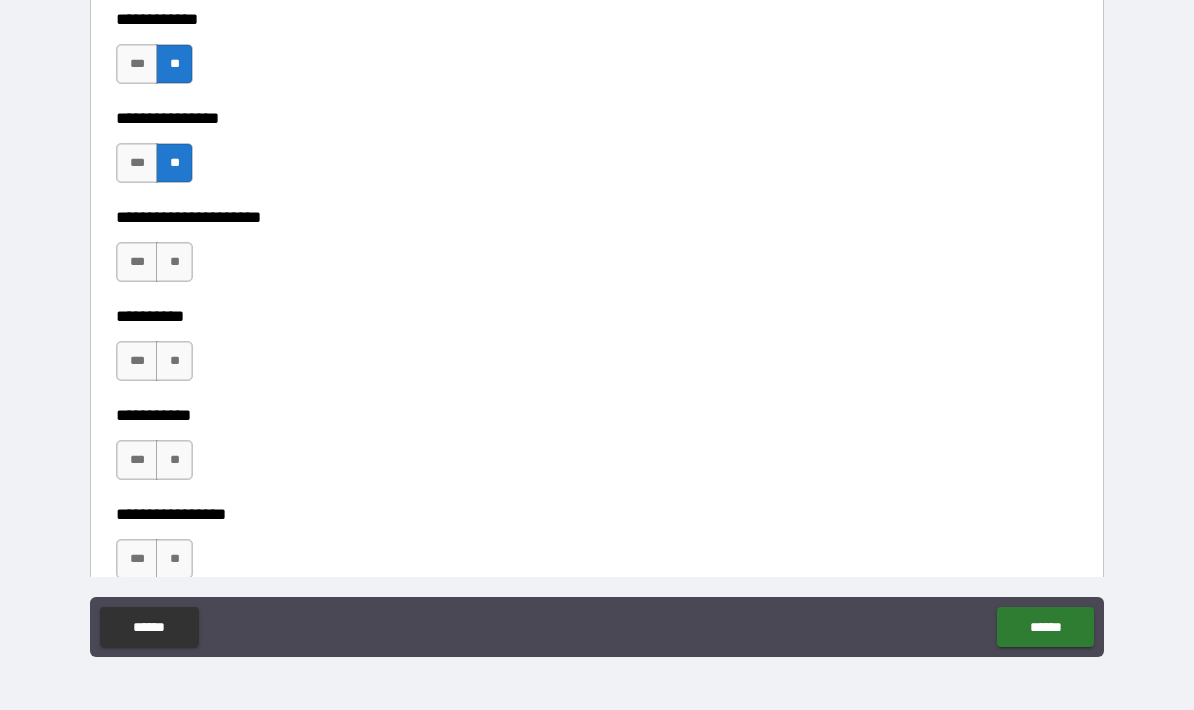 scroll, scrollTop: 6059, scrollLeft: 0, axis: vertical 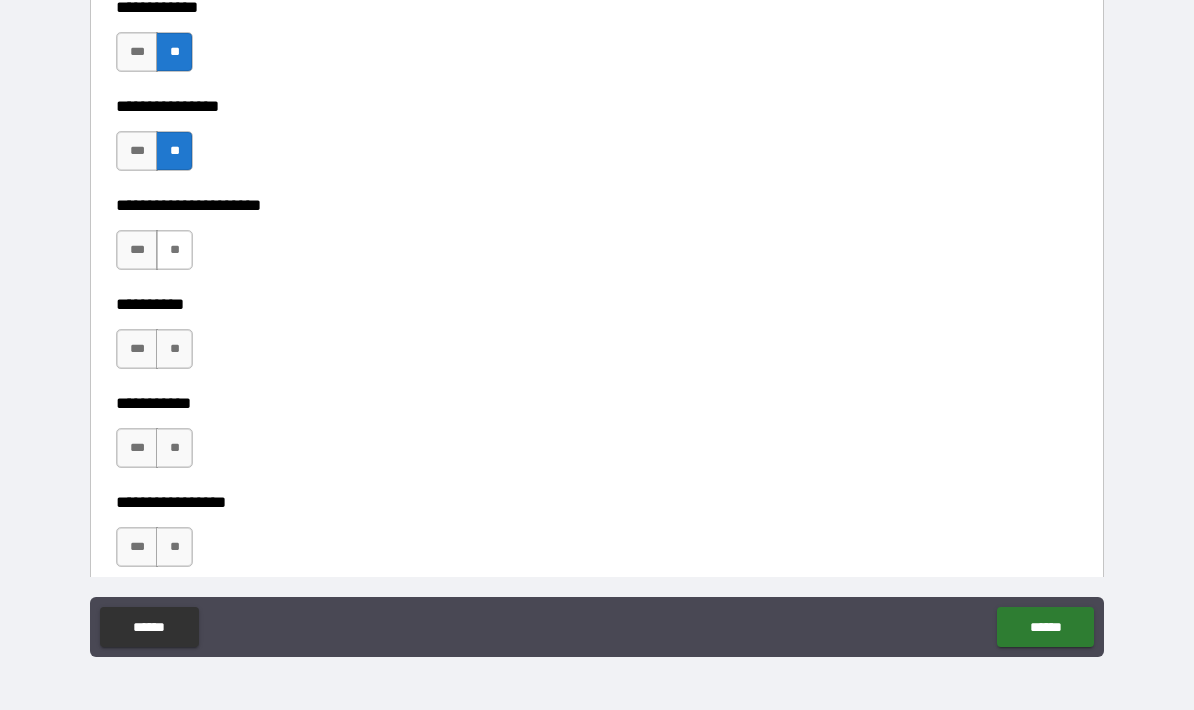 click on "**" at bounding box center [174, 250] 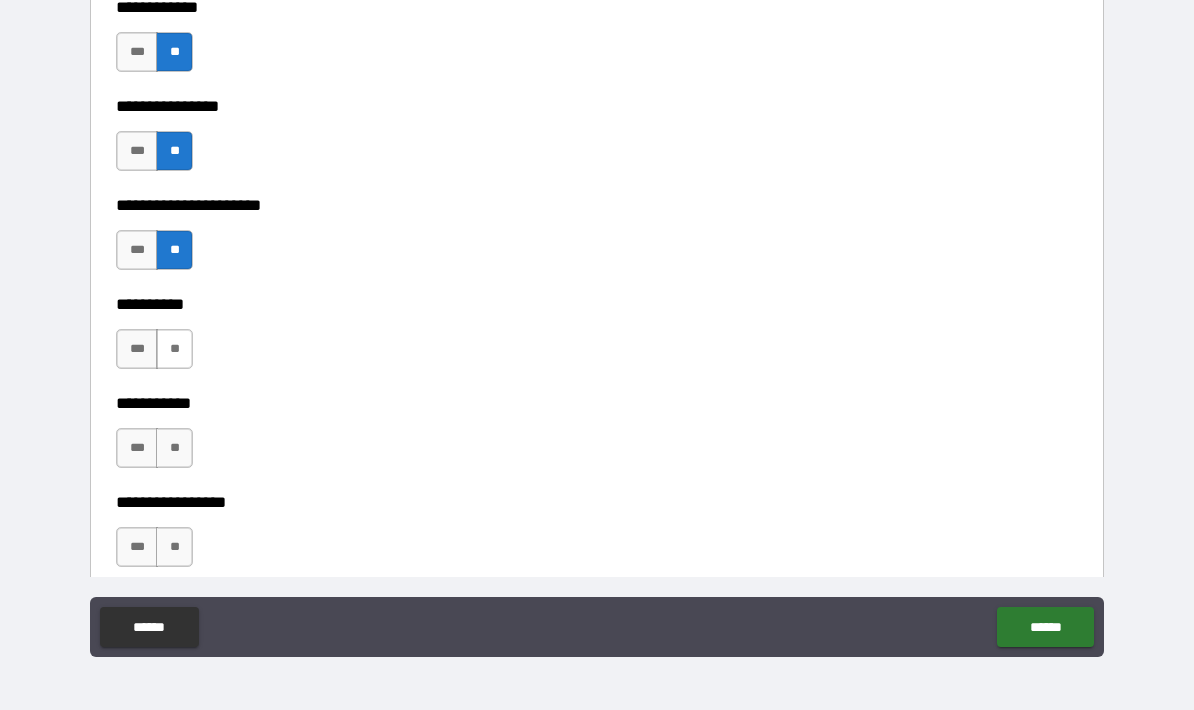 click on "**" at bounding box center (174, 349) 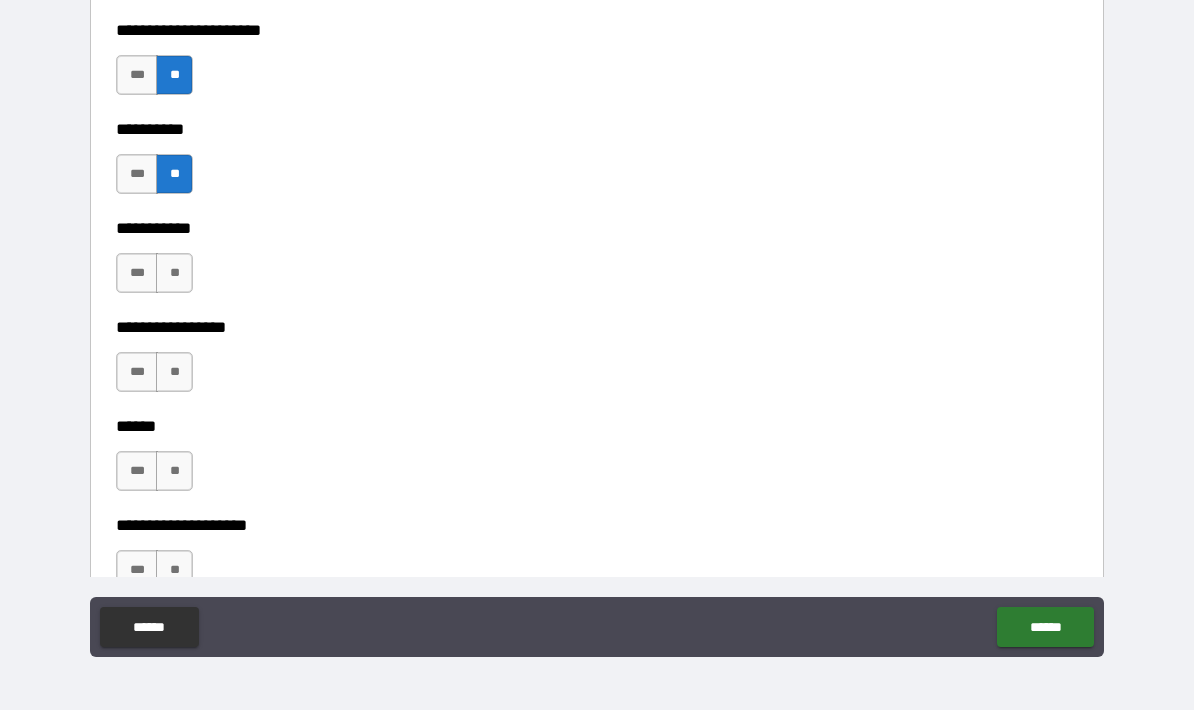 scroll, scrollTop: 6246, scrollLeft: 0, axis: vertical 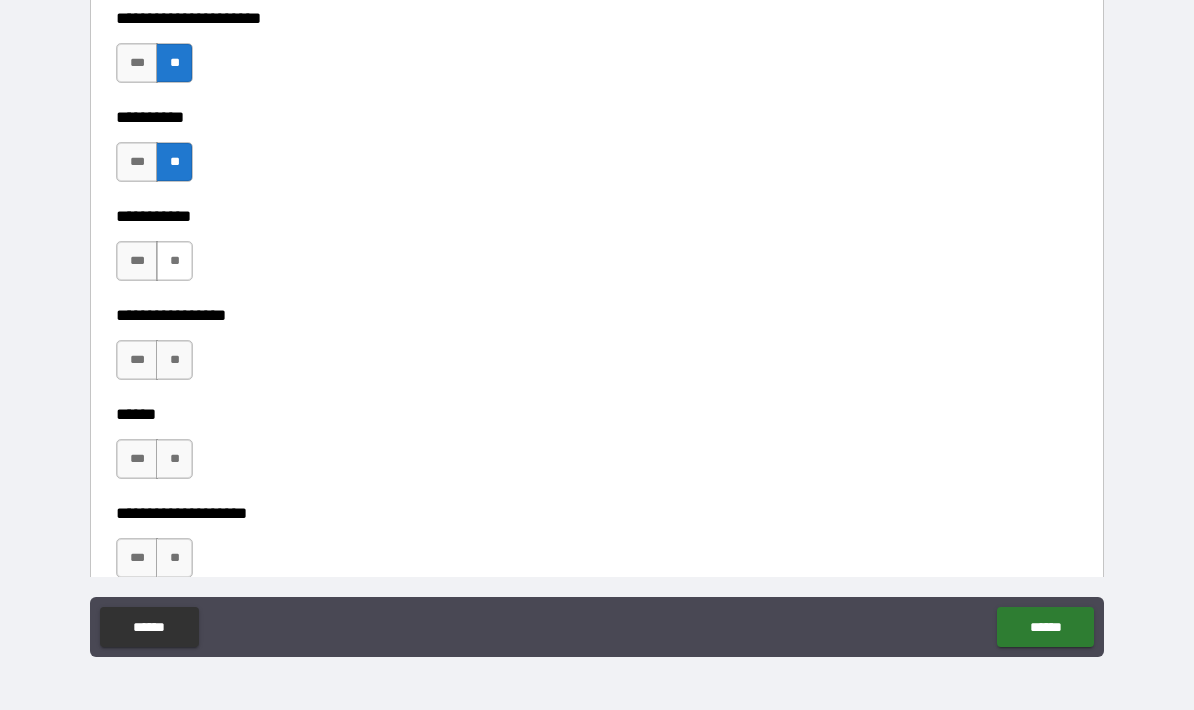 click on "**" at bounding box center [174, 261] 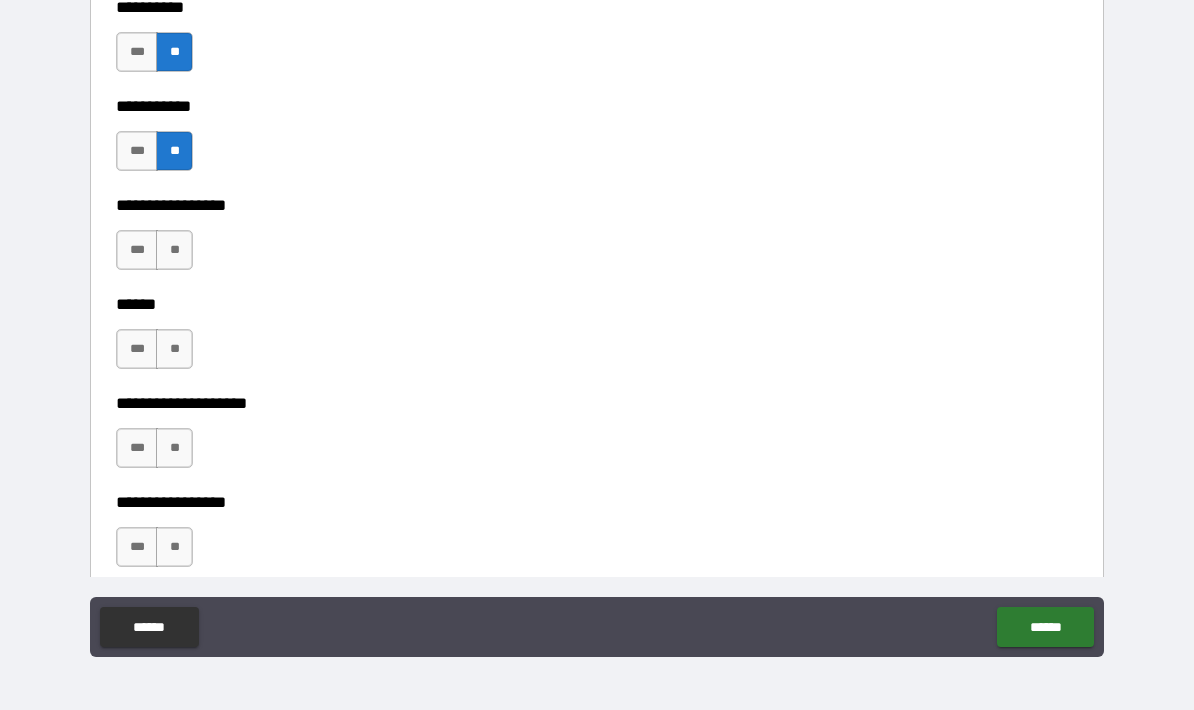 scroll, scrollTop: 6363, scrollLeft: 0, axis: vertical 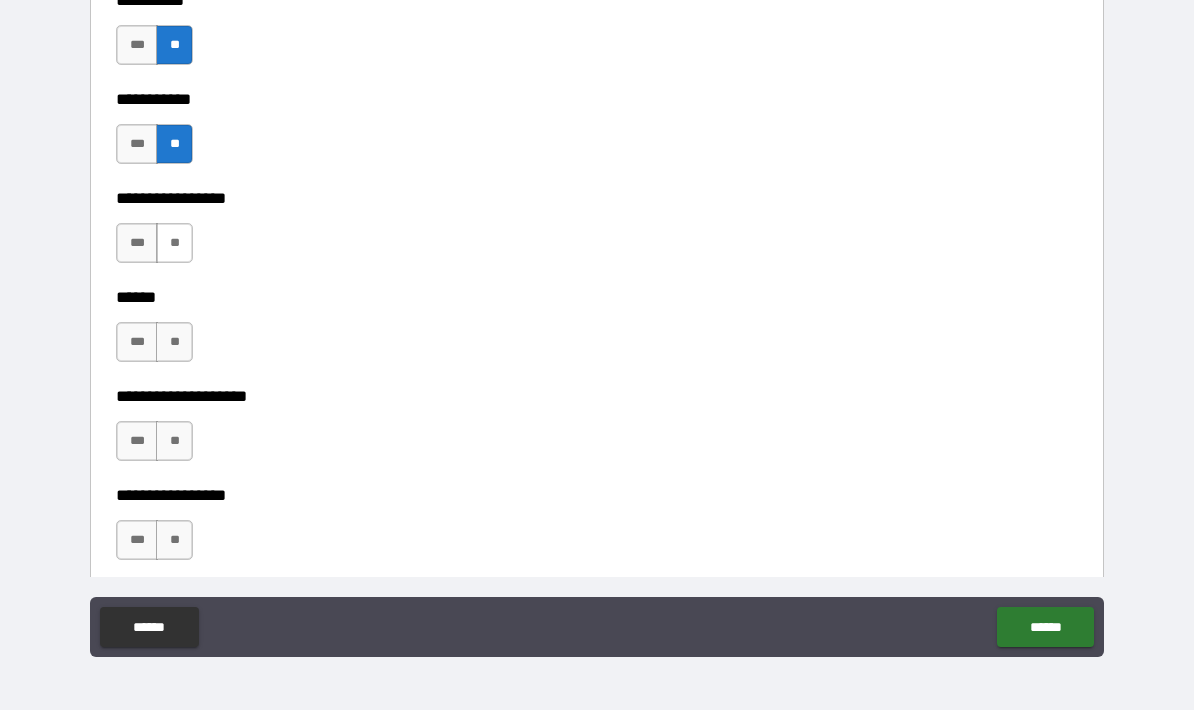 click on "**" at bounding box center [174, 243] 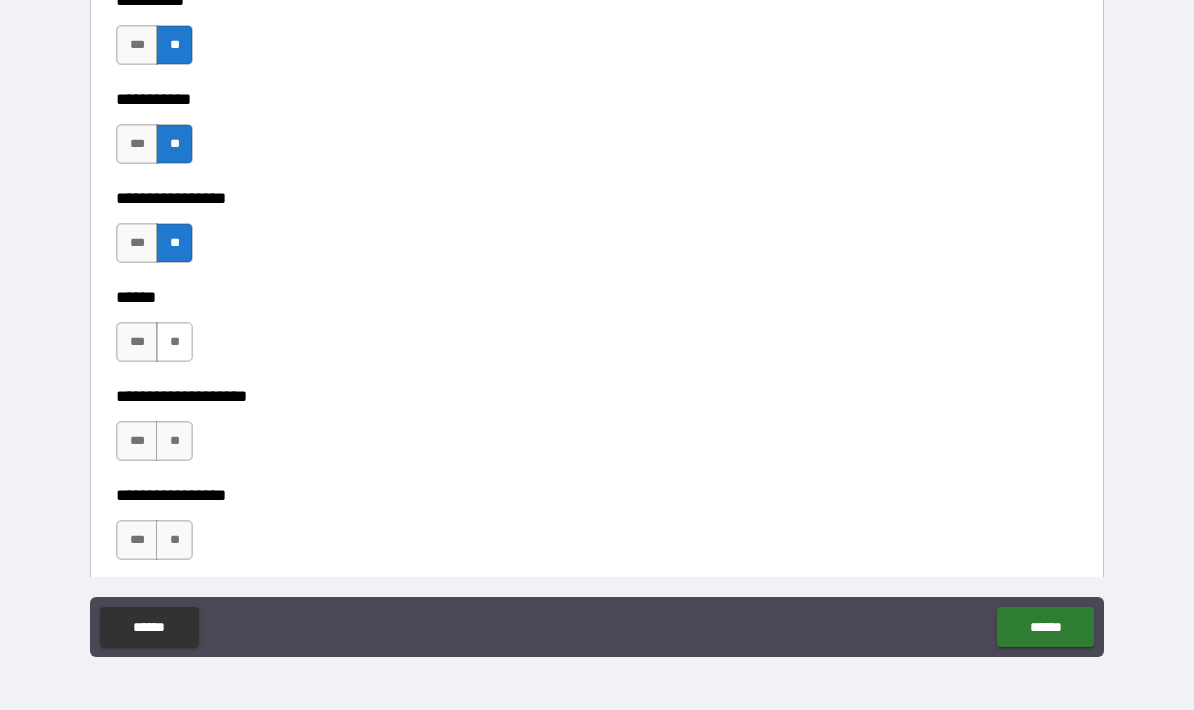 click on "**" at bounding box center [174, 342] 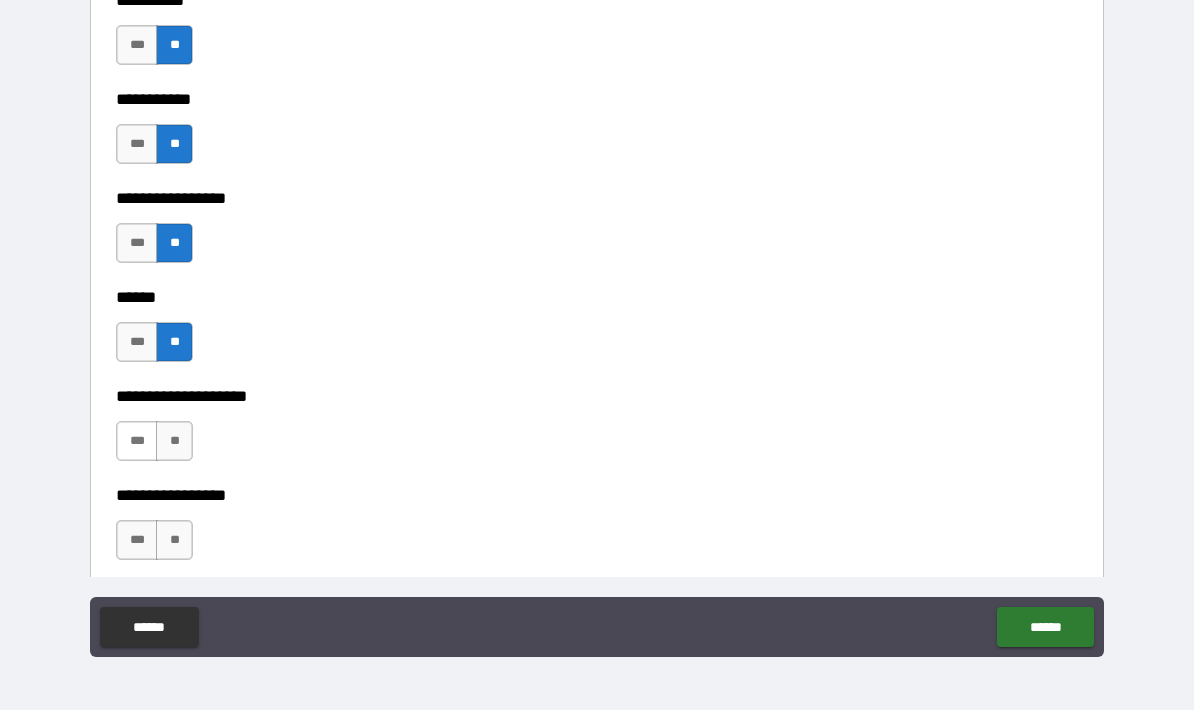 click on "***" at bounding box center (137, 441) 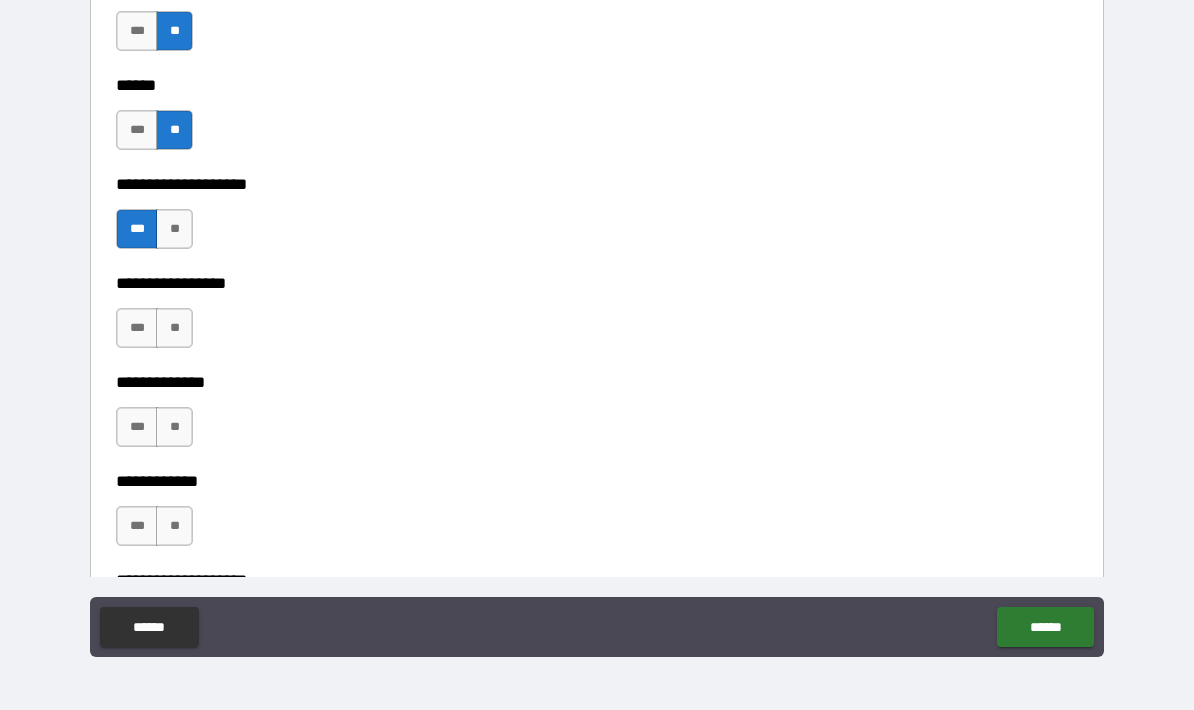 scroll, scrollTop: 6677, scrollLeft: 0, axis: vertical 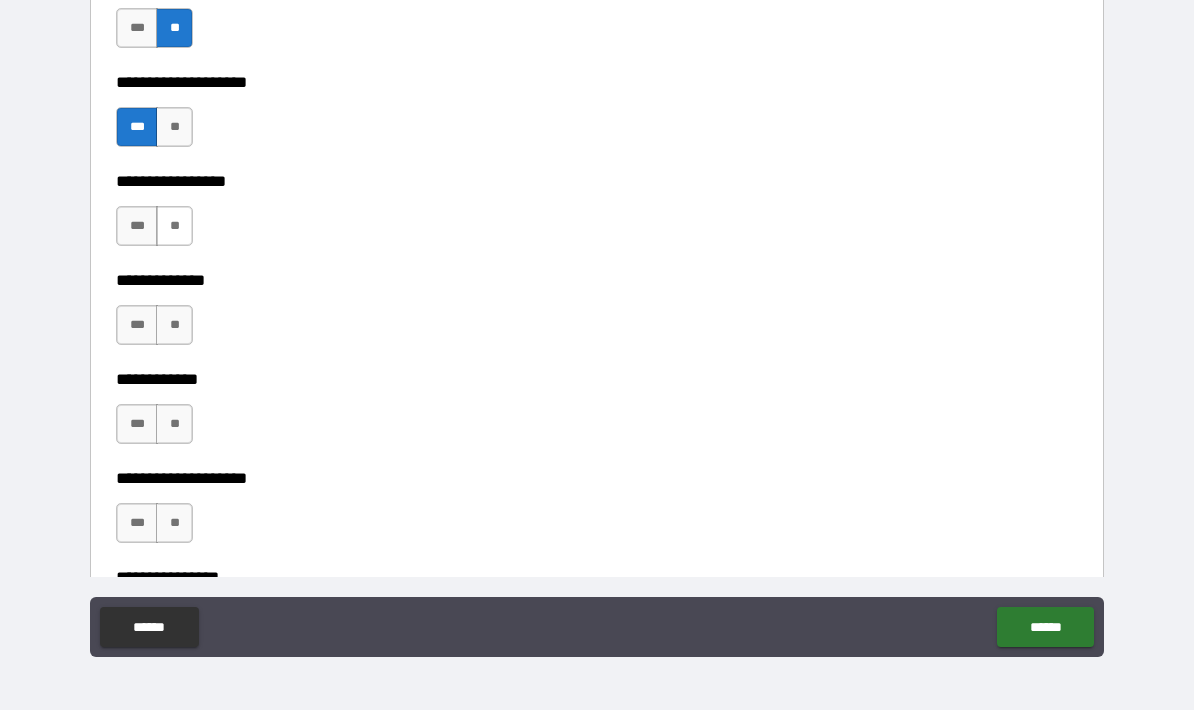 click on "**" at bounding box center [174, 226] 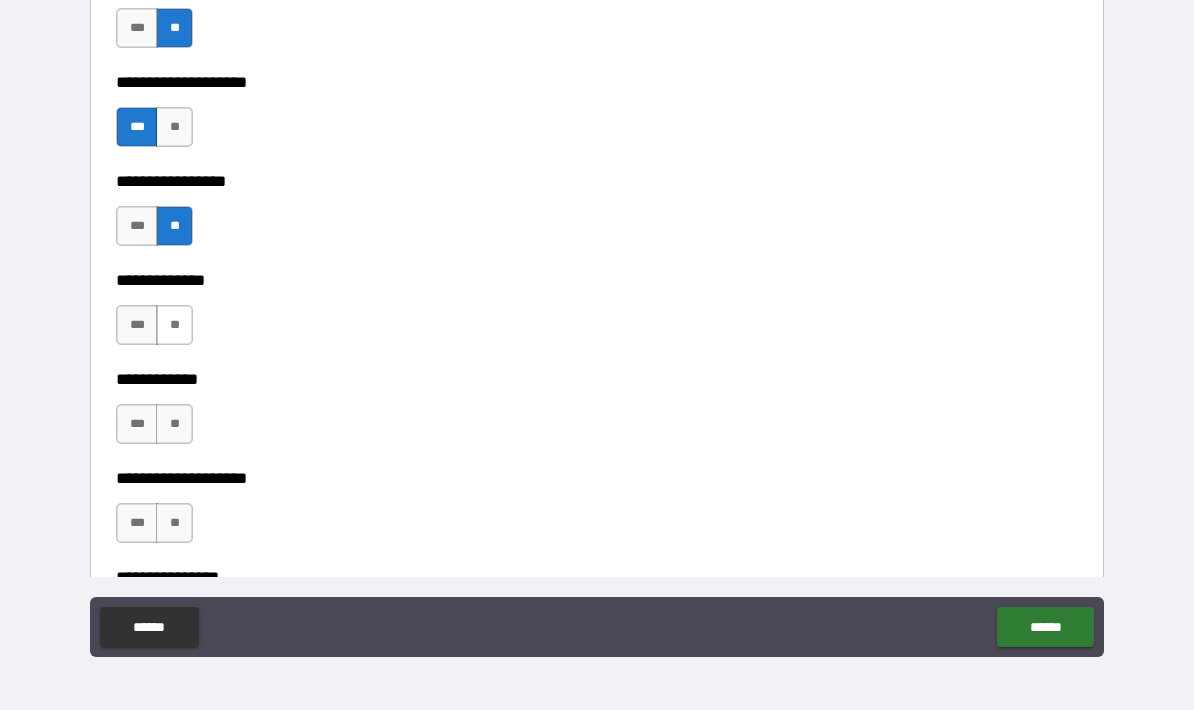 click on "**" at bounding box center (174, 325) 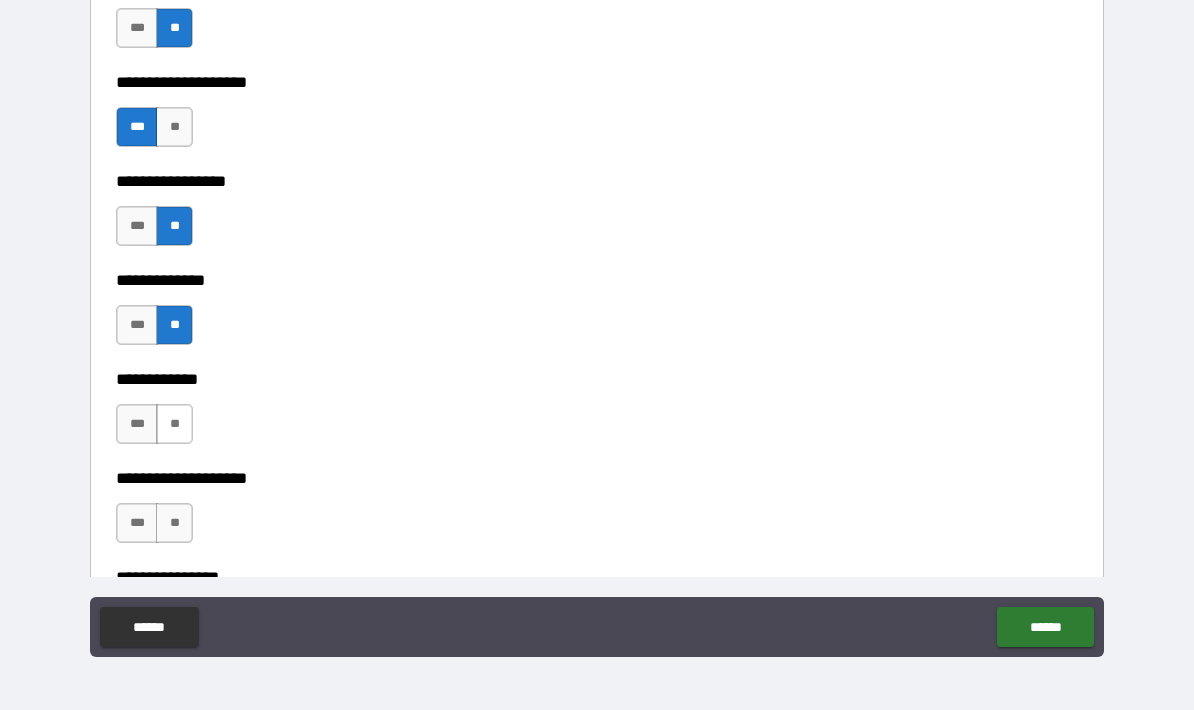 click on "**" at bounding box center (174, 424) 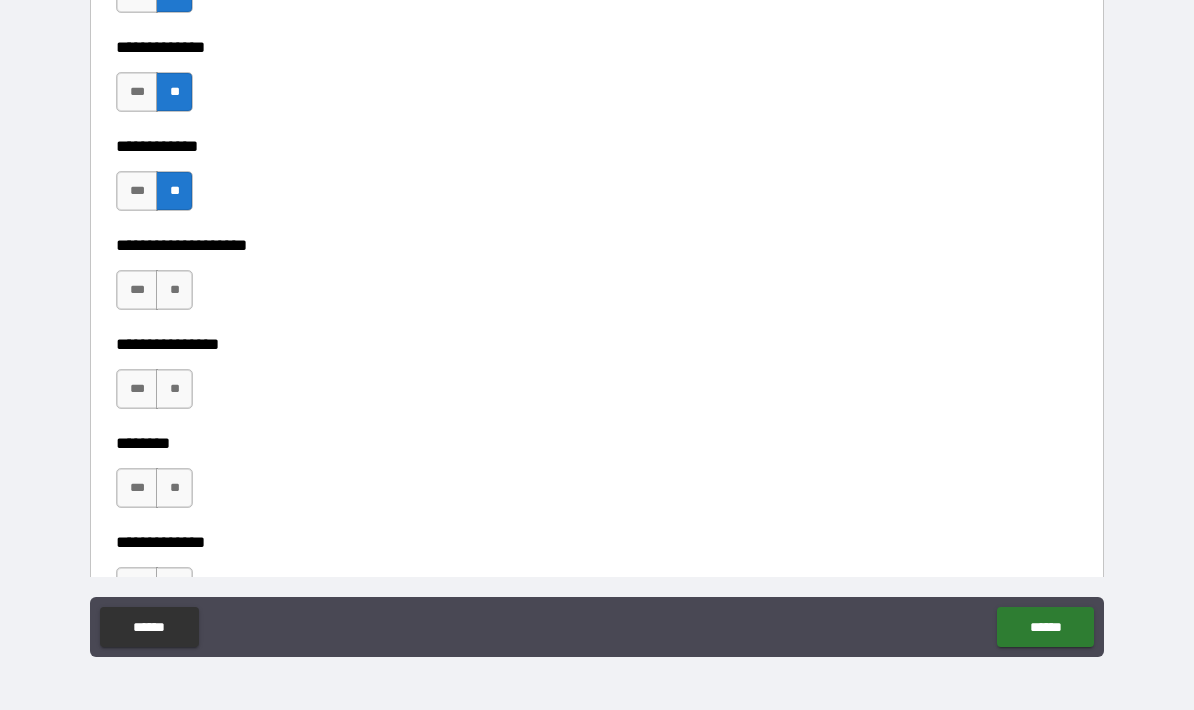 scroll, scrollTop: 6919, scrollLeft: 0, axis: vertical 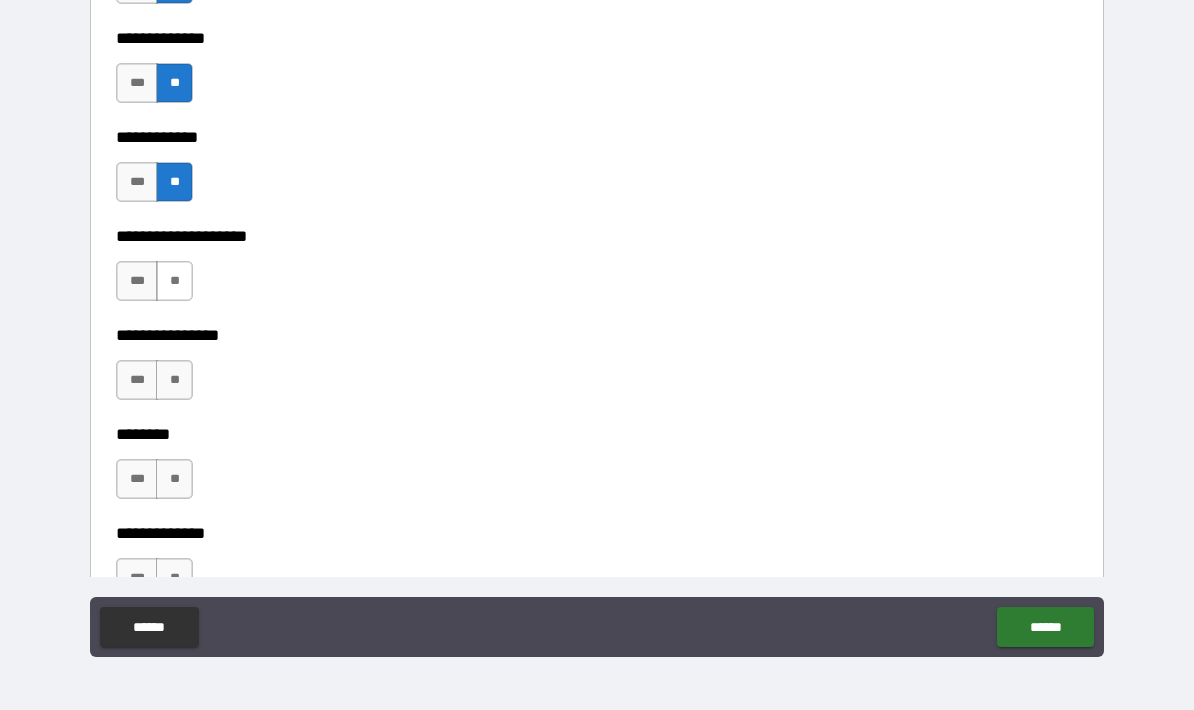 click on "**" at bounding box center [174, 281] 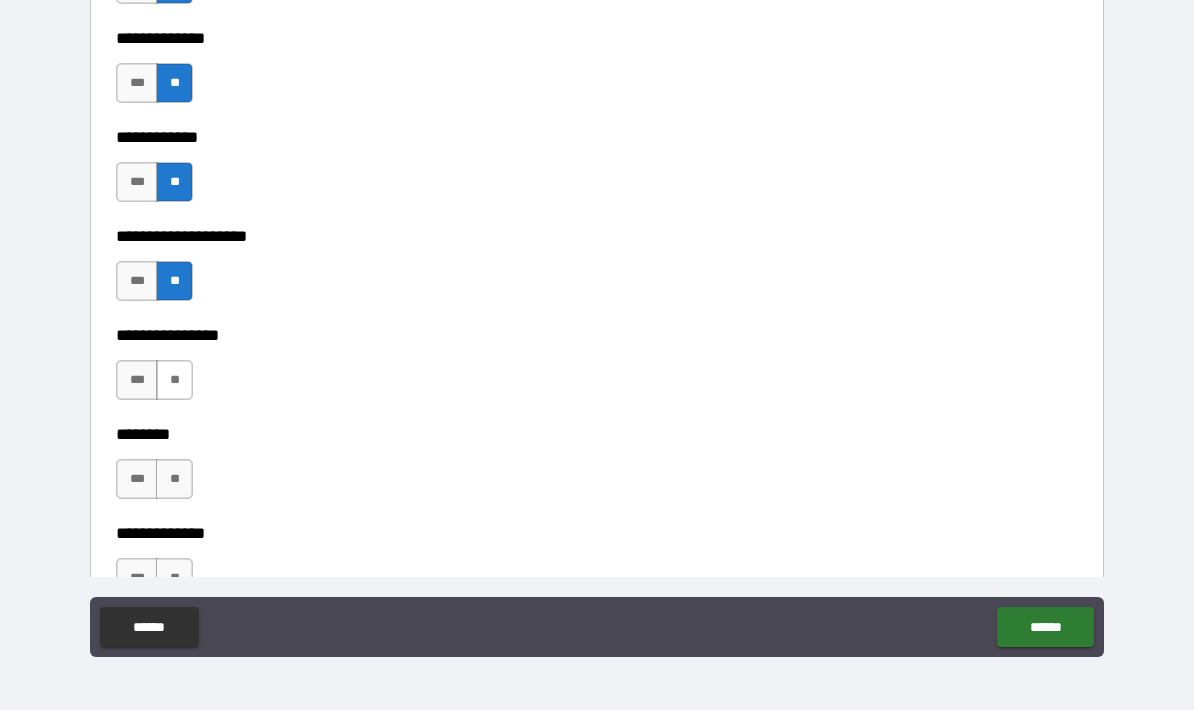 click on "**" at bounding box center (174, 380) 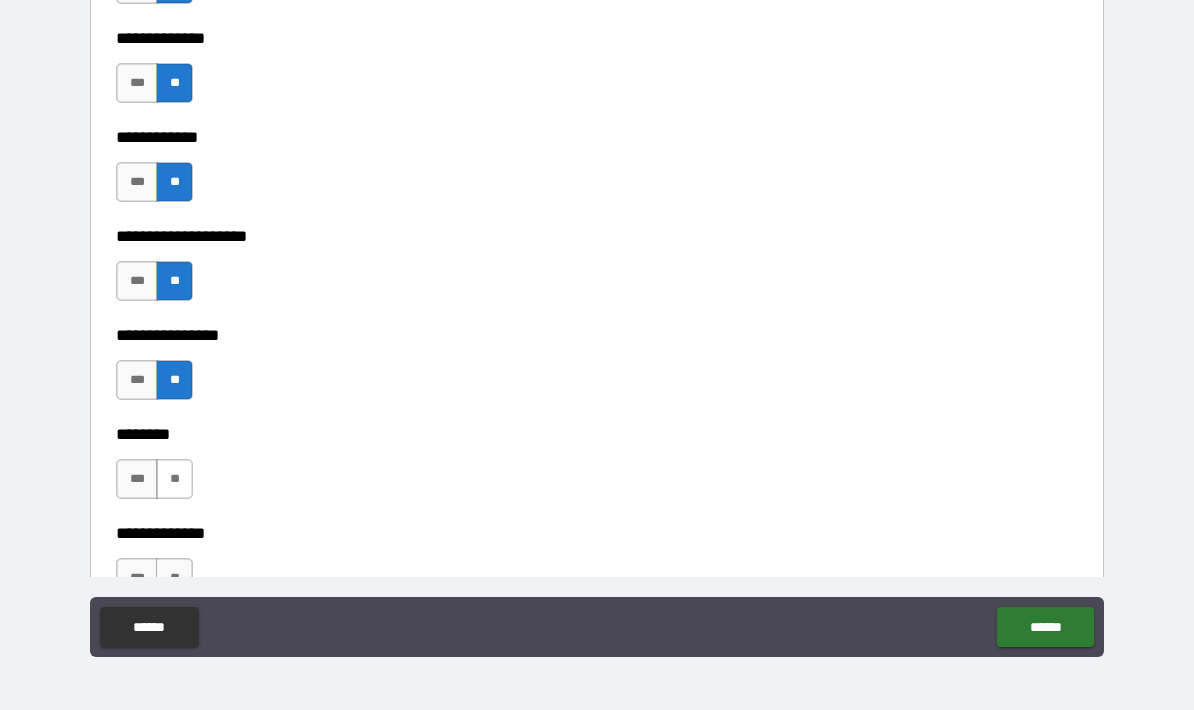 click on "**" at bounding box center [174, 479] 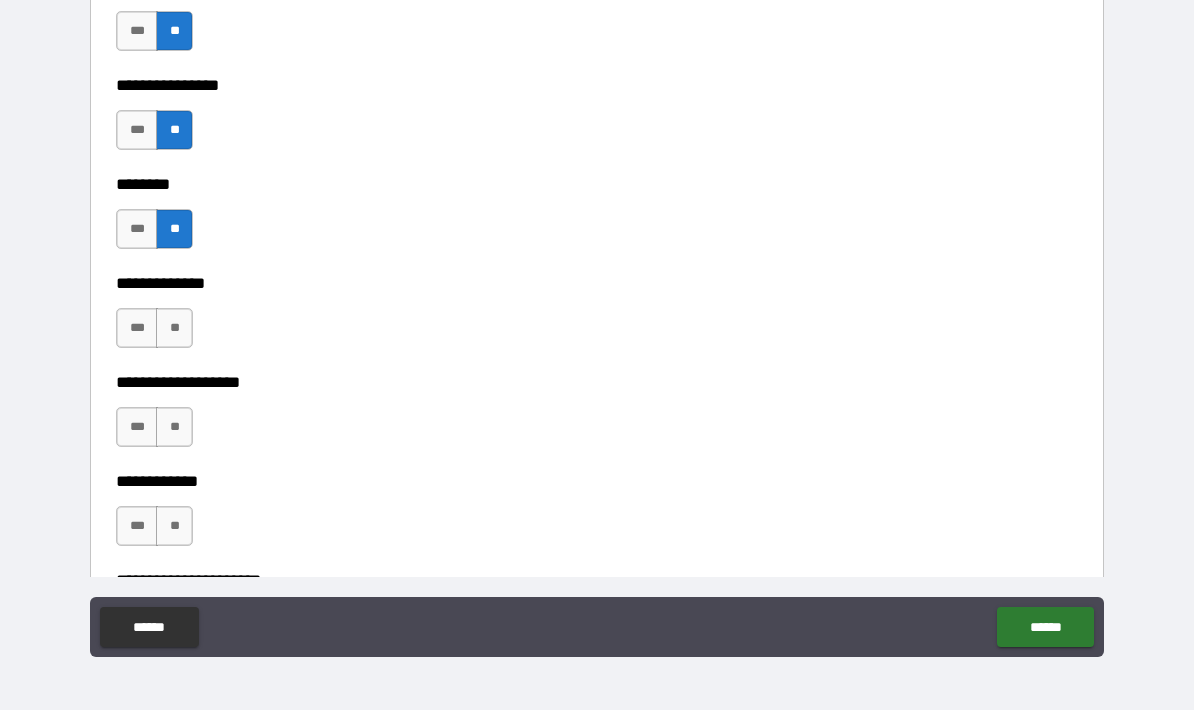 scroll, scrollTop: 7262, scrollLeft: 0, axis: vertical 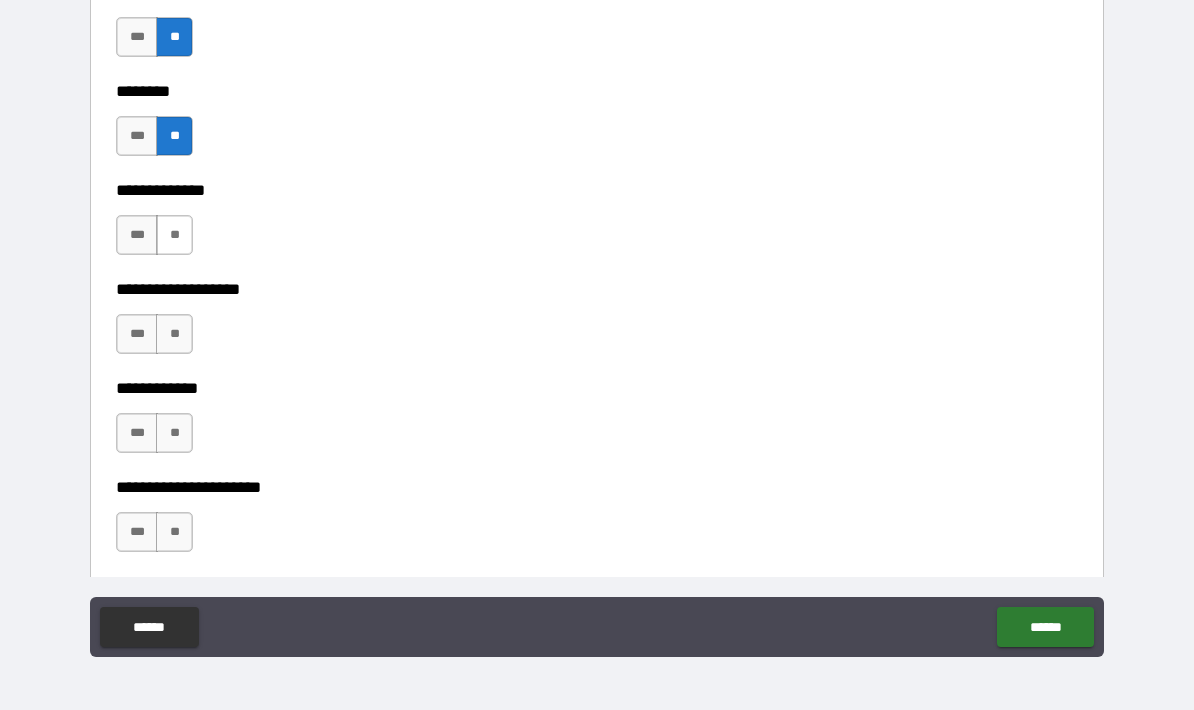 click on "**" at bounding box center (174, 235) 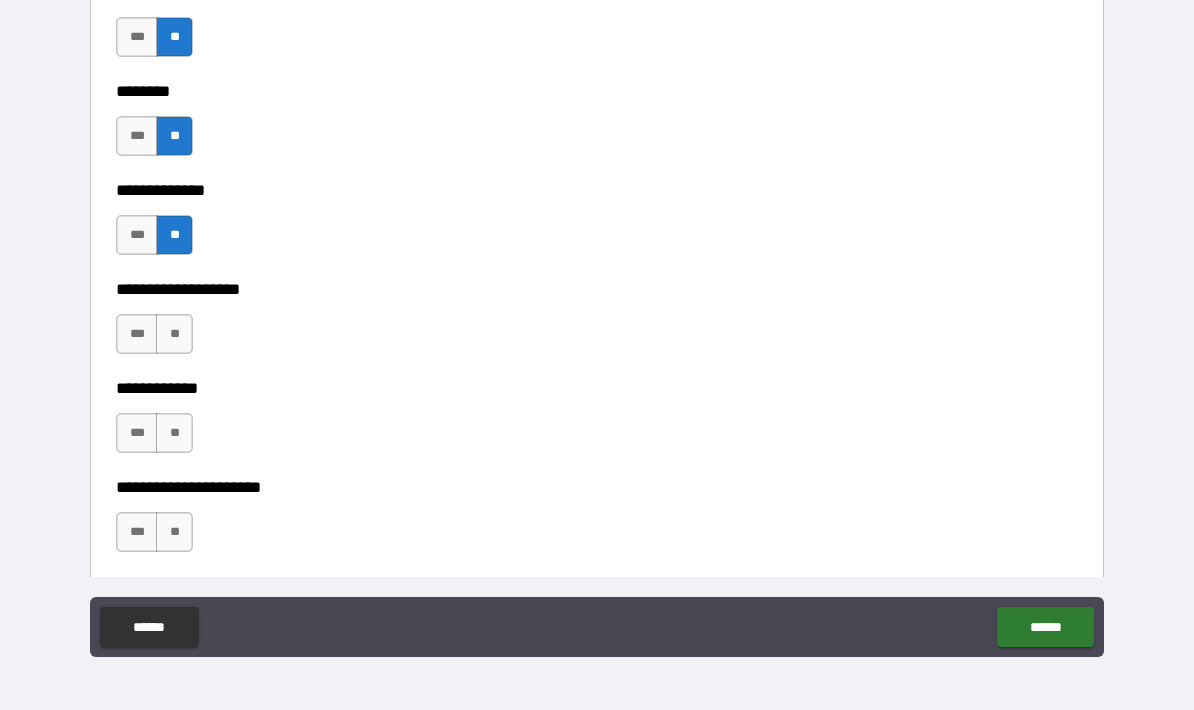 click on "**********" at bounding box center [597, 388] 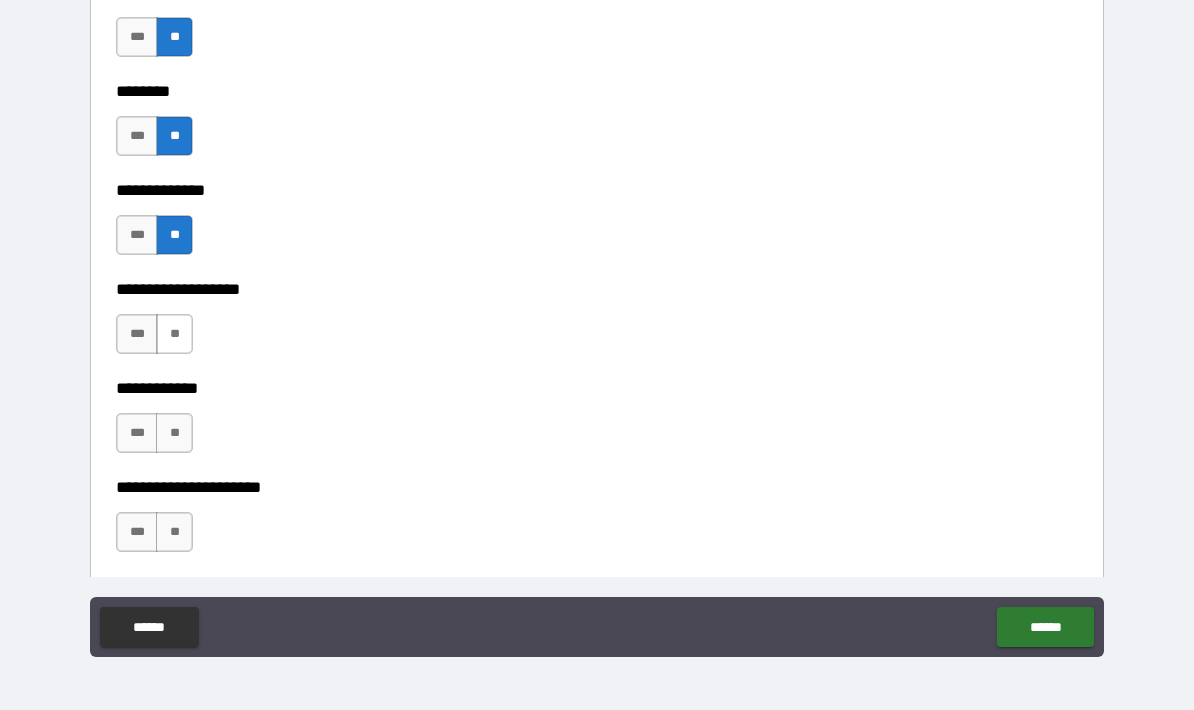click on "**" at bounding box center [174, 334] 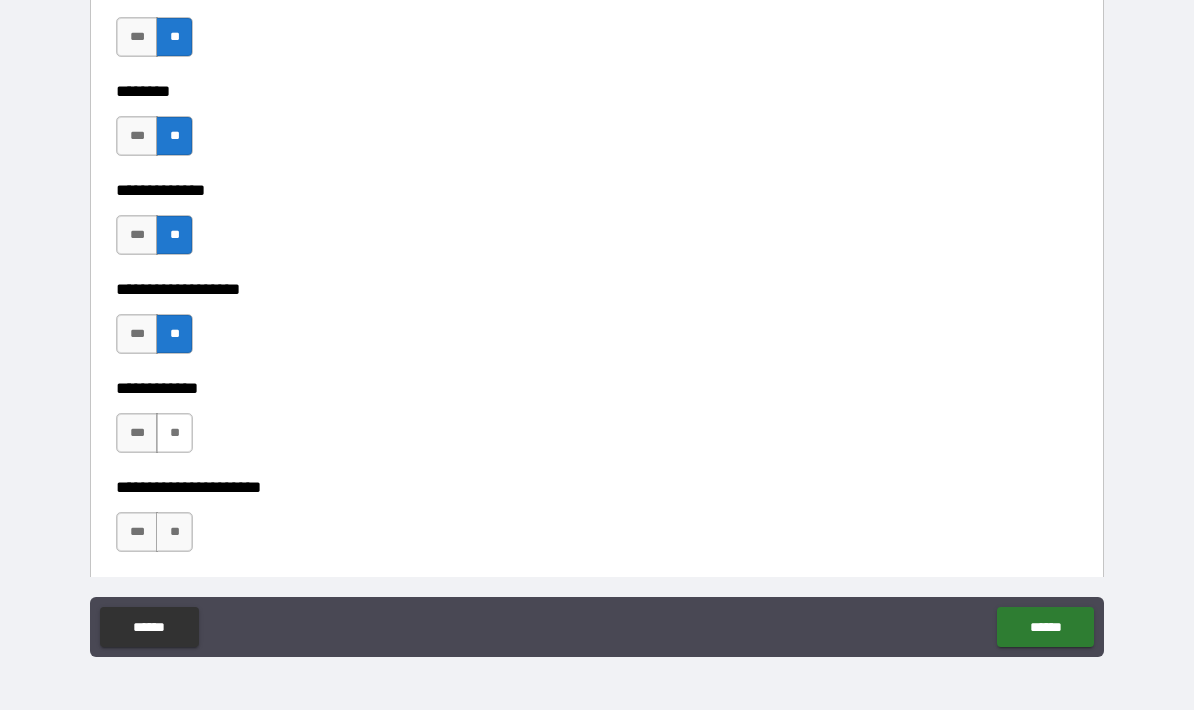 click on "**" at bounding box center [174, 433] 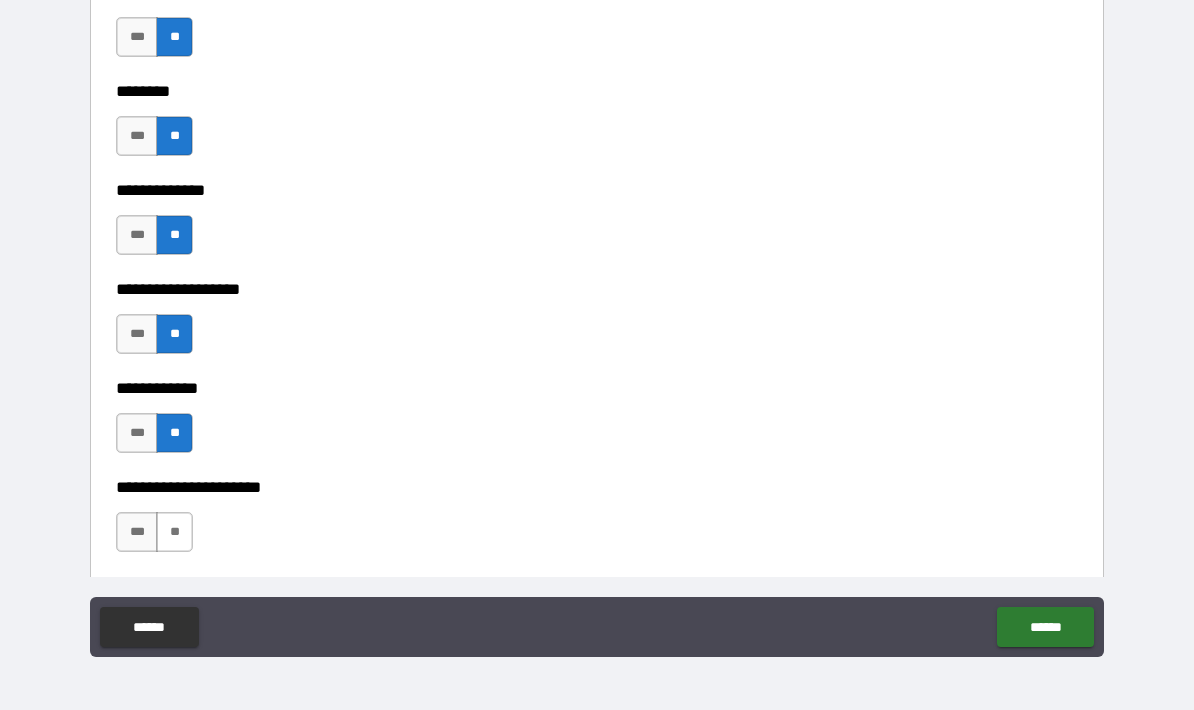click on "**" at bounding box center (174, 532) 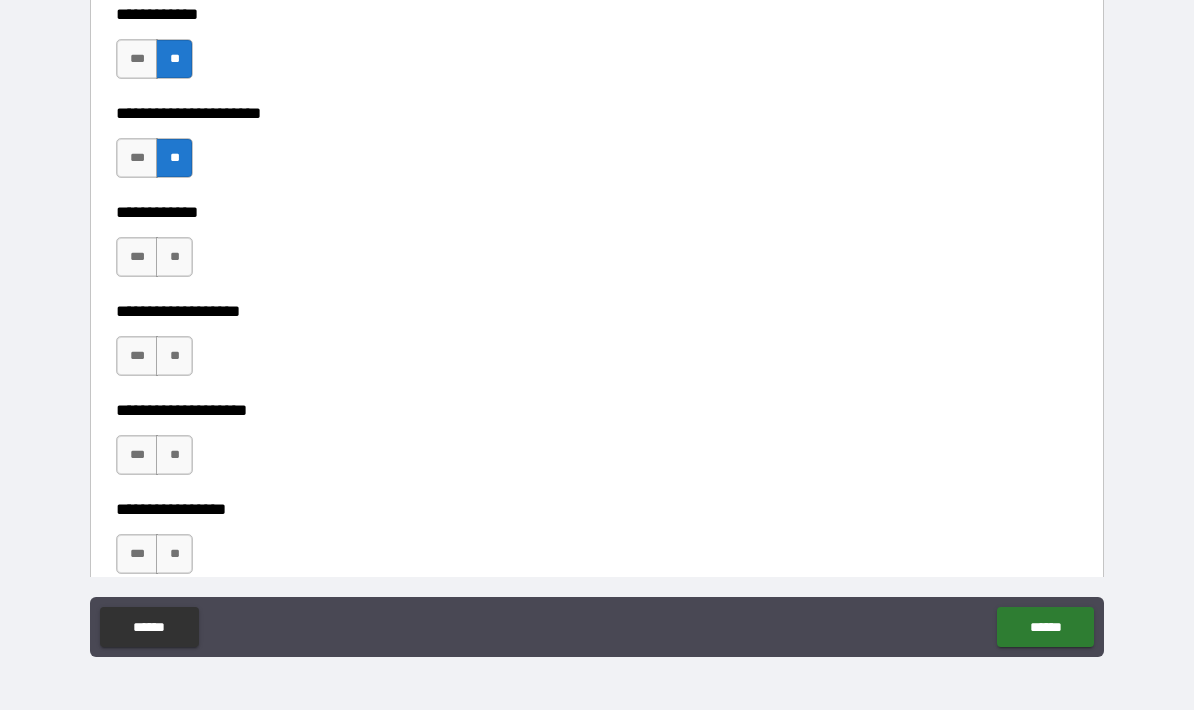 scroll, scrollTop: 7638, scrollLeft: 0, axis: vertical 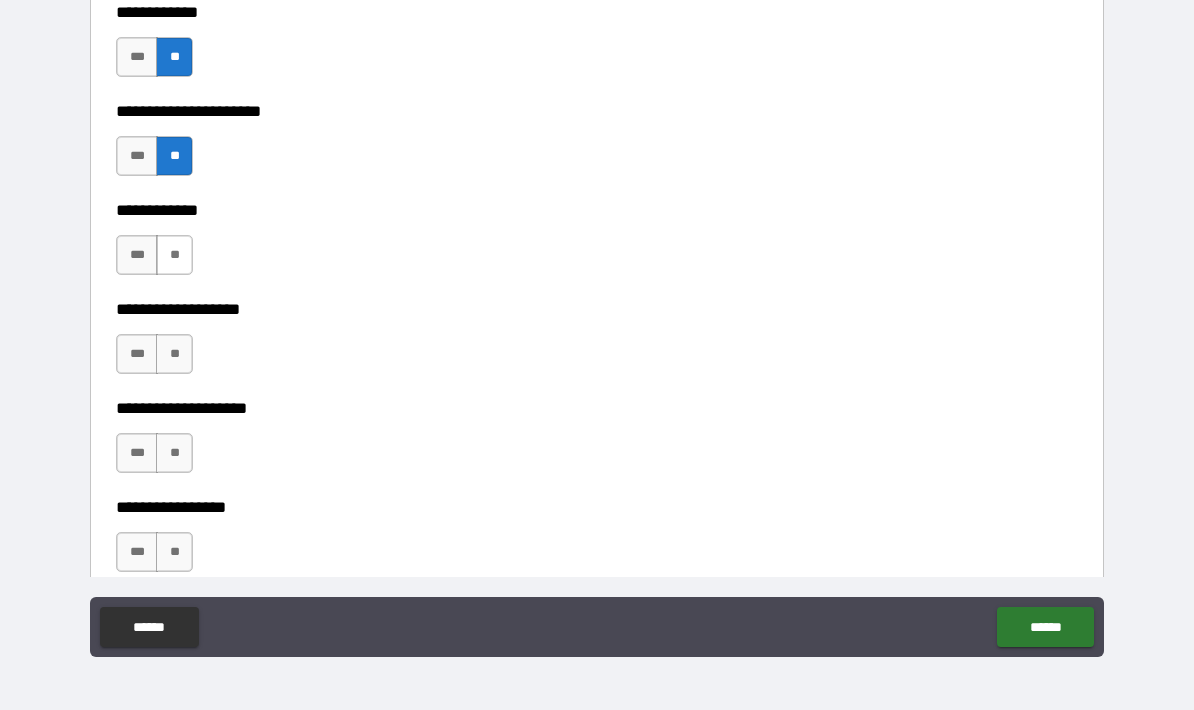 click on "**" at bounding box center (174, 255) 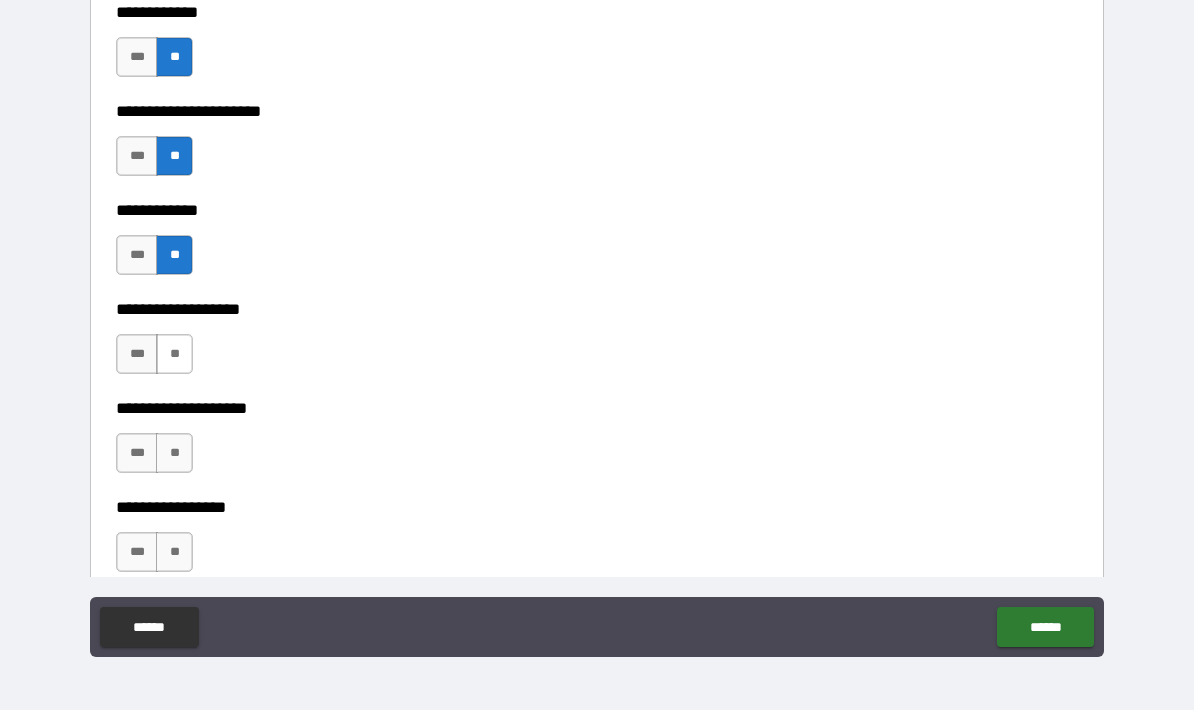 click on "**" at bounding box center [174, 354] 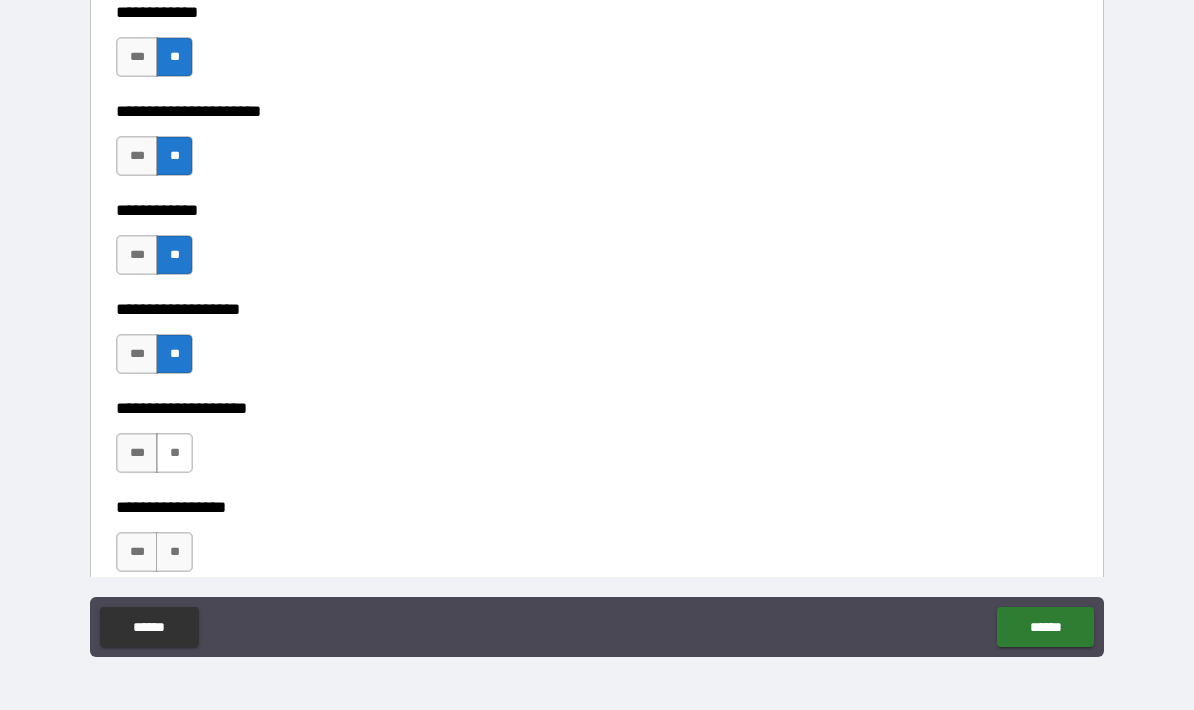 click on "**" at bounding box center [174, 453] 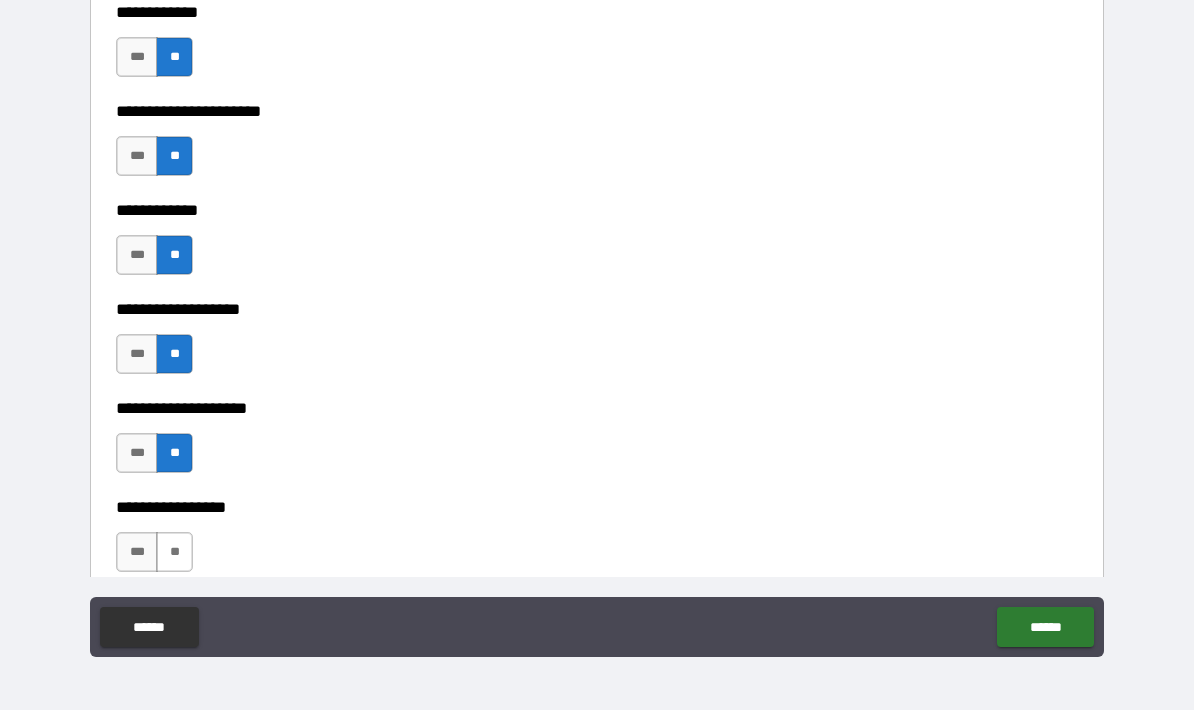click on "**" at bounding box center [174, 552] 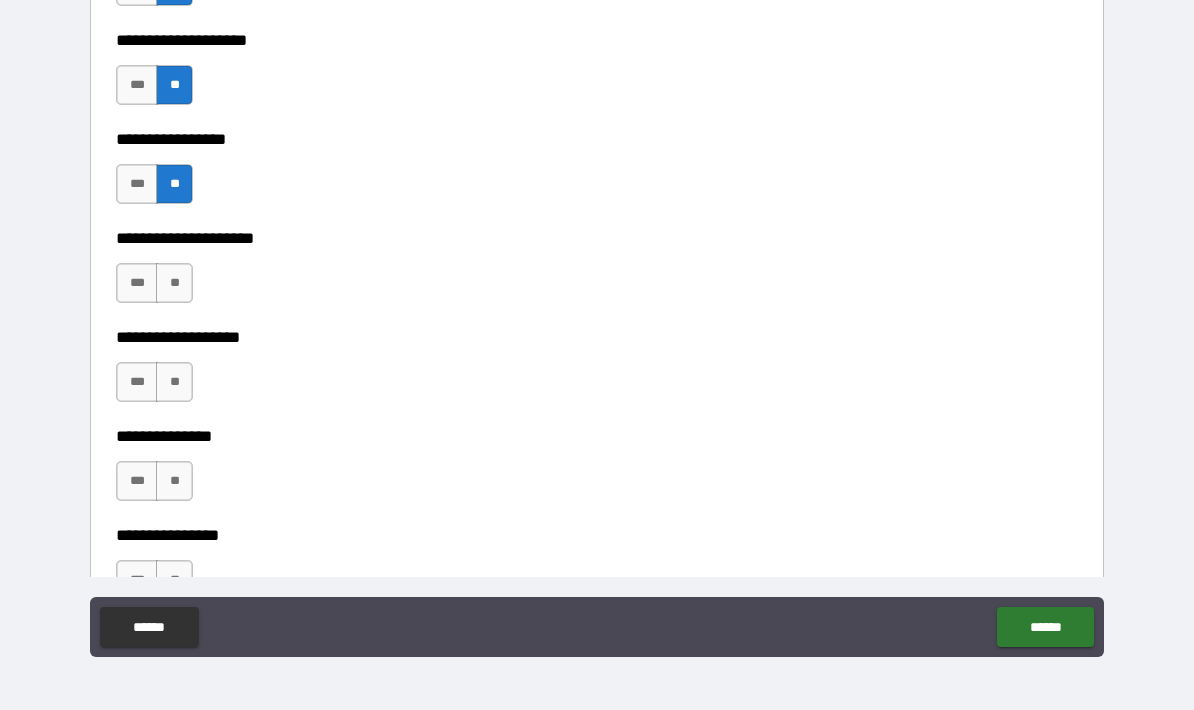 scroll, scrollTop: 8037, scrollLeft: 0, axis: vertical 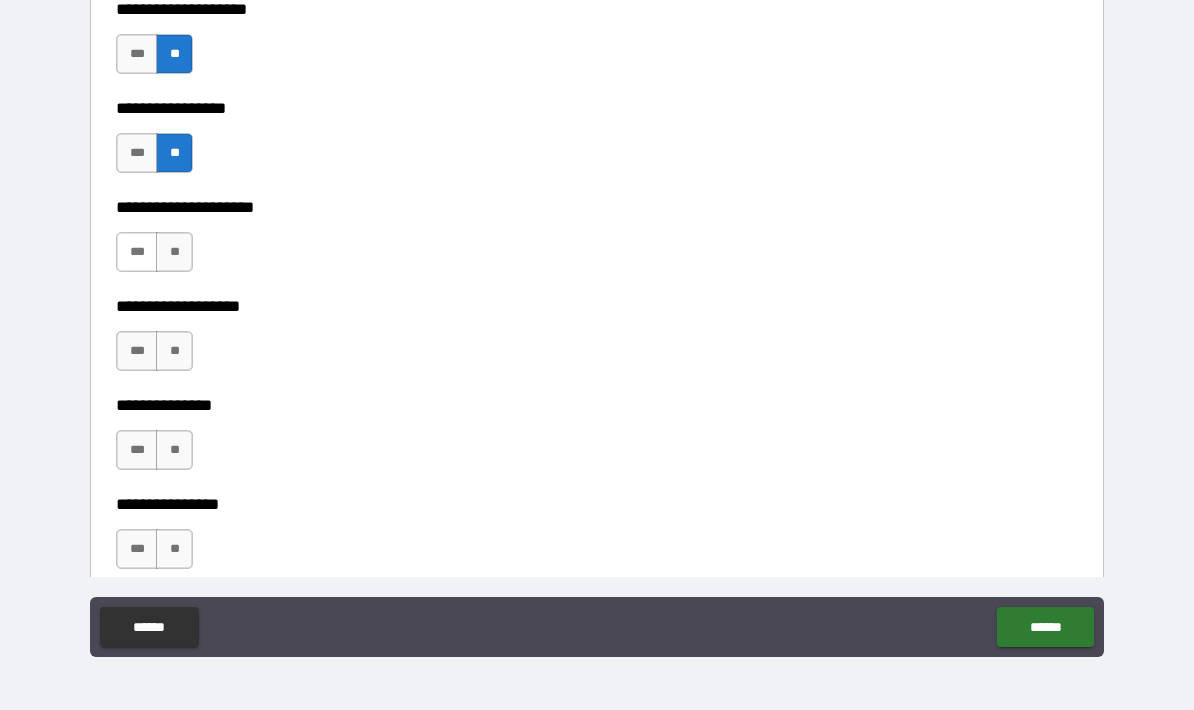 click on "***" at bounding box center [137, 252] 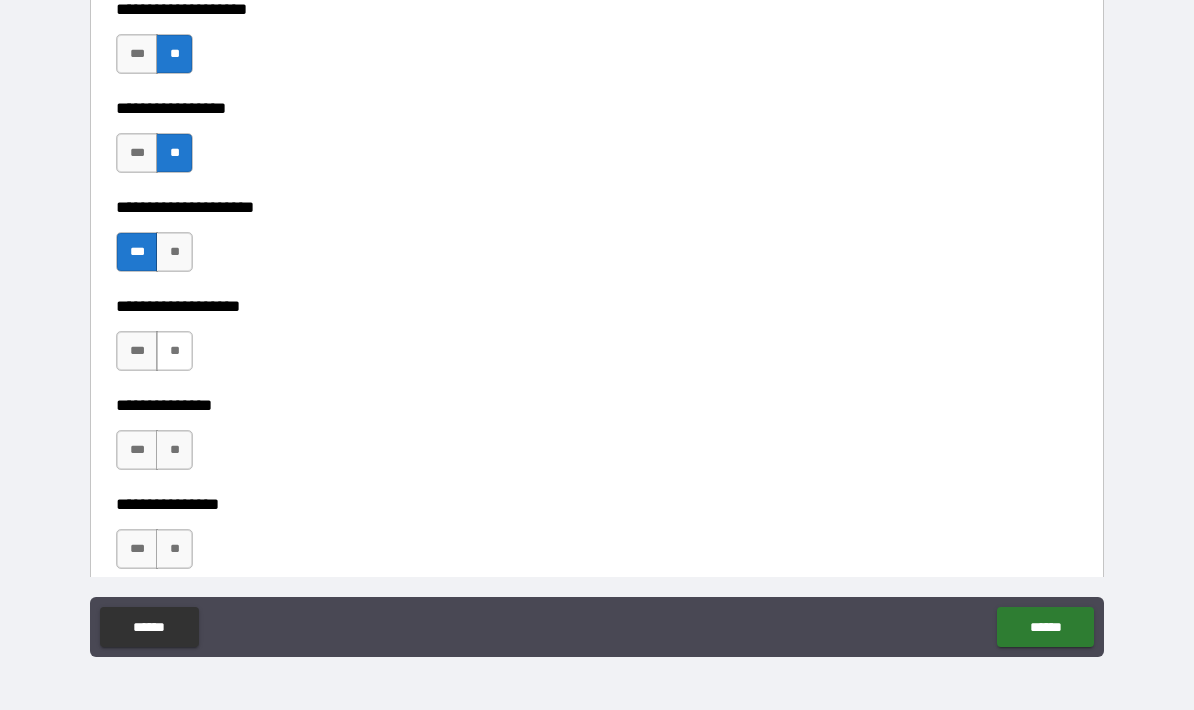 click on "**" at bounding box center [174, 351] 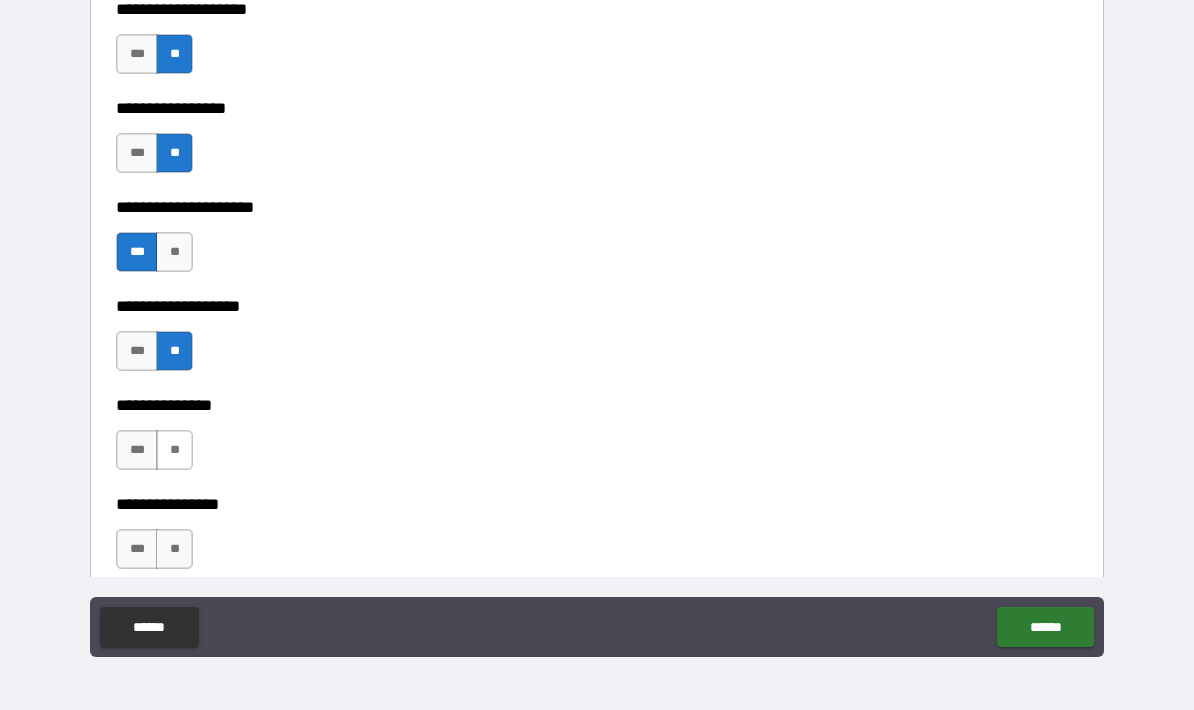 click on "**" at bounding box center (174, 450) 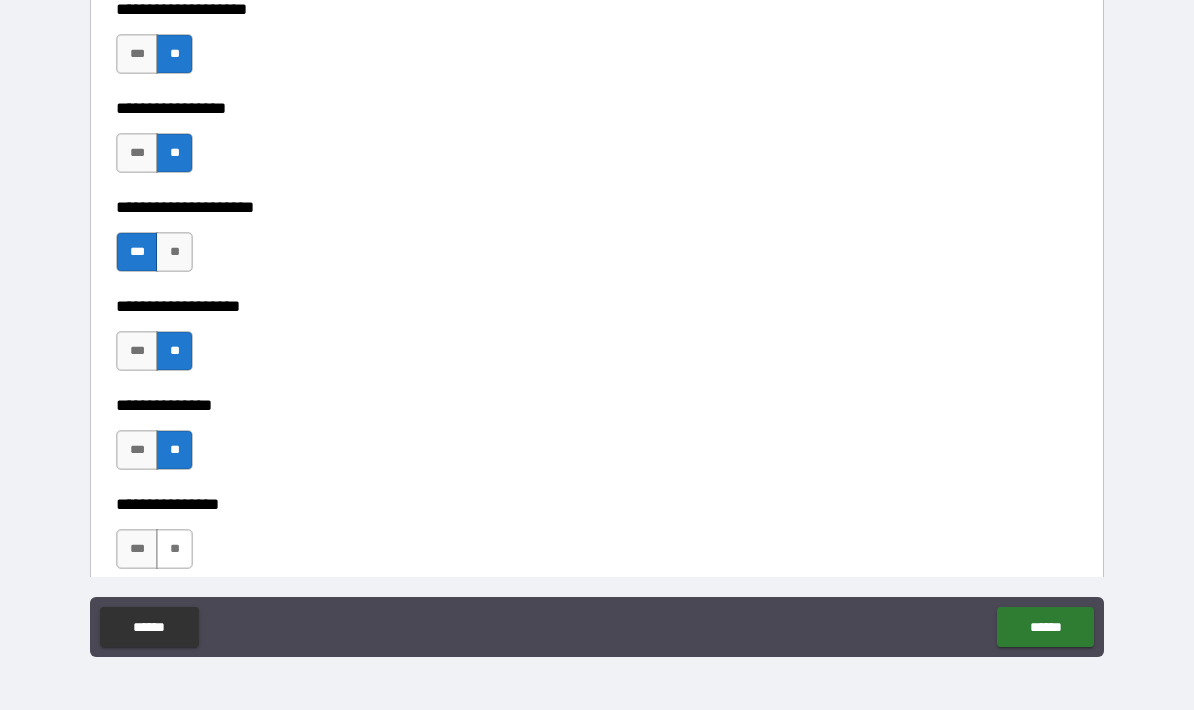 click on "**" at bounding box center [174, 549] 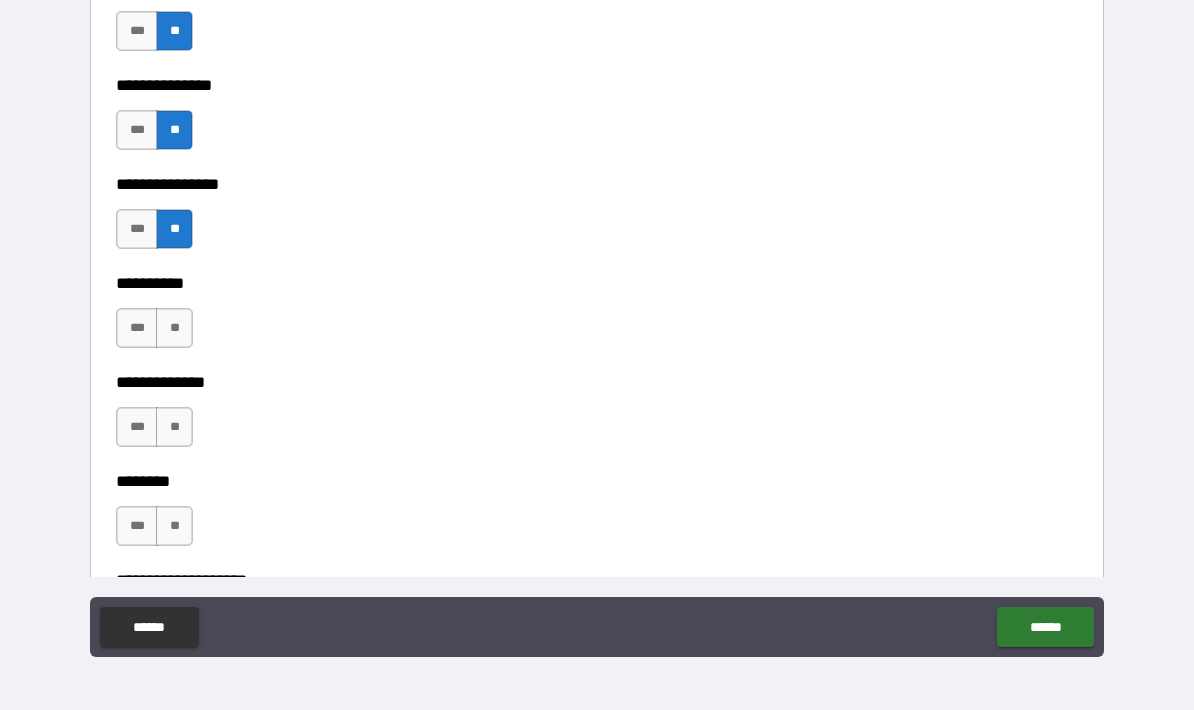 scroll, scrollTop: 8370, scrollLeft: 0, axis: vertical 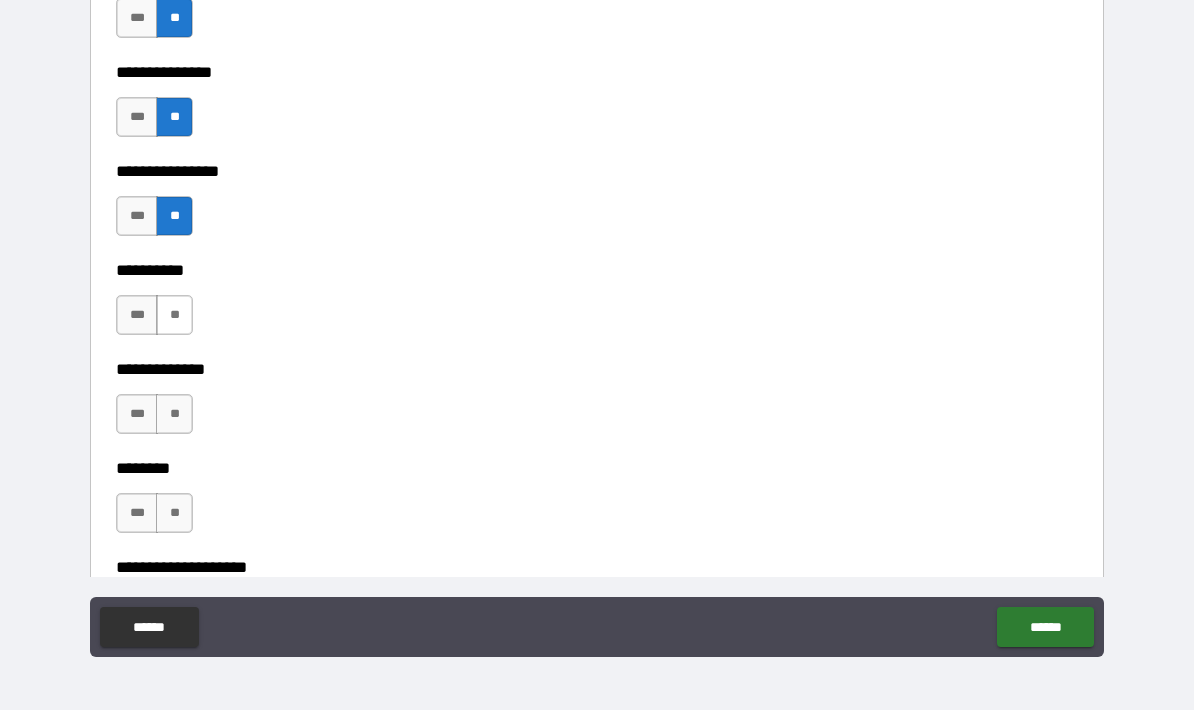 click on "**" at bounding box center (174, 315) 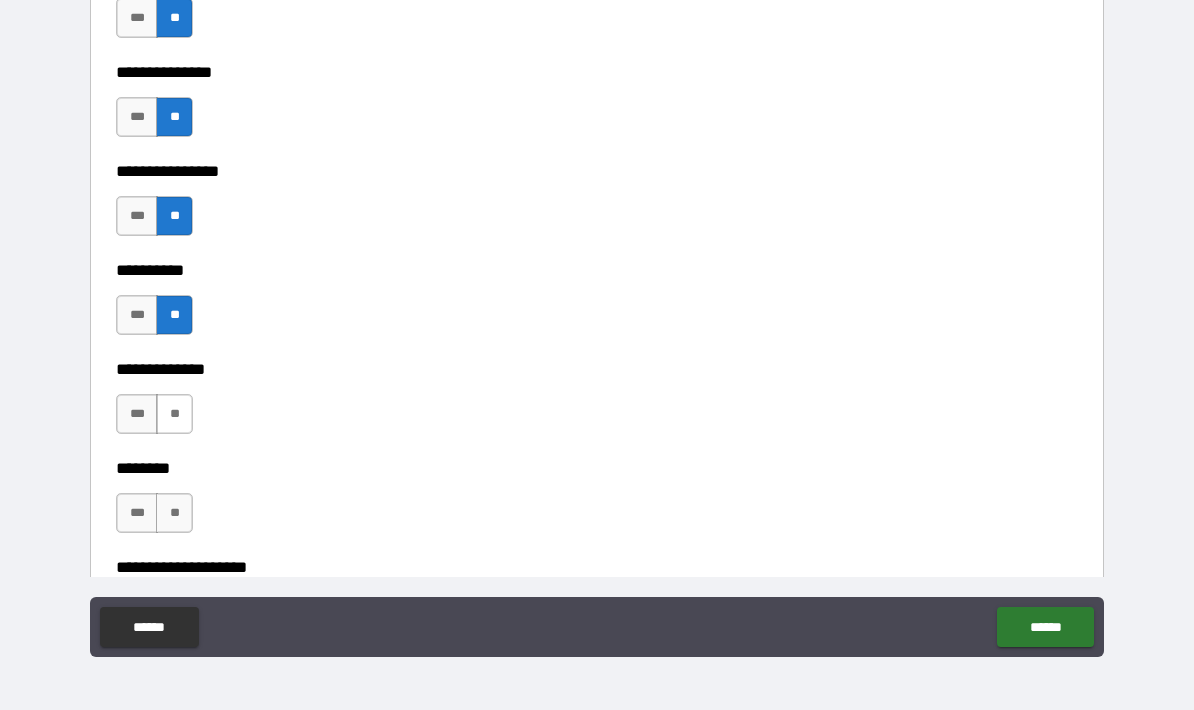 click on "**" at bounding box center (174, 414) 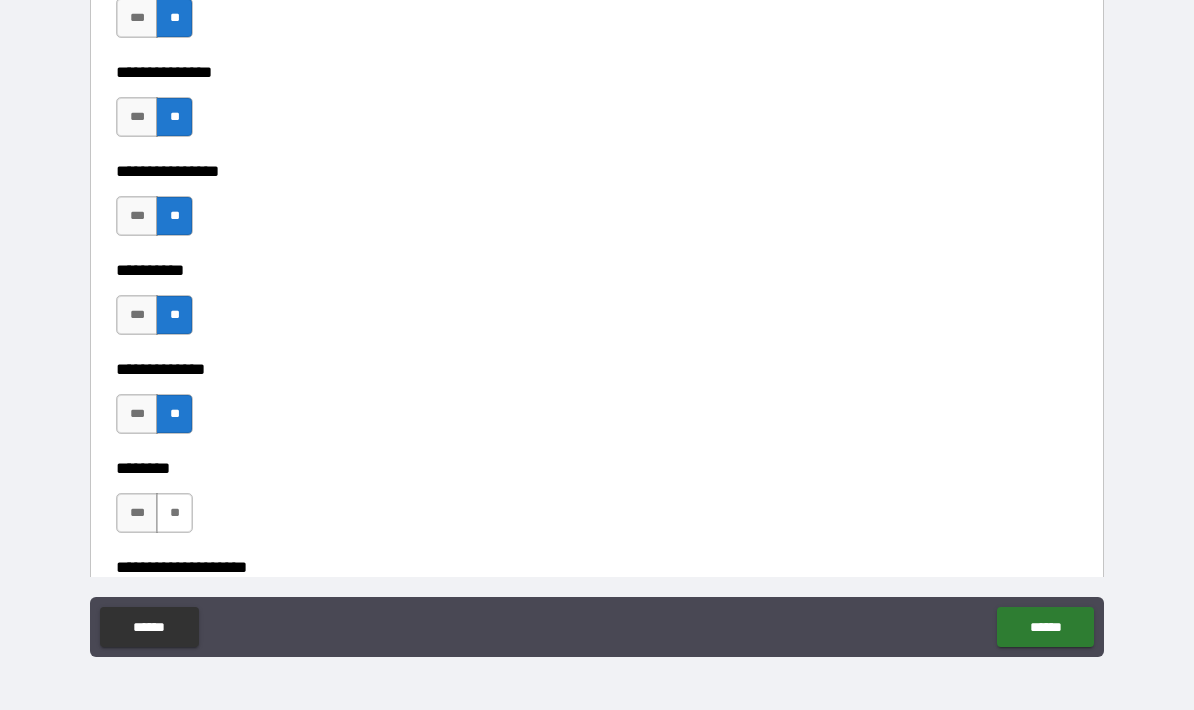 click on "**" at bounding box center (174, 513) 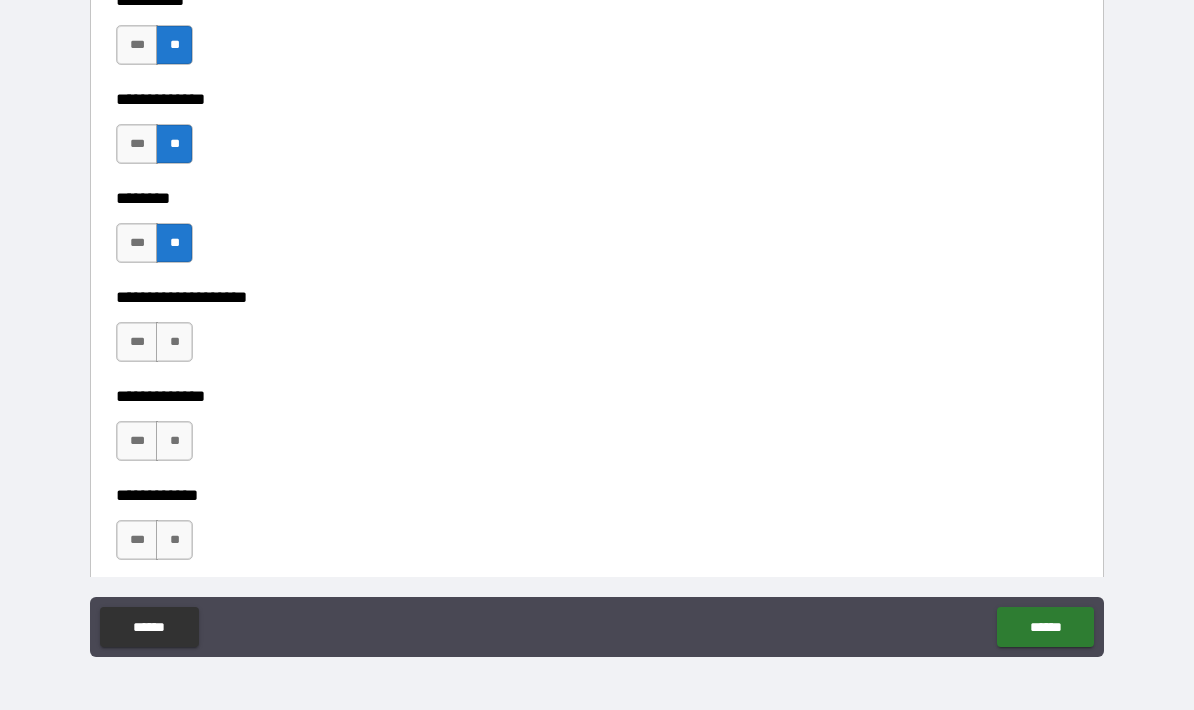 scroll, scrollTop: 8734, scrollLeft: 0, axis: vertical 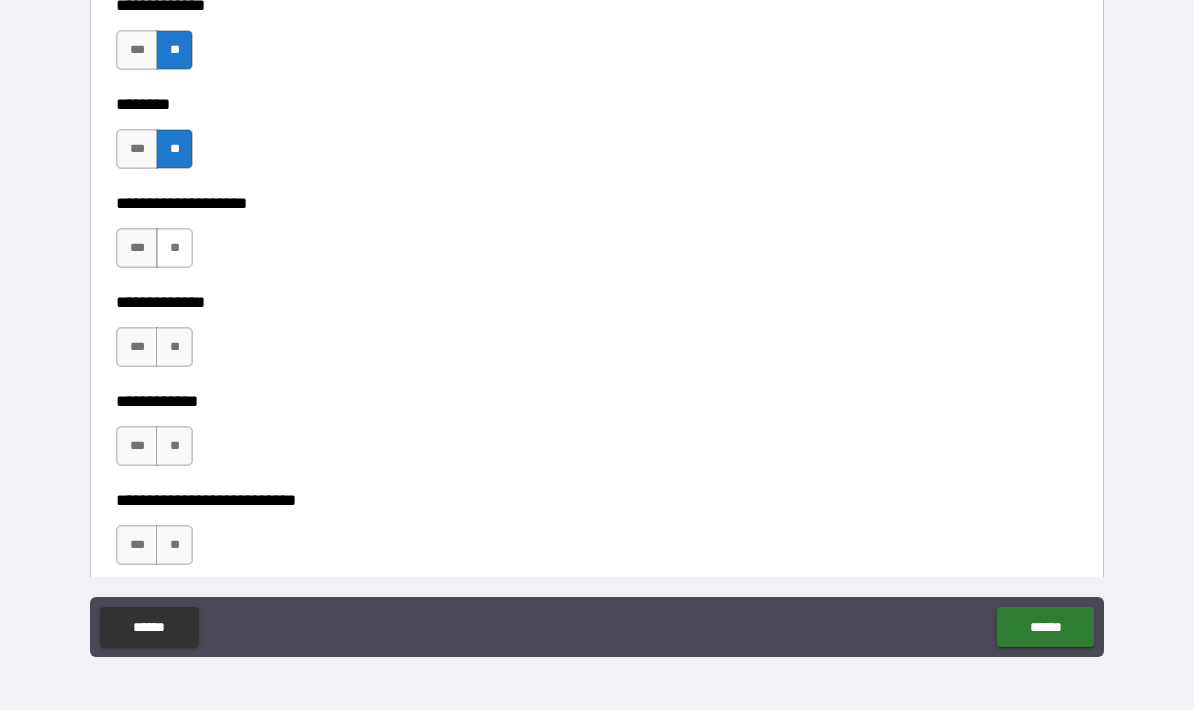 click on "**" at bounding box center [174, 248] 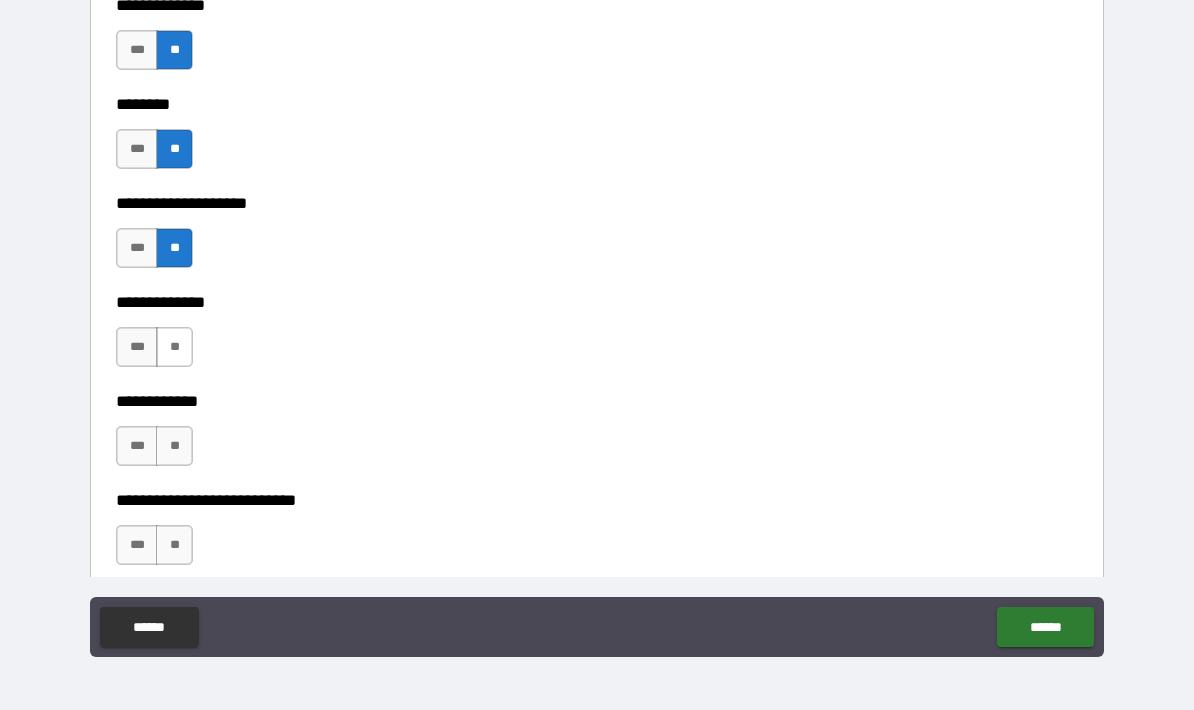 click on "**" at bounding box center [174, 347] 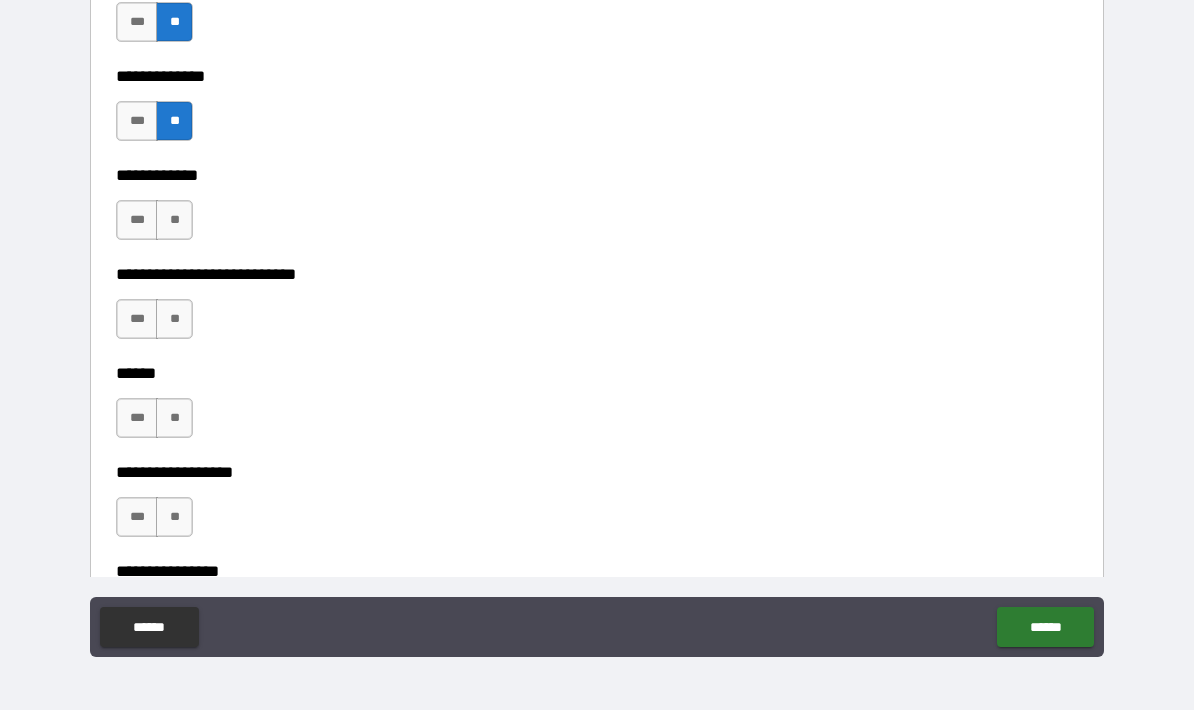 scroll, scrollTop: 8967, scrollLeft: 0, axis: vertical 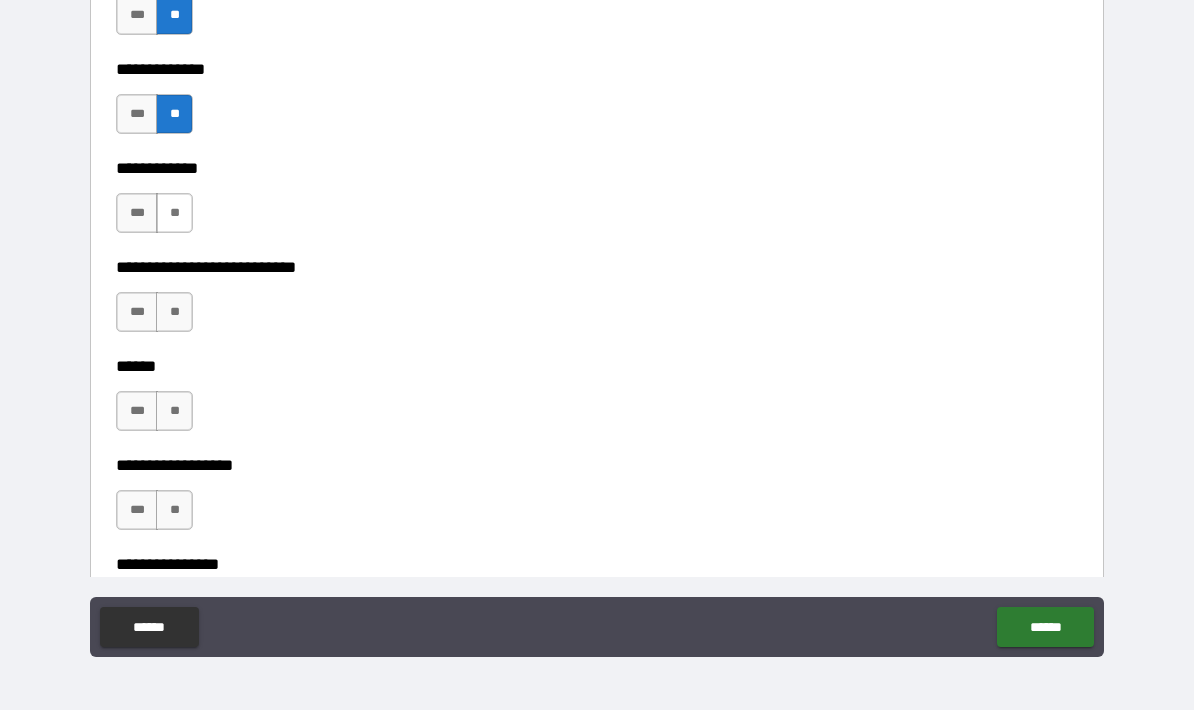 click on "**" at bounding box center [174, 213] 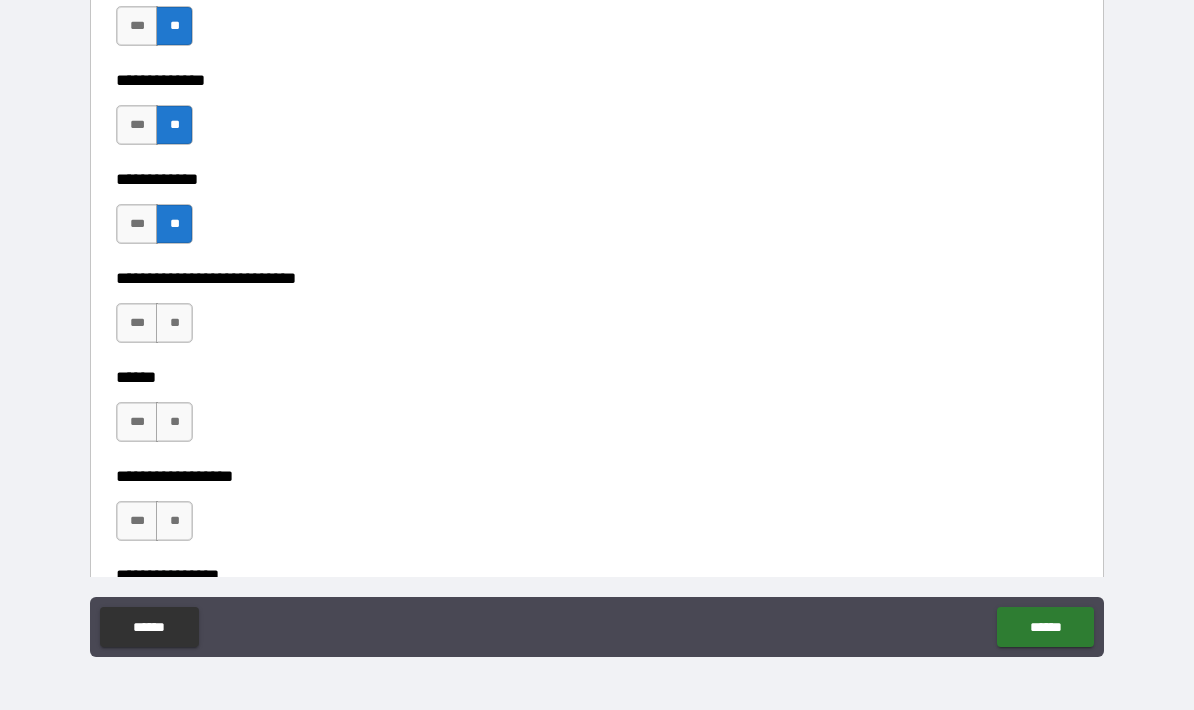 scroll, scrollTop: 8957, scrollLeft: 0, axis: vertical 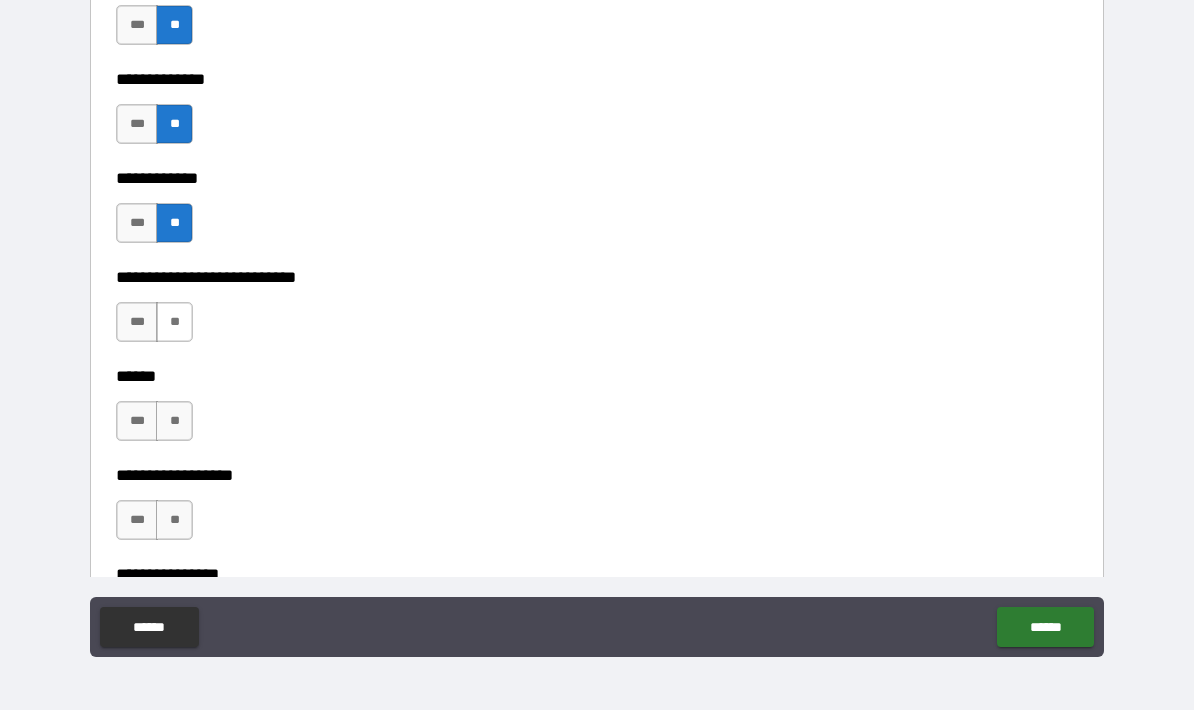 click on "**" at bounding box center [174, 322] 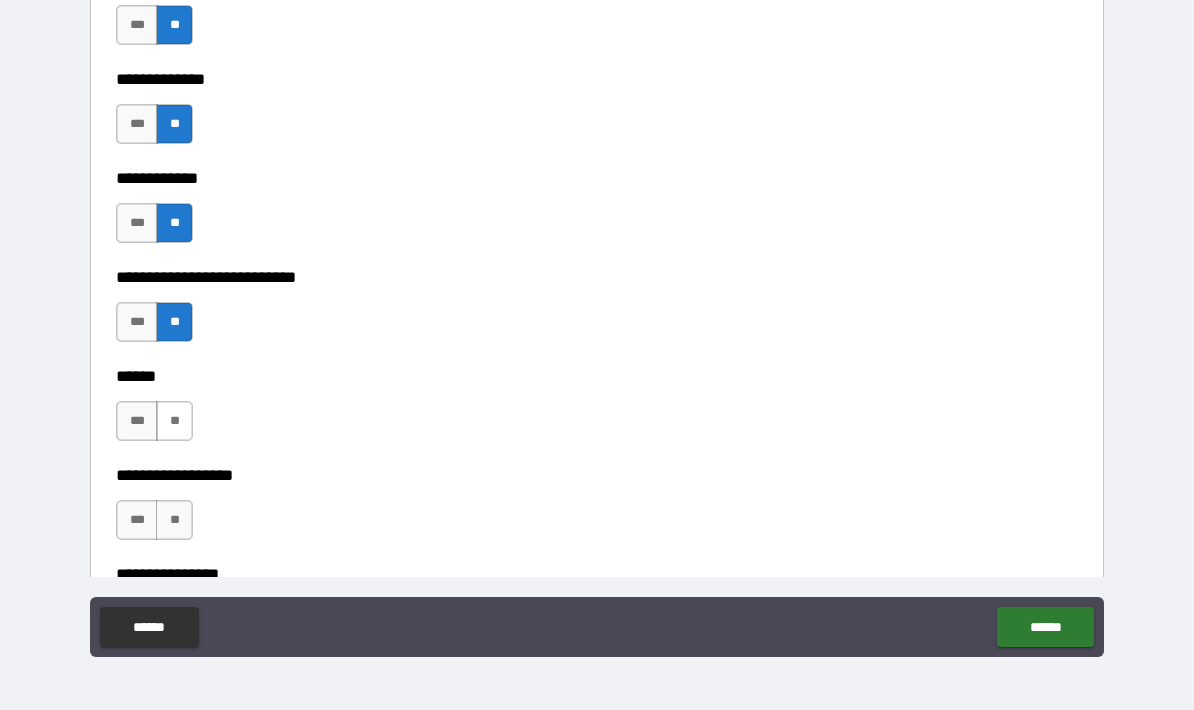 click on "**" at bounding box center (174, 421) 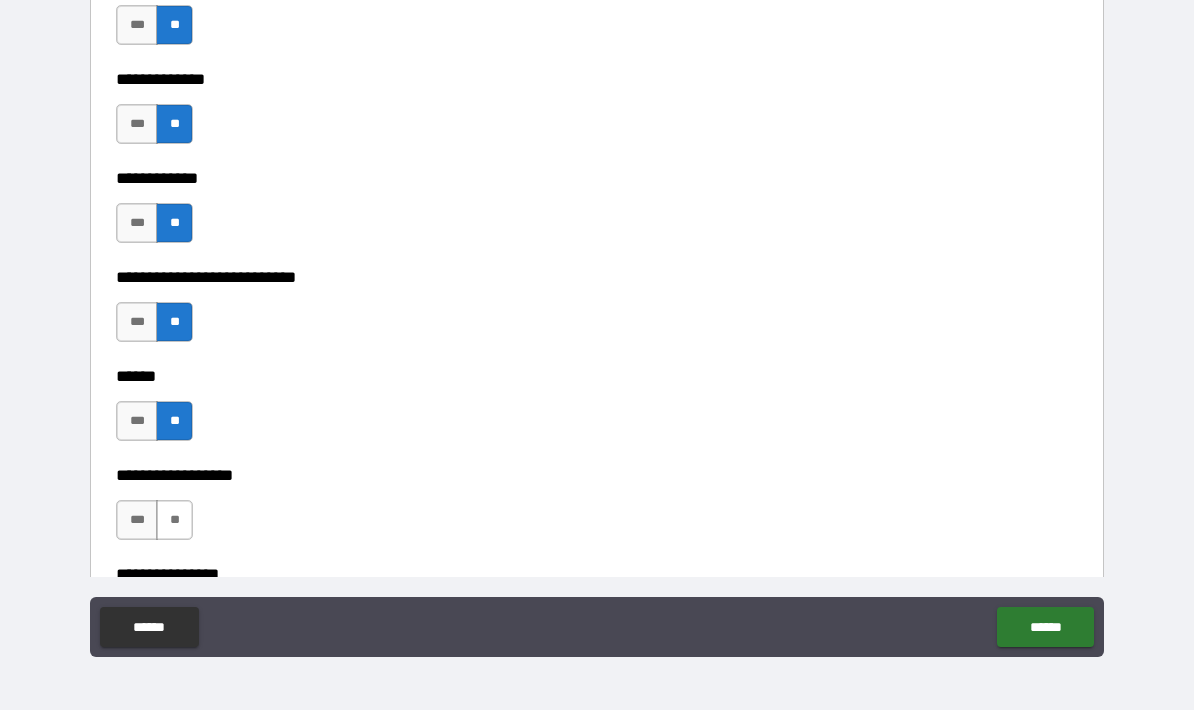 click on "**" at bounding box center [174, 520] 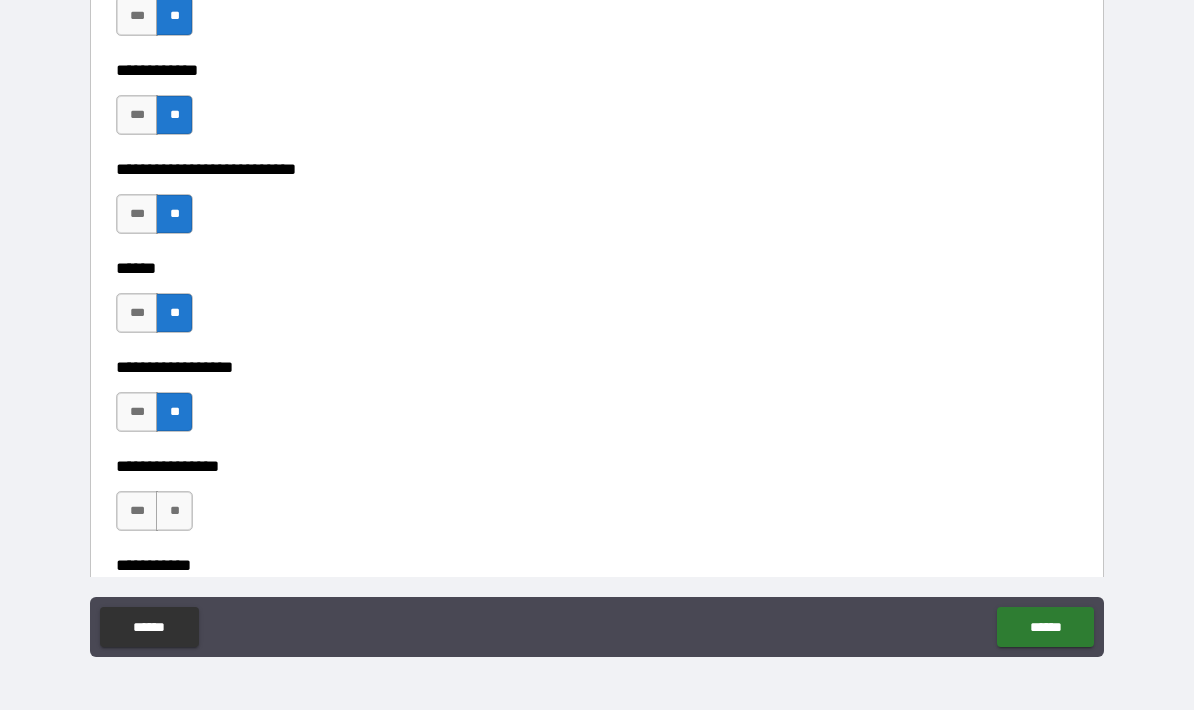 scroll, scrollTop: 9119, scrollLeft: 0, axis: vertical 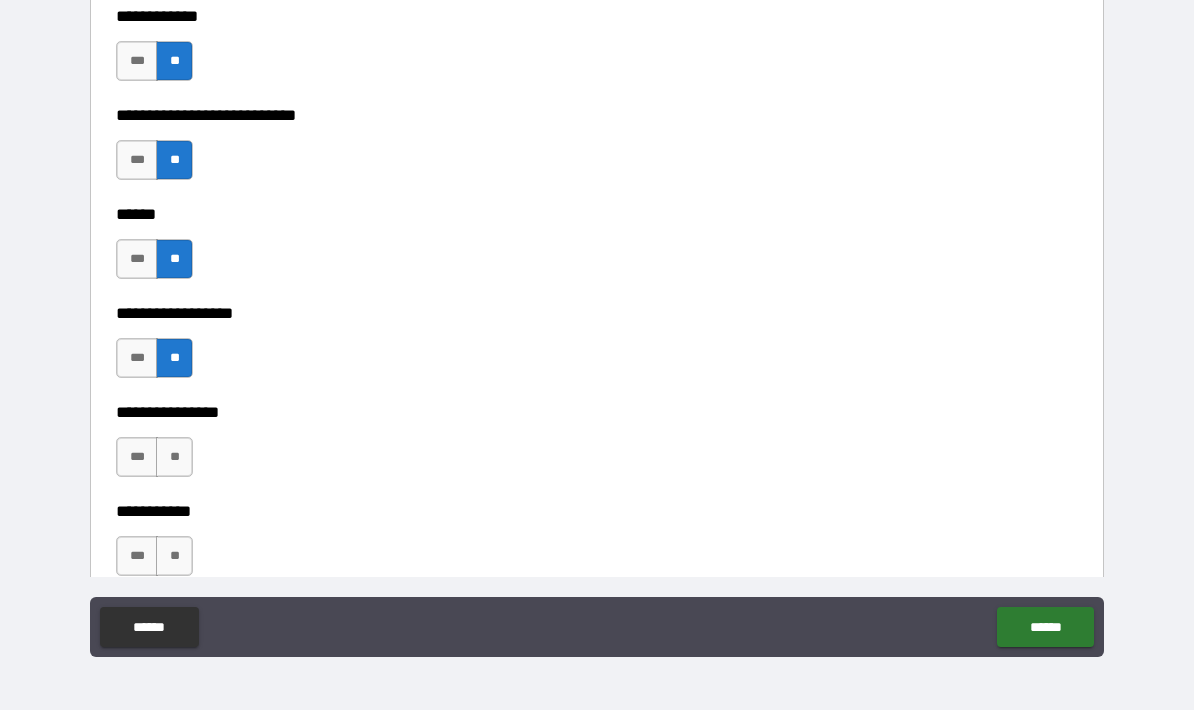 click on "**********" at bounding box center [597, 313] 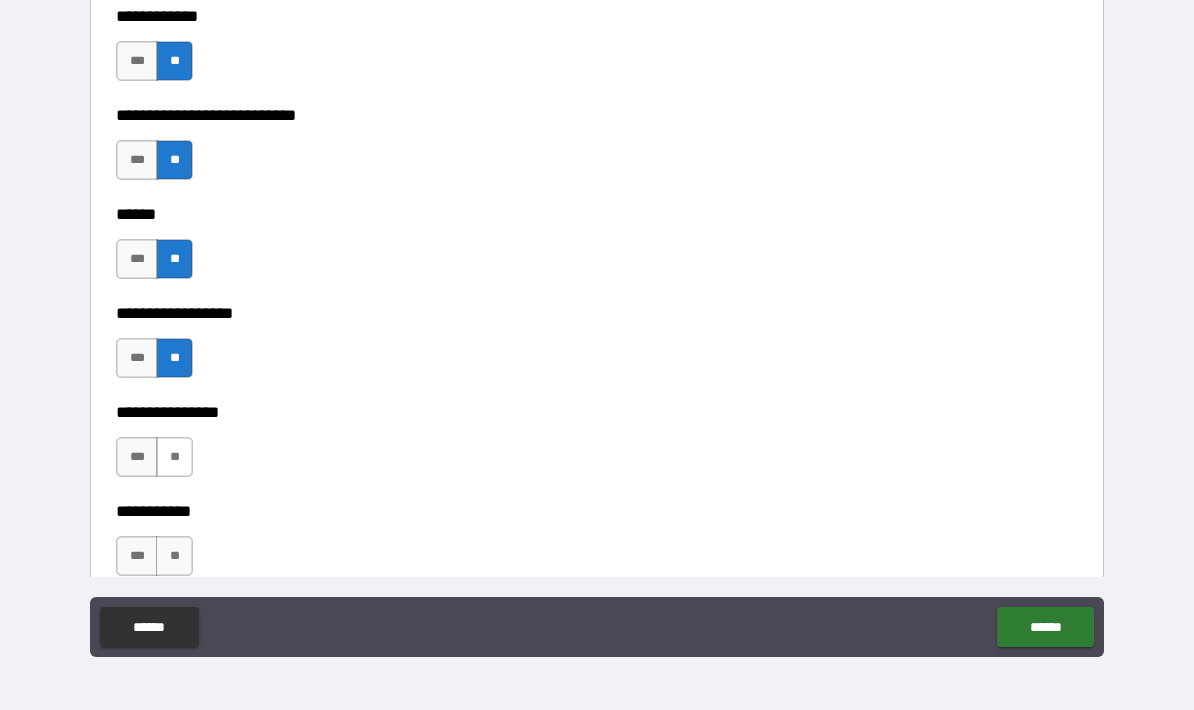 click on "**" at bounding box center (174, 457) 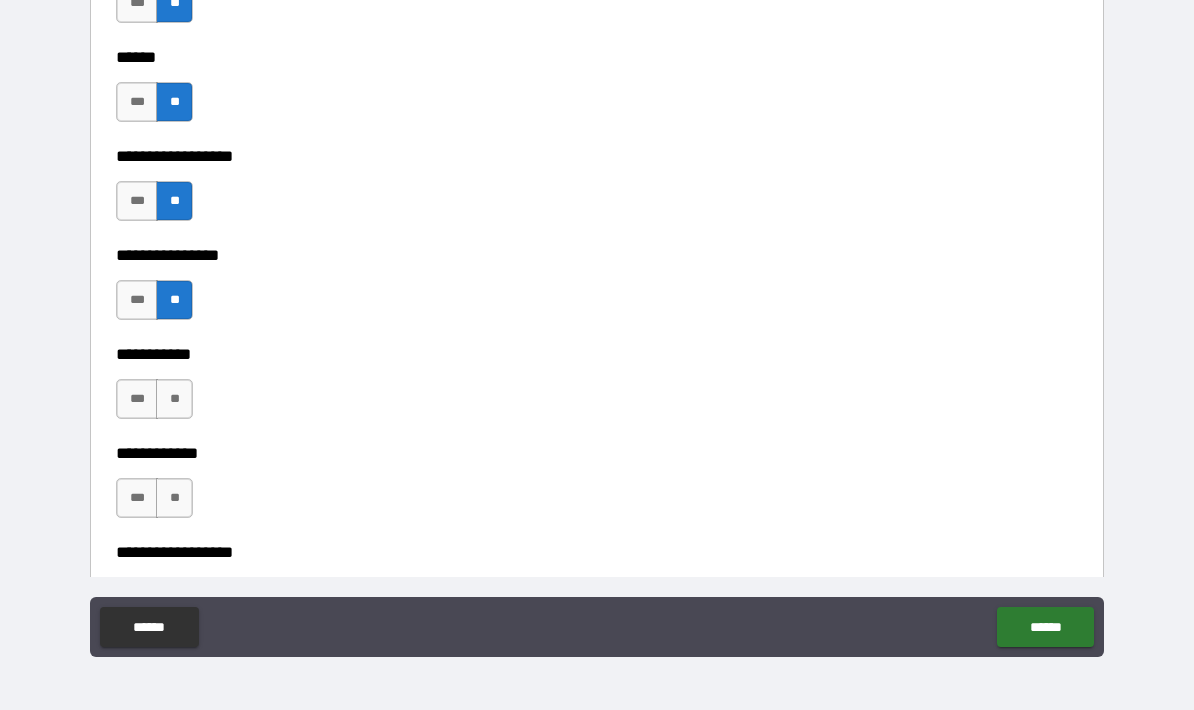 scroll, scrollTop: 9280, scrollLeft: 0, axis: vertical 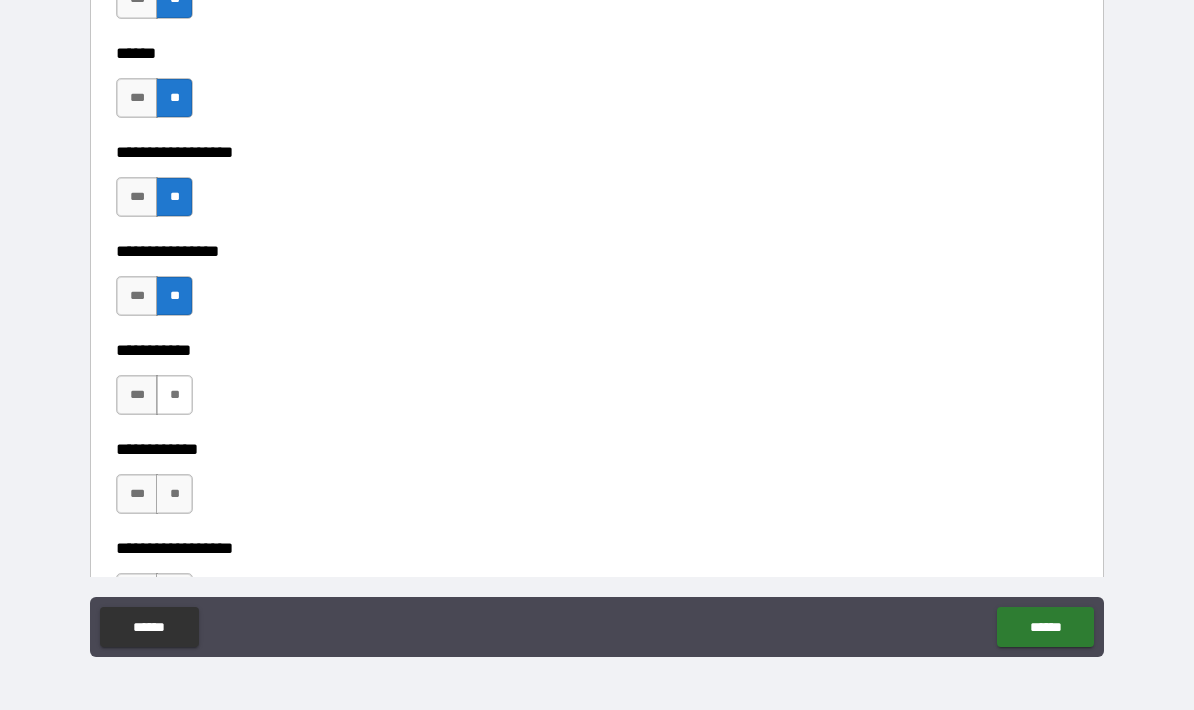 click on "**" at bounding box center [174, 395] 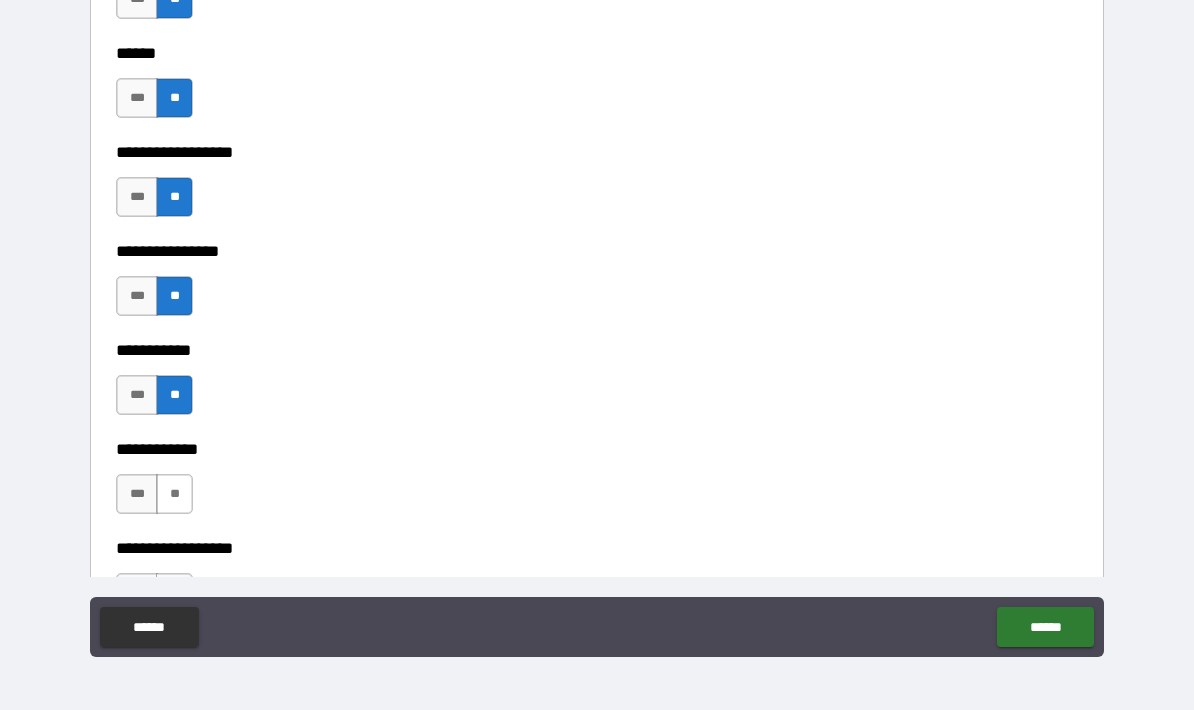 click on "**" at bounding box center [174, 494] 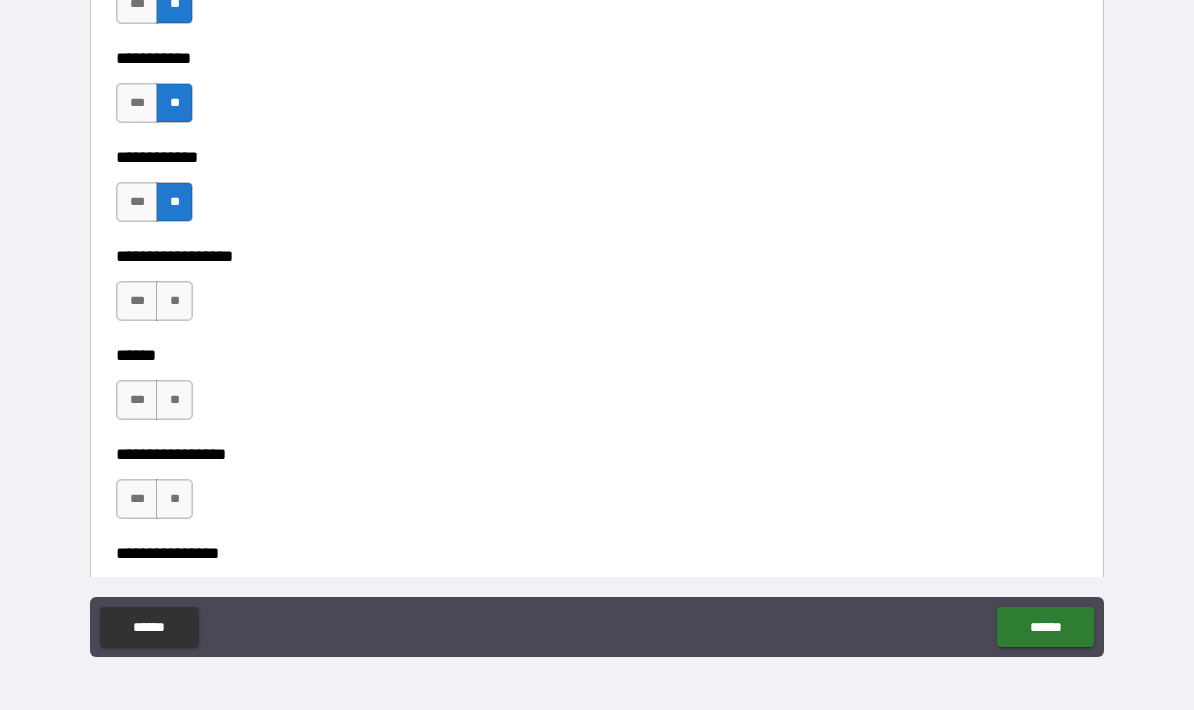 scroll, scrollTop: 9573, scrollLeft: 0, axis: vertical 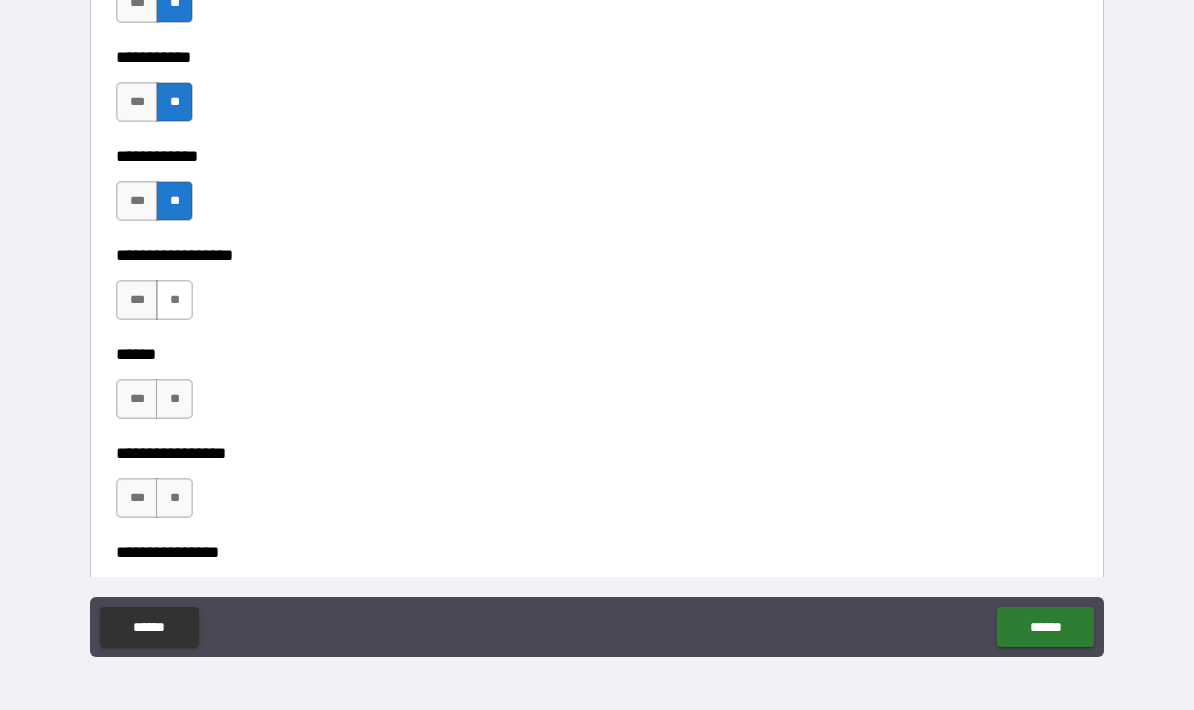 click on "**" at bounding box center [174, 300] 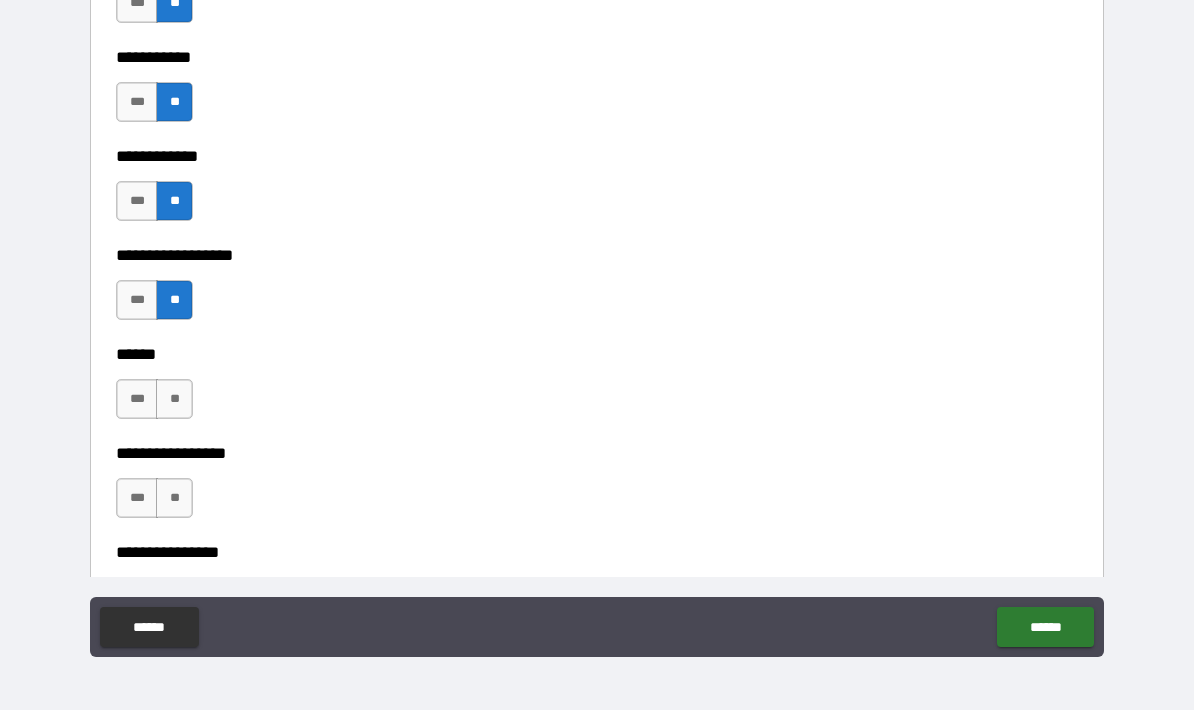 click on "**********" at bounding box center (597, 439) 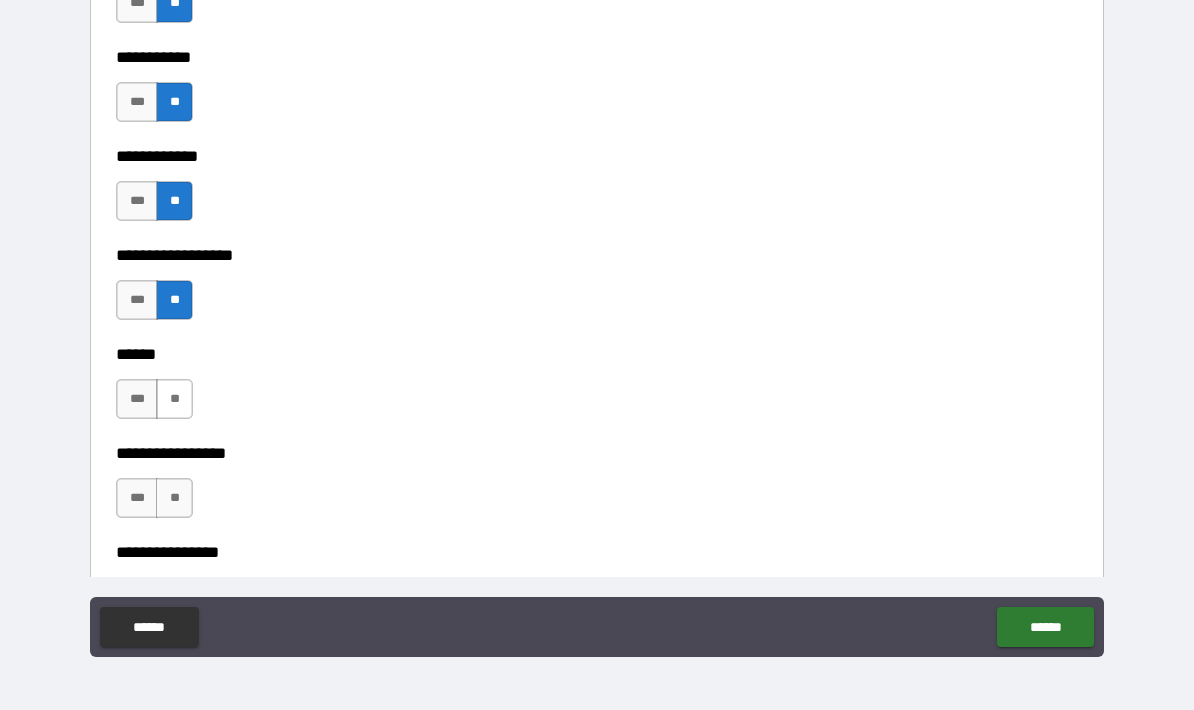 click on "**" at bounding box center (174, 399) 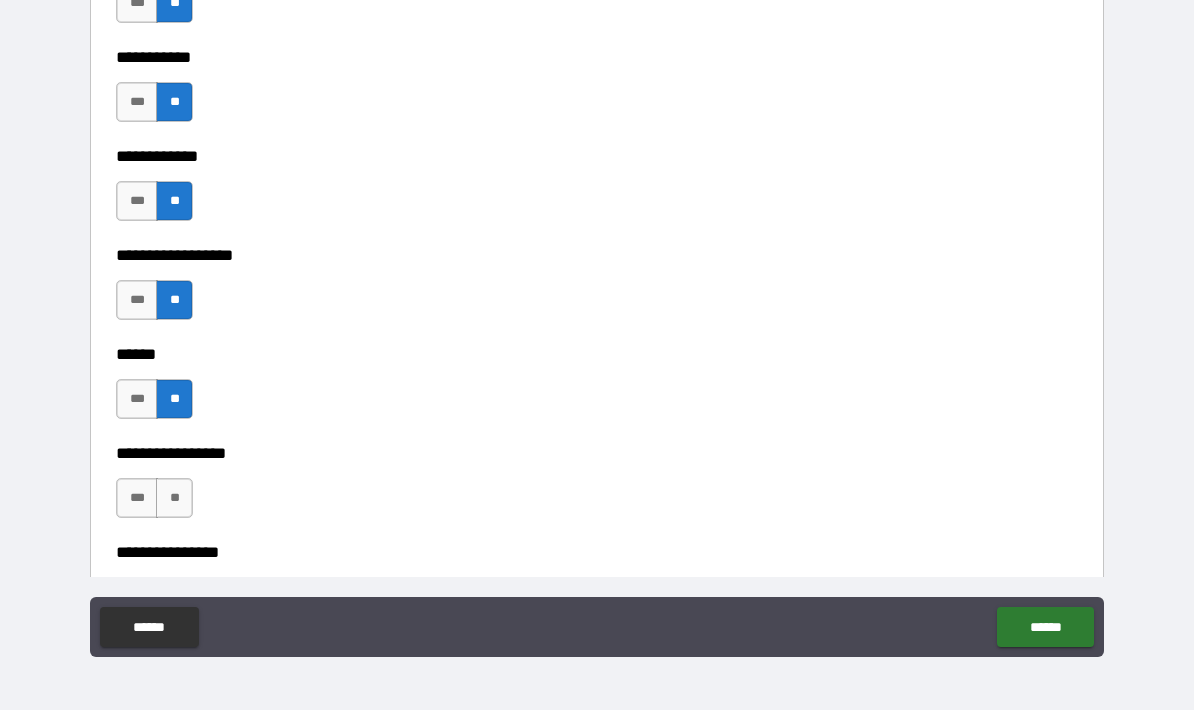 click on "**********" at bounding box center (597, 439) 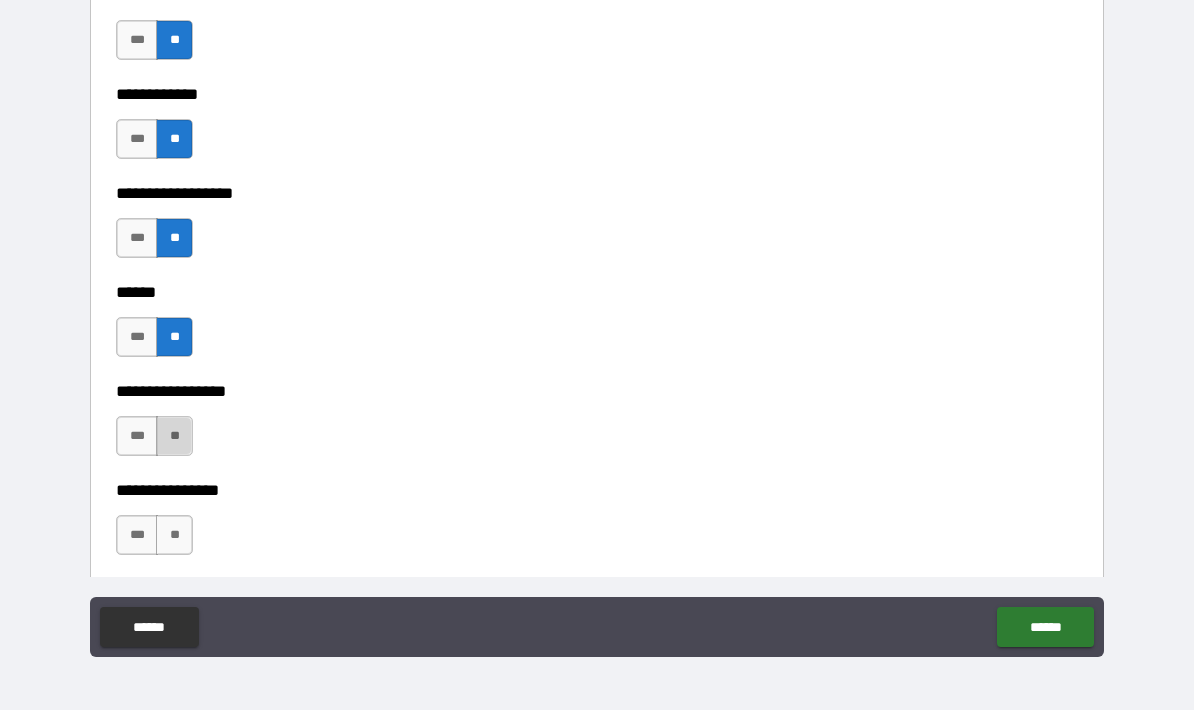 click on "**" at bounding box center (174, 436) 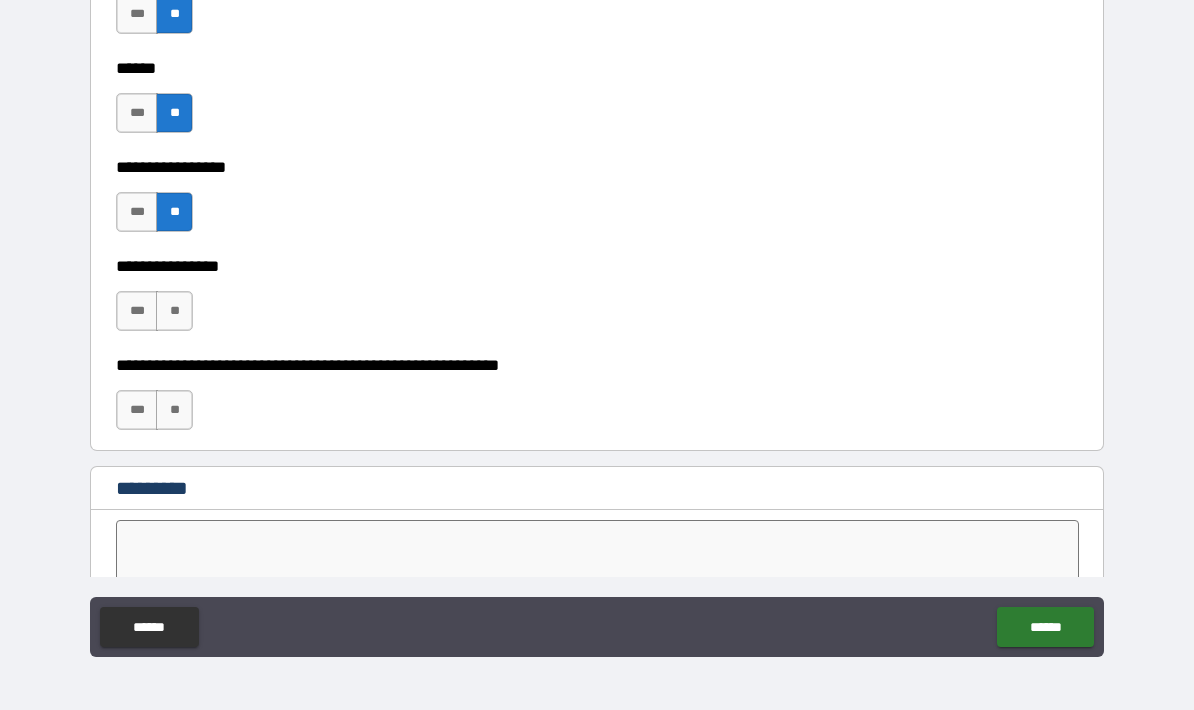 scroll, scrollTop: 9857, scrollLeft: 0, axis: vertical 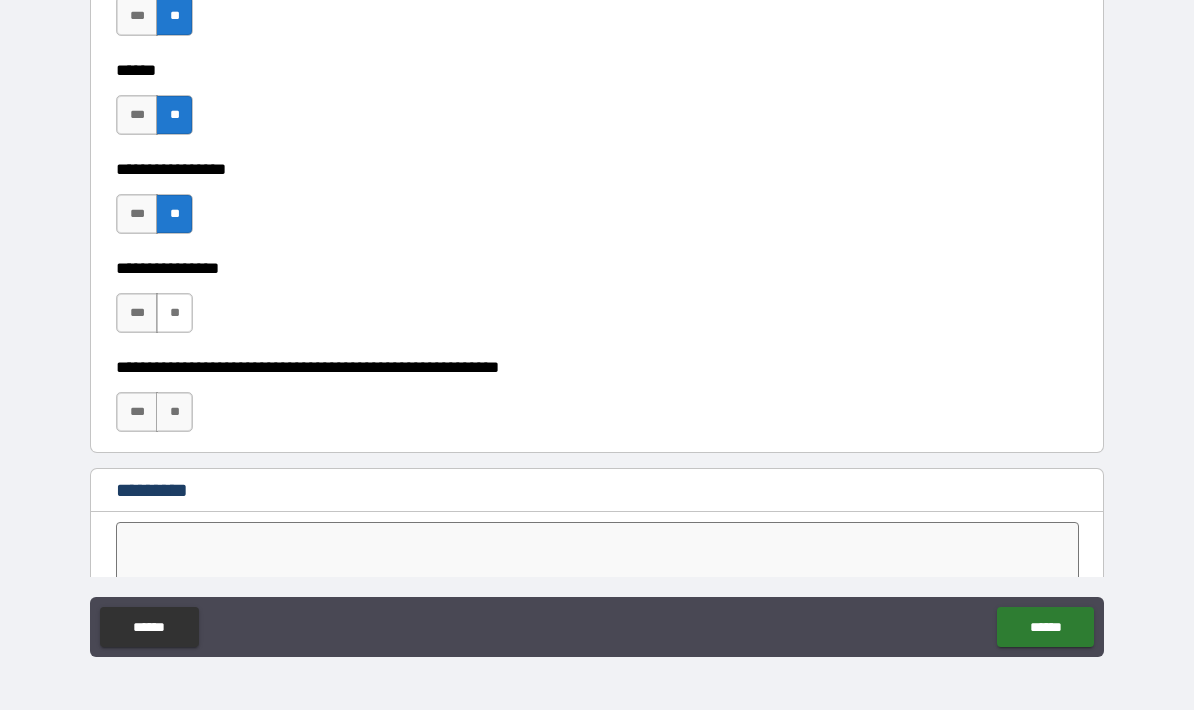 click on "**" at bounding box center (174, 313) 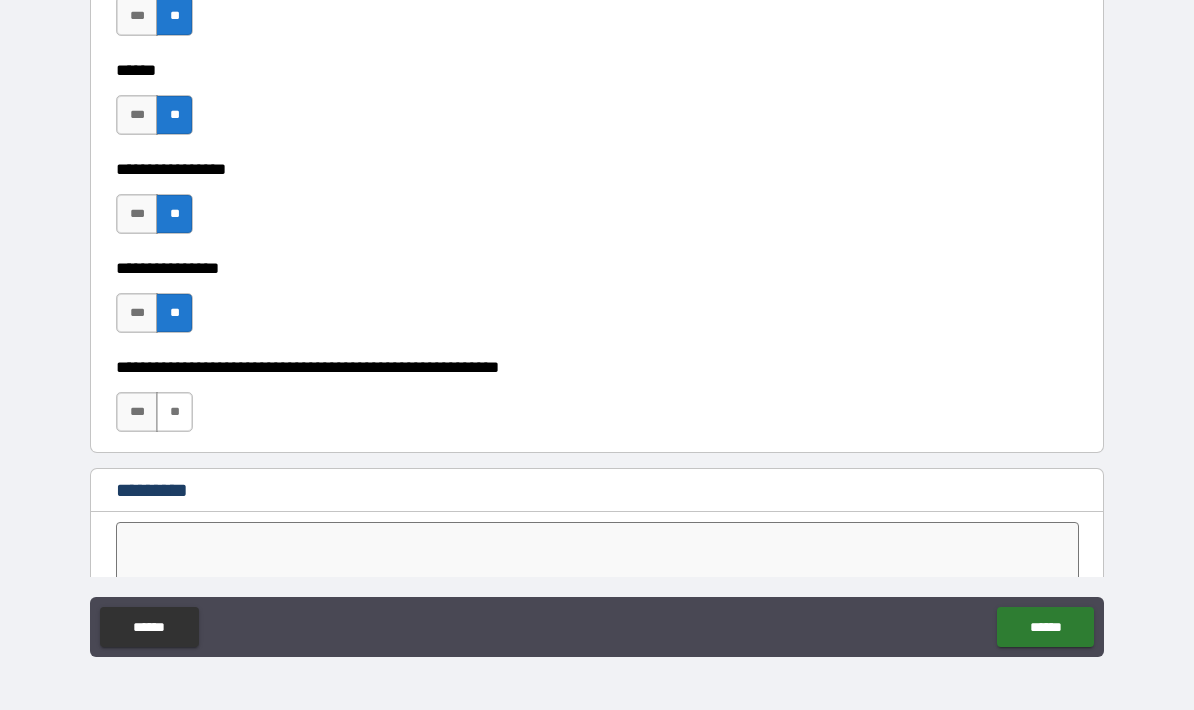 click on "**" at bounding box center [174, 412] 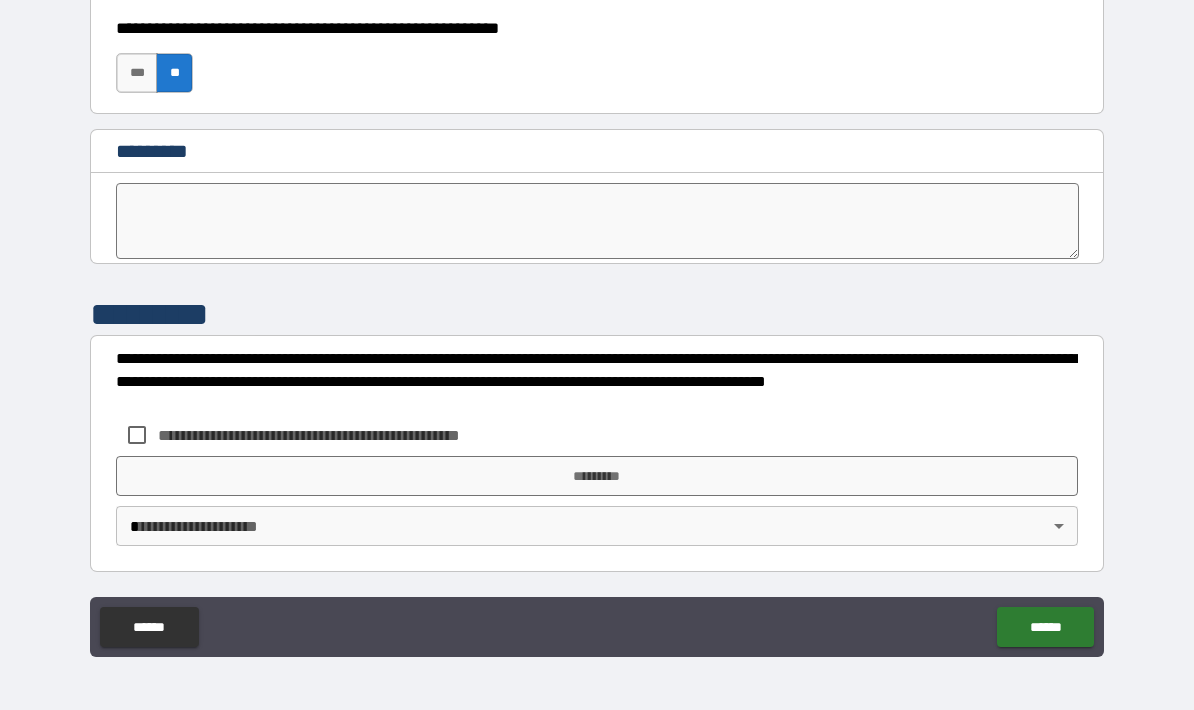 scroll, scrollTop: 10196, scrollLeft: 0, axis: vertical 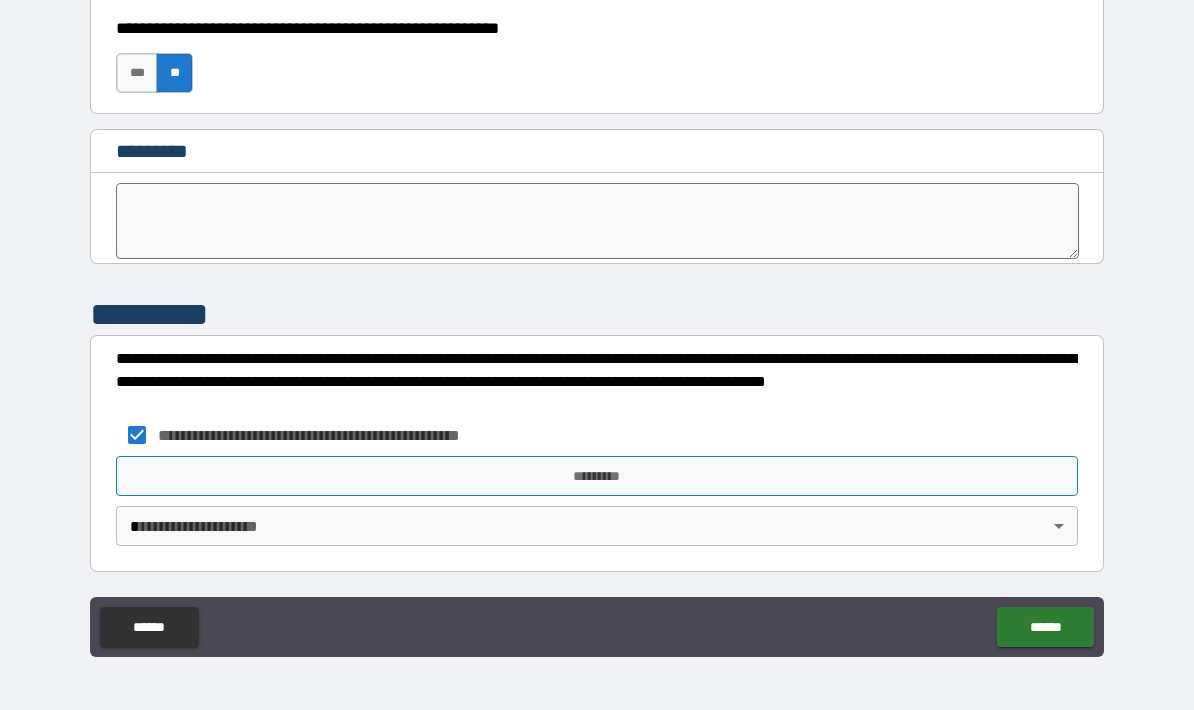 click on "*********" at bounding box center [597, 476] 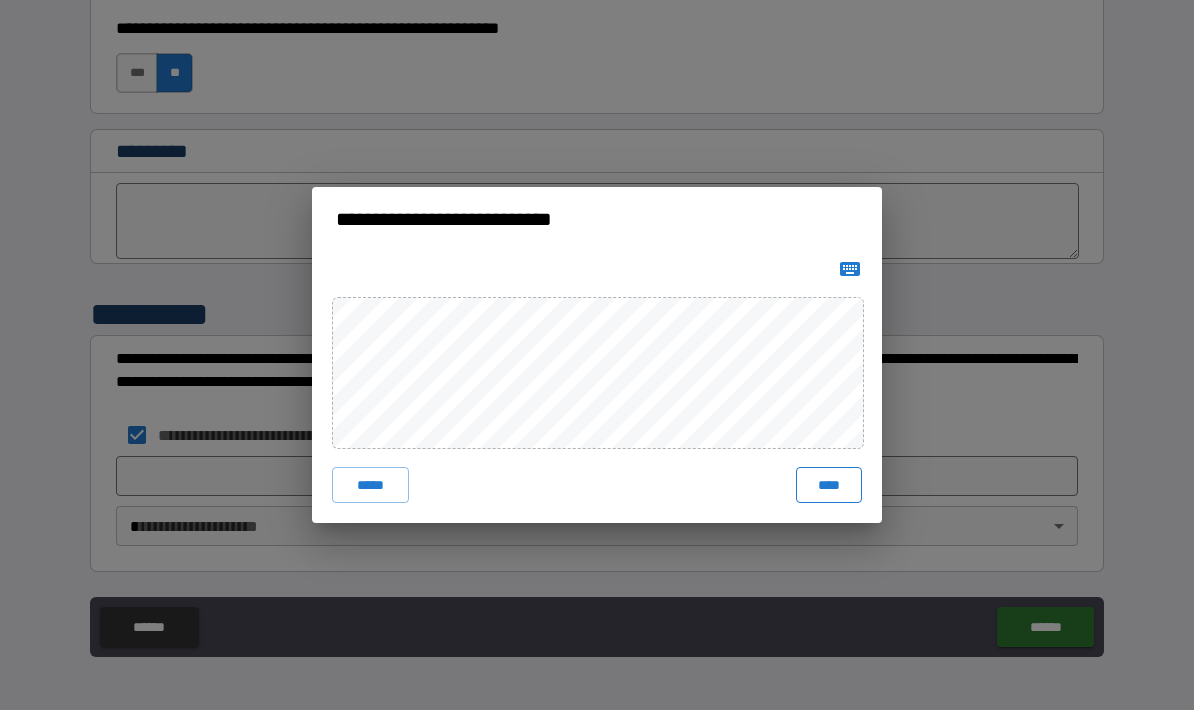 click on "****" at bounding box center [829, 485] 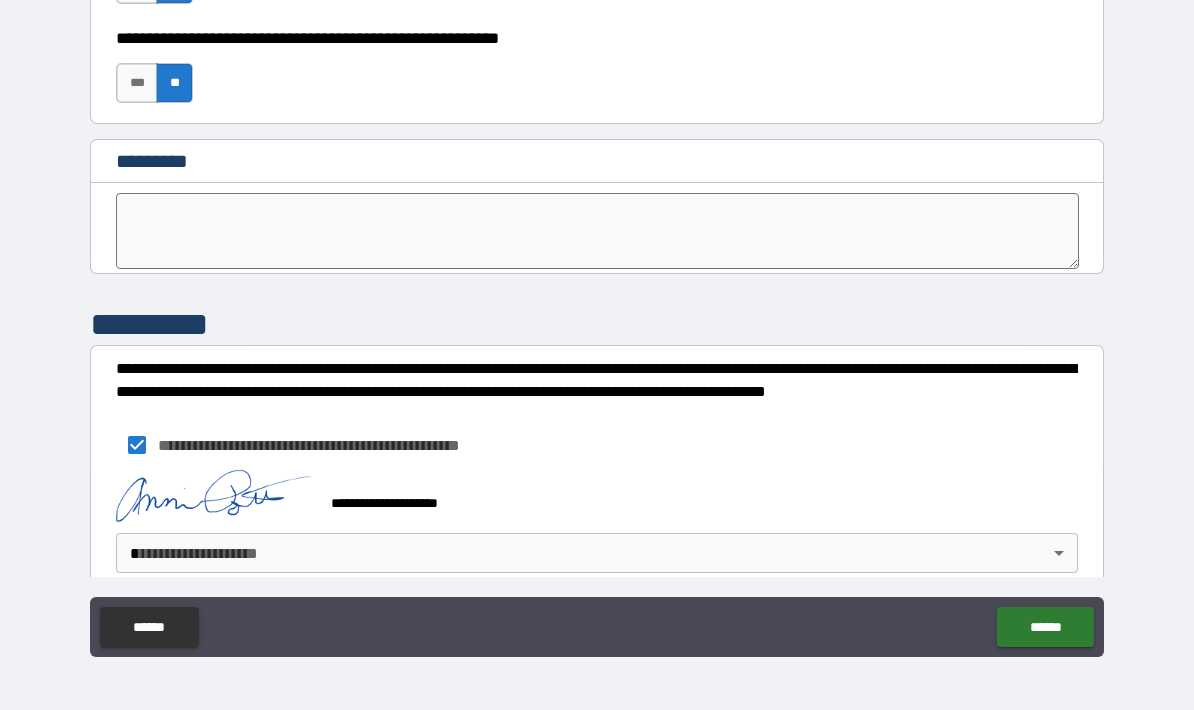 click on "**********" at bounding box center (597, 315) 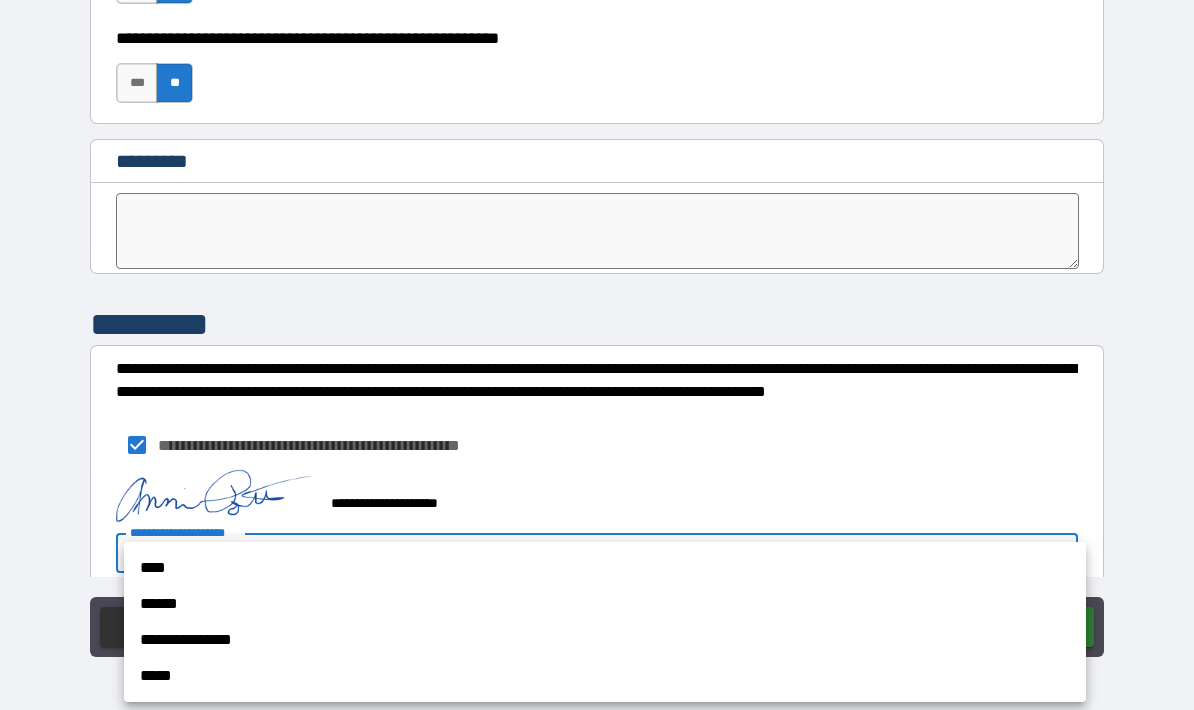 click on "****" at bounding box center [605, 568] 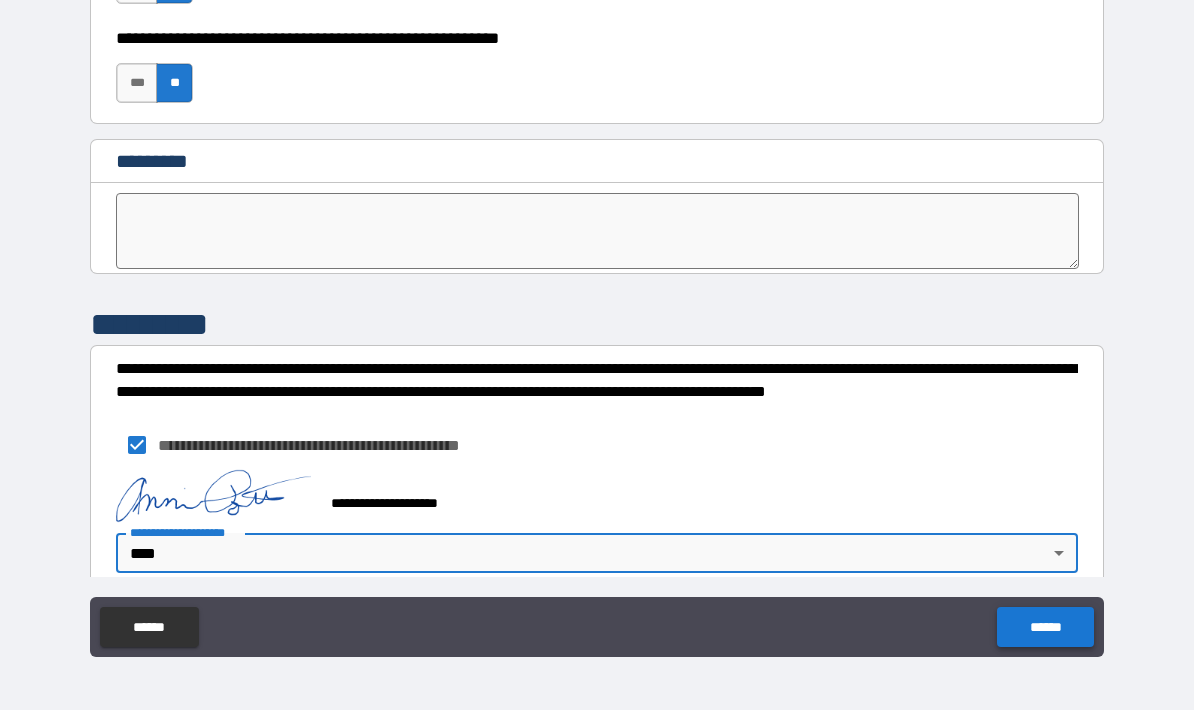click on "******" at bounding box center (1045, 627) 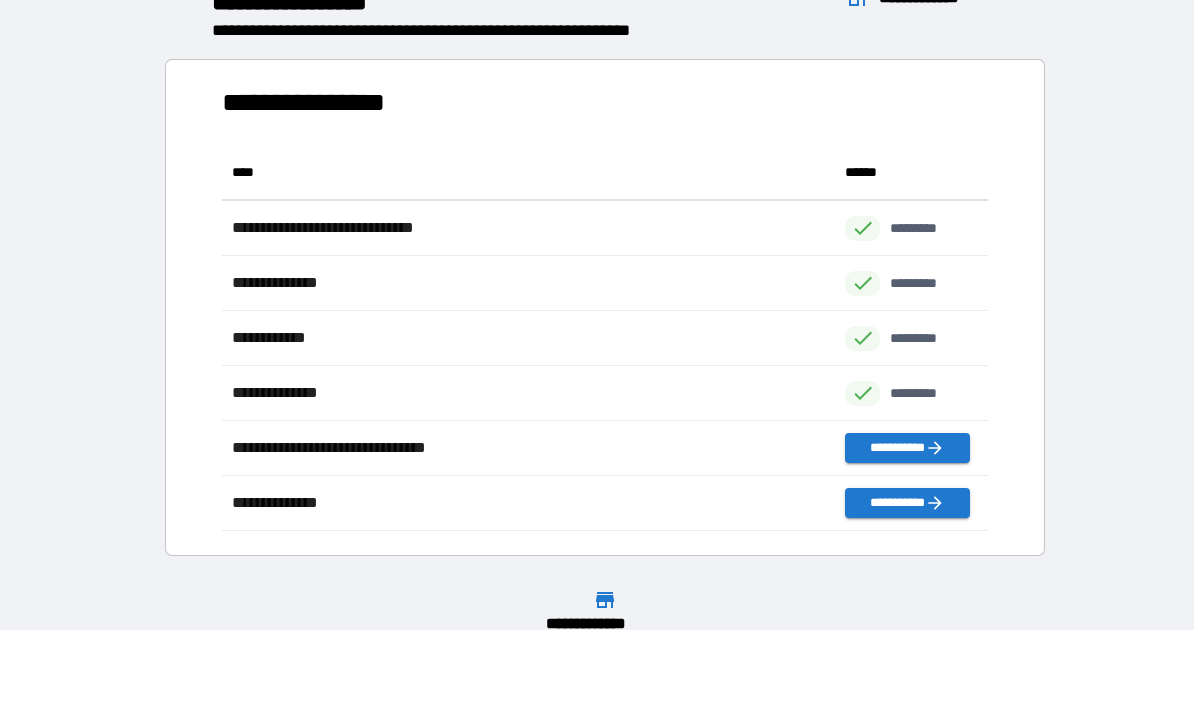 scroll, scrollTop: 1, scrollLeft: 1, axis: both 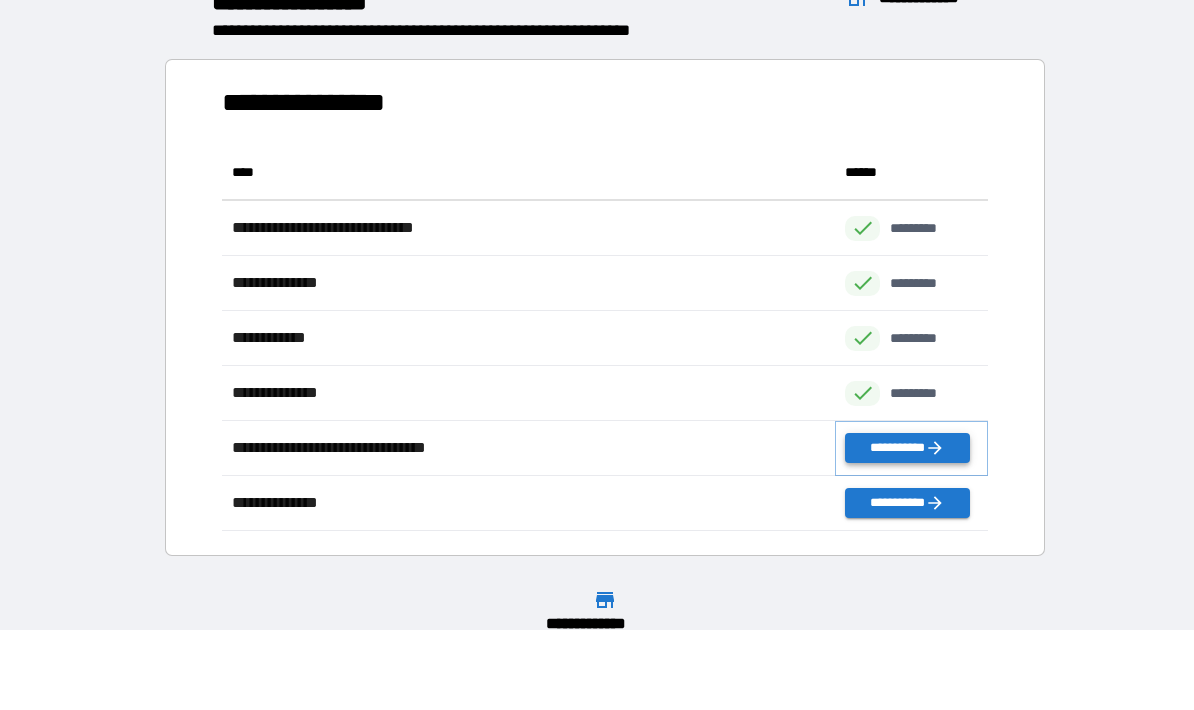 click on "**********" at bounding box center [907, 448] 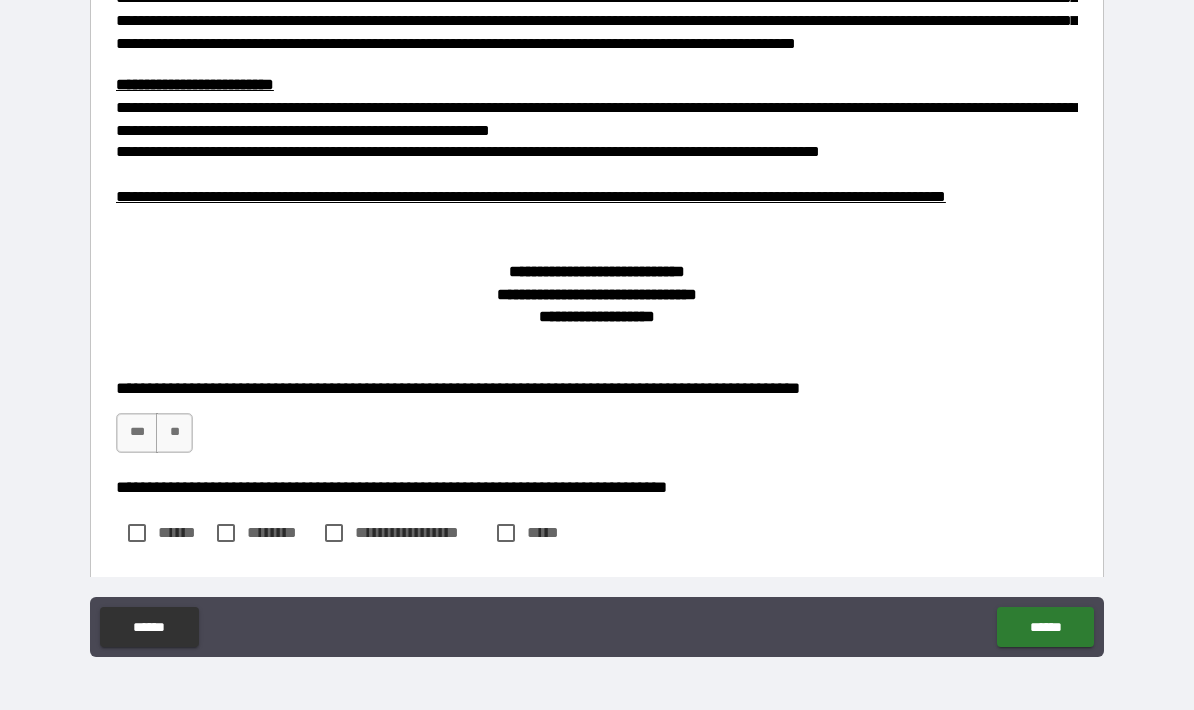scroll, scrollTop: 2844, scrollLeft: 0, axis: vertical 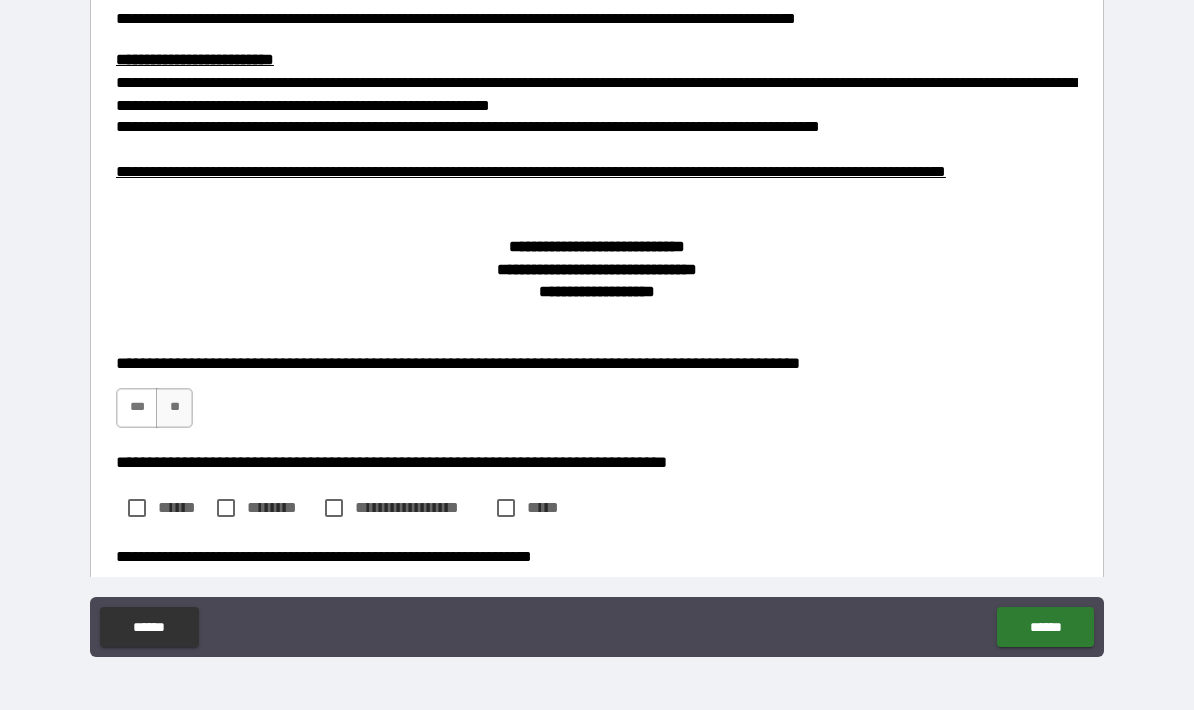 click on "***" at bounding box center [137, 408] 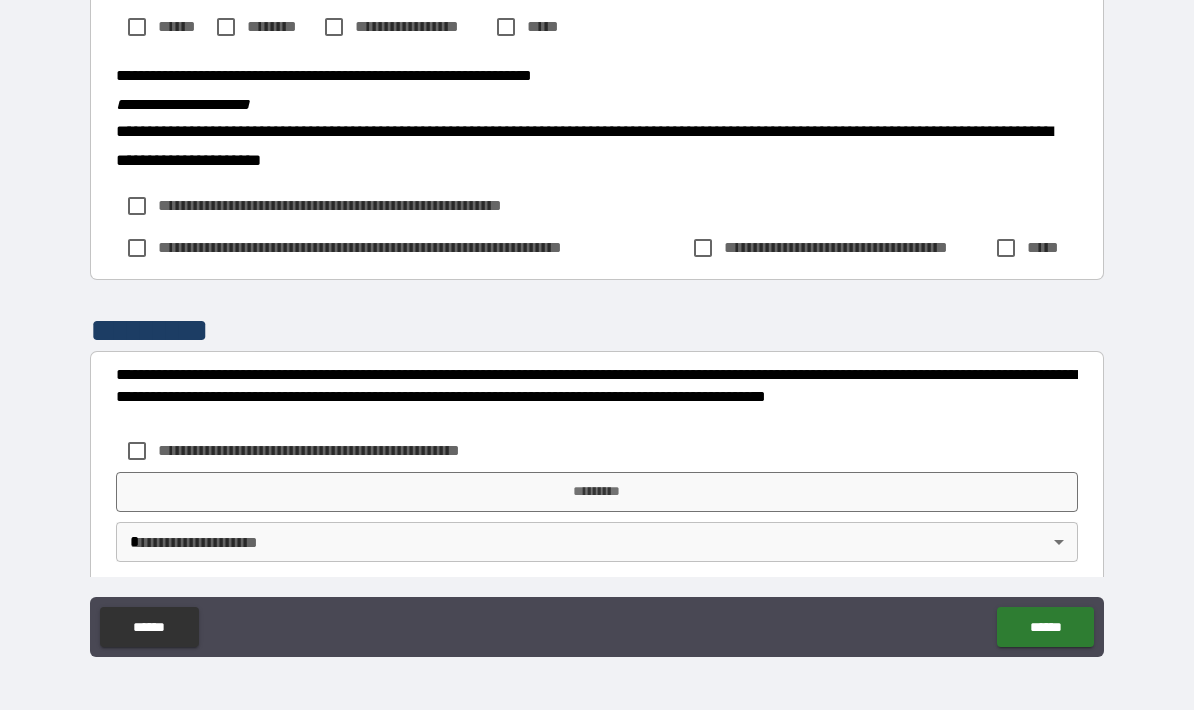 scroll, scrollTop: 3324, scrollLeft: 0, axis: vertical 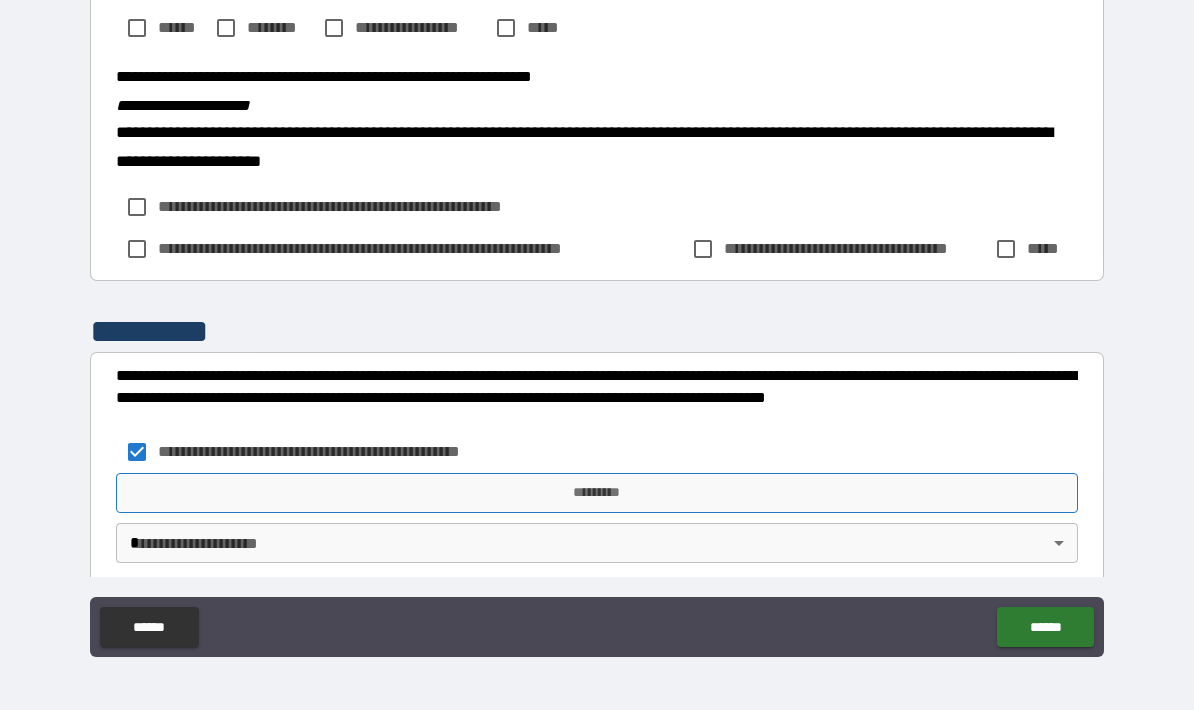 click on "*********" at bounding box center (597, 493) 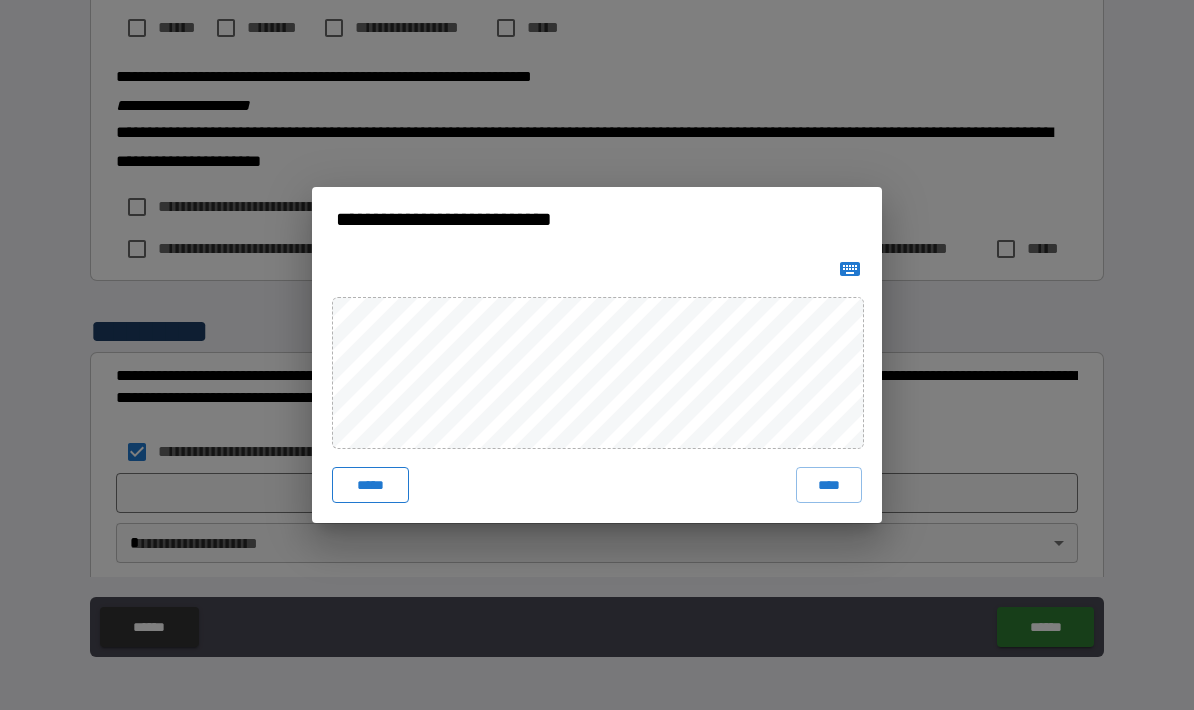 click on "*****" at bounding box center [370, 485] 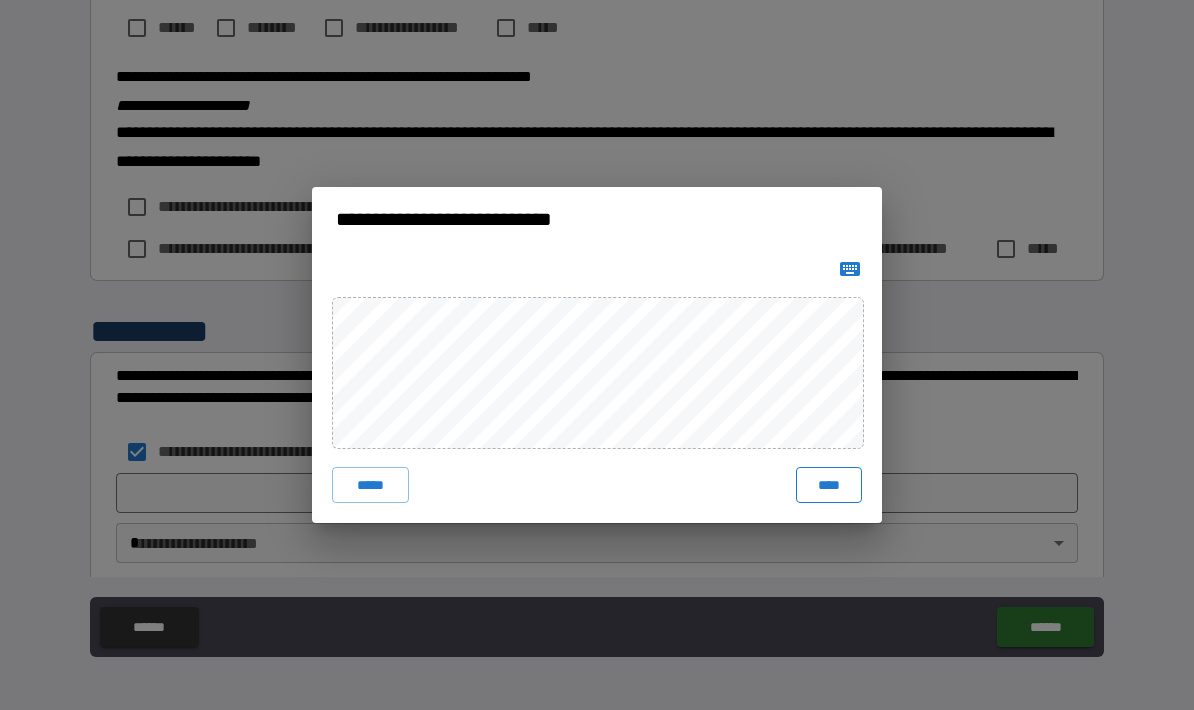 click on "****" at bounding box center (829, 485) 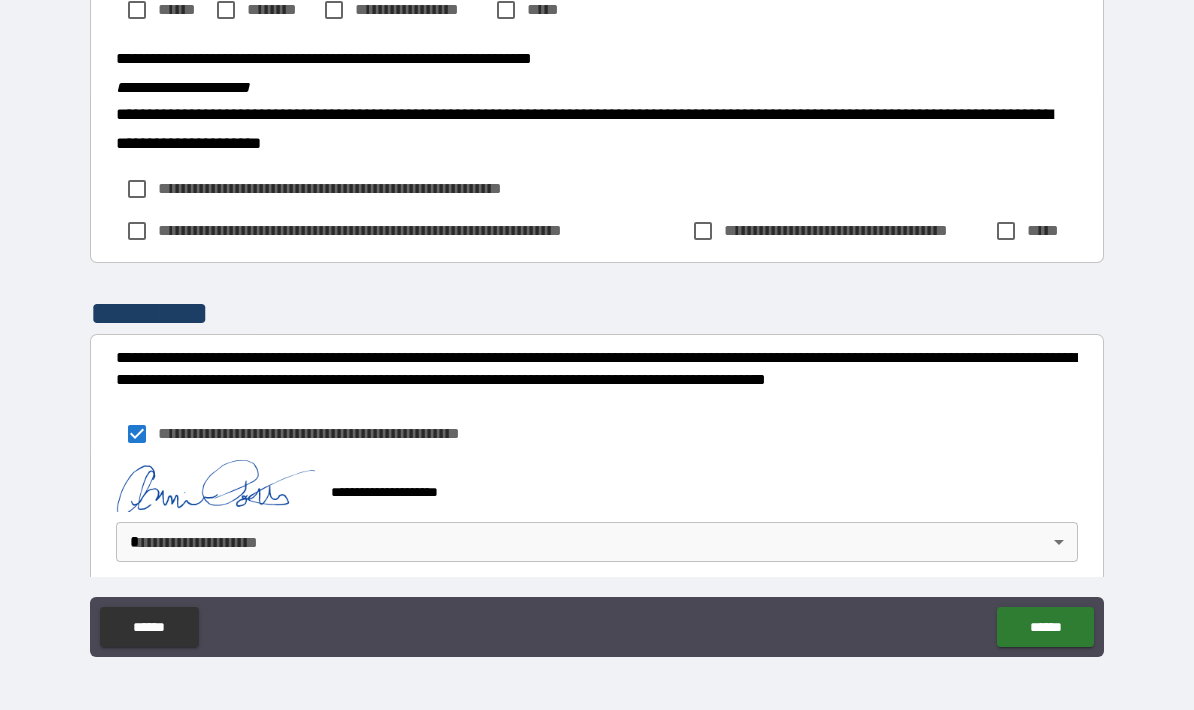 scroll, scrollTop: 3341, scrollLeft: 0, axis: vertical 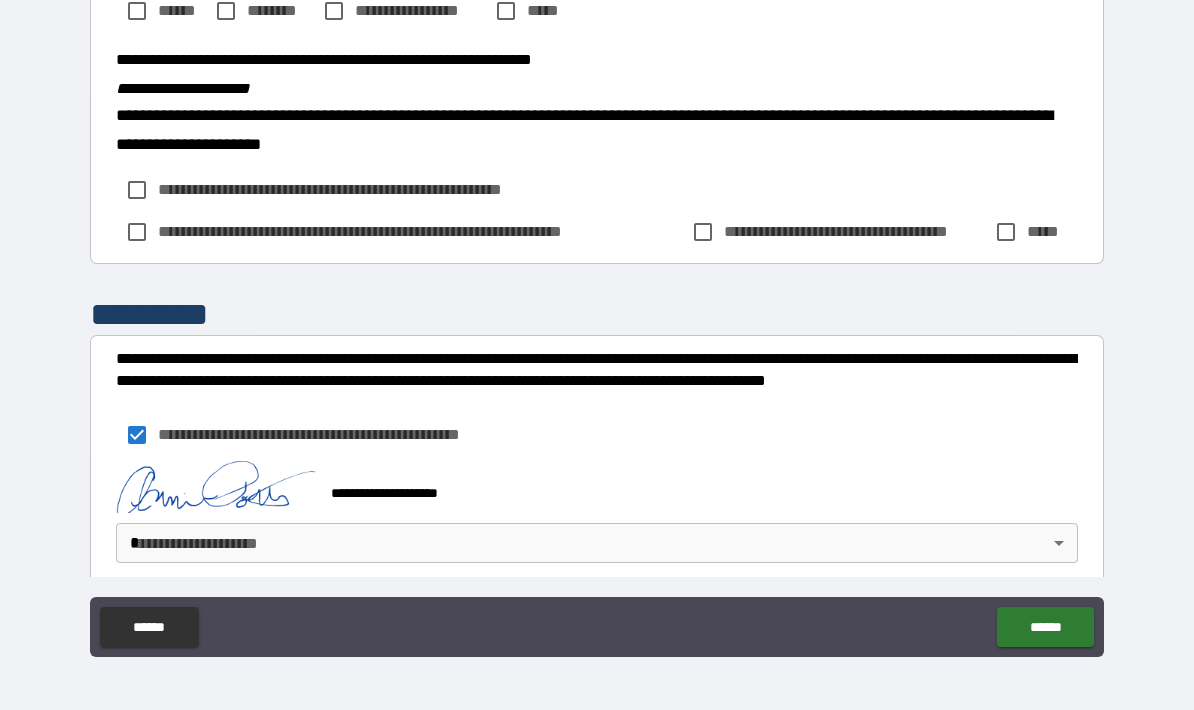 click on "**********" at bounding box center [597, 315] 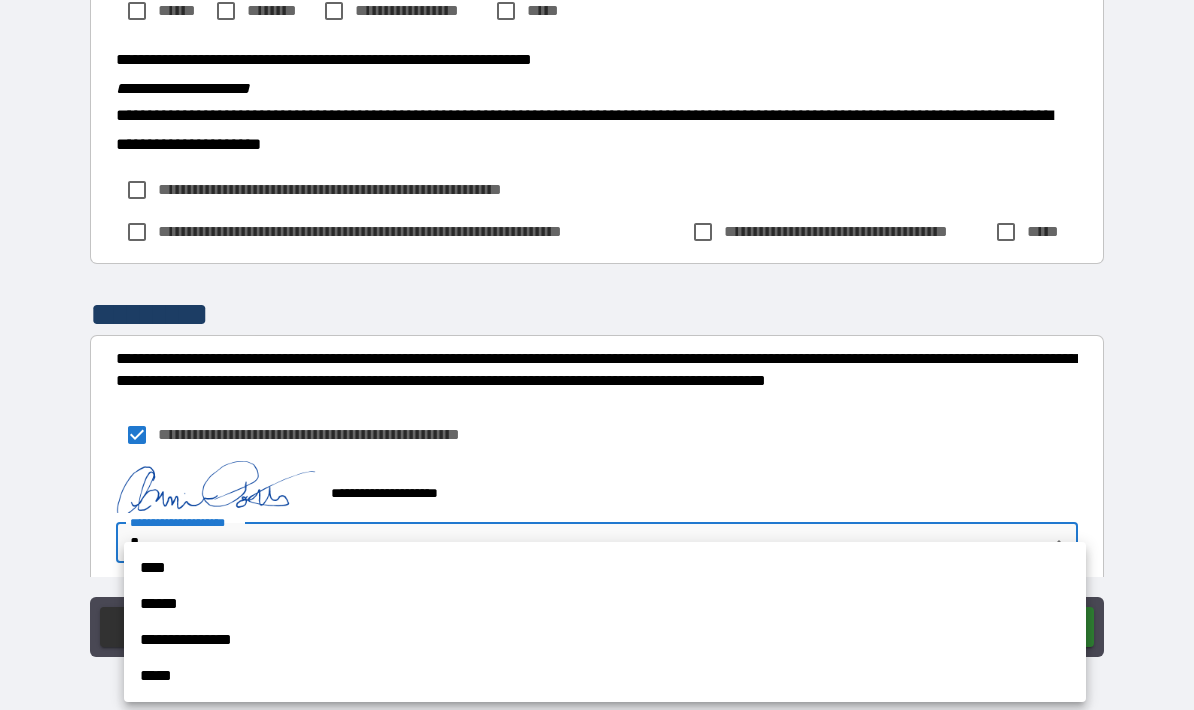 click on "****" at bounding box center [605, 568] 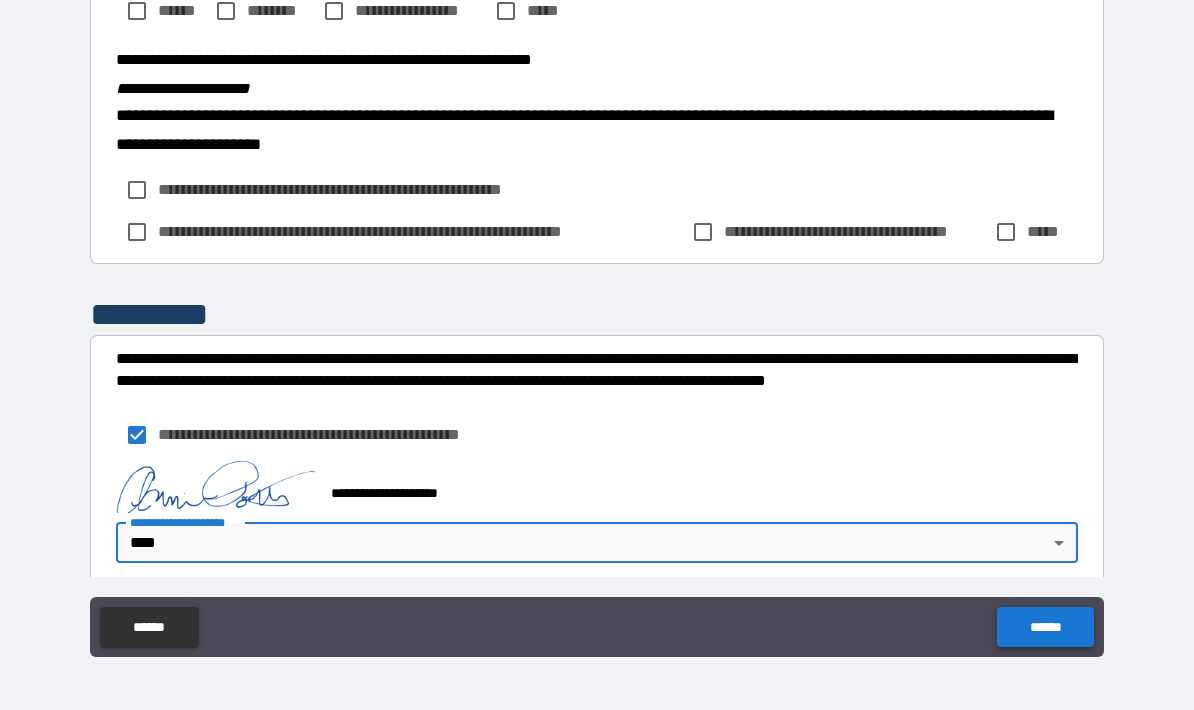 click on "******" at bounding box center (1045, 627) 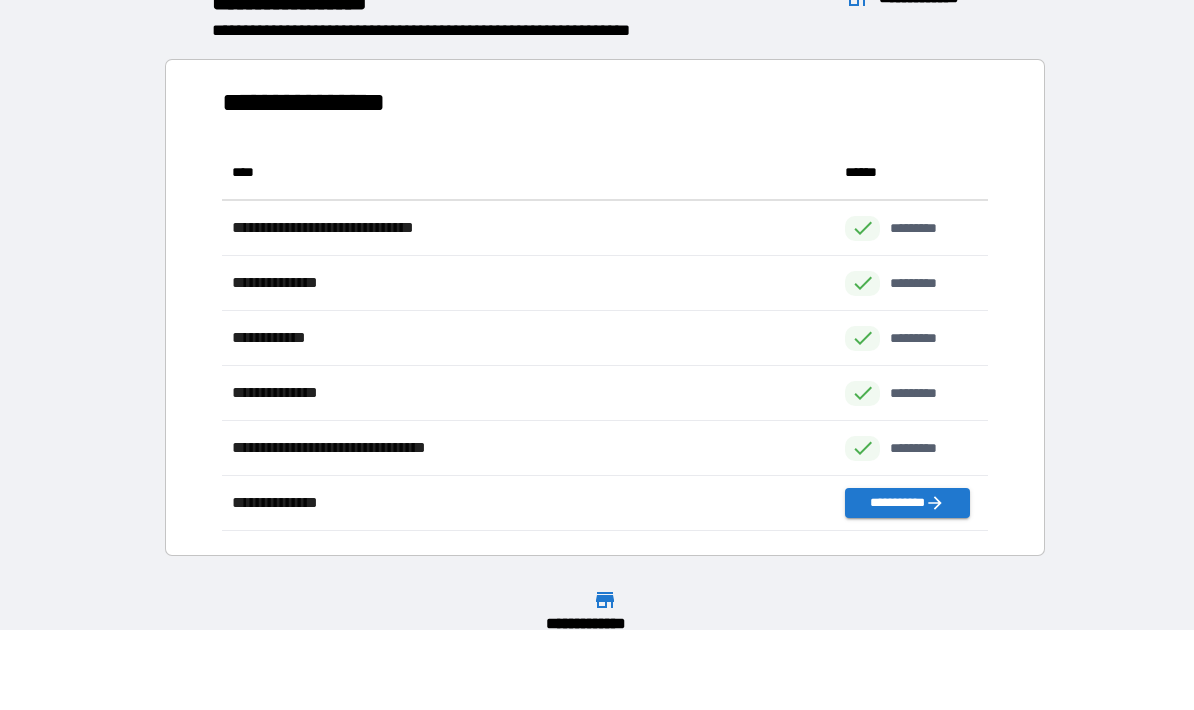 scroll, scrollTop: 1, scrollLeft: 1, axis: both 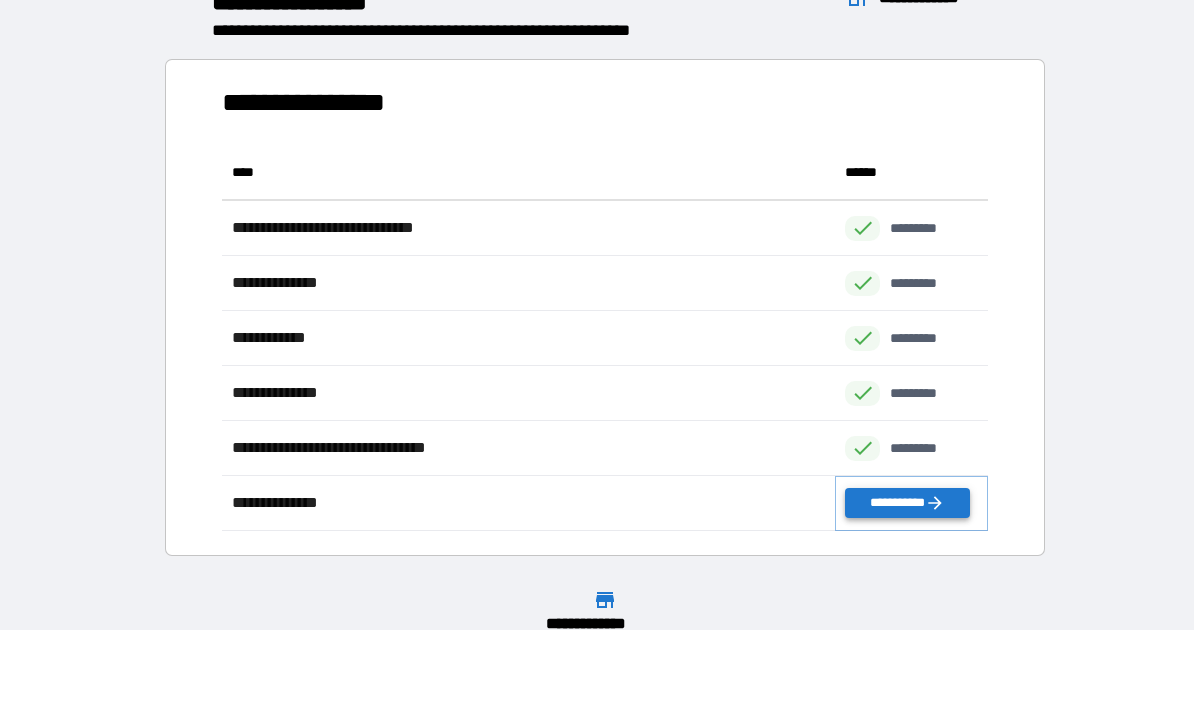 click on "**********" at bounding box center [907, 503] 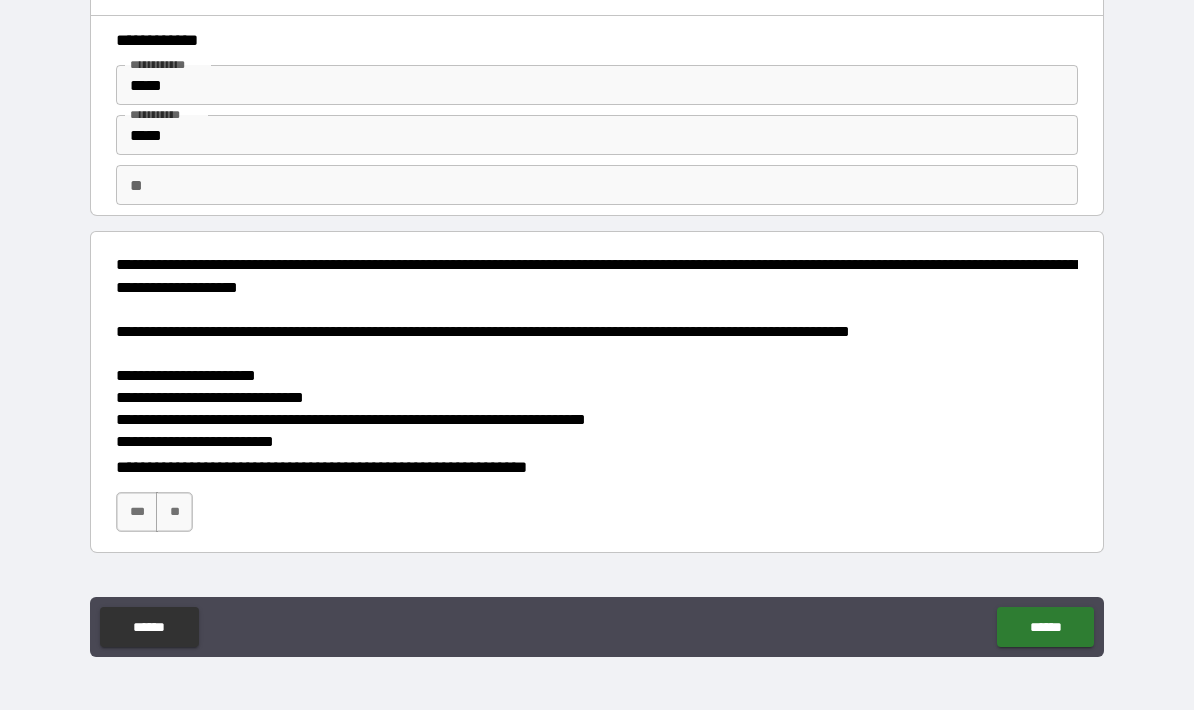 scroll, scrollTop: 0, scrollLeft: 0, axis: both 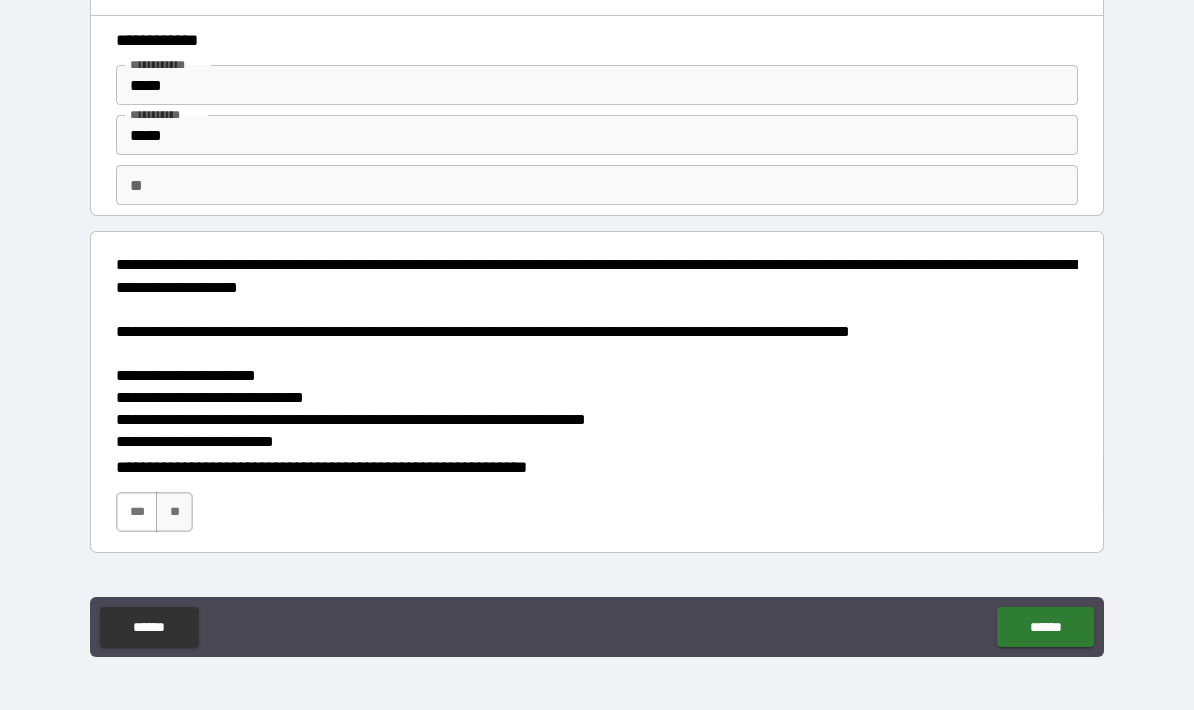 click on "***" at bounding box center (137, 512) 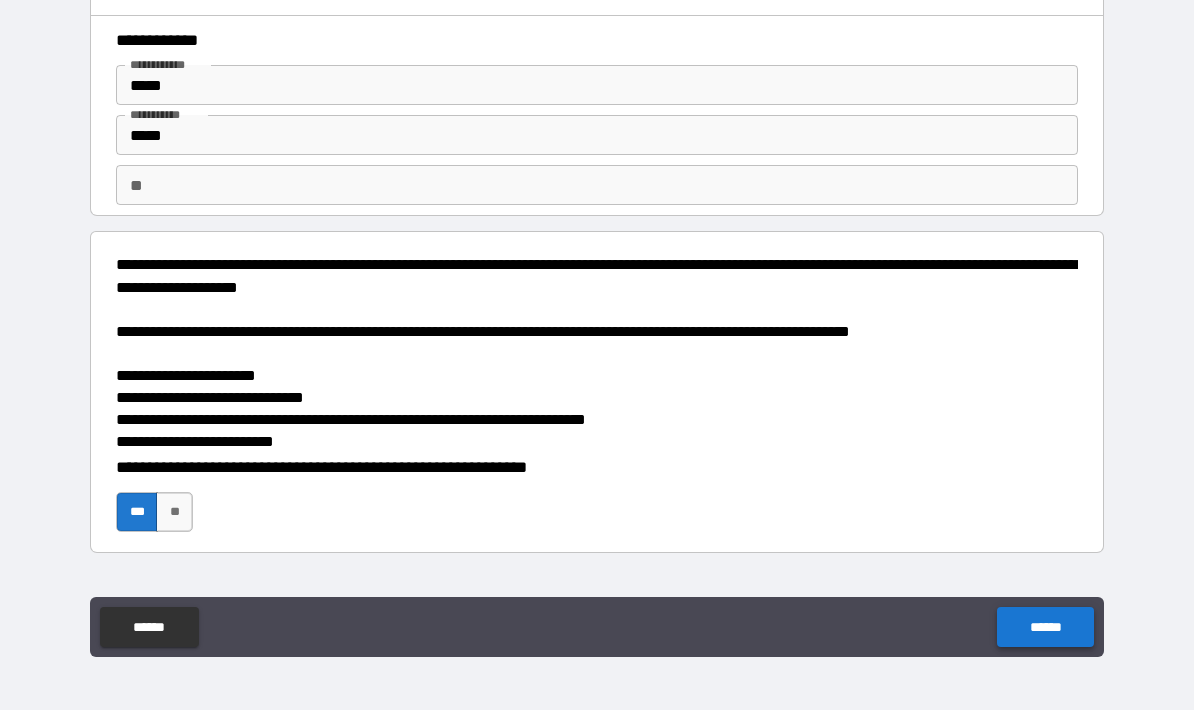 click on "******" at bounding box center [1045, 627] 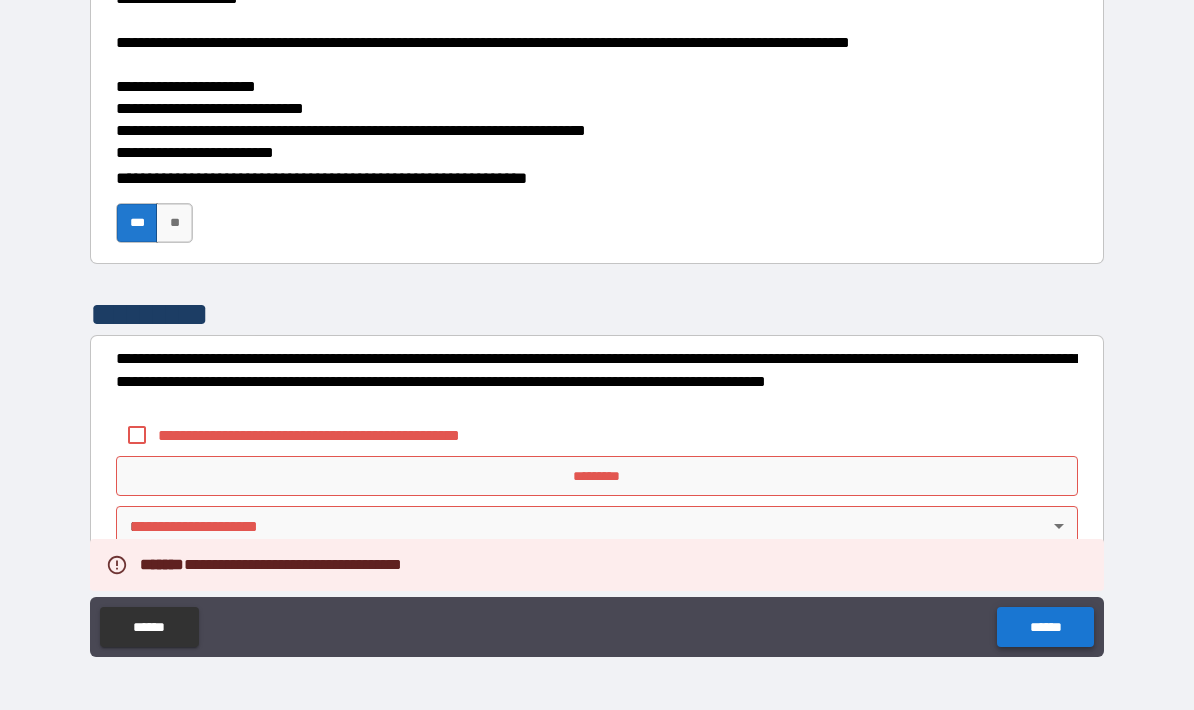 scroll, scrollTop: 288, scrollLeft: 0, axis: vertical 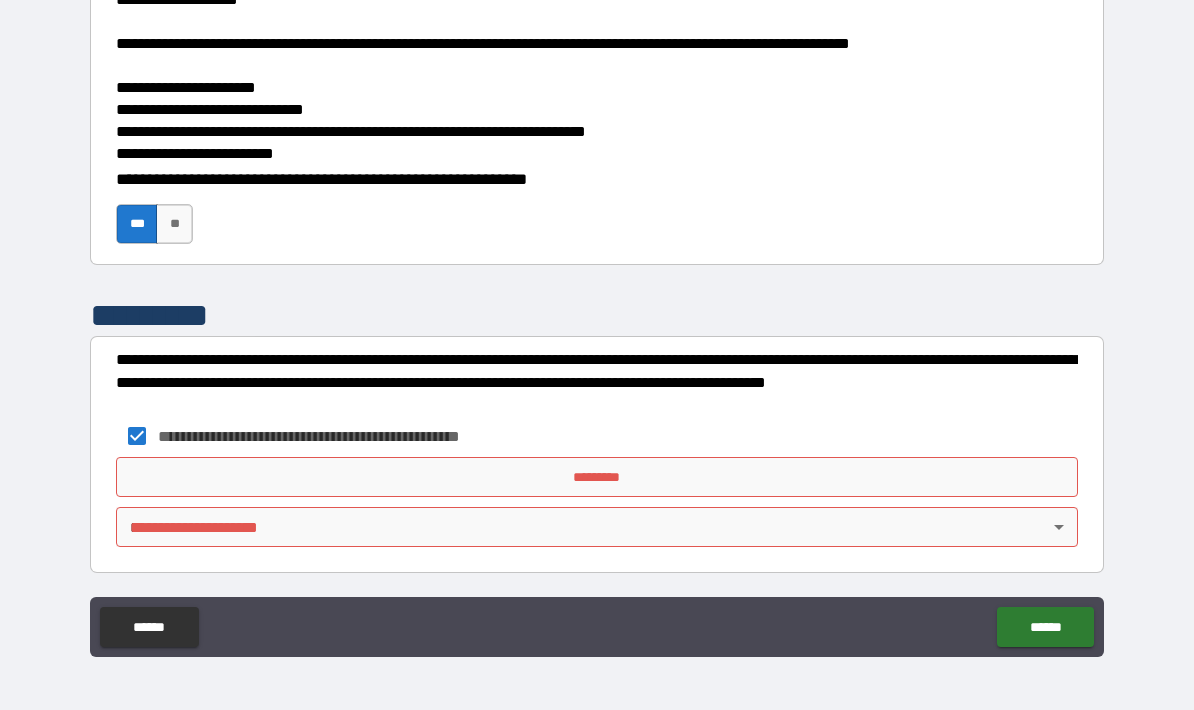 click on "*********" at bounding box center [597, 477] 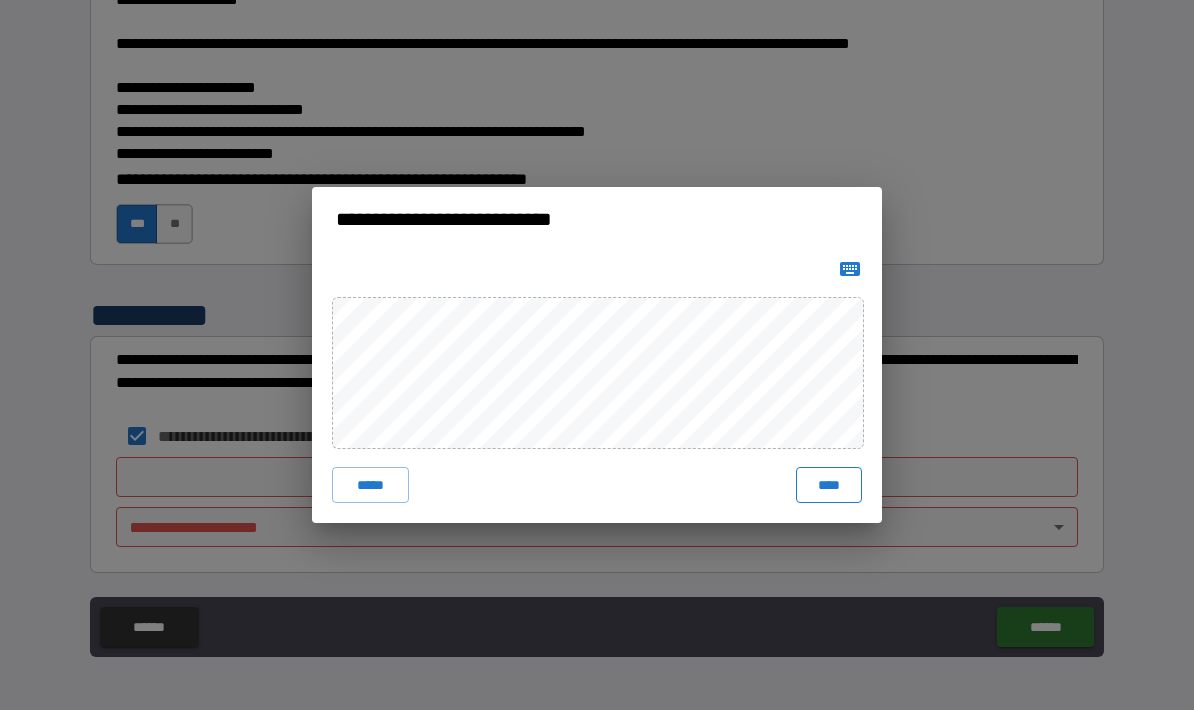 click on "****" at bounding box center [829, 485] 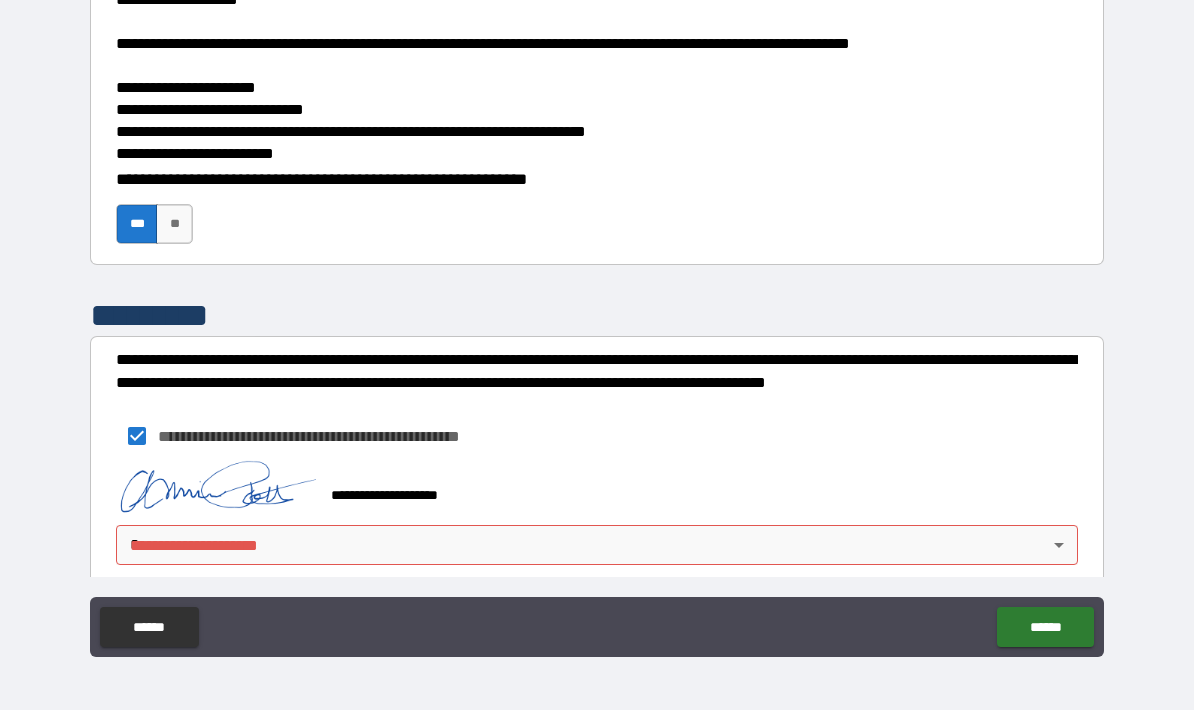 scroll, scrollTop: 278, scrollLeft: 0, axis: vertical 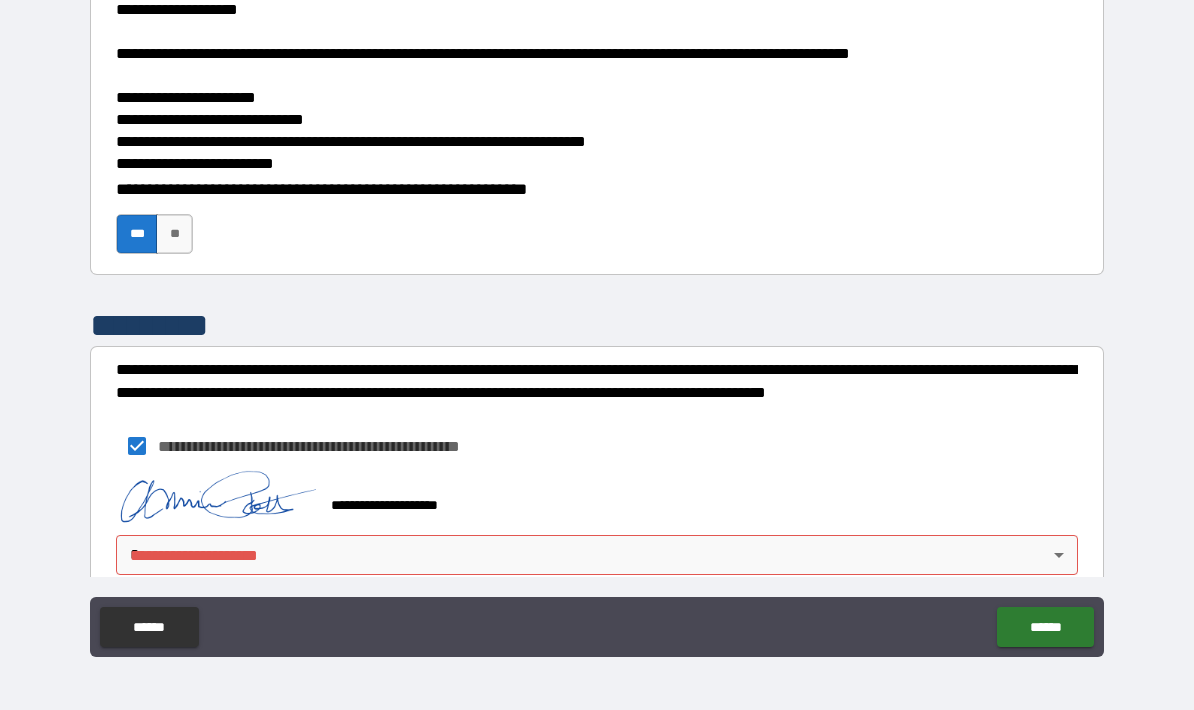 click on "**********" at bounding box center (597, 315) 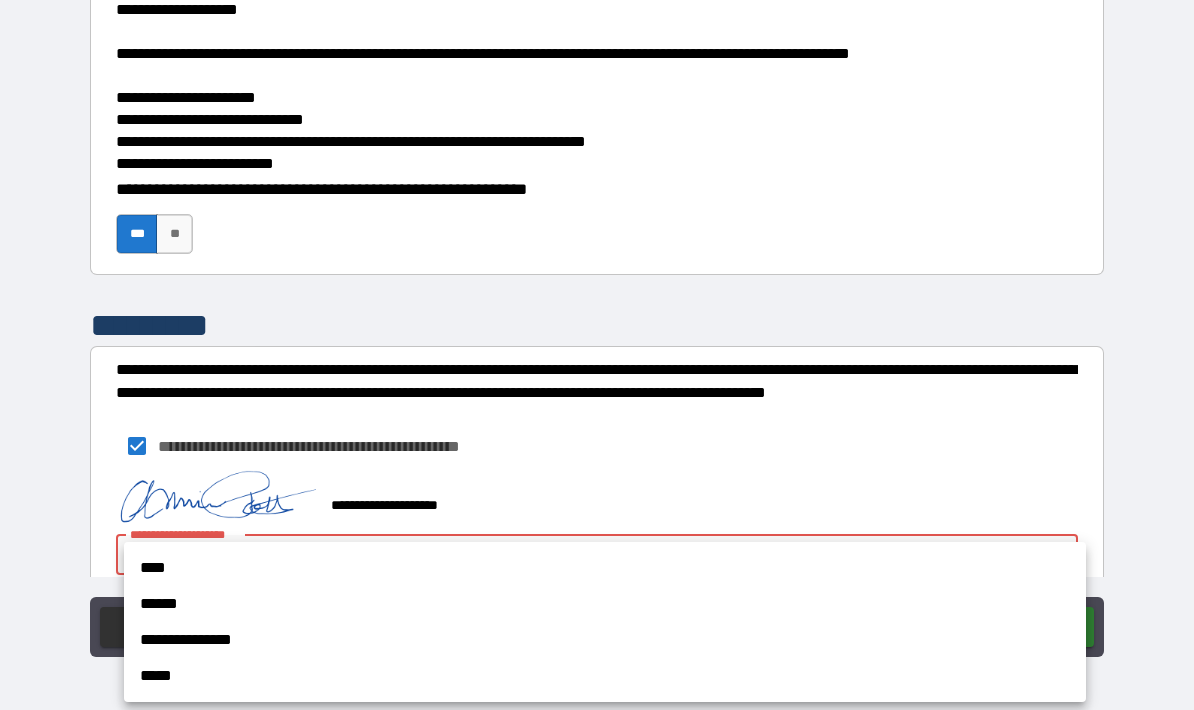 click on "****" at bounding box center [605, 568] 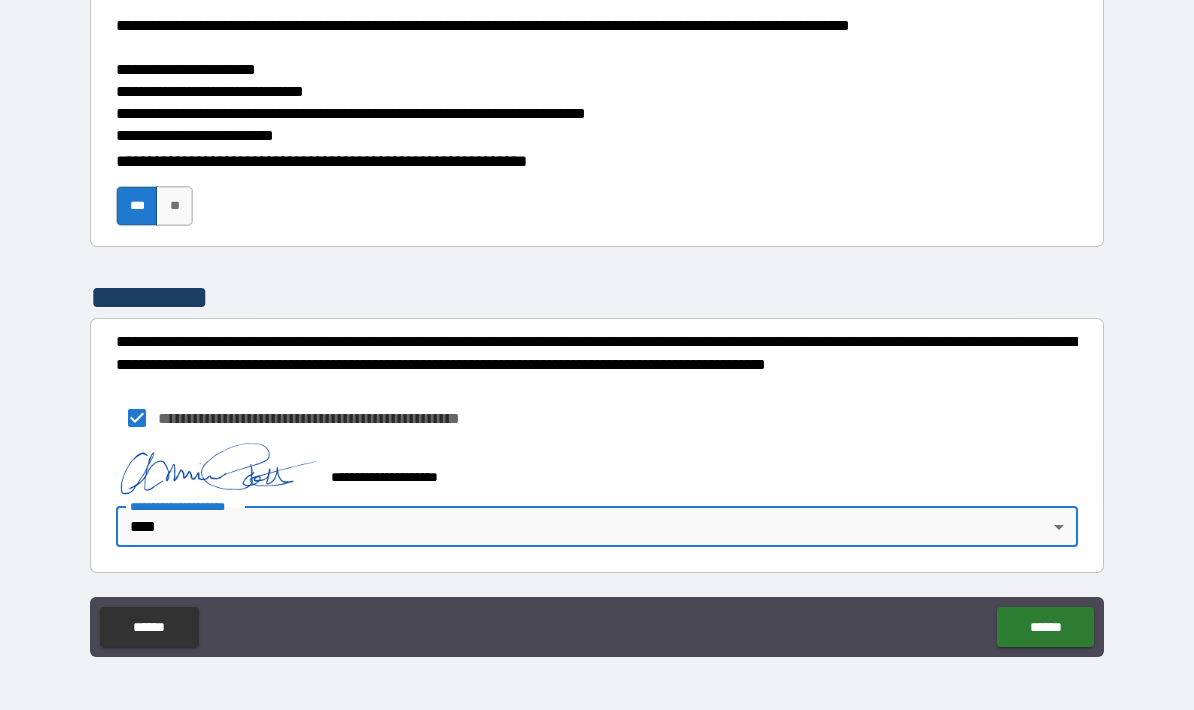 scroll, scrollTop: 305, scrollLeft: 0, axis: vertical 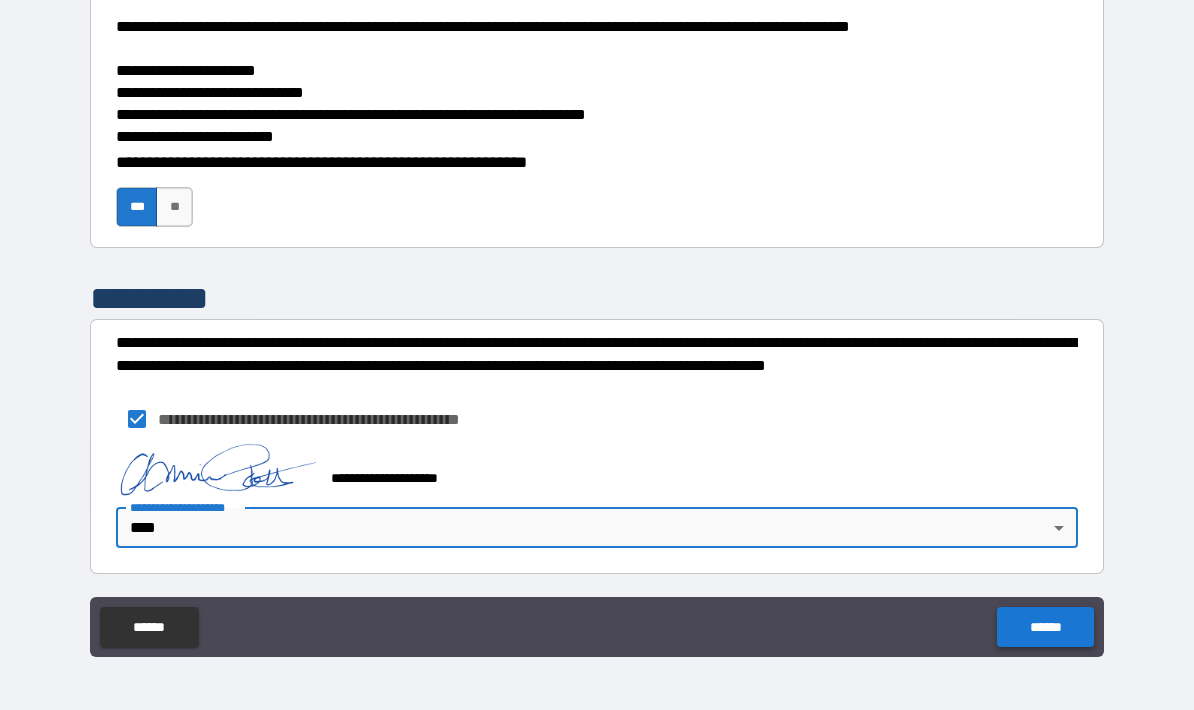click on "******" at bounding box center [1045, 627] 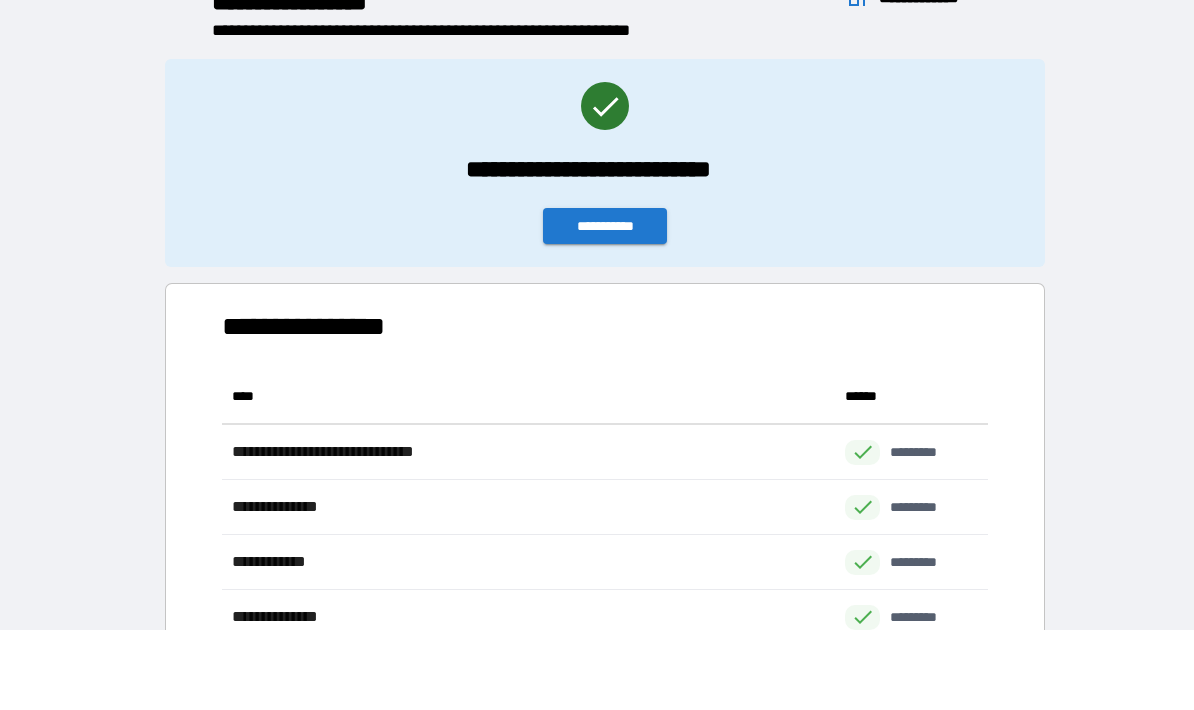 scroll, scrollTop: 1, scrollLeft: 1, axis: both 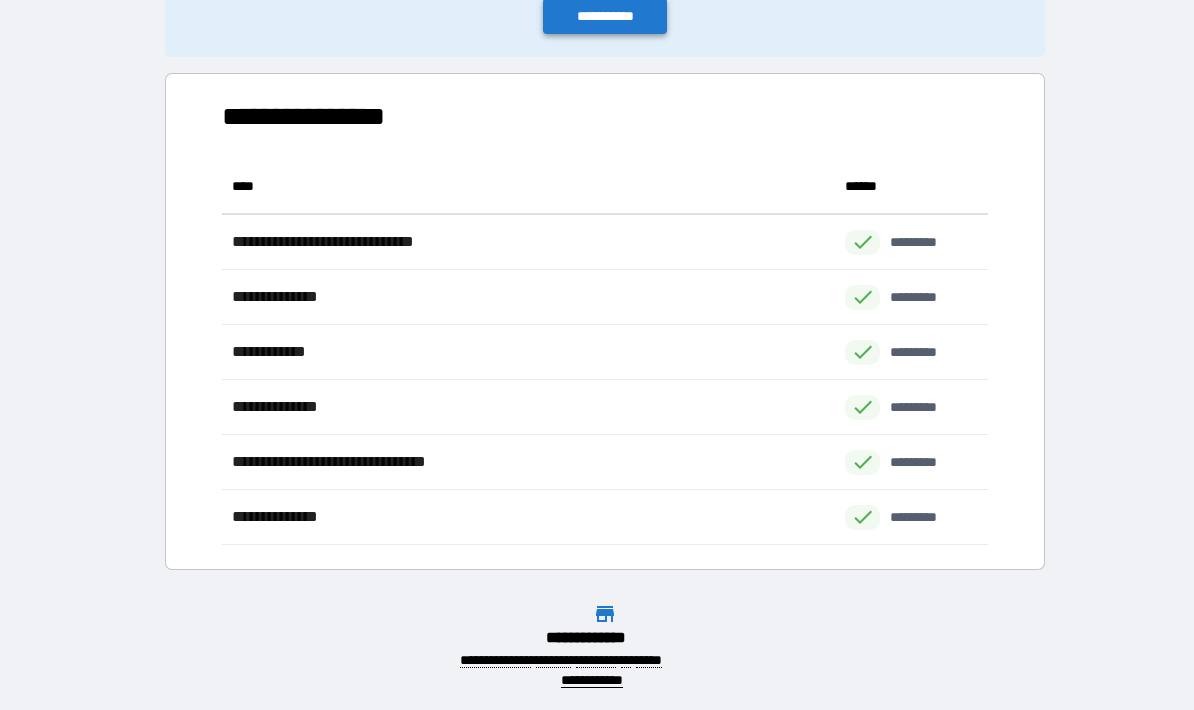 click on "**********" at bounding box center [605, 16] 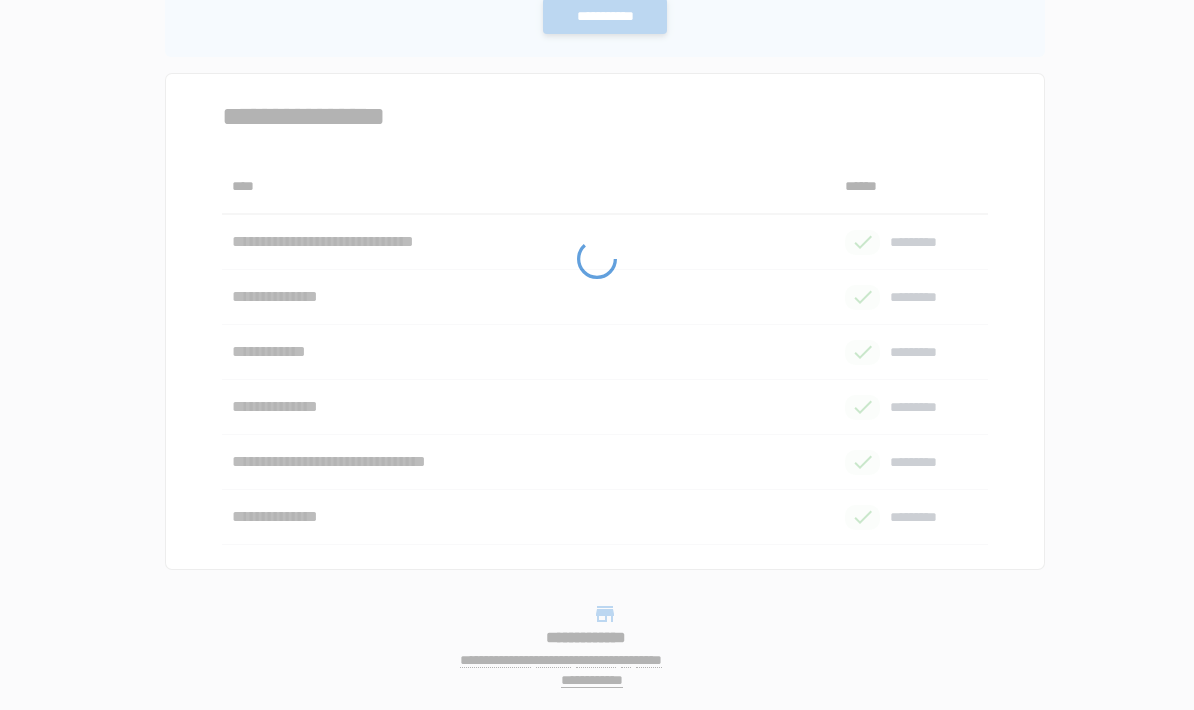 scroll, scrollTop: 0, scrollLeft: 0, axis: both 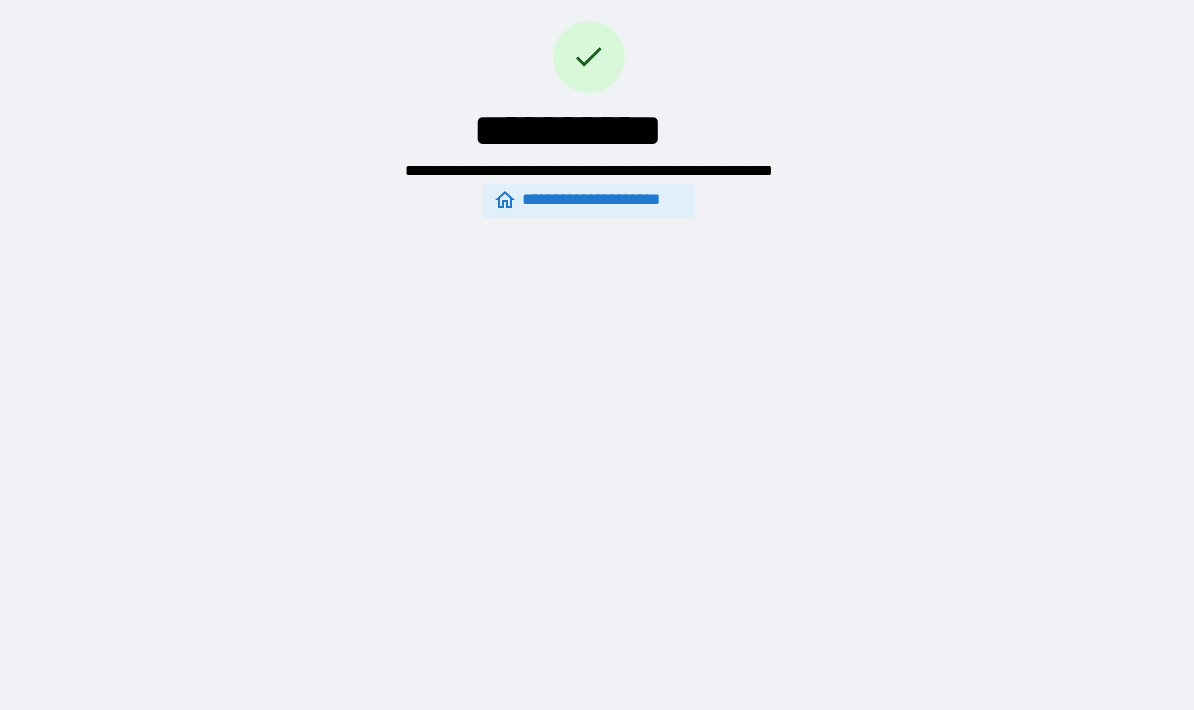 click on "**********" at bounding box center [589, 200] 